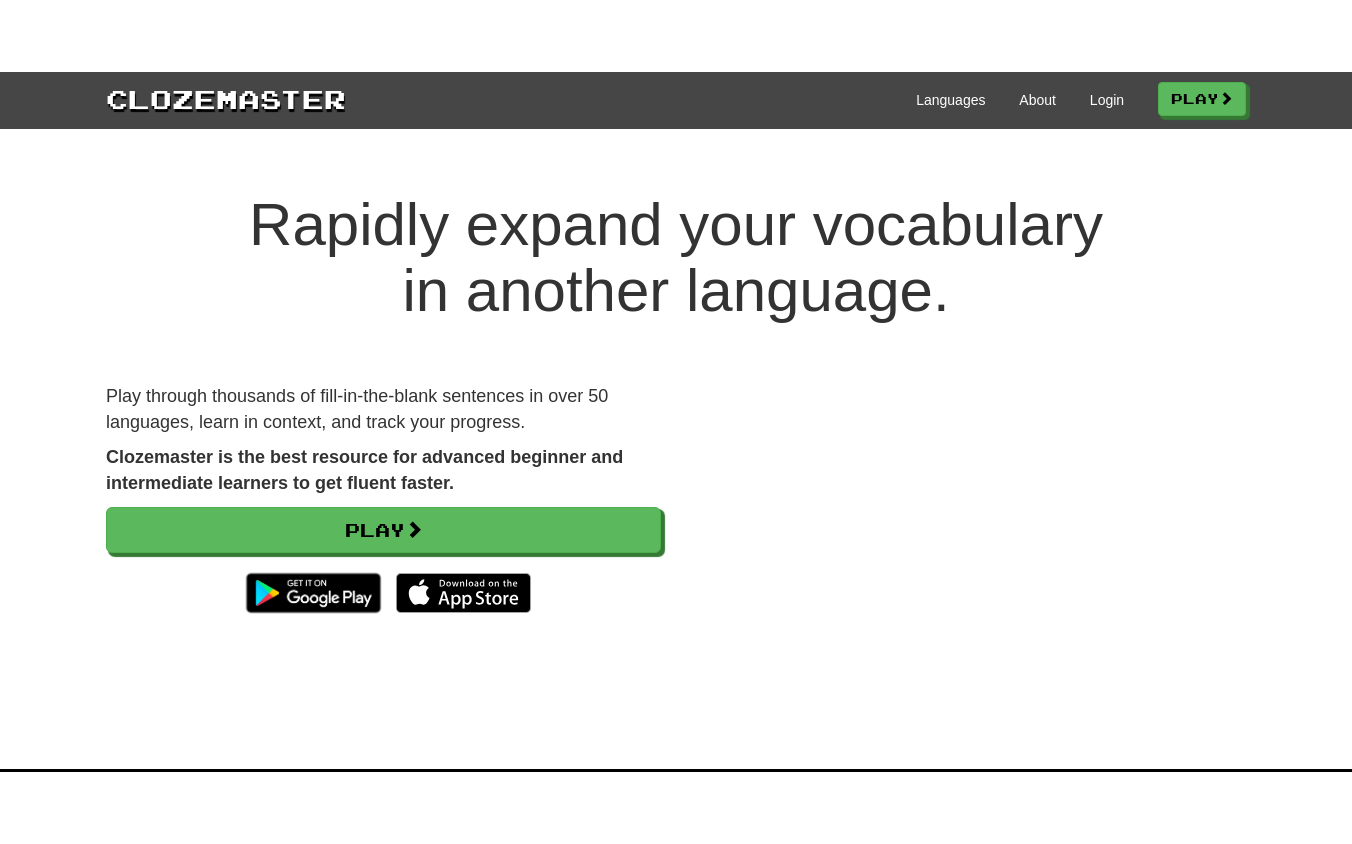 scroll, scrollTop: 0, scrollLeft: 0, axis: both 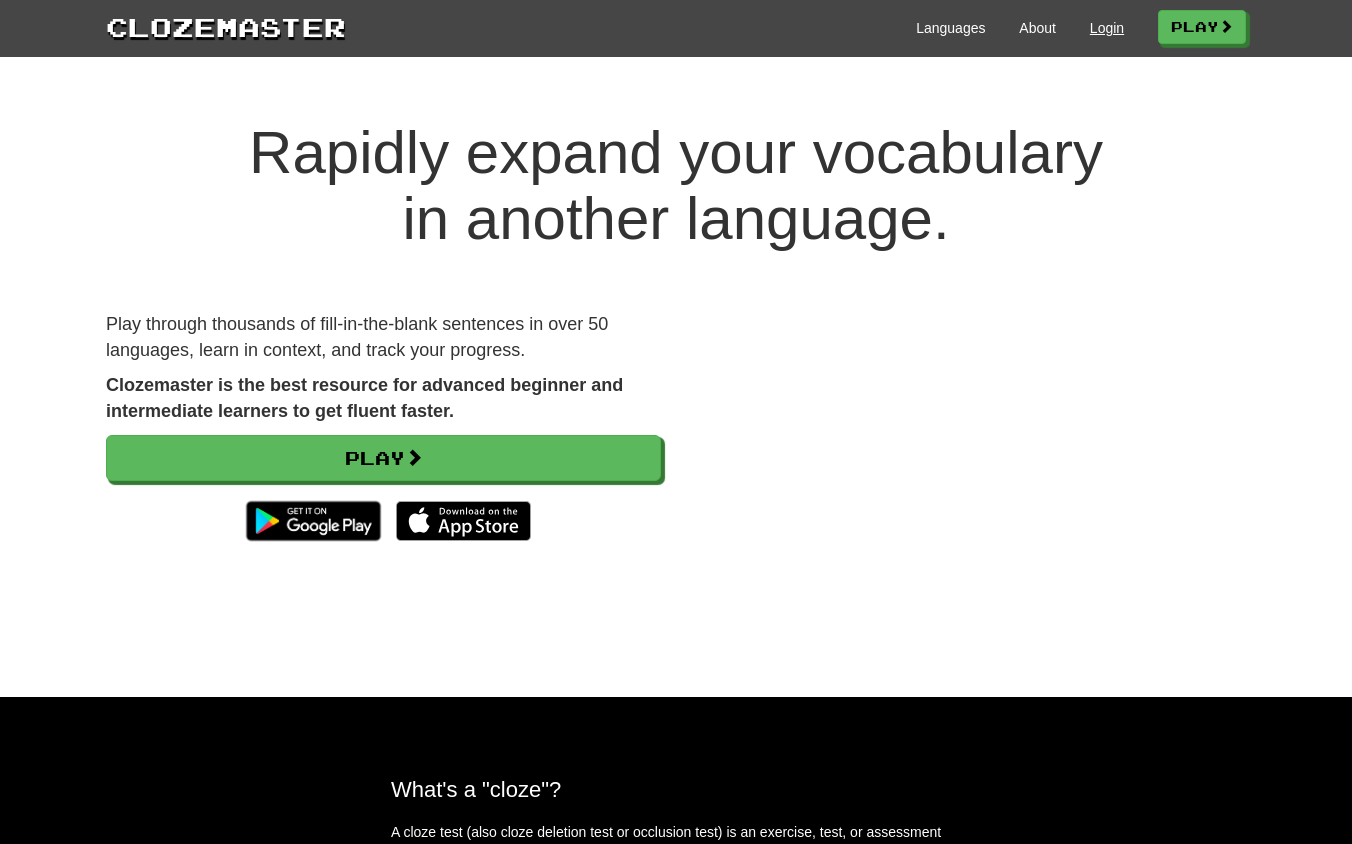 click on "Login" at bounding box center (1107, 28) 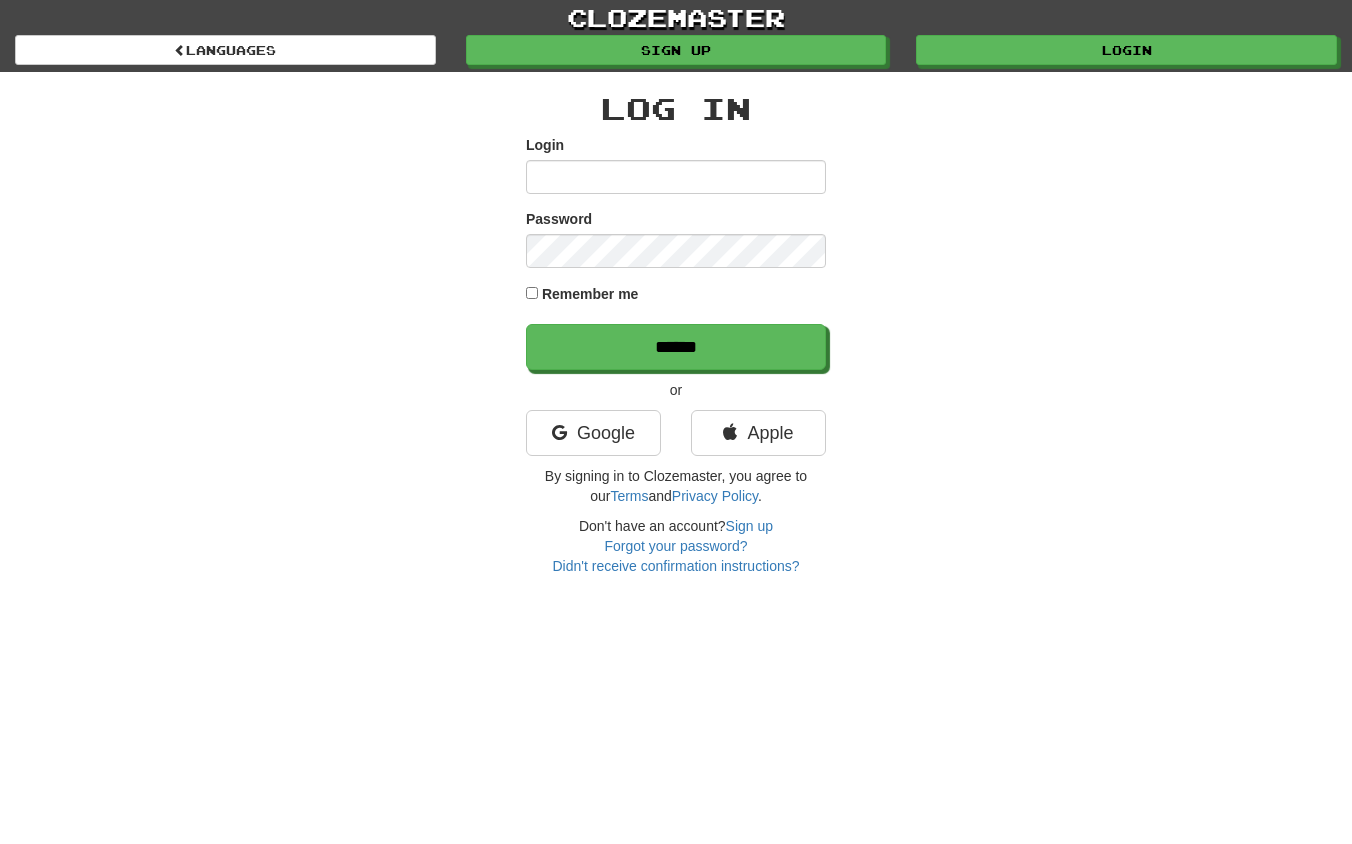 scroll, scrollTop: 0, scrollLeft: 0, axis: both 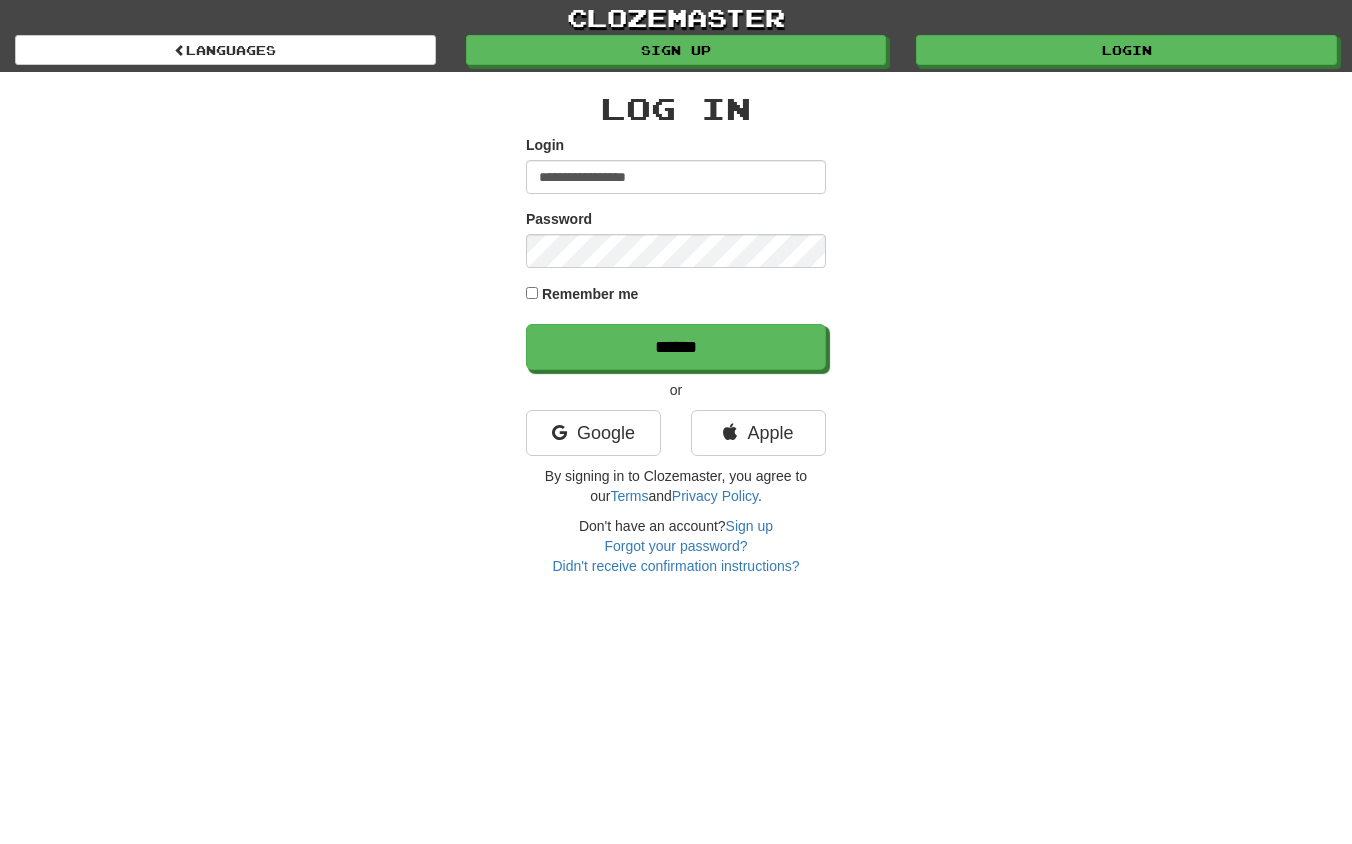 type on "**********" 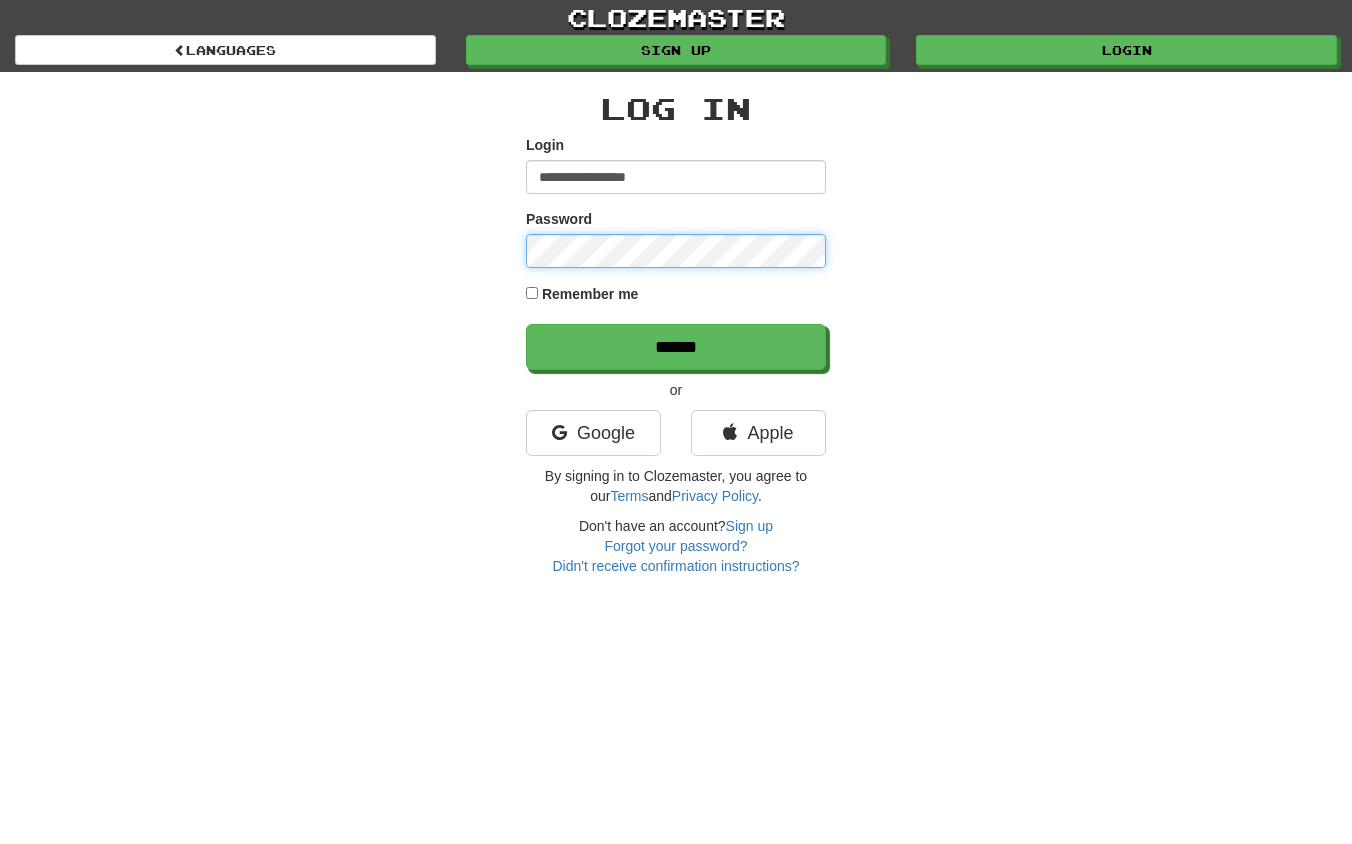 click on "******" at bounding box center (676, 347) 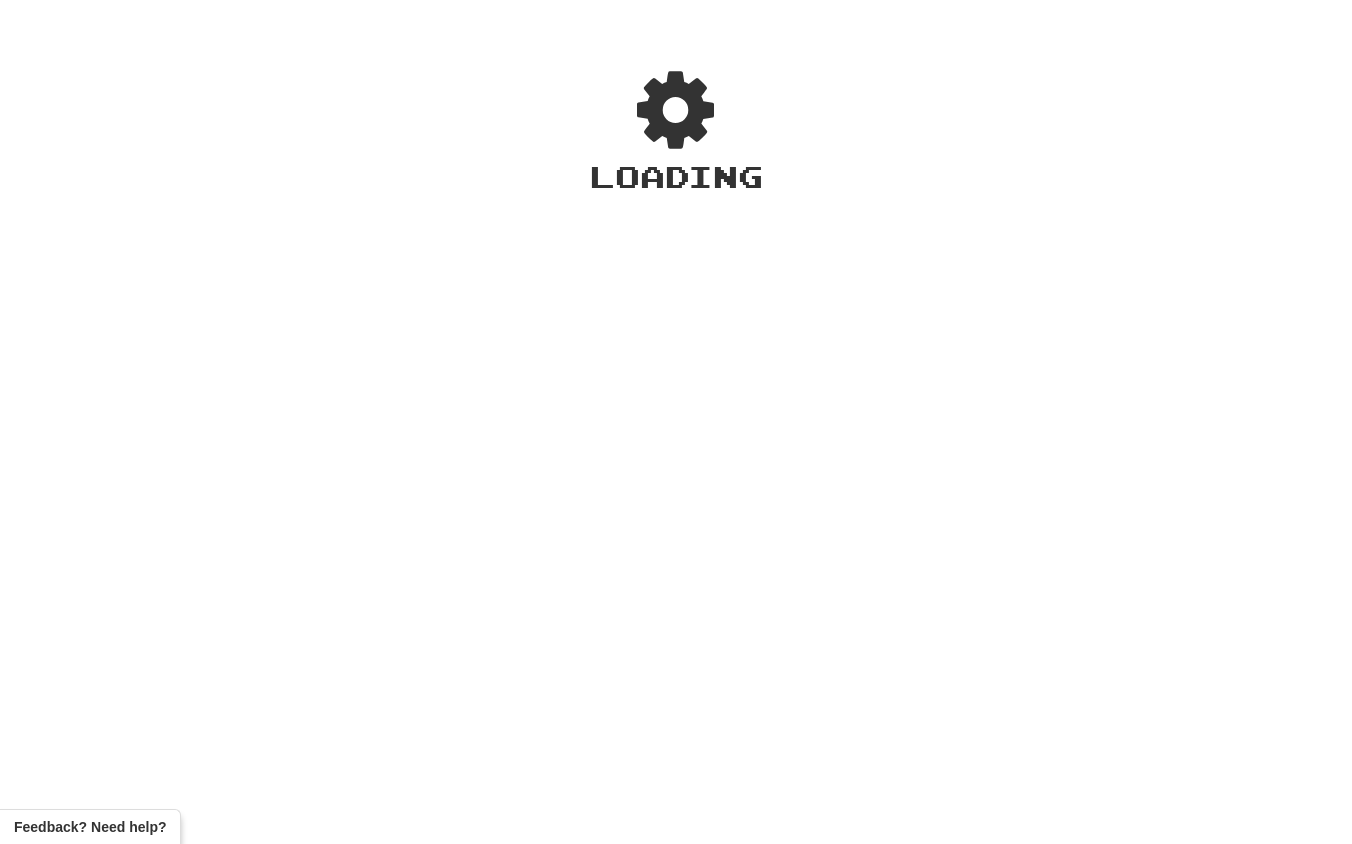 scroll, scrollTop: 0, scrollLeft: 0, axis: both 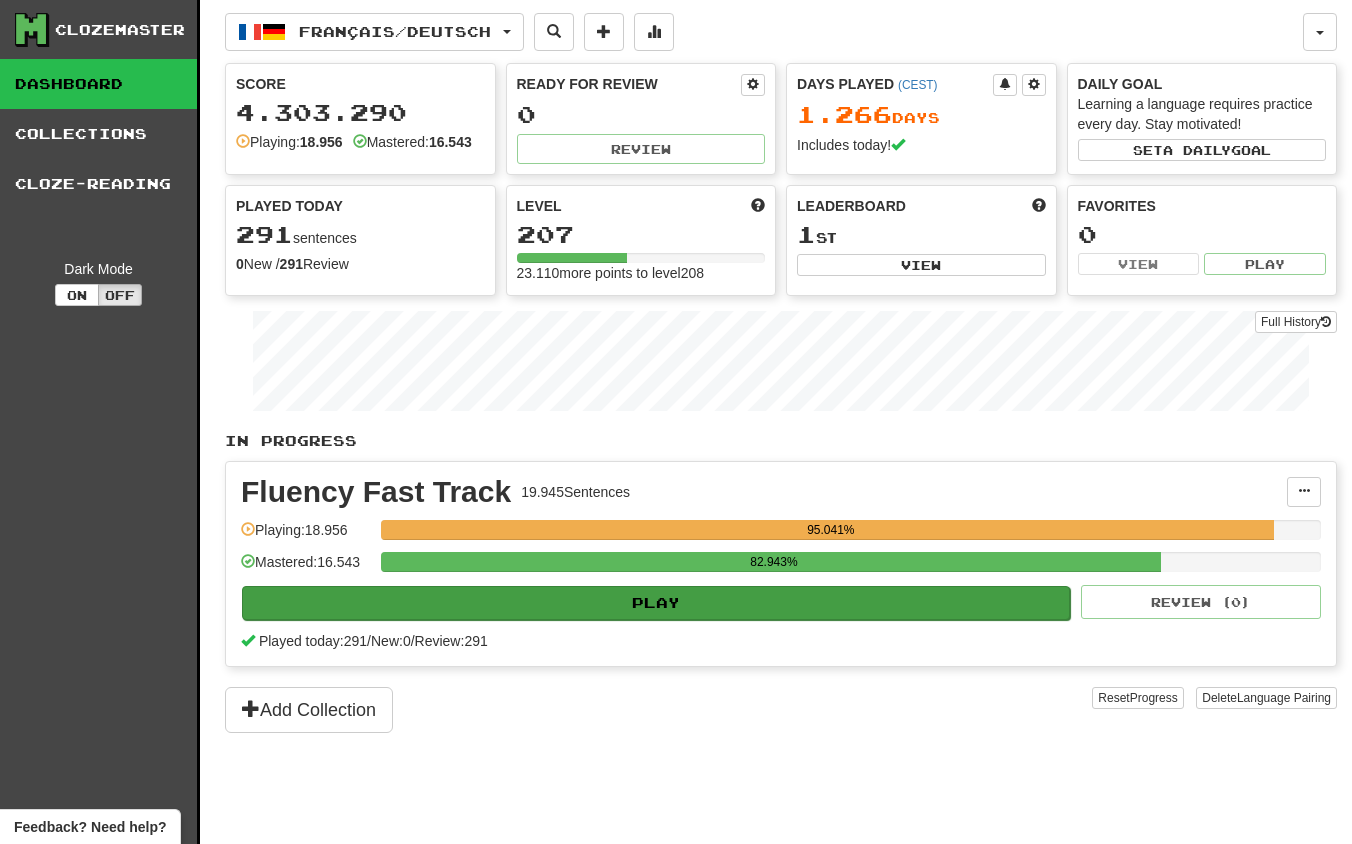 click on "Play" at bounding box center [656, 603] 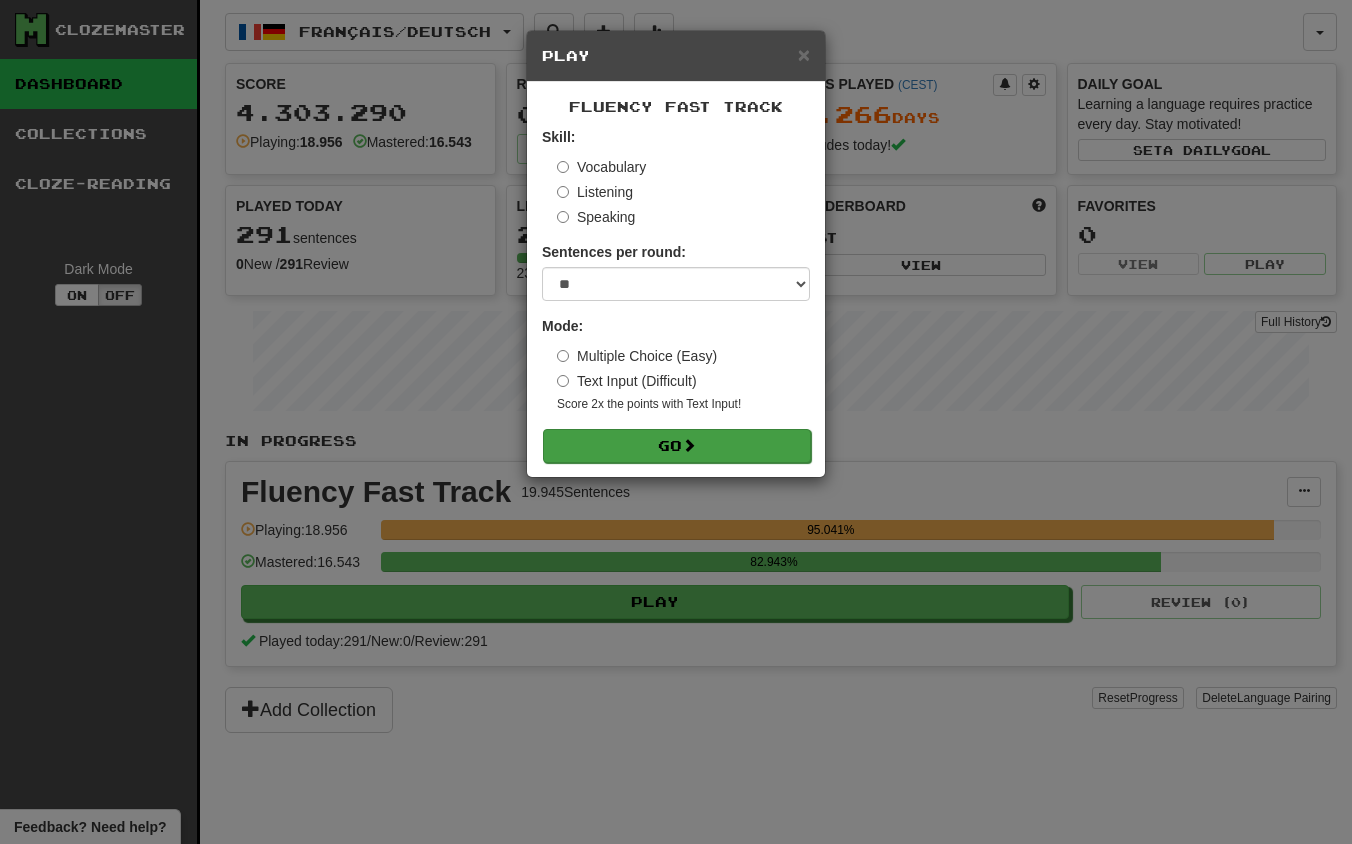 click on "Go" at bounding box center [677, 446] 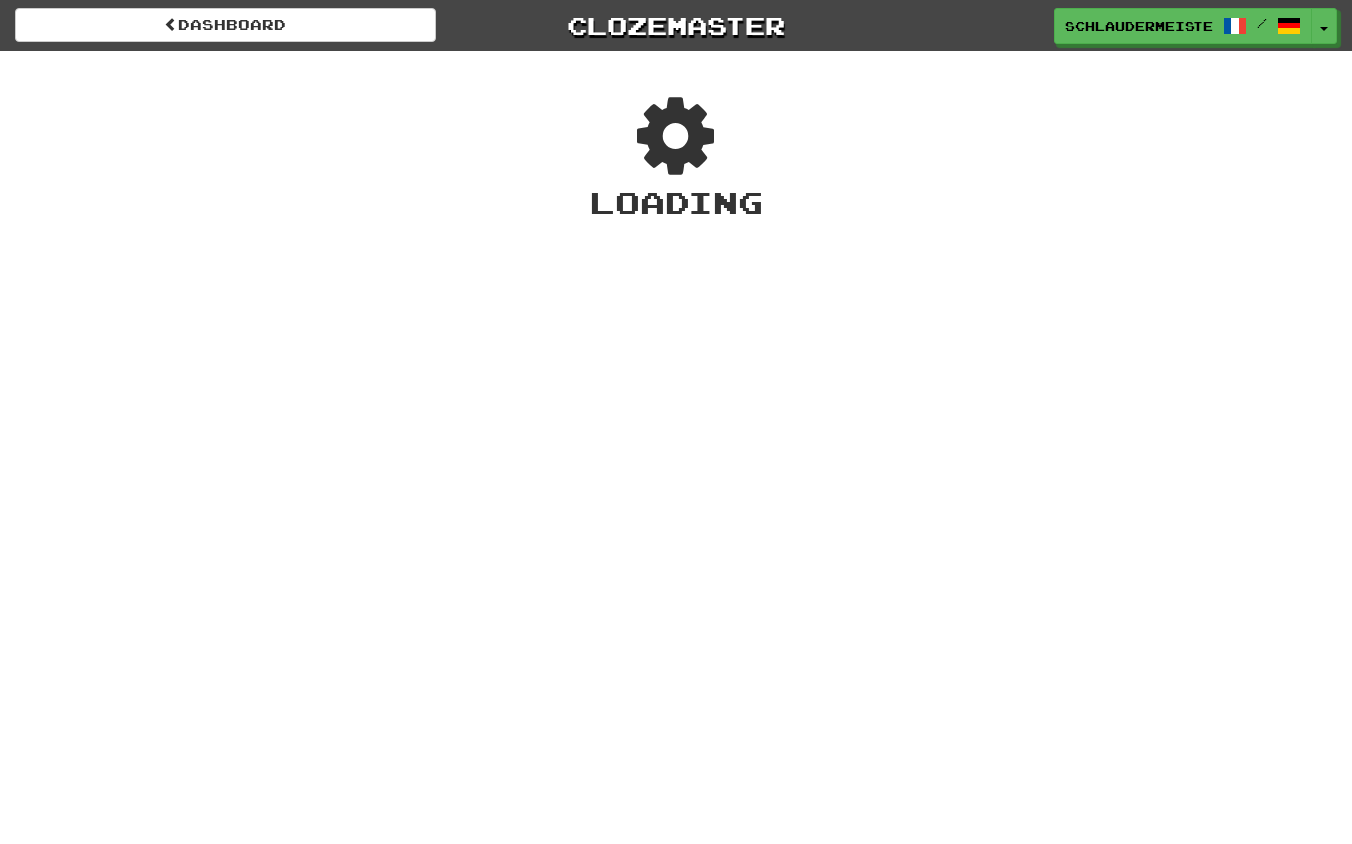 scroll, scrollTop: 0, scrollLeft: 0, axis: both 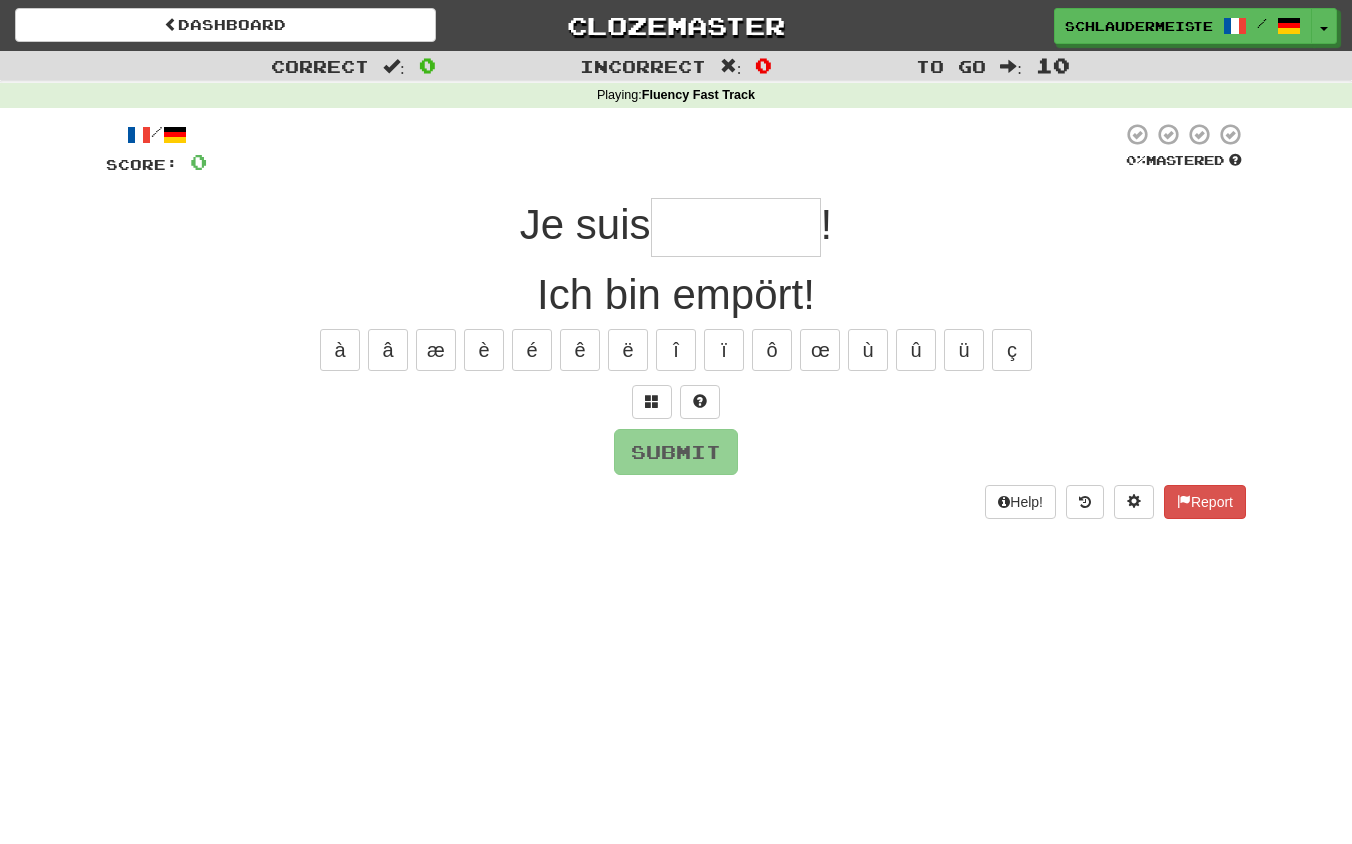 type on "*" 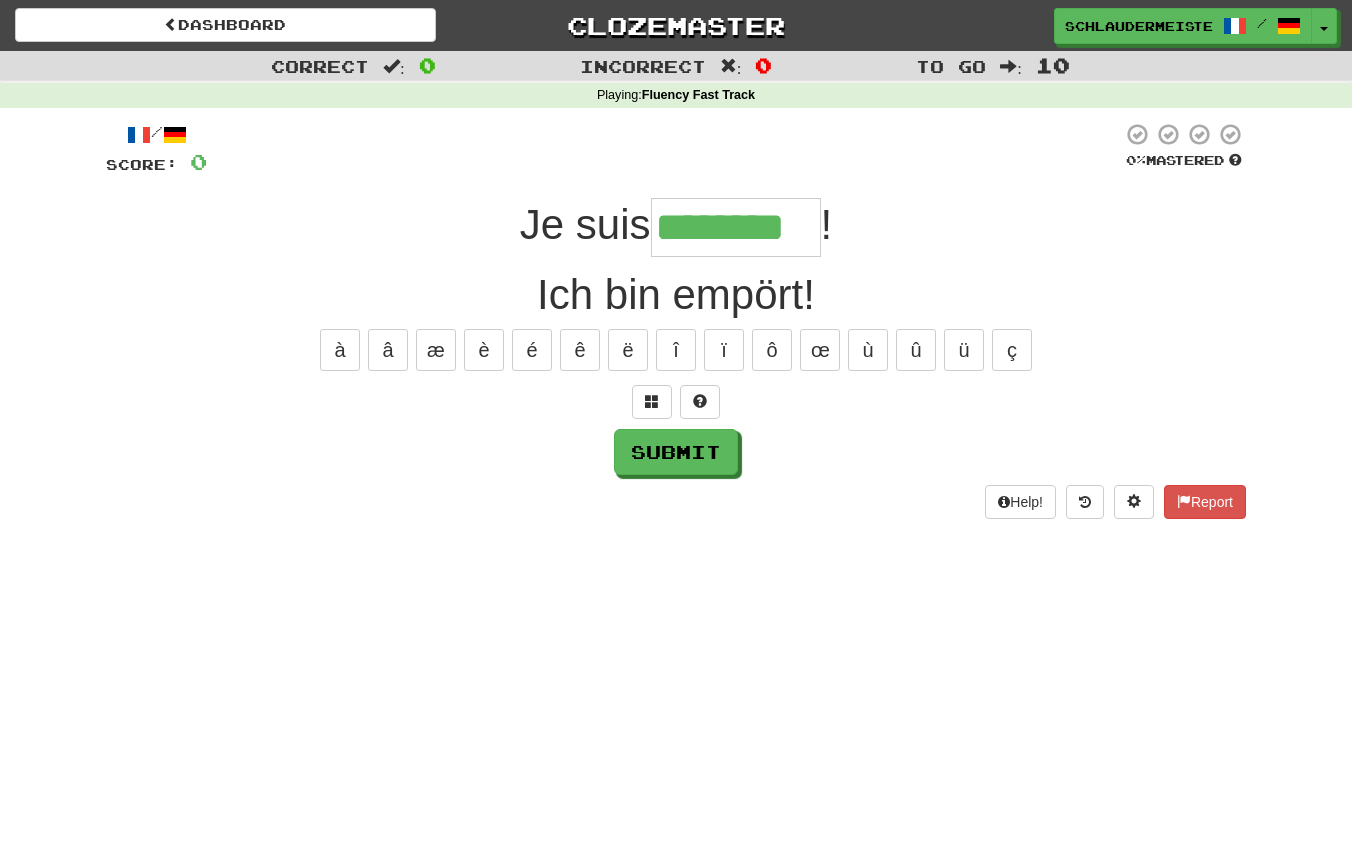 type on "********" 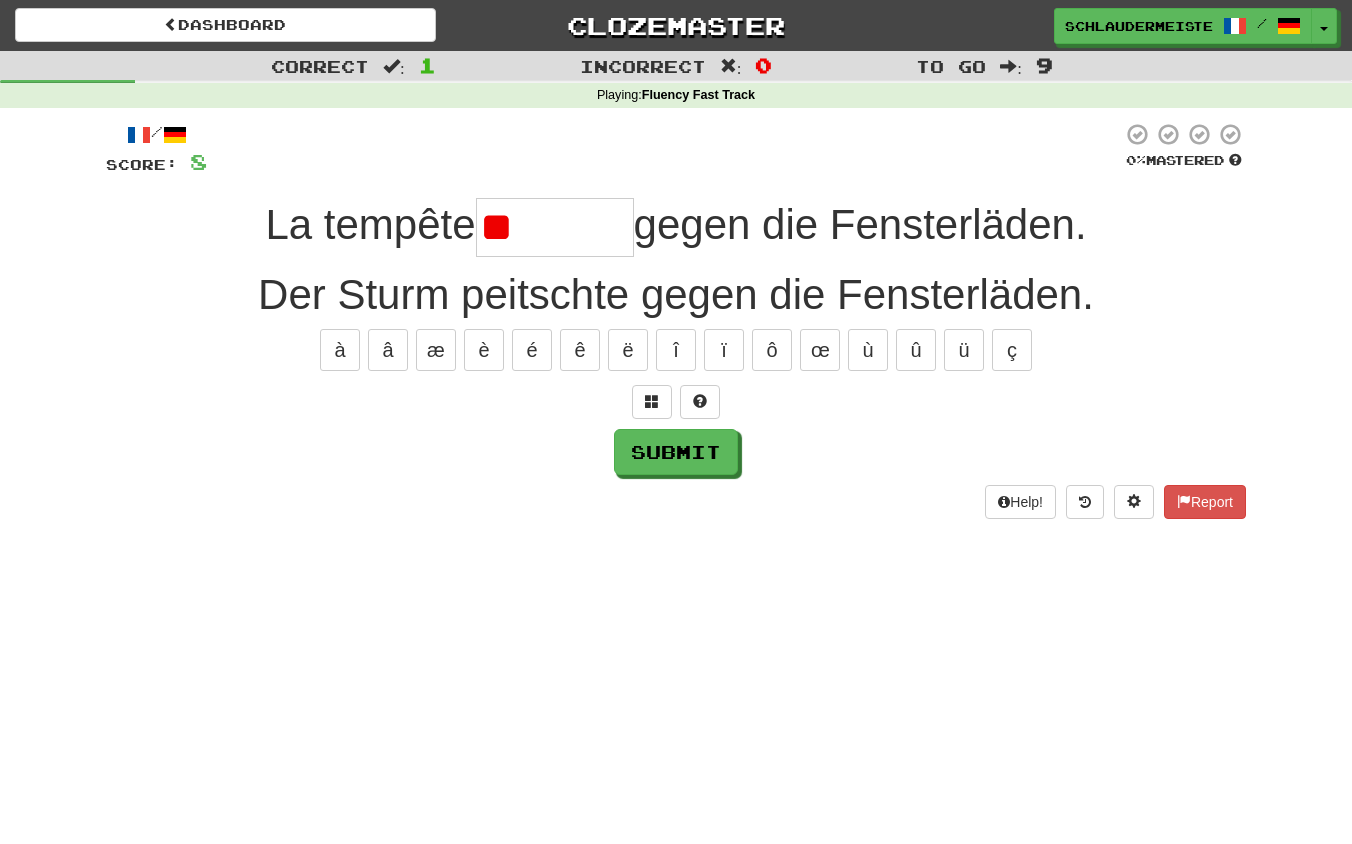 type on "*" 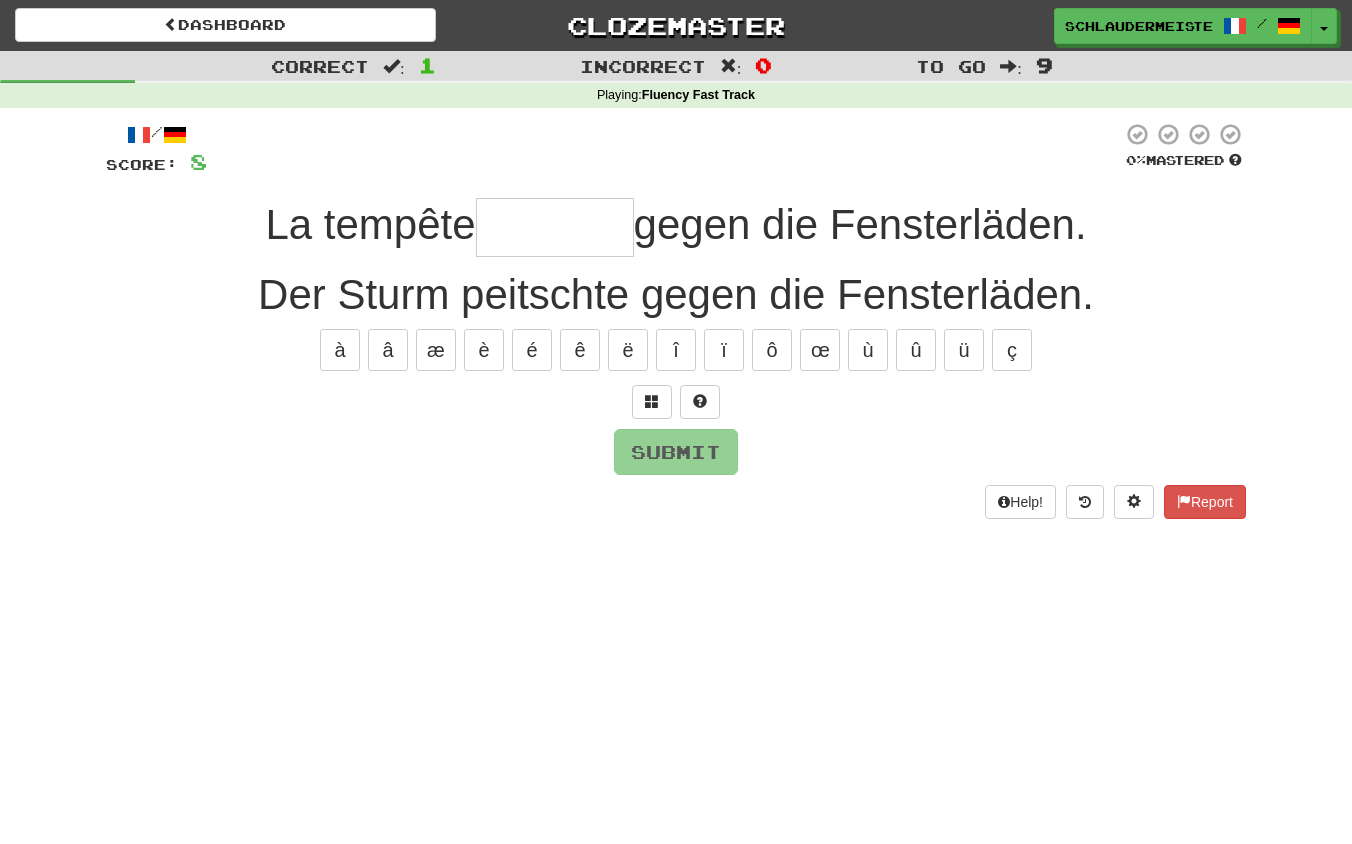 type on "********" 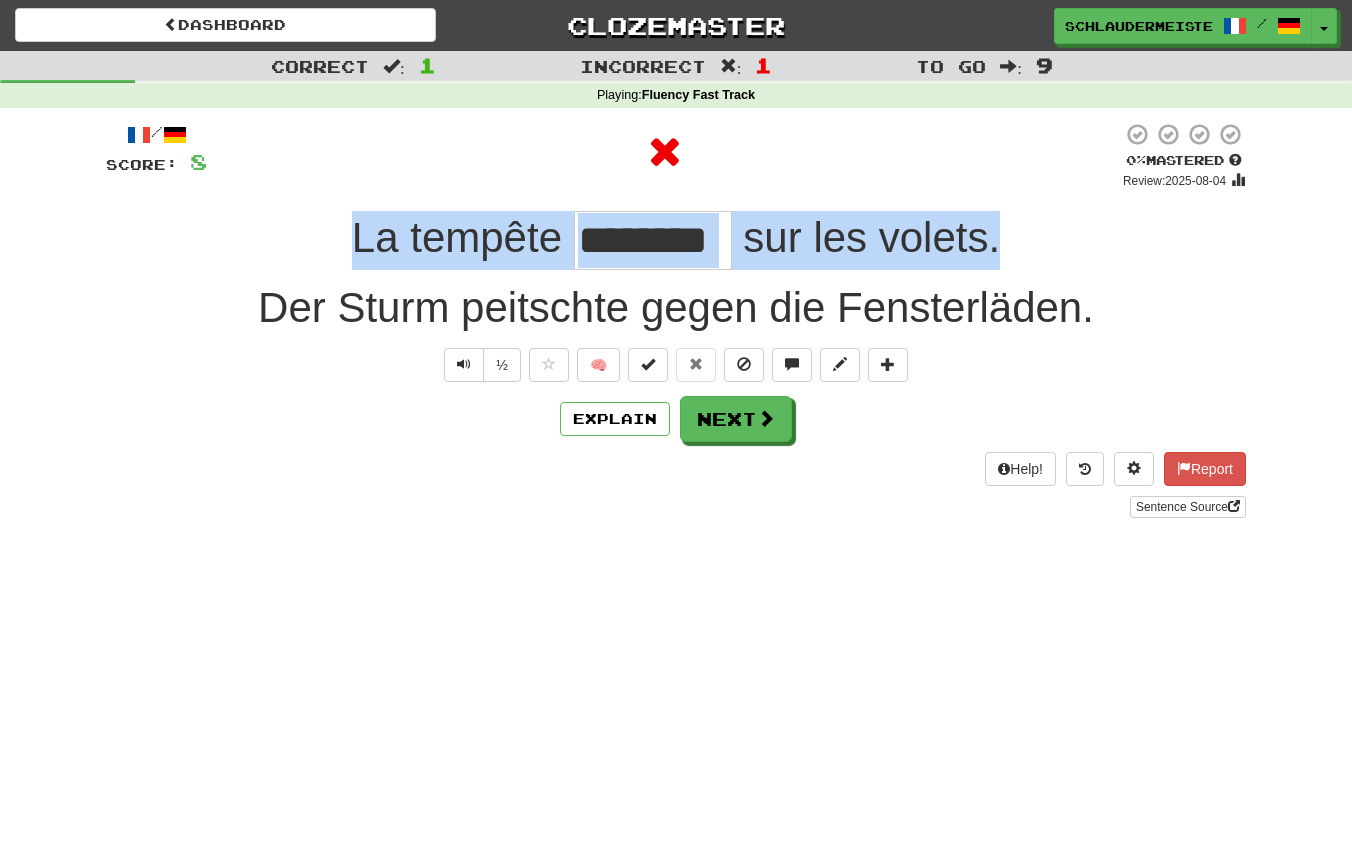 drag, startPoint x: 314, startPoint y: 229, endPoint x: 1076, endPoint y: 250, distance: 762.2893 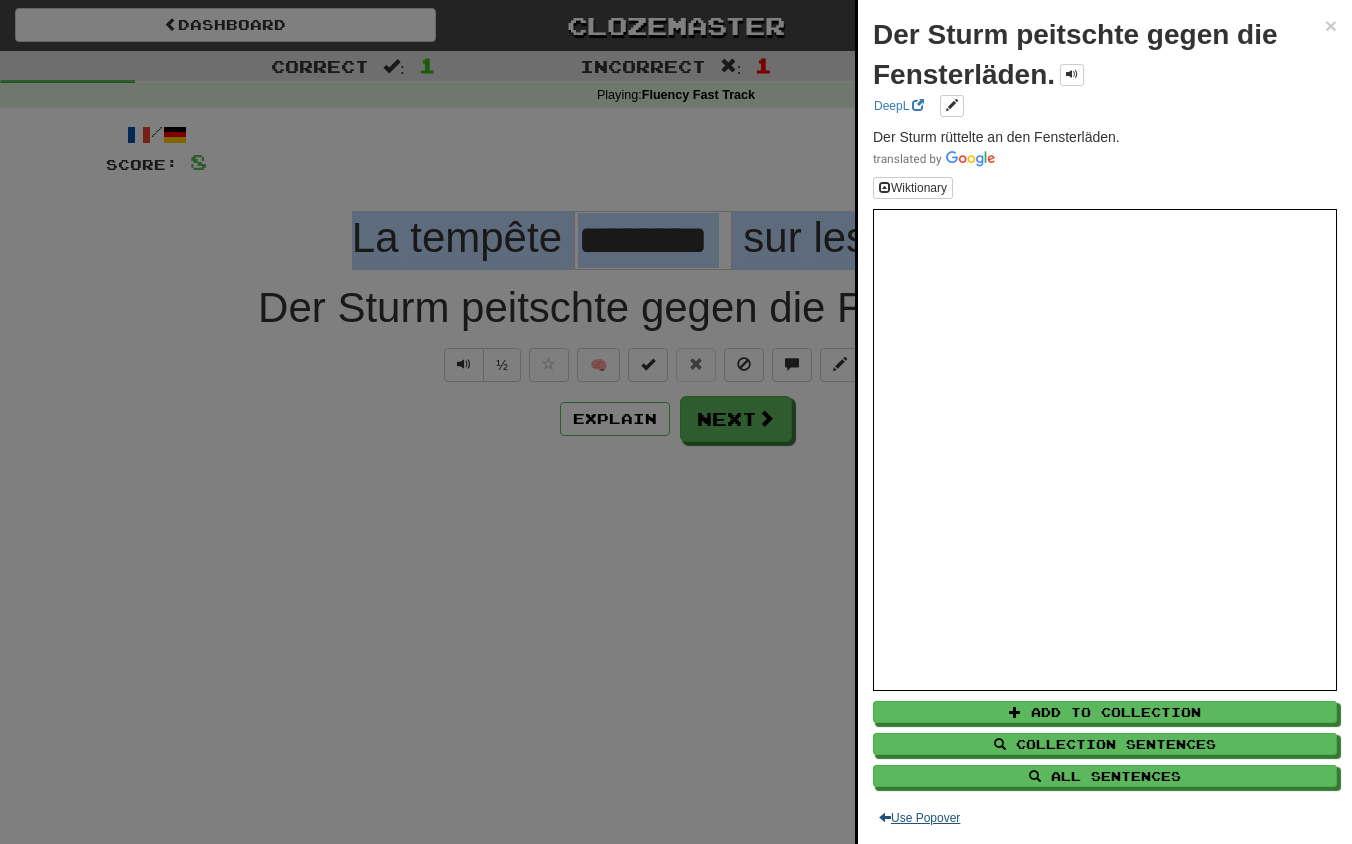 click on "Use Popover" at bounding box center [919, 818] 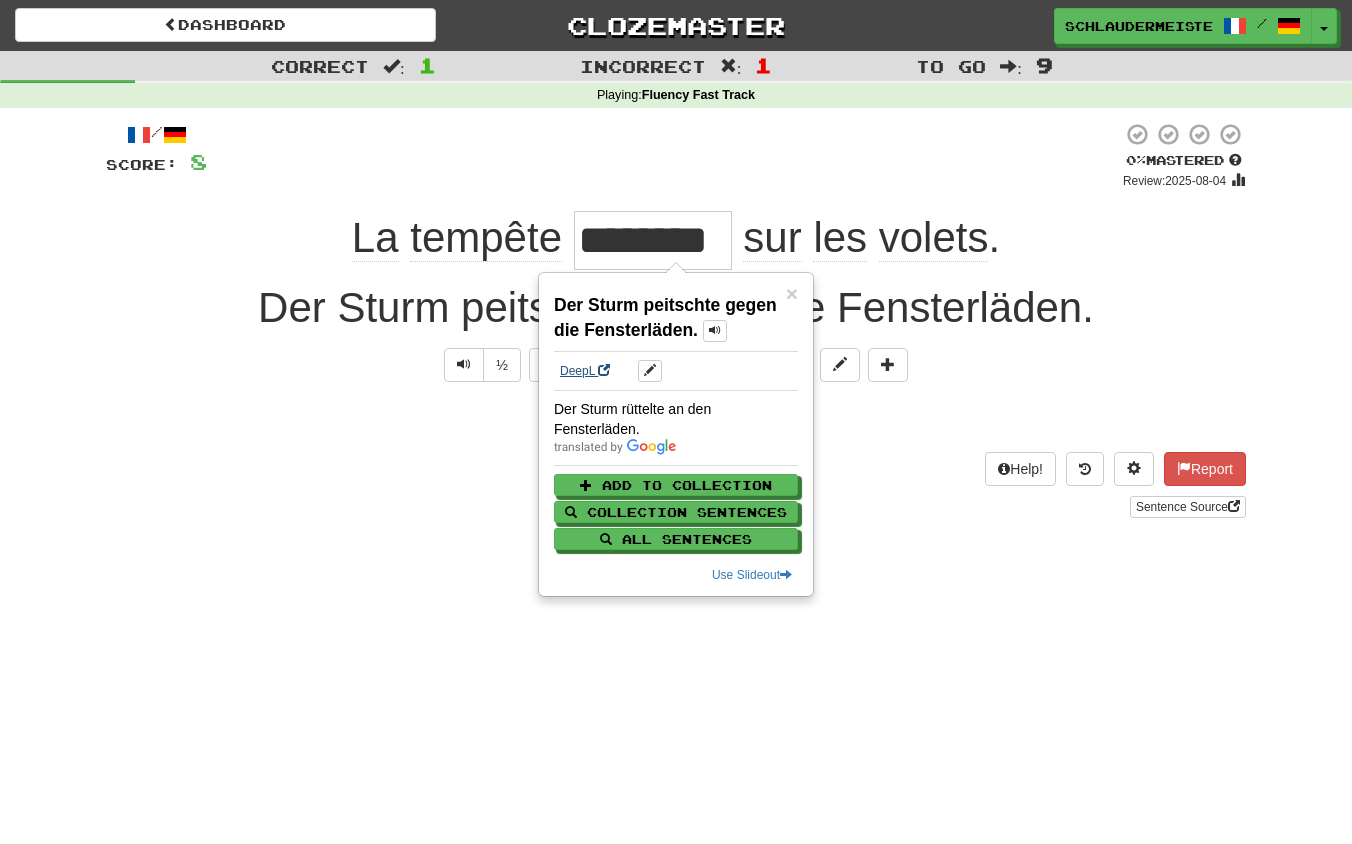 click on "DeepL" at bounding box center (585, 371) 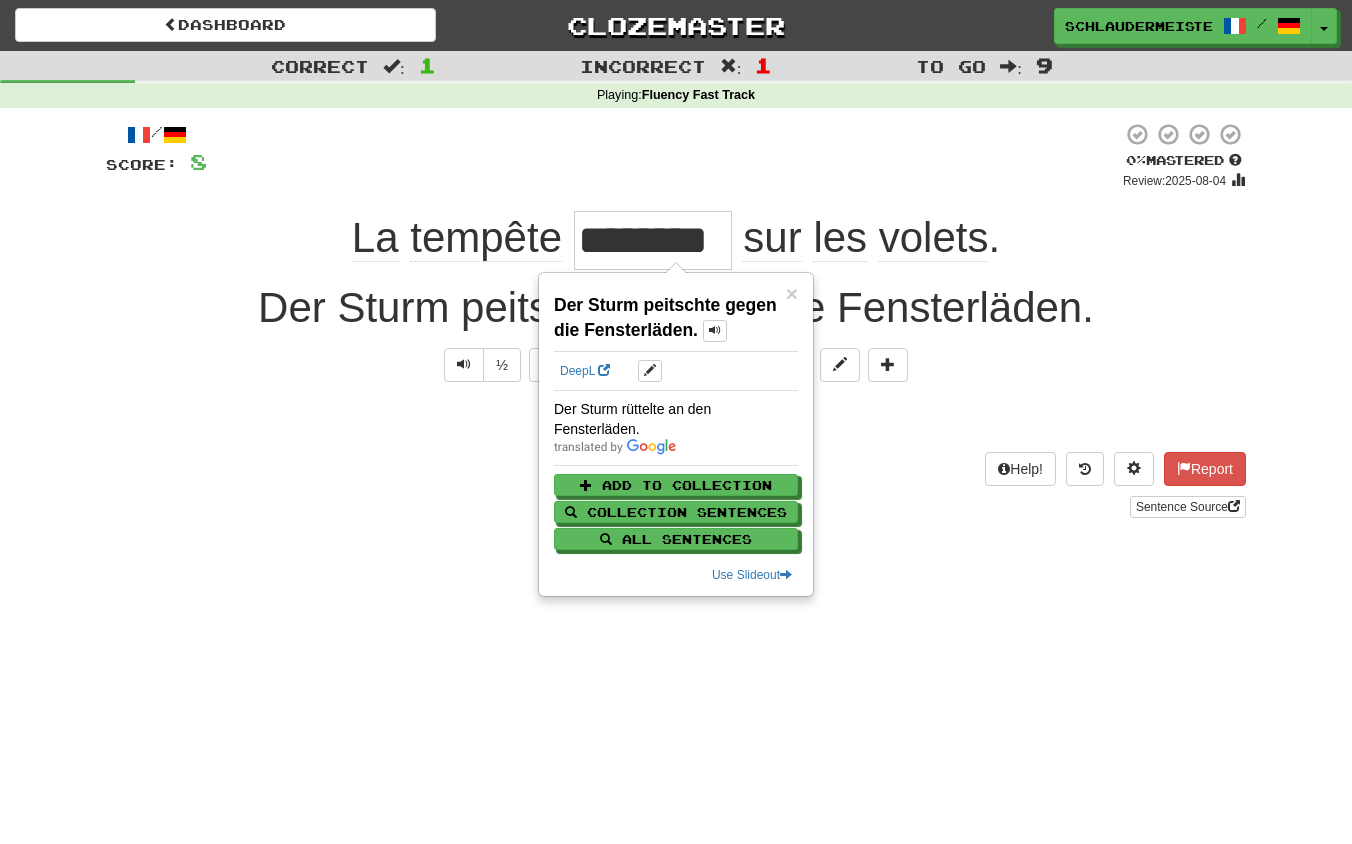 click on "/  Score:   8 0 %  Mastered Review:  2025-08-04 La   tempête   ********   sur   les   volets . Der Sturm peitschte gegen die Fensterläden. ½ 🧠 Explain Next  Help!  Report Sentence Source" at bounding box center [676, 327] 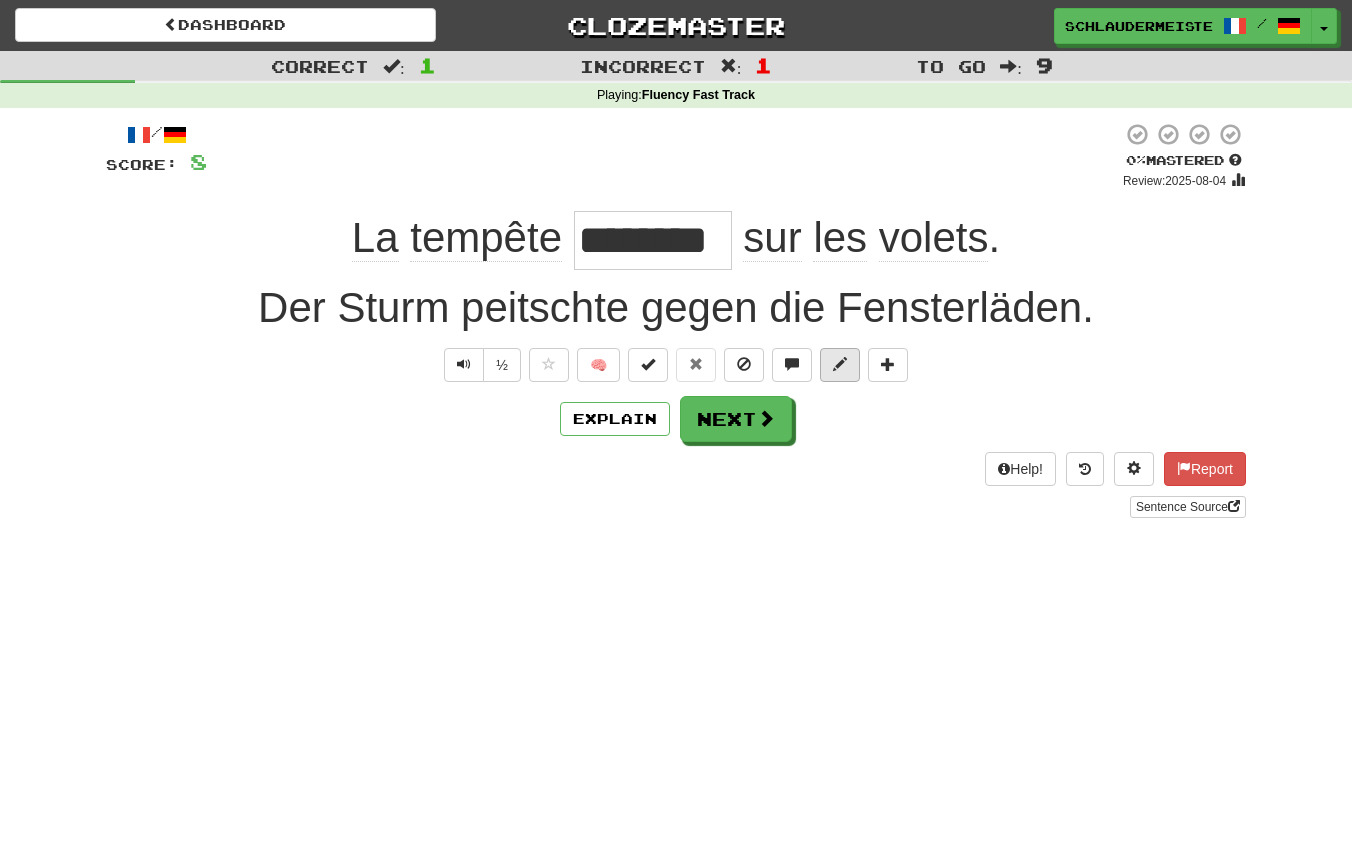 click at bounding box center (840, 364) 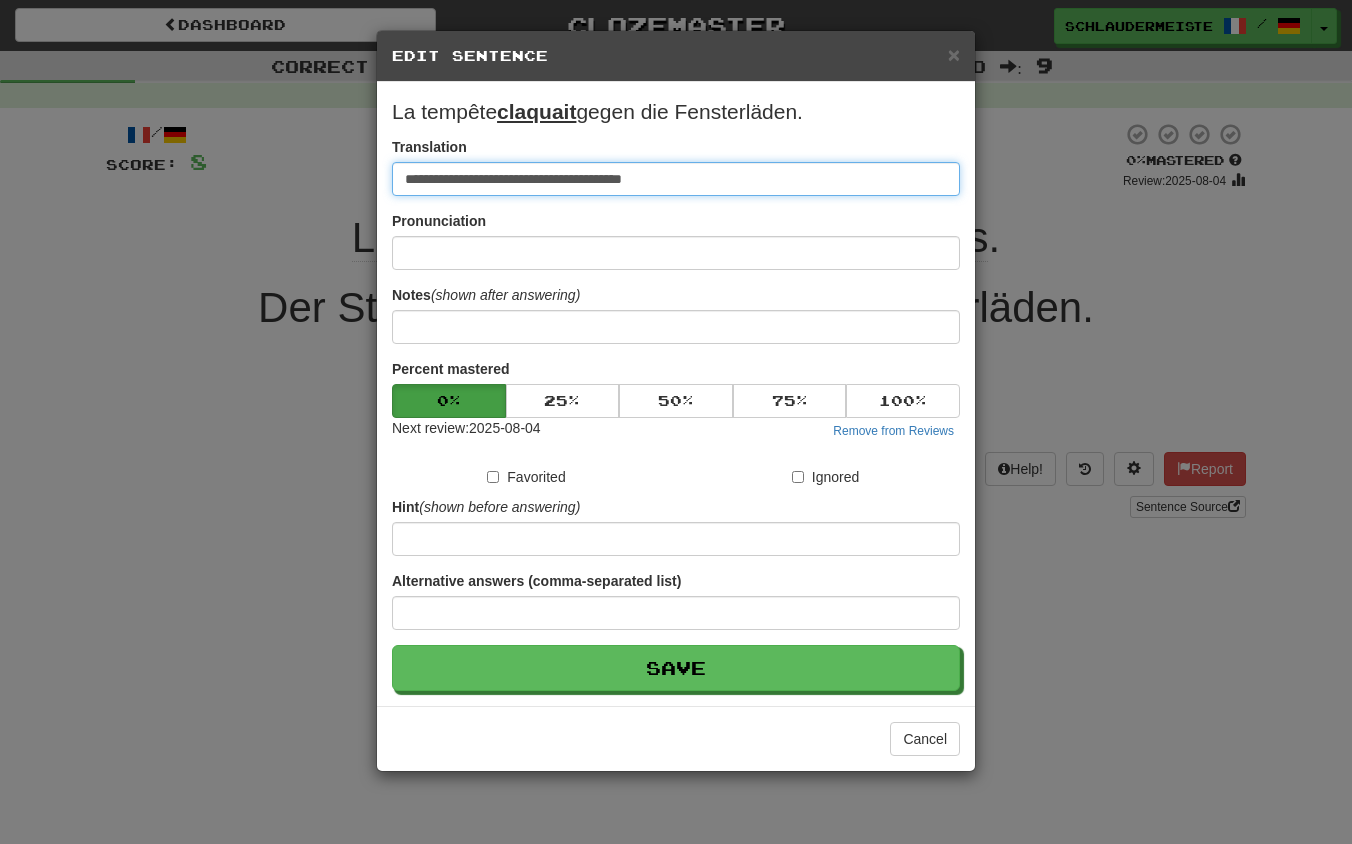drag, startPoint x: 799, startPoint y: 181, endPoint x: 242, endPoint y: 133, distance: 559.0644 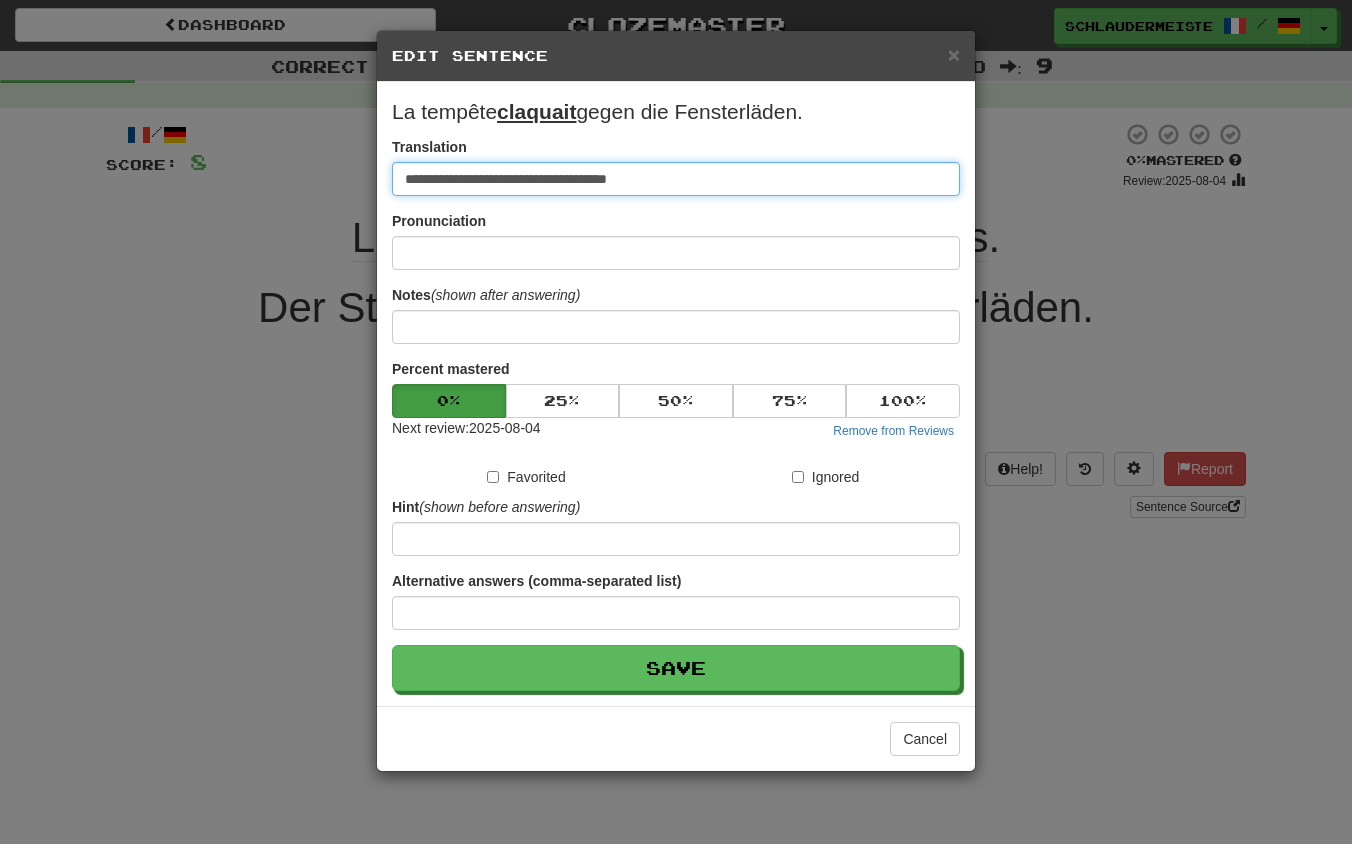 type on "**********" 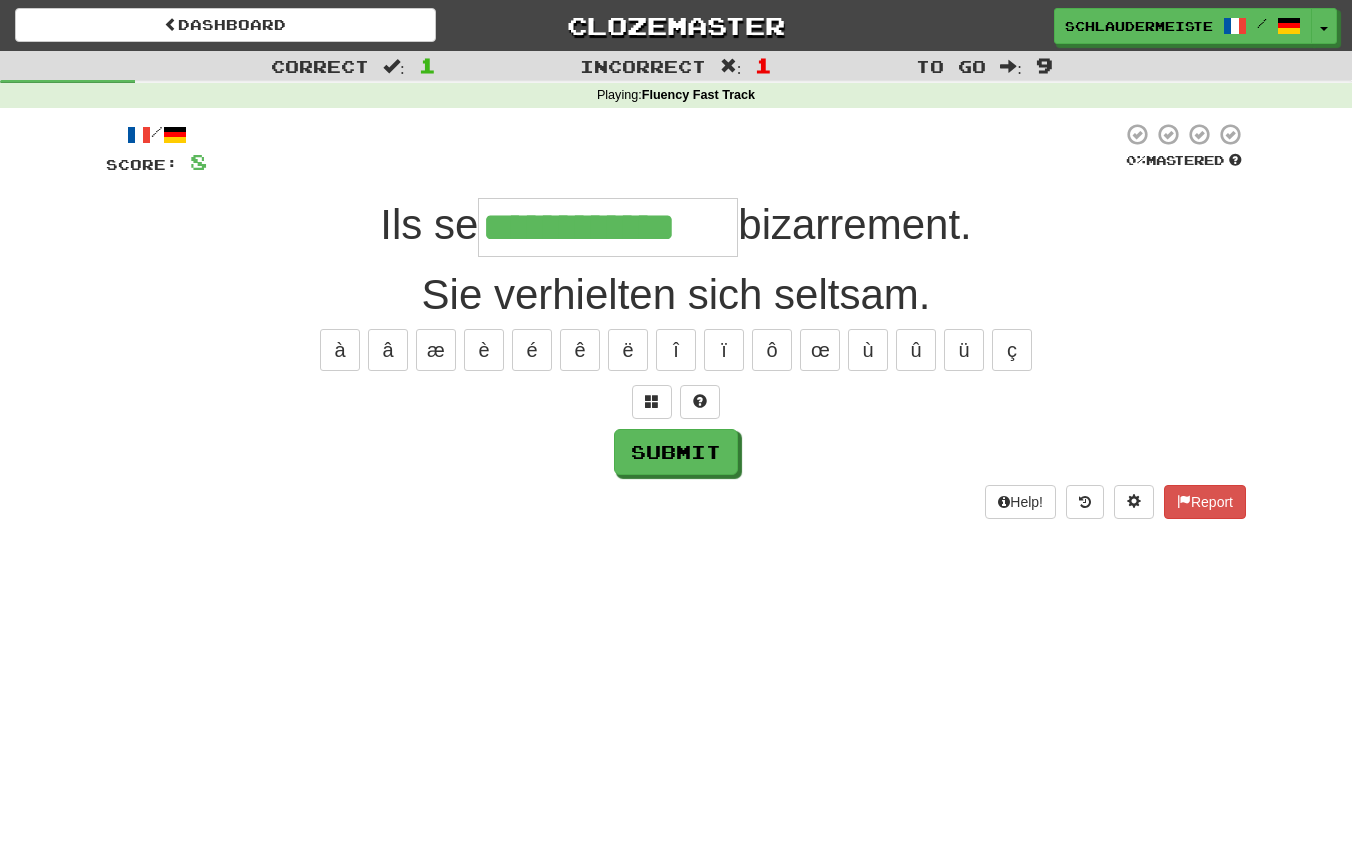 type on "**********" 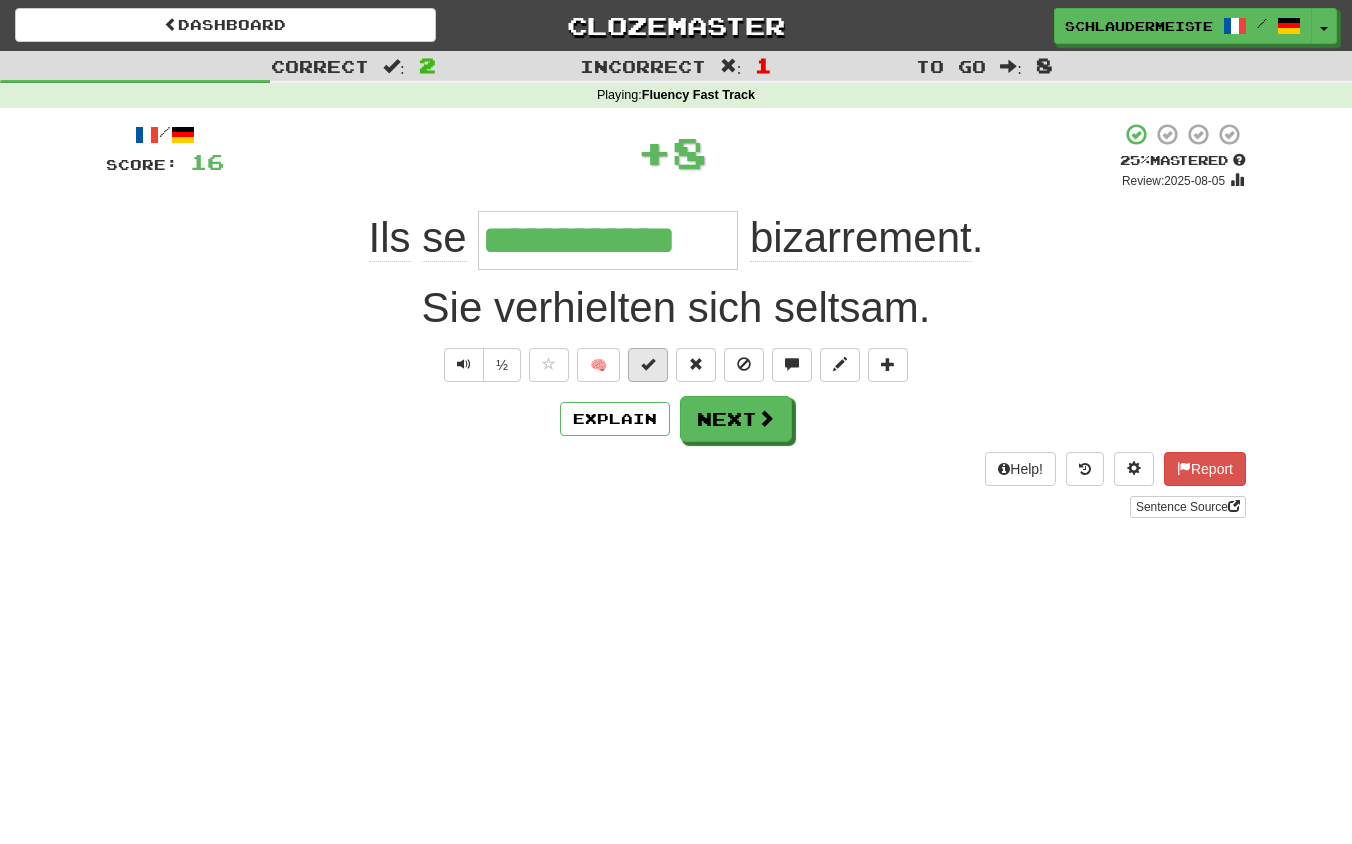 click at bounding box center (648, 364) 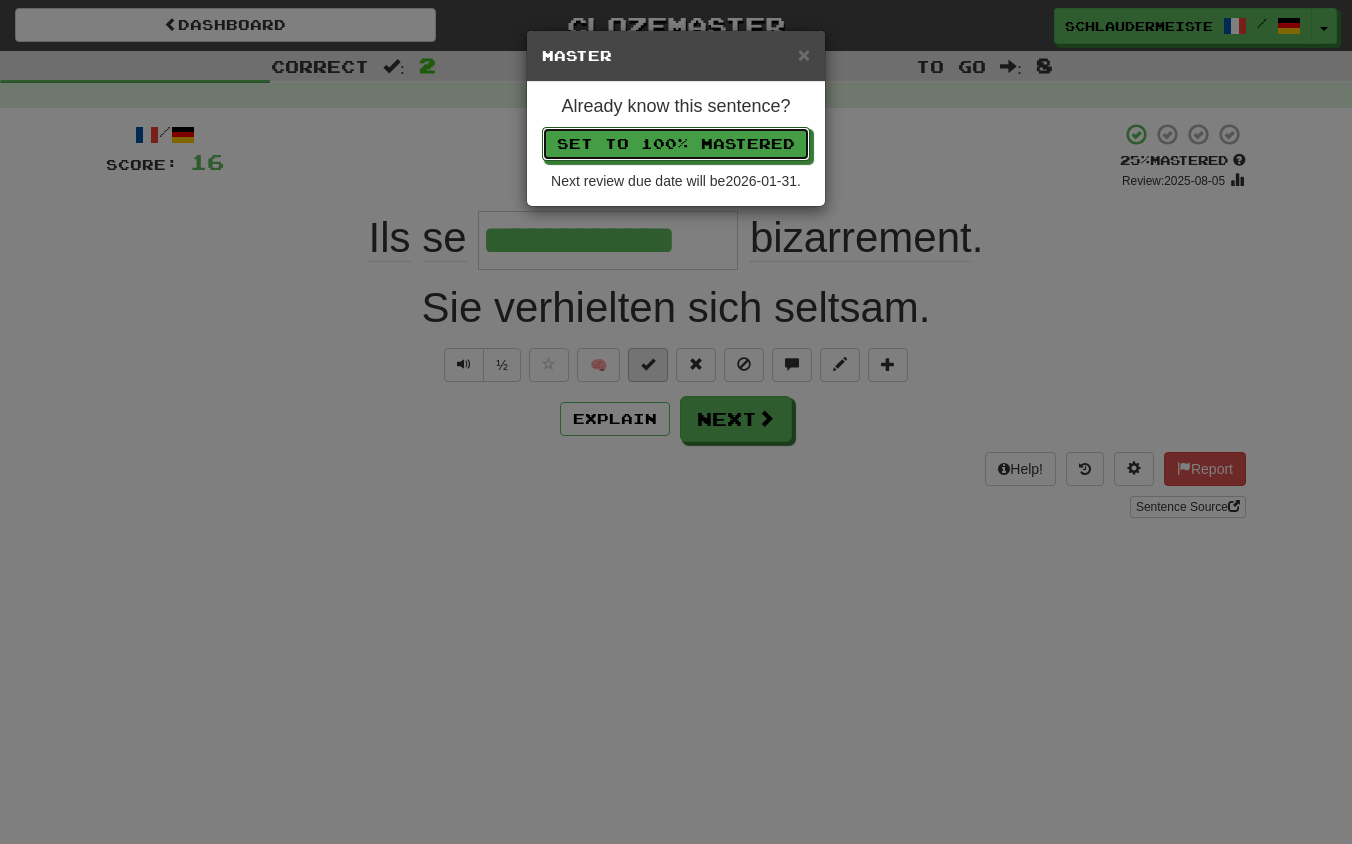 type 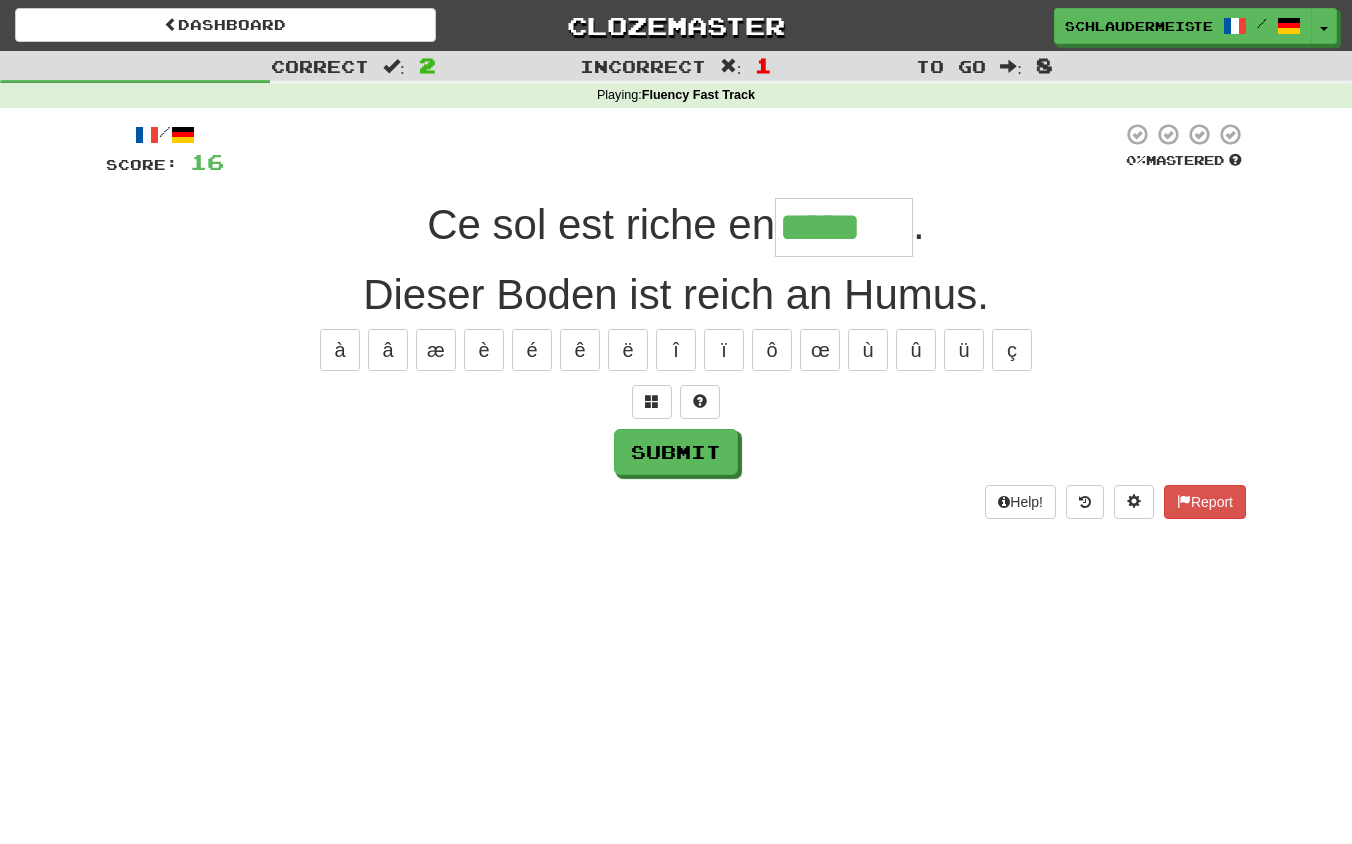 type on "*****" 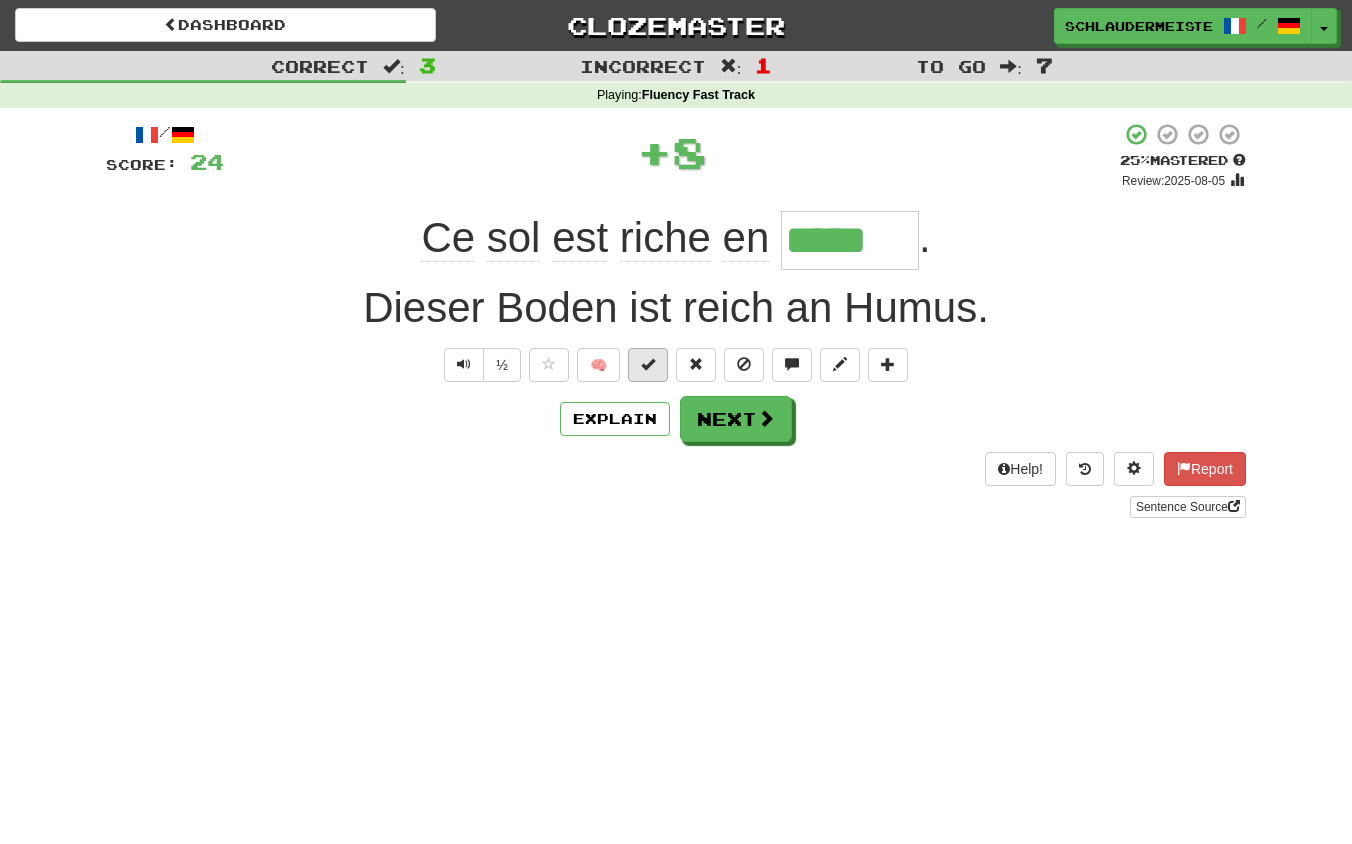 click at bounding box center [648, 364] 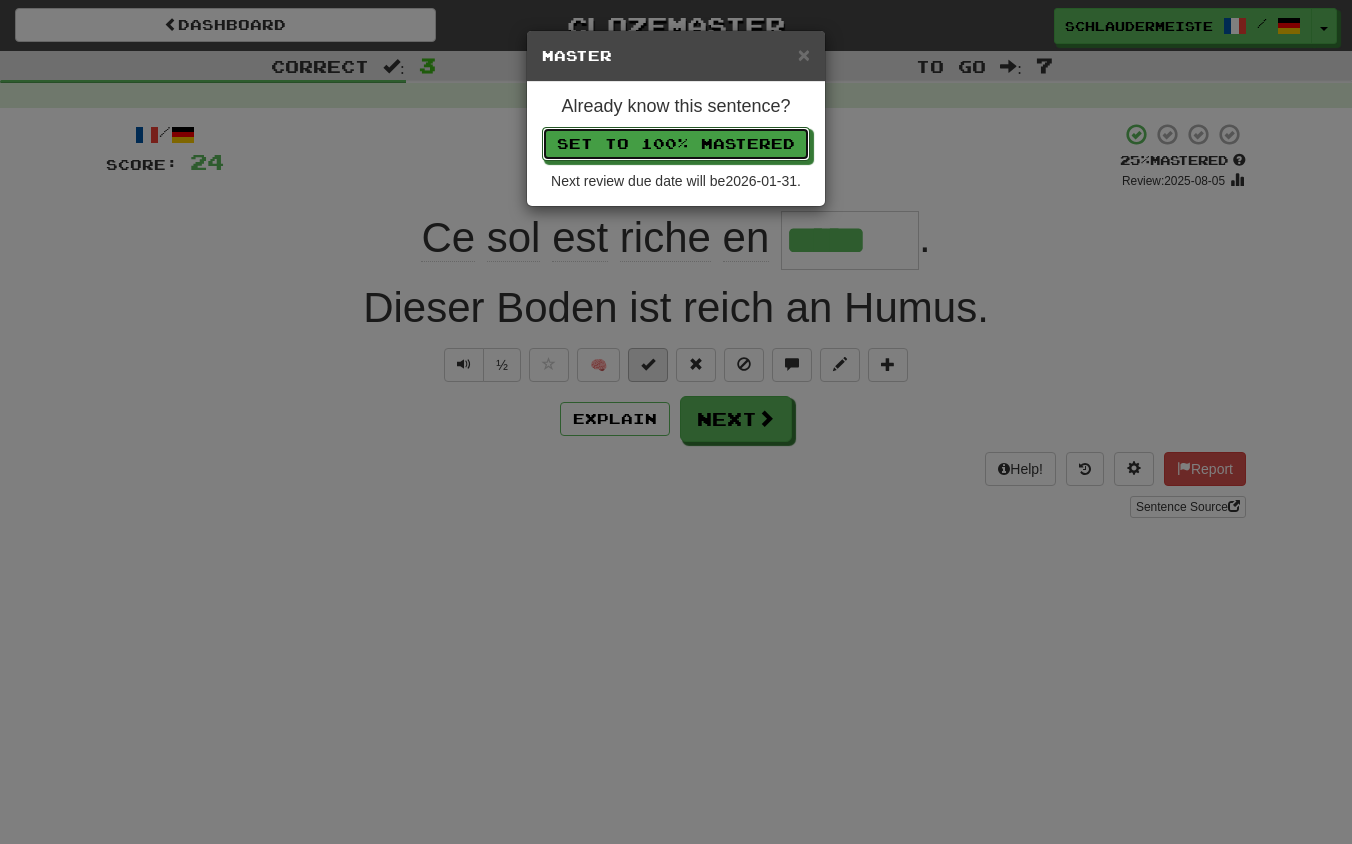 click on "Set to 100% Mastered" at bounding box center (676, 144) 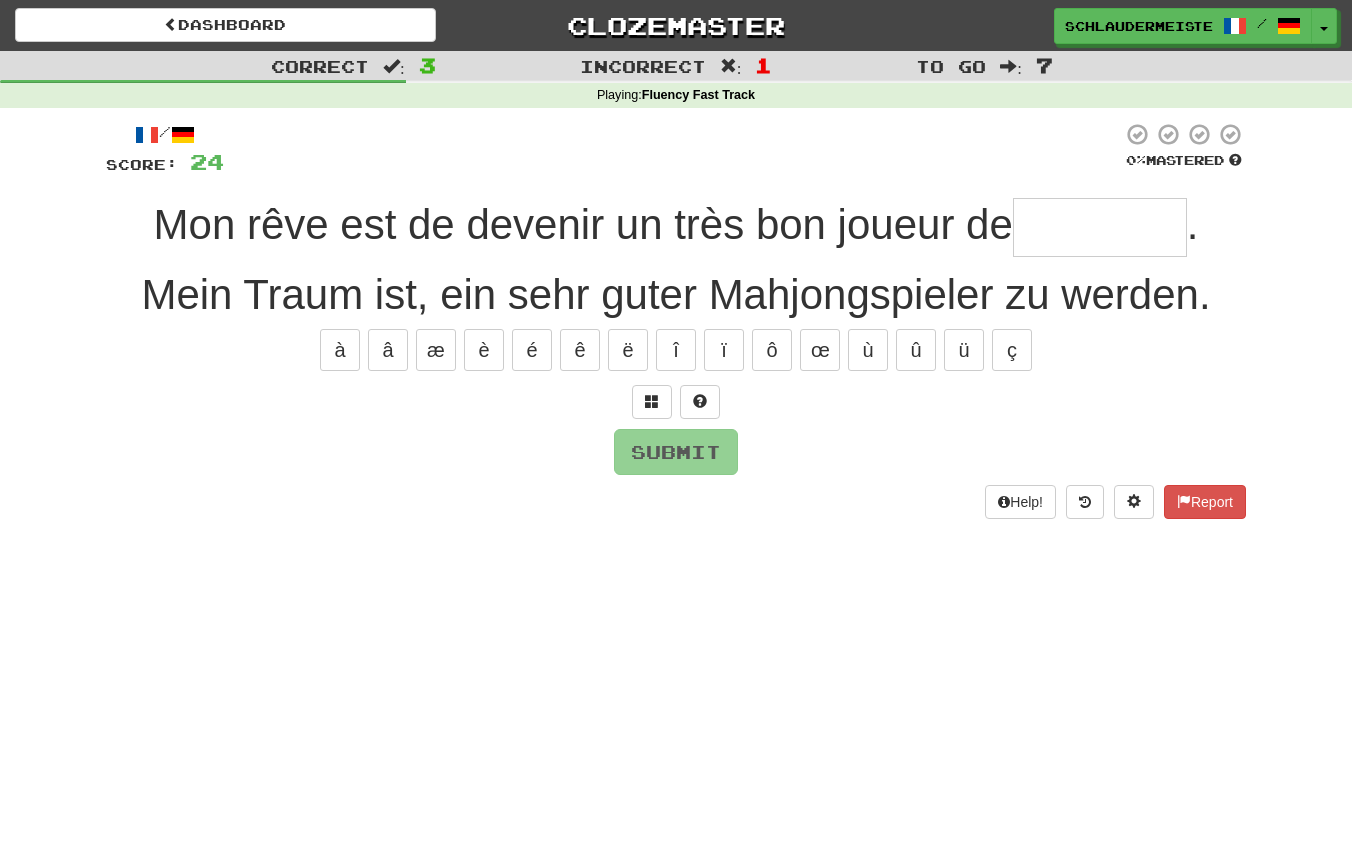 type on "*" 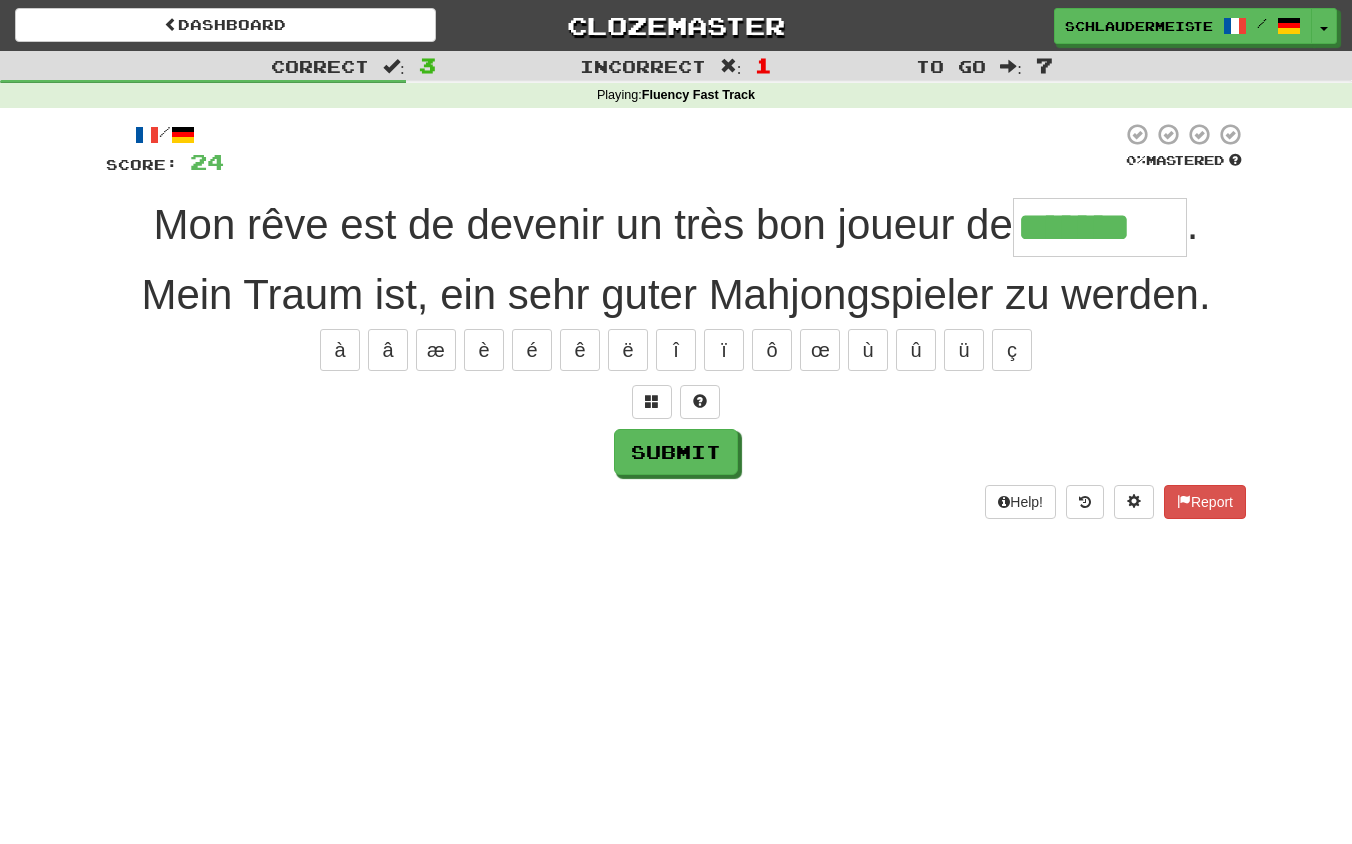 type on "*******" 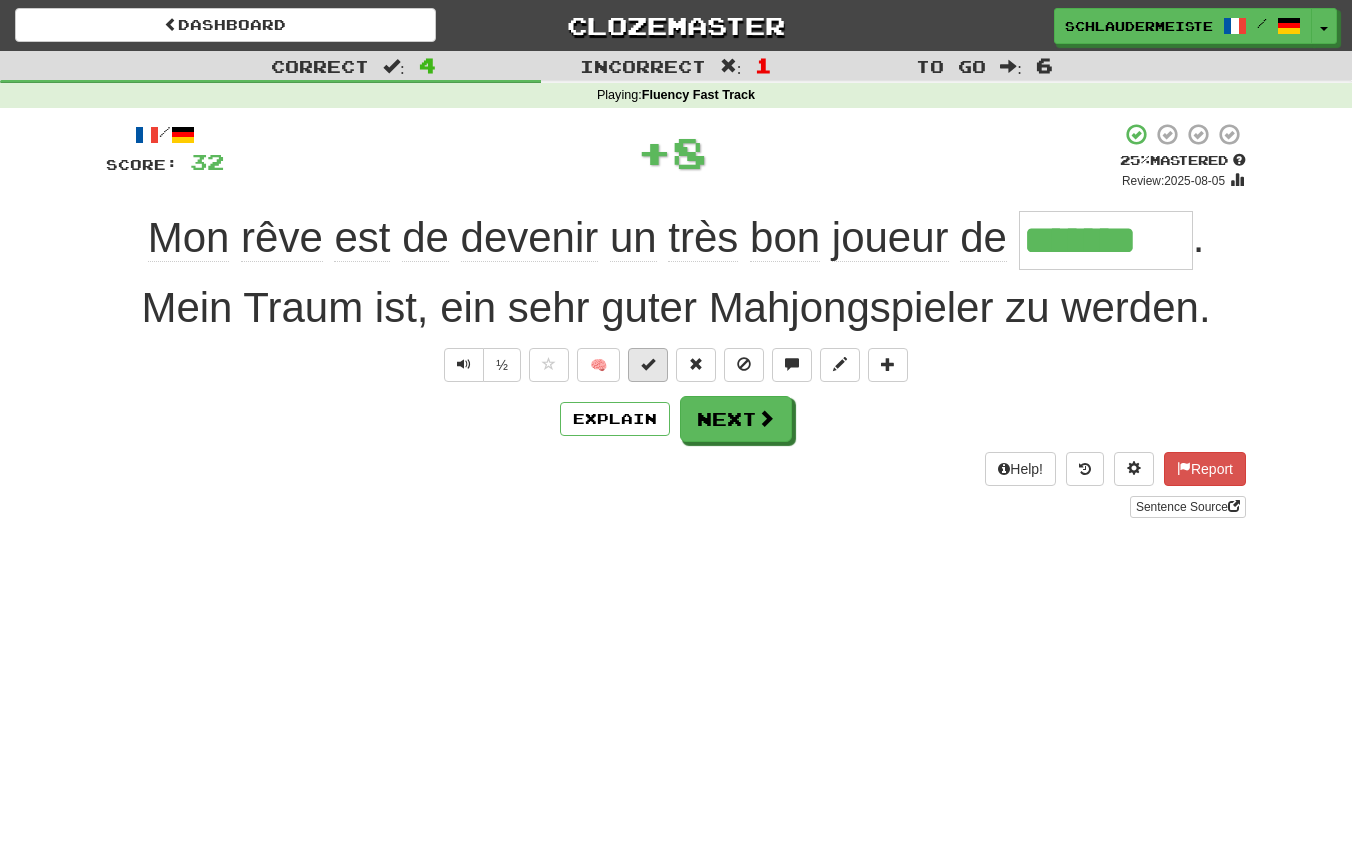 click at bounding box center [648, 364] 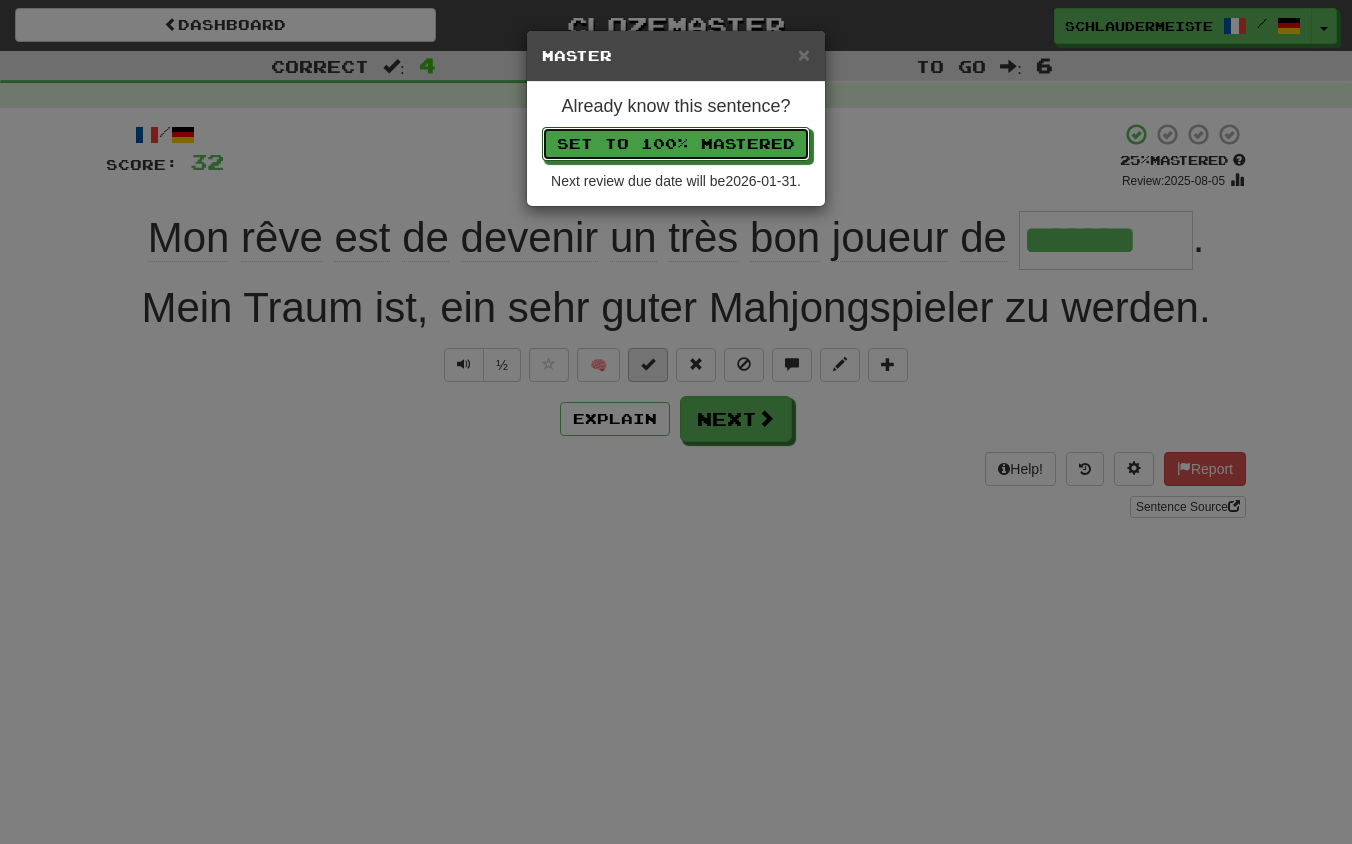 click on "Set to 100% Mastered" at bounding box center [676, 144] 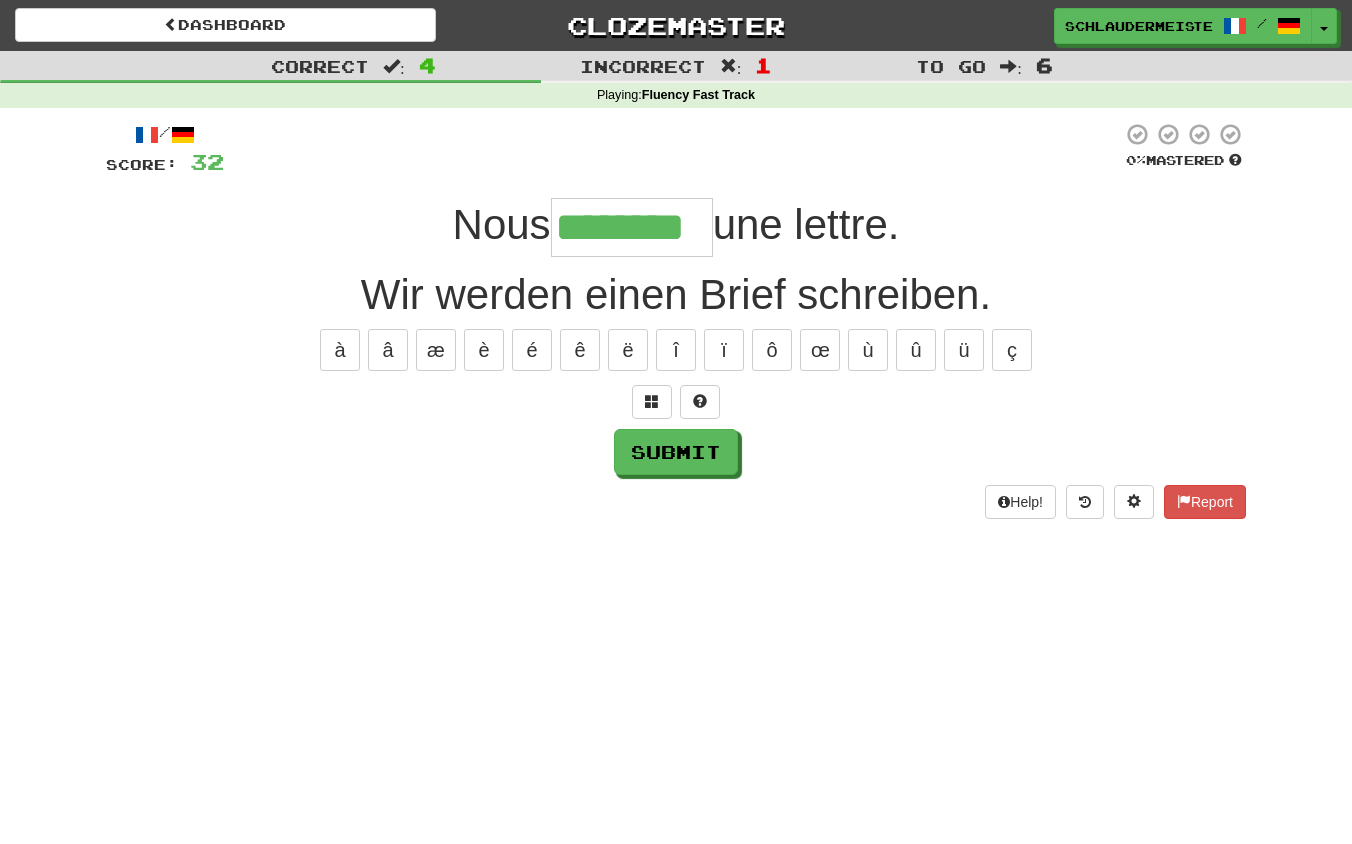 type on "********" 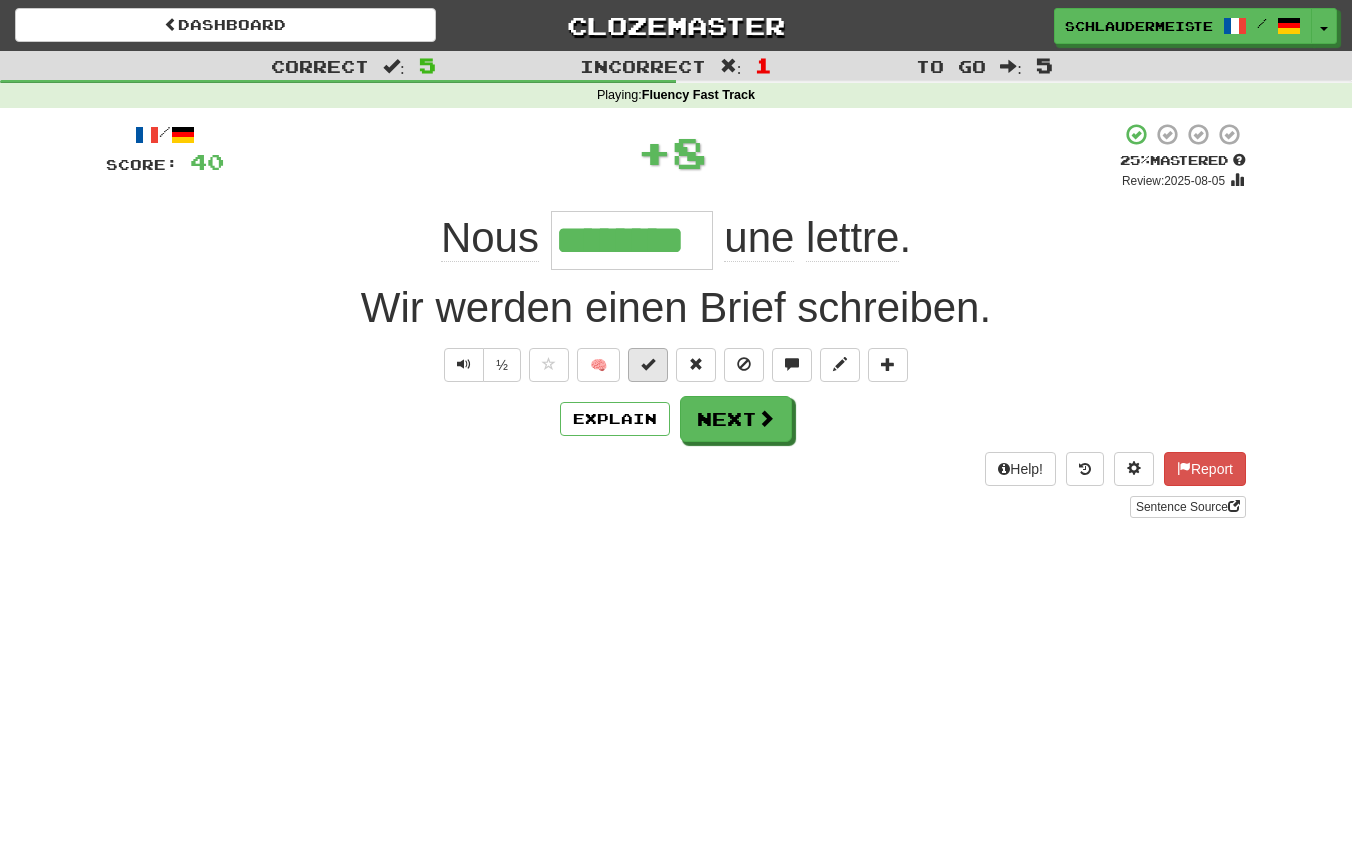 click at bounding box center [648, 364] 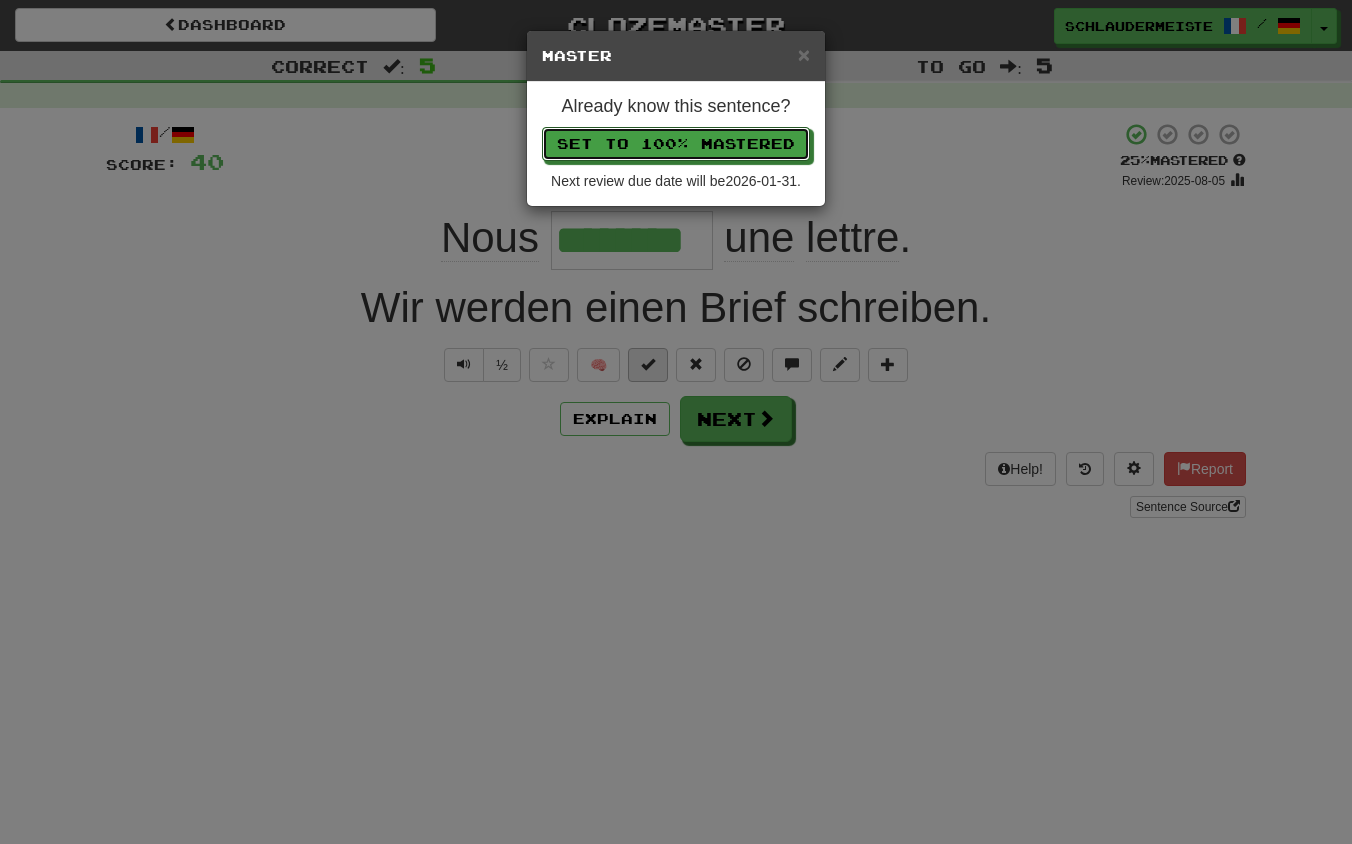 click on "Set to 100% Mastered" at bounding box center [676, 144] 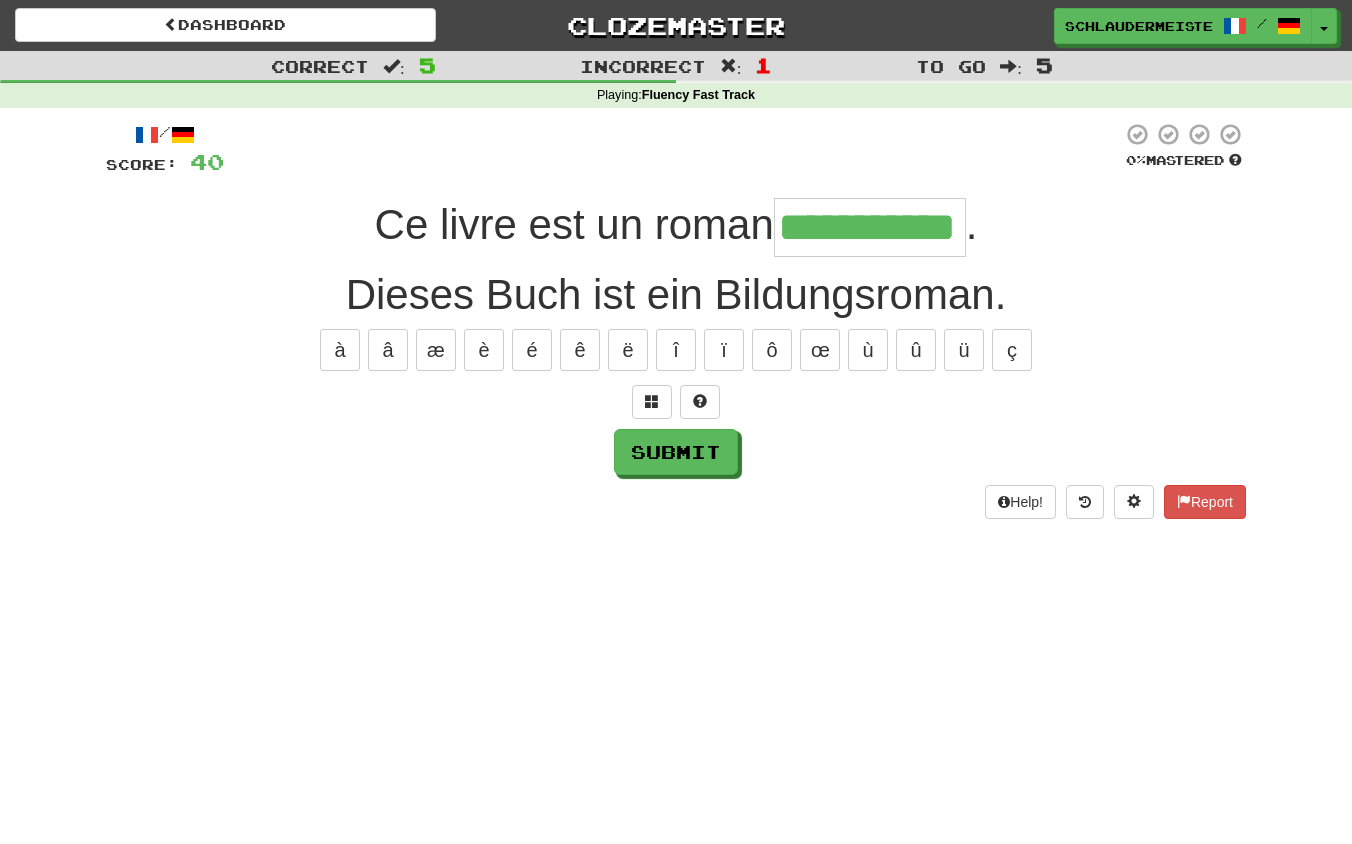type on "**********" 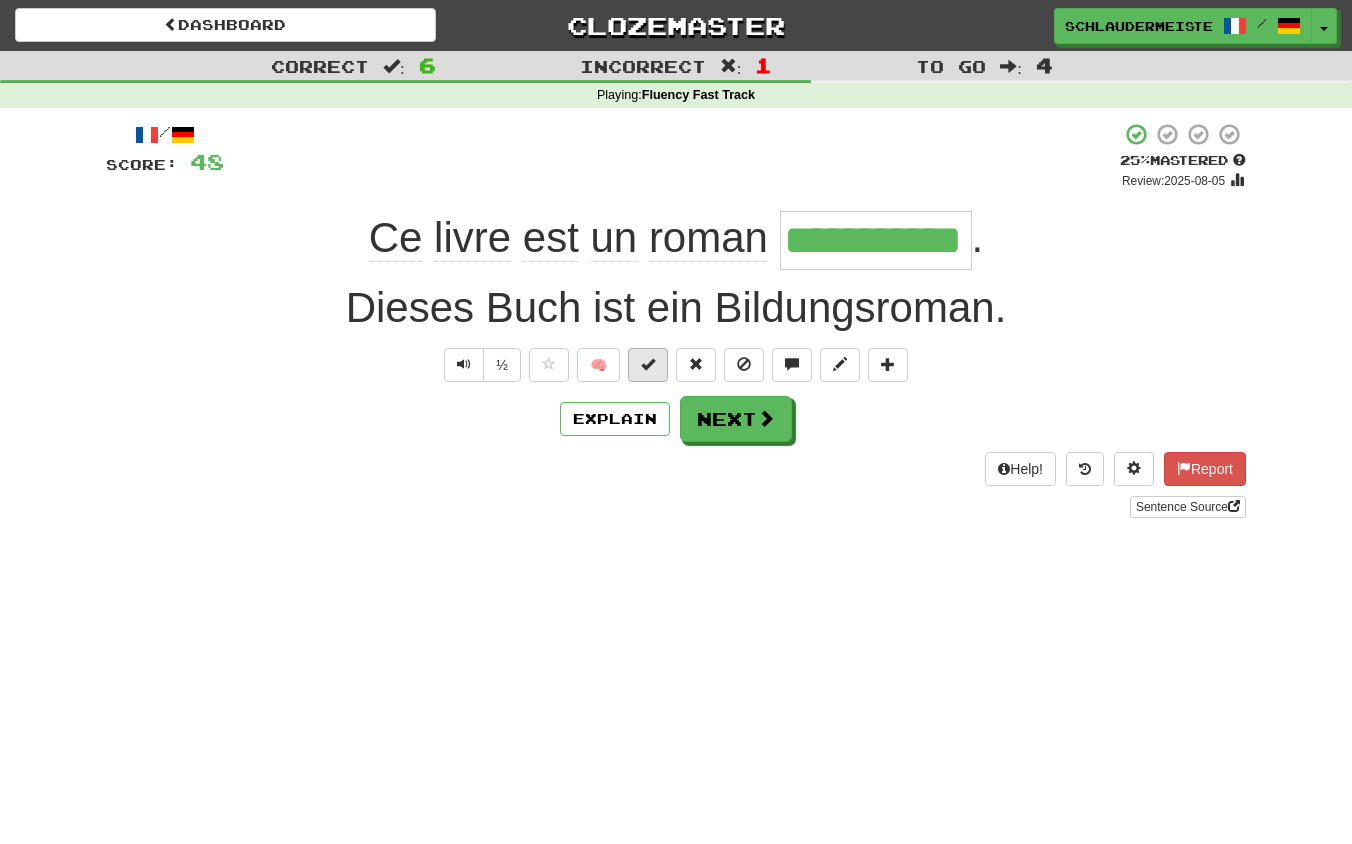 click at bounding box center (648, 365) 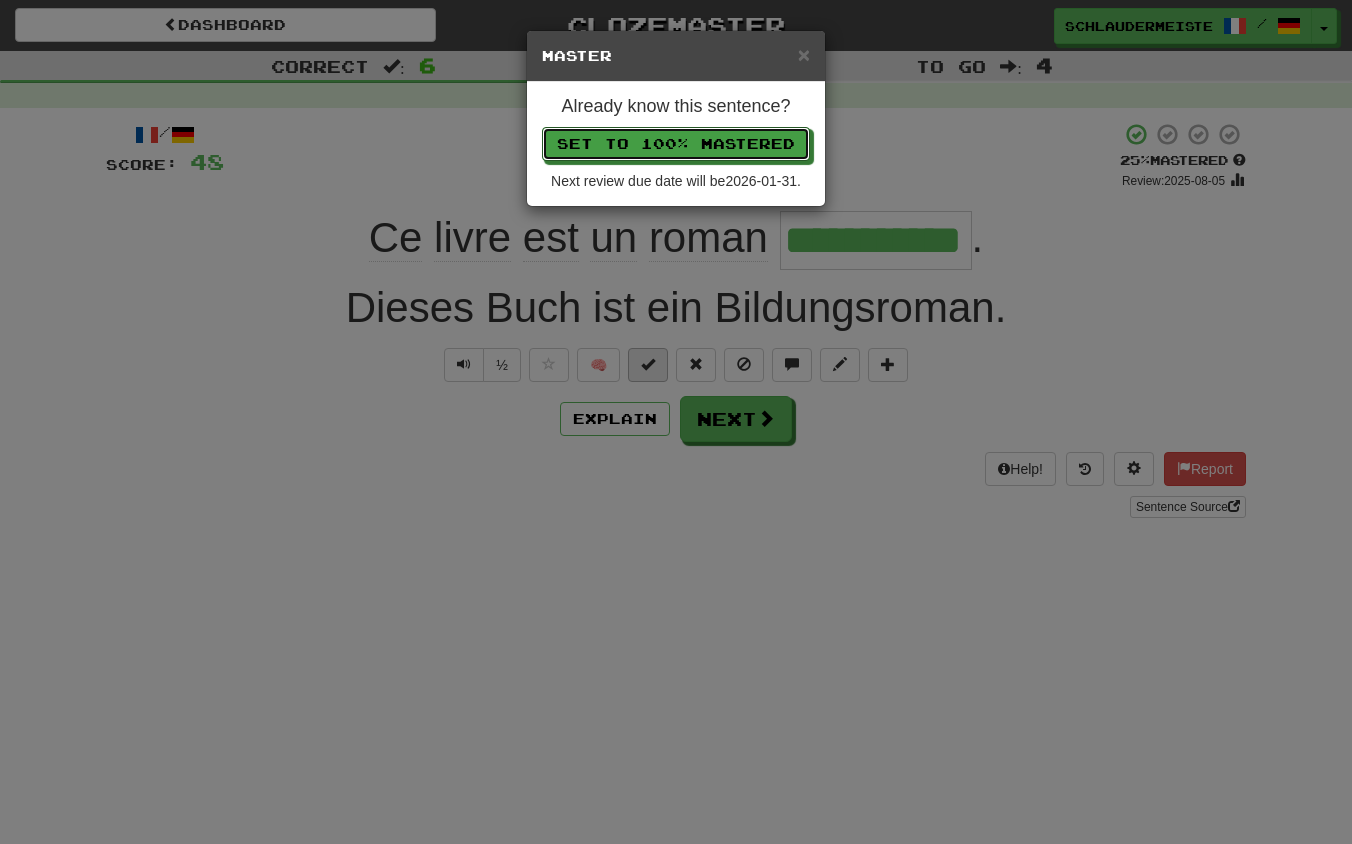 click on "Set to 100% Mastered" at bounding box center [676, 144] 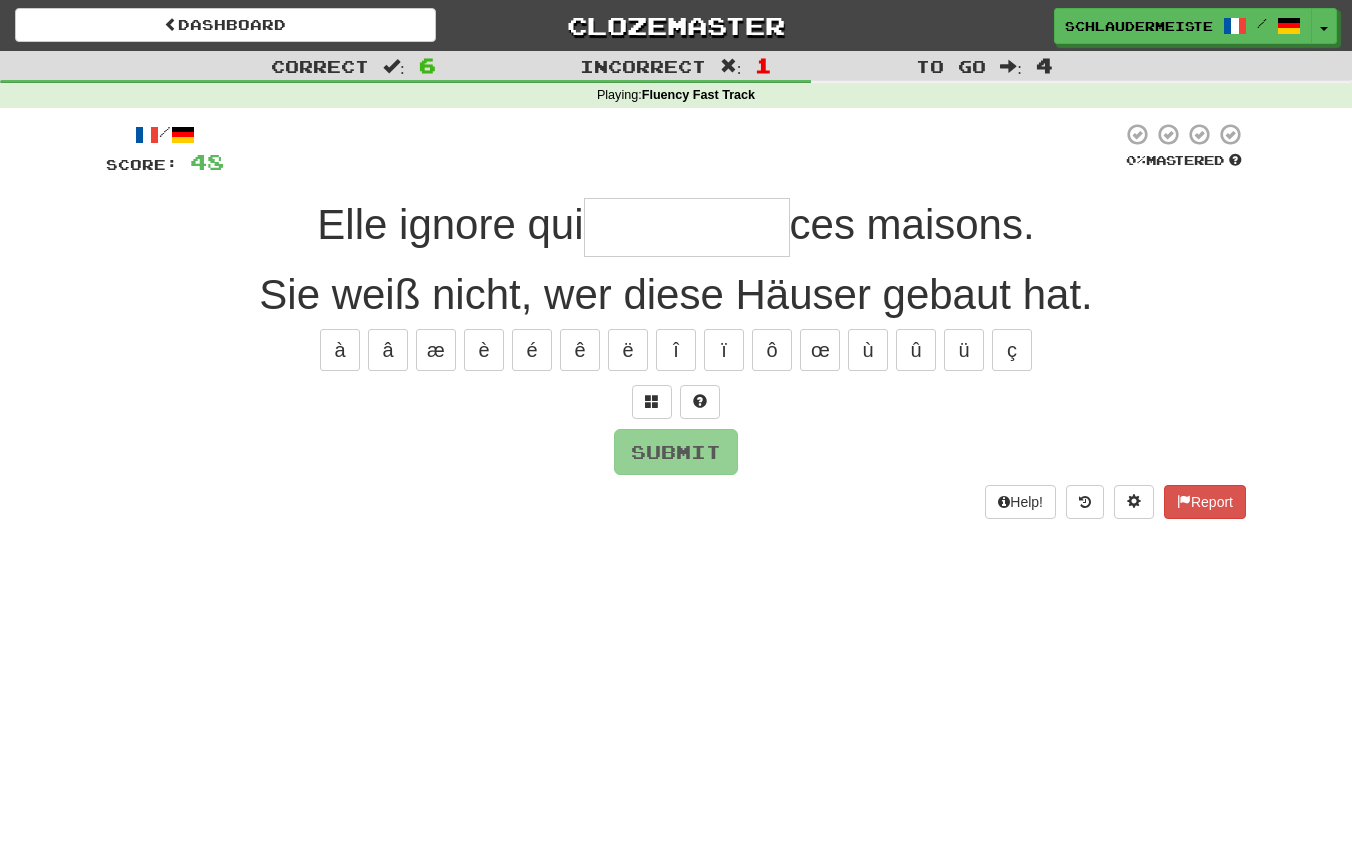 type on "*" 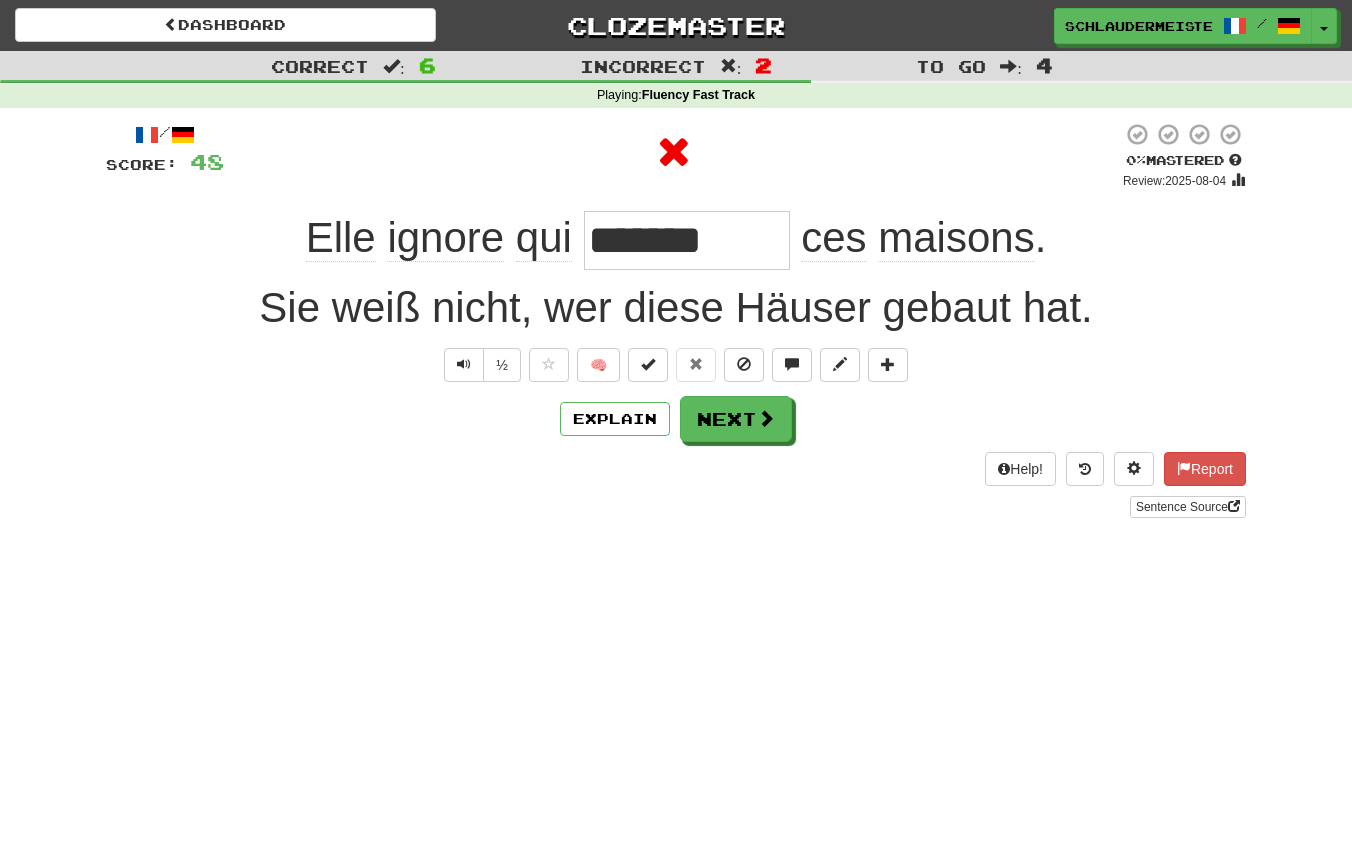 type on "**********" 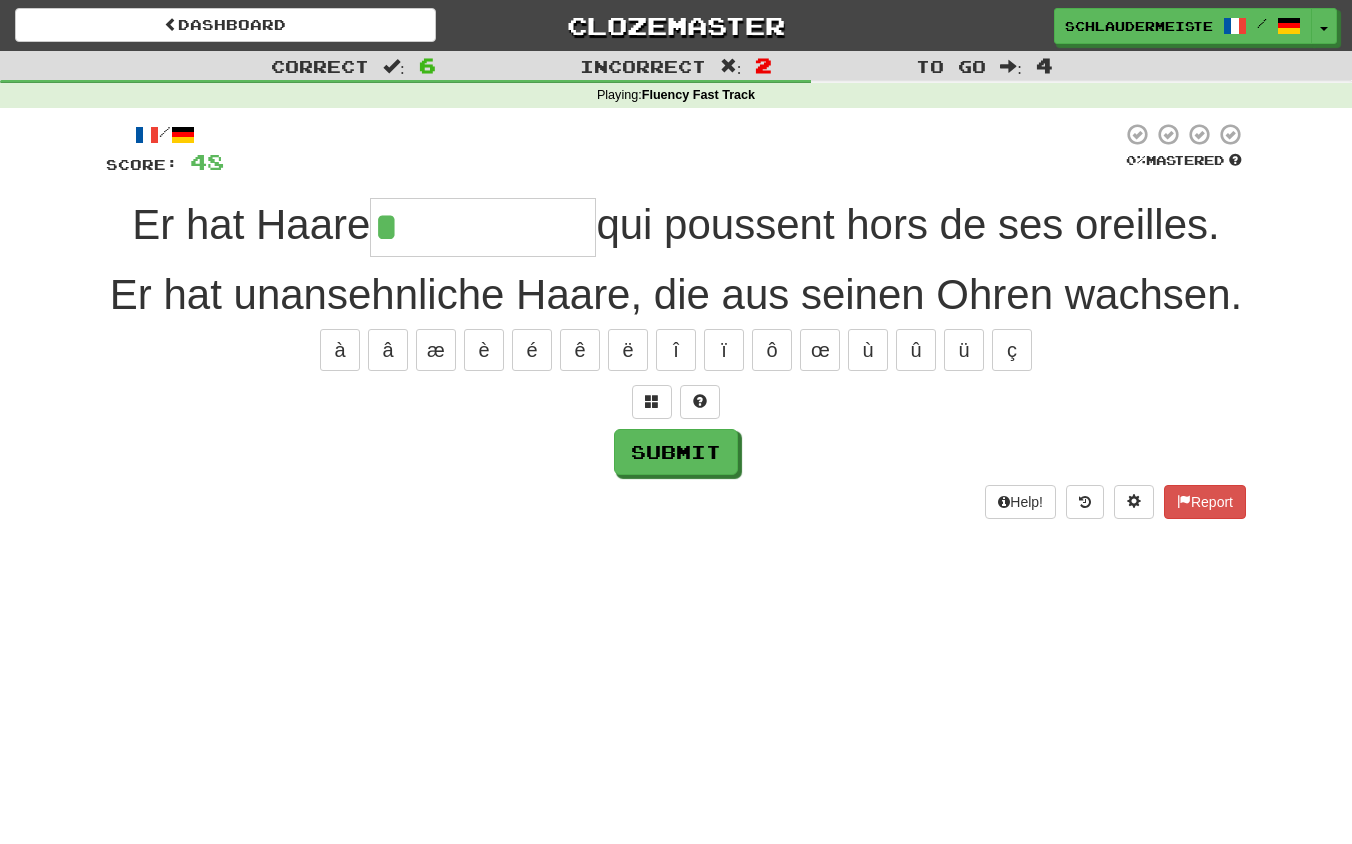 type on "**********" 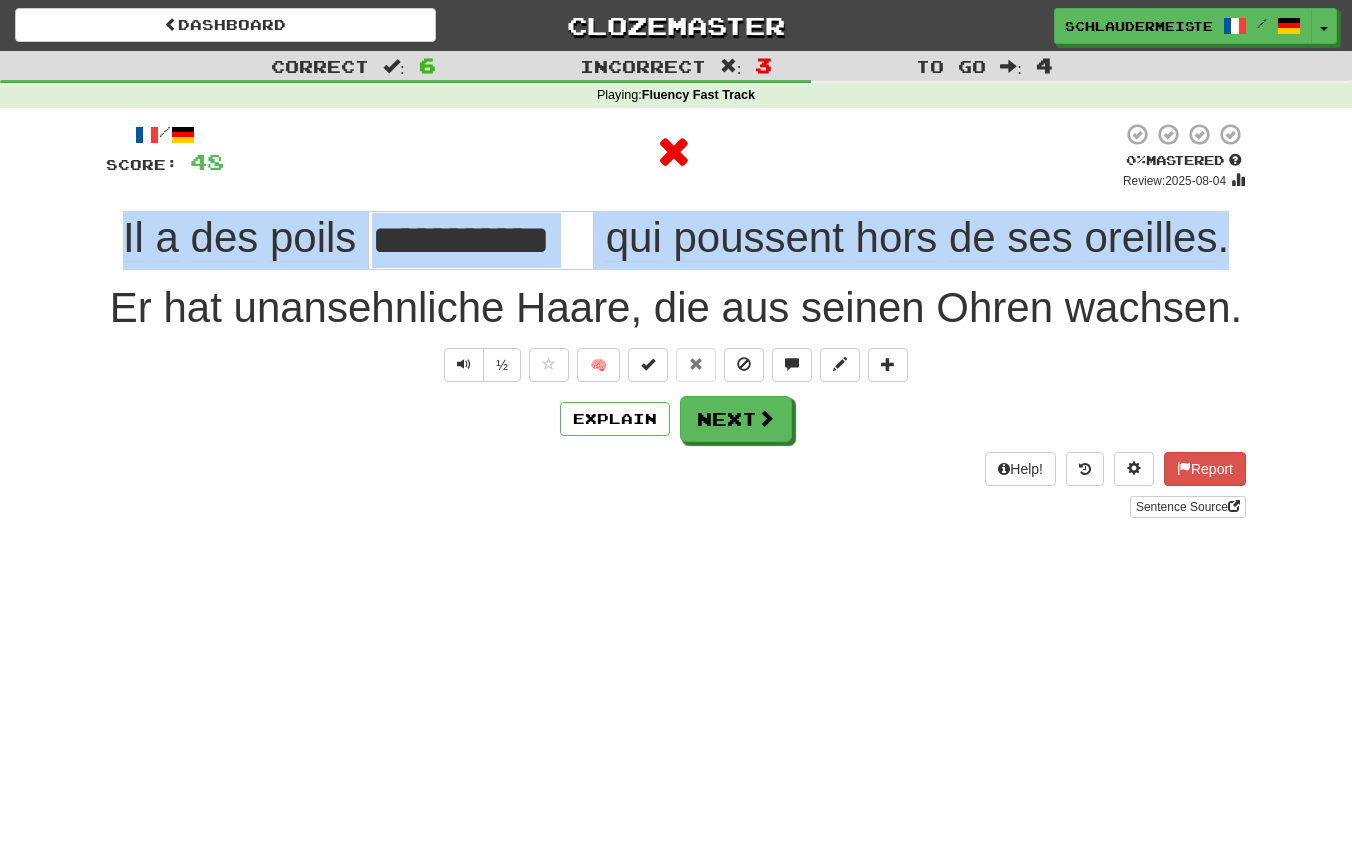 drag, startPoint x: 74, startPoint y: 218, endPoint x: 1314, endPoint y: 252, distance: 1240.4661 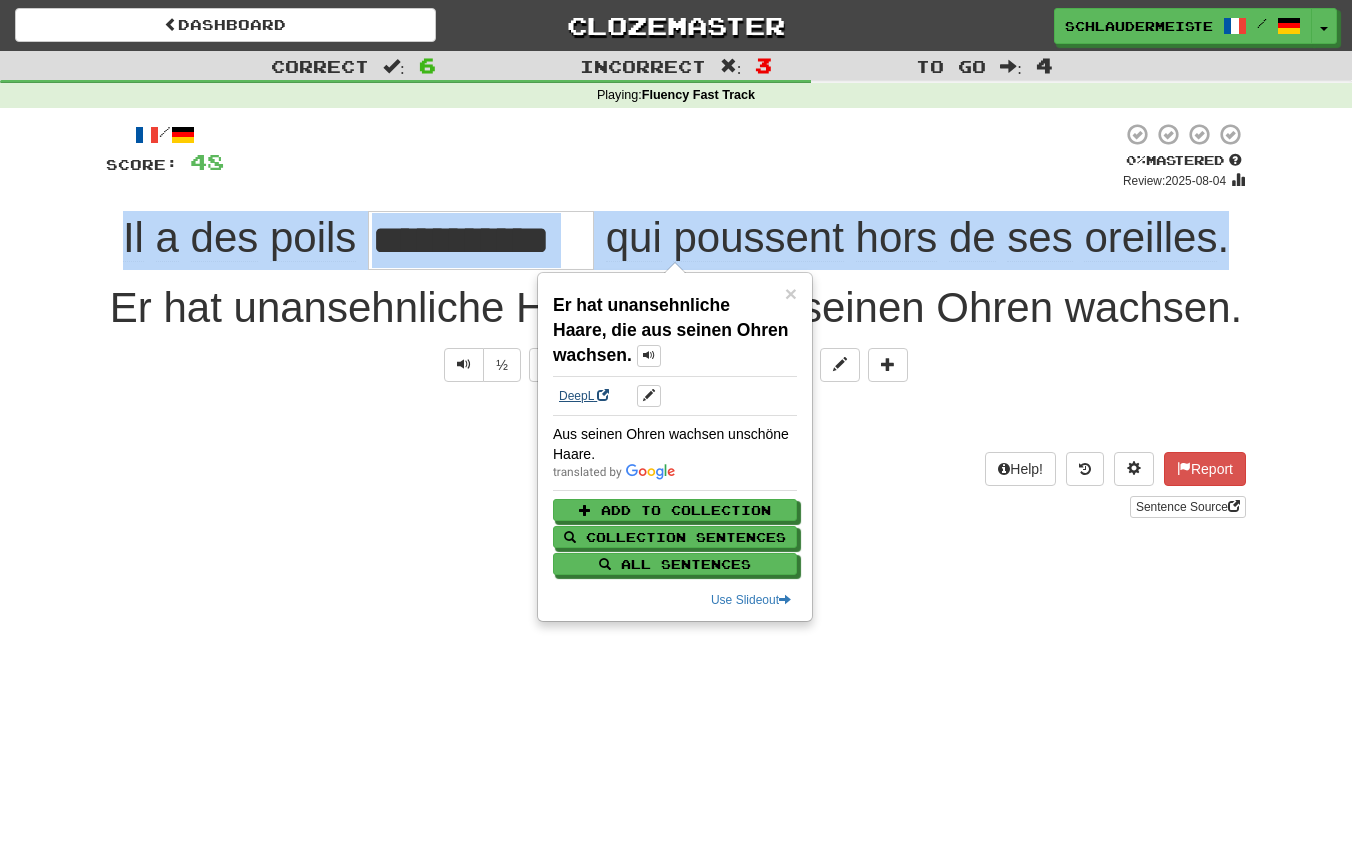 click on "DeepL" at bounding box center (584, 396) 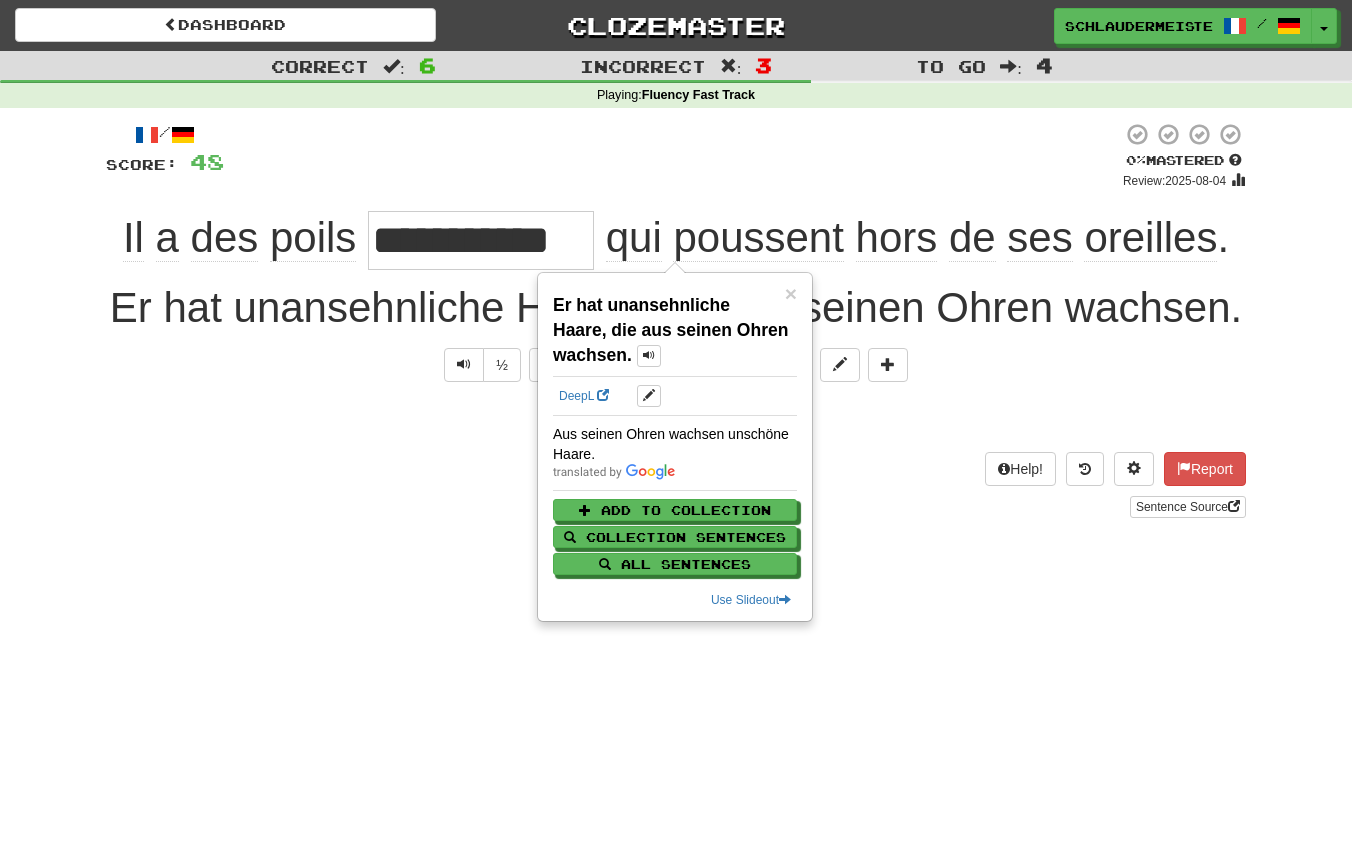 click on "Help!  Report Sentence Source" at bounding box center [676, 485] 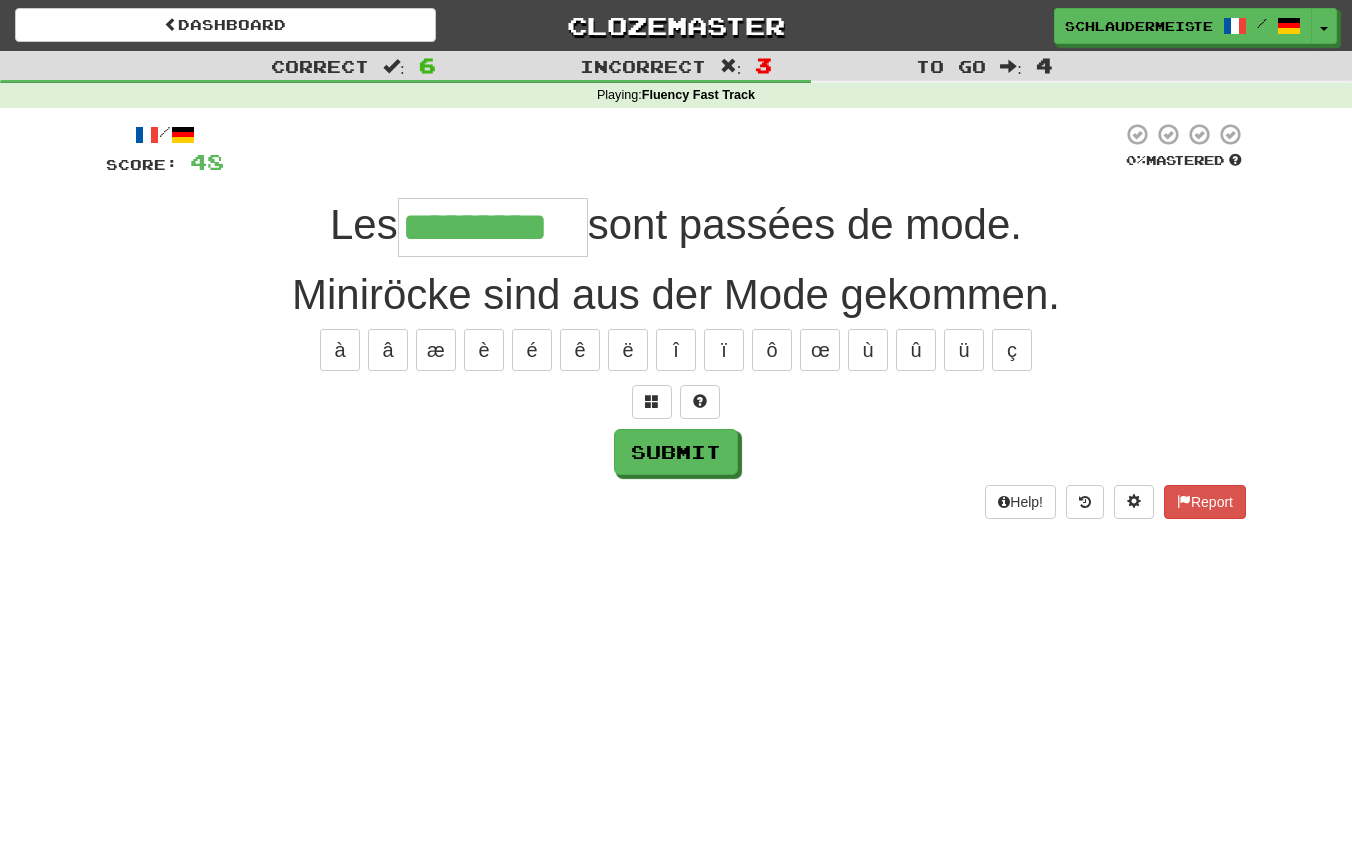 type on "*********" 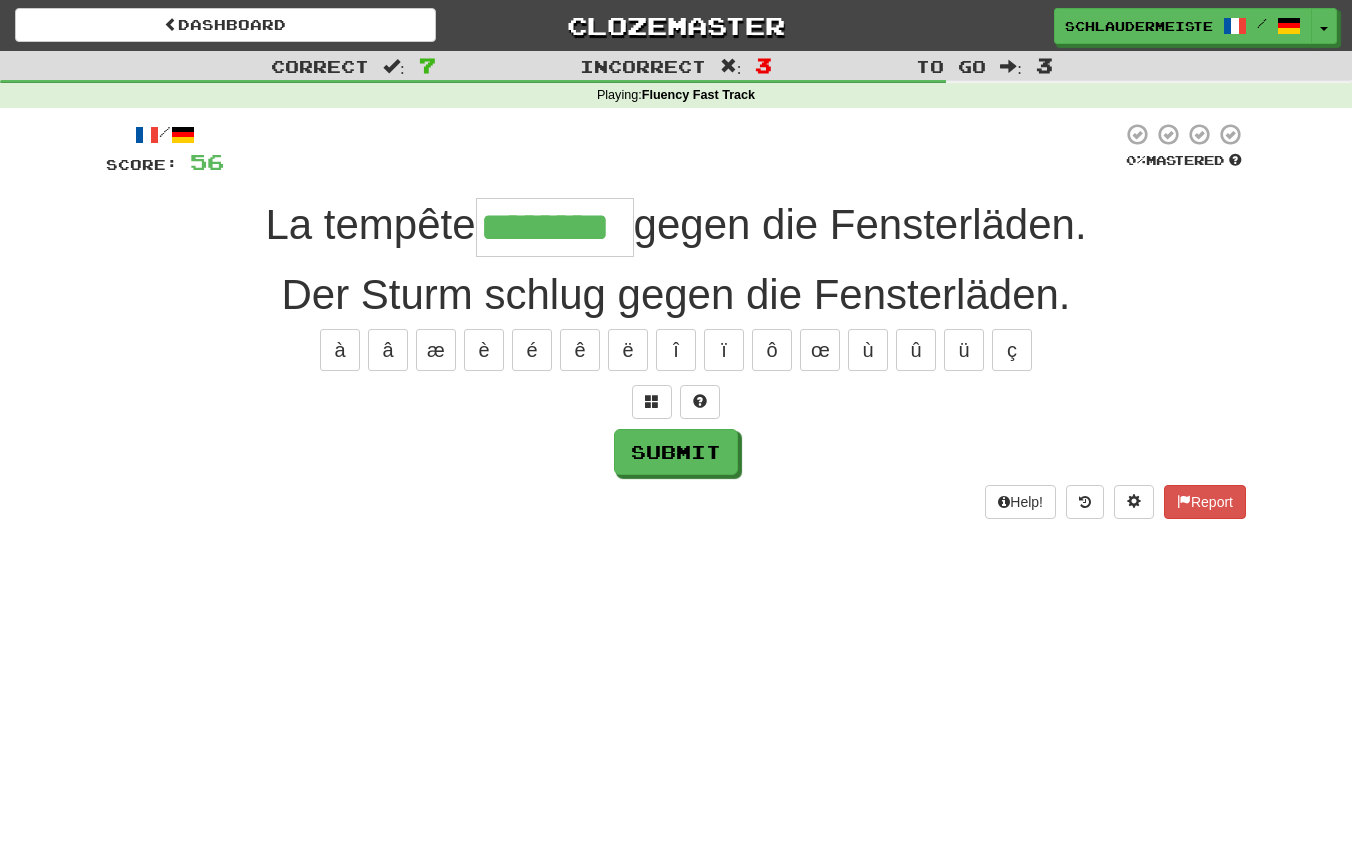 type on "********" 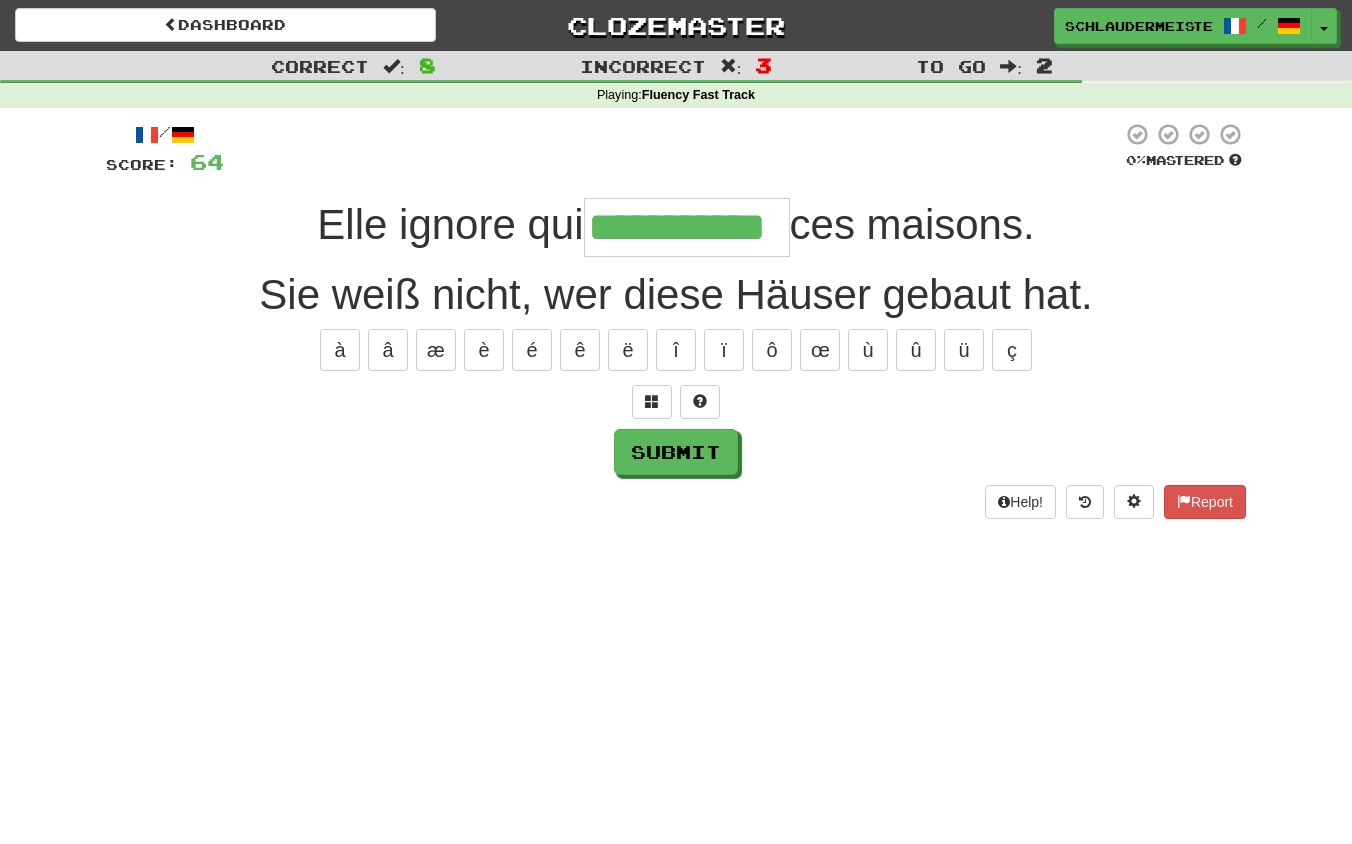 type on "**********" 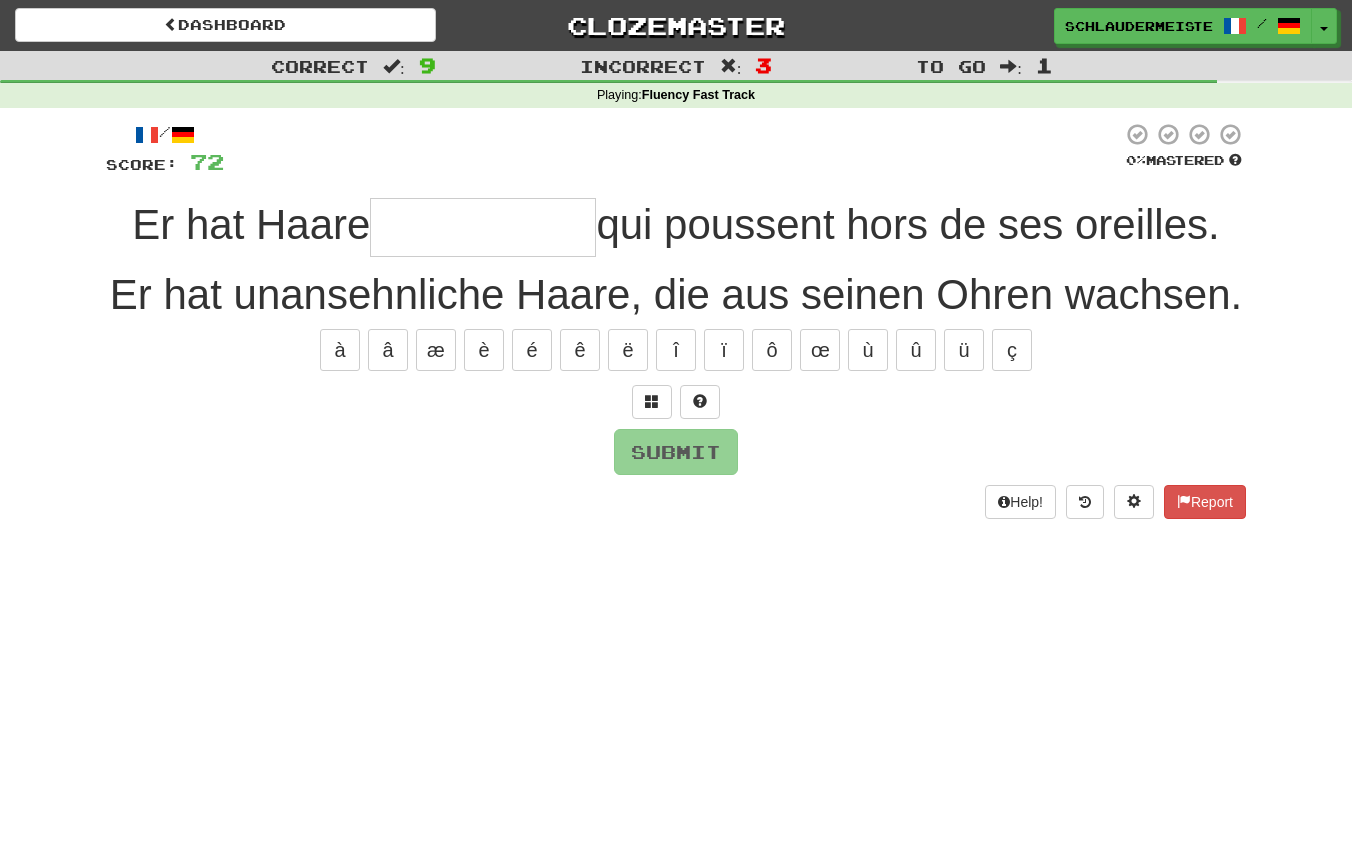 type on "*" 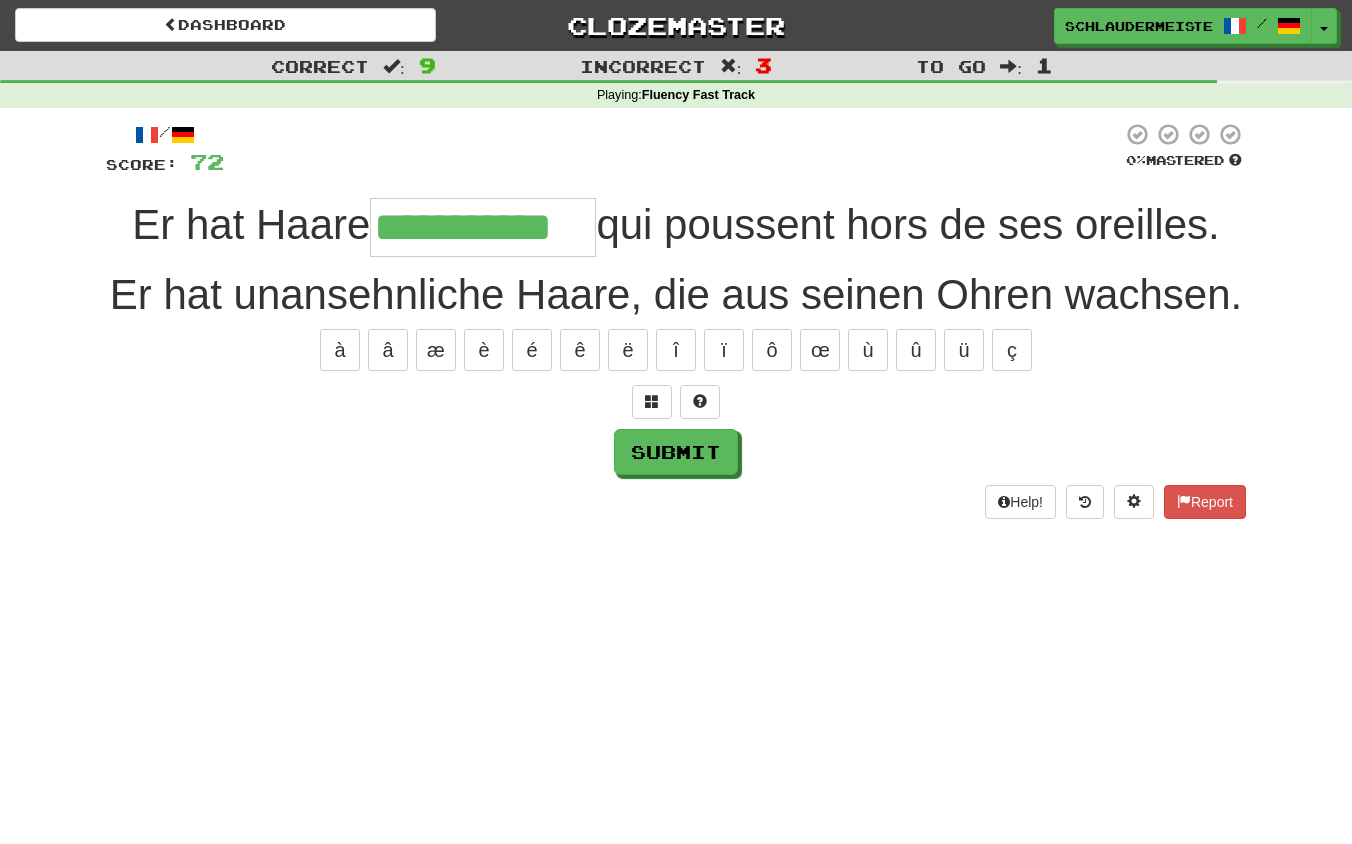 type on "**********" 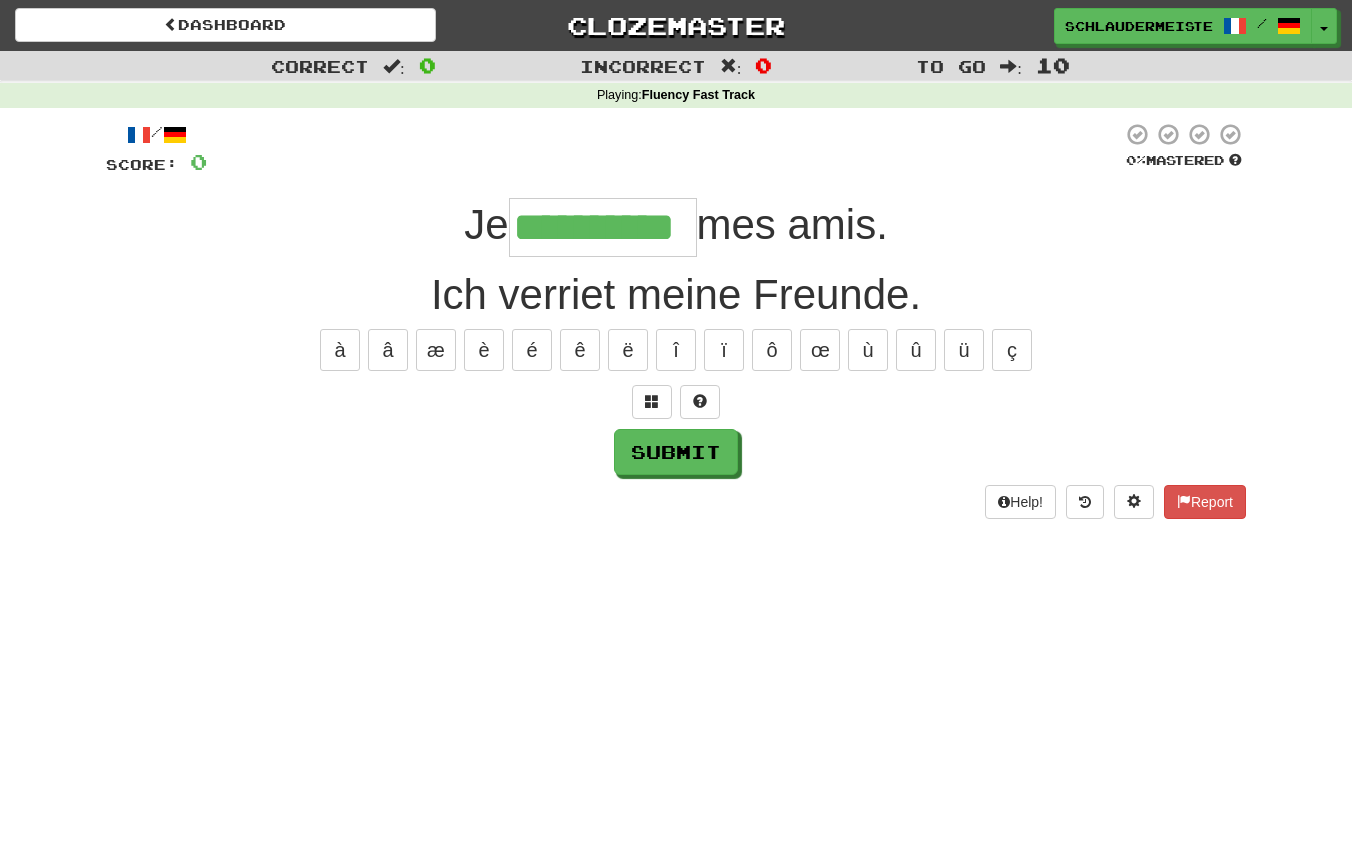 type on "**********" 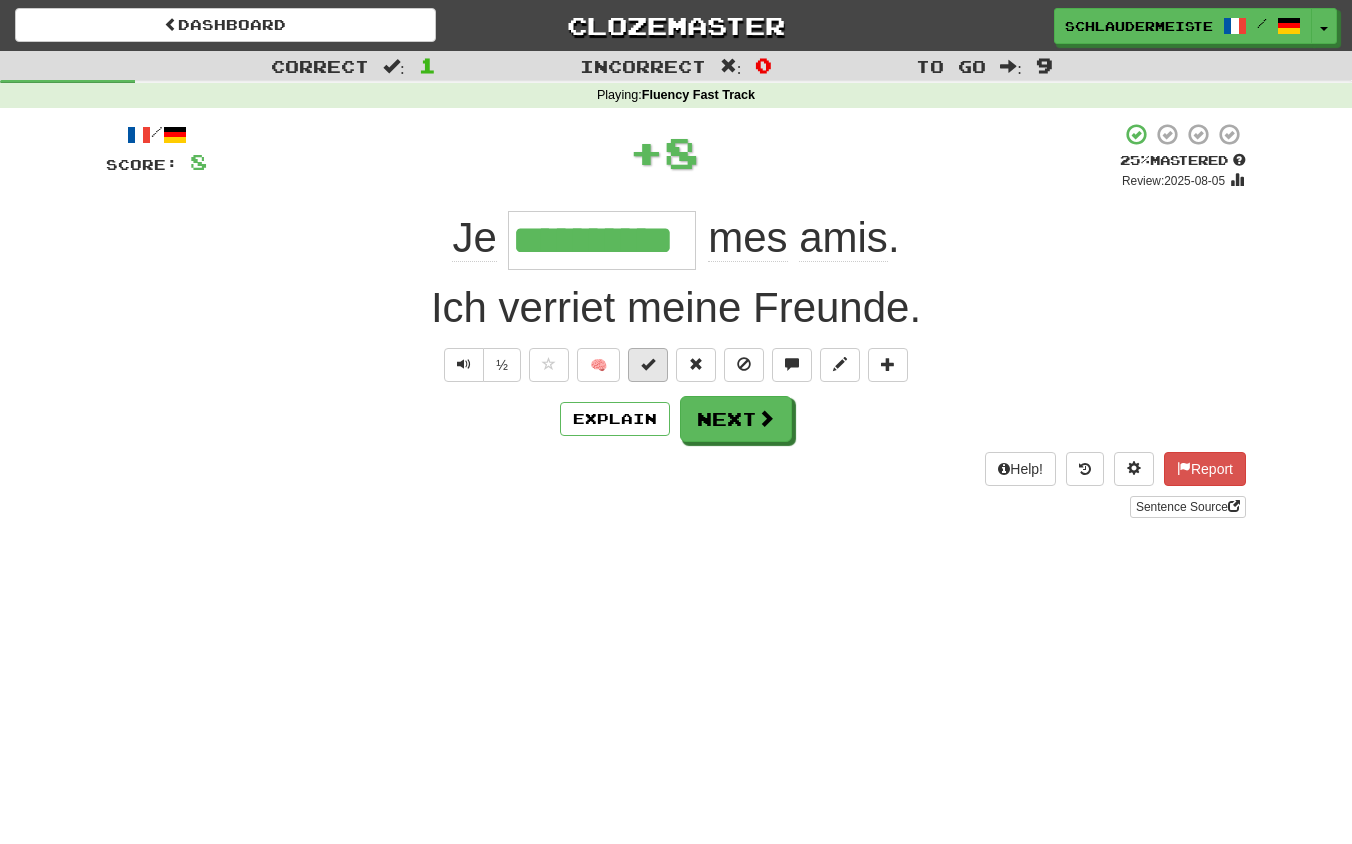 click at bounding box center (648, 364) 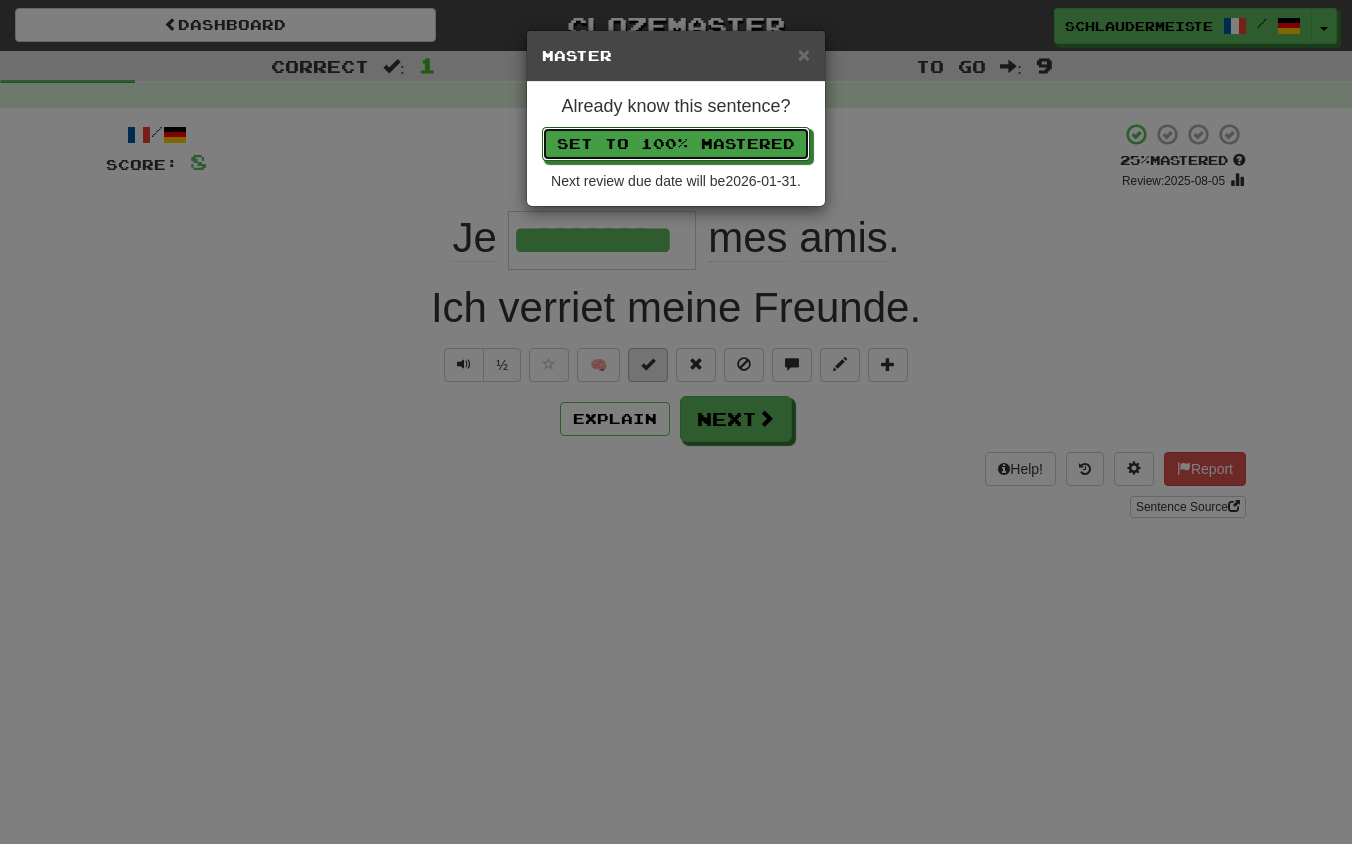 type 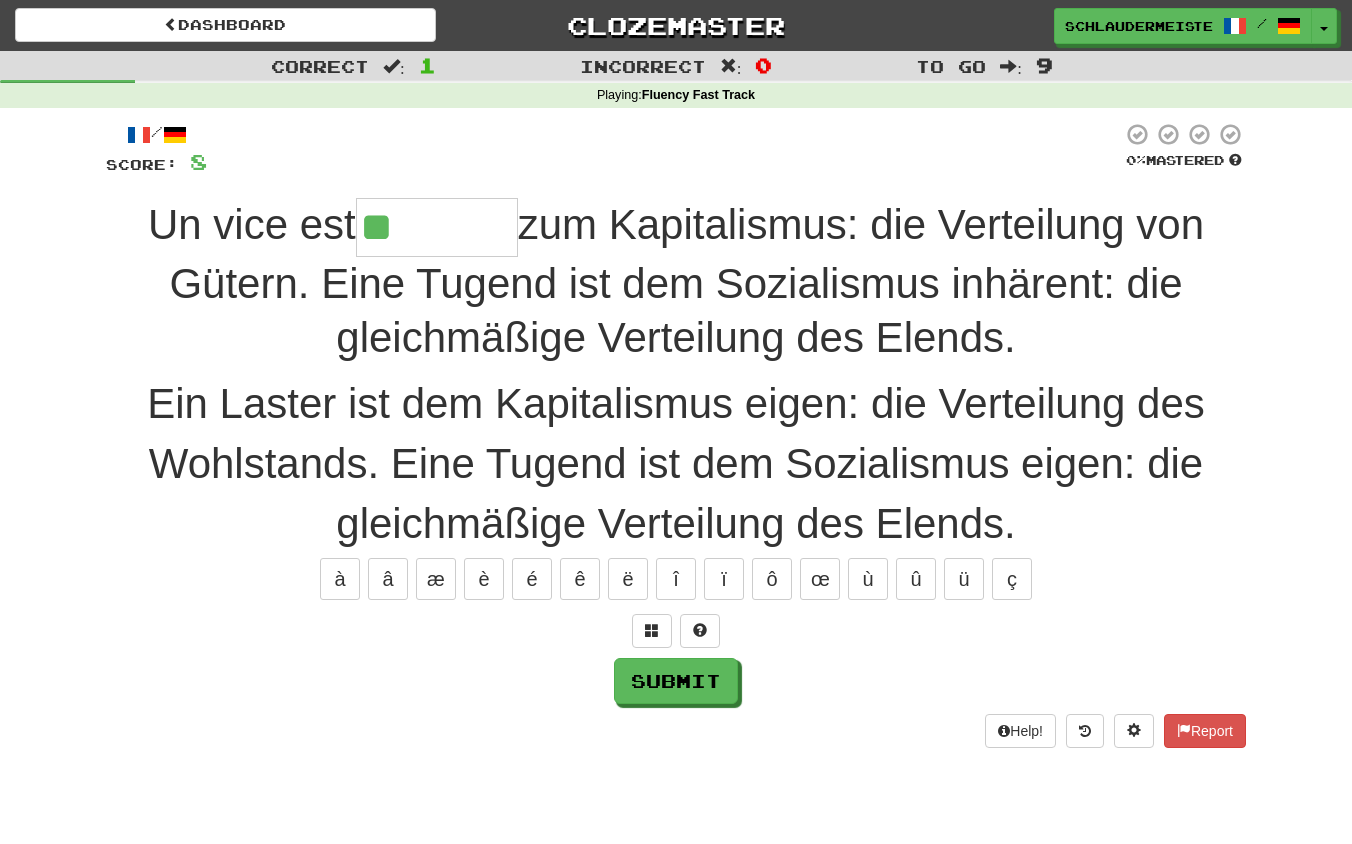 type on "********" 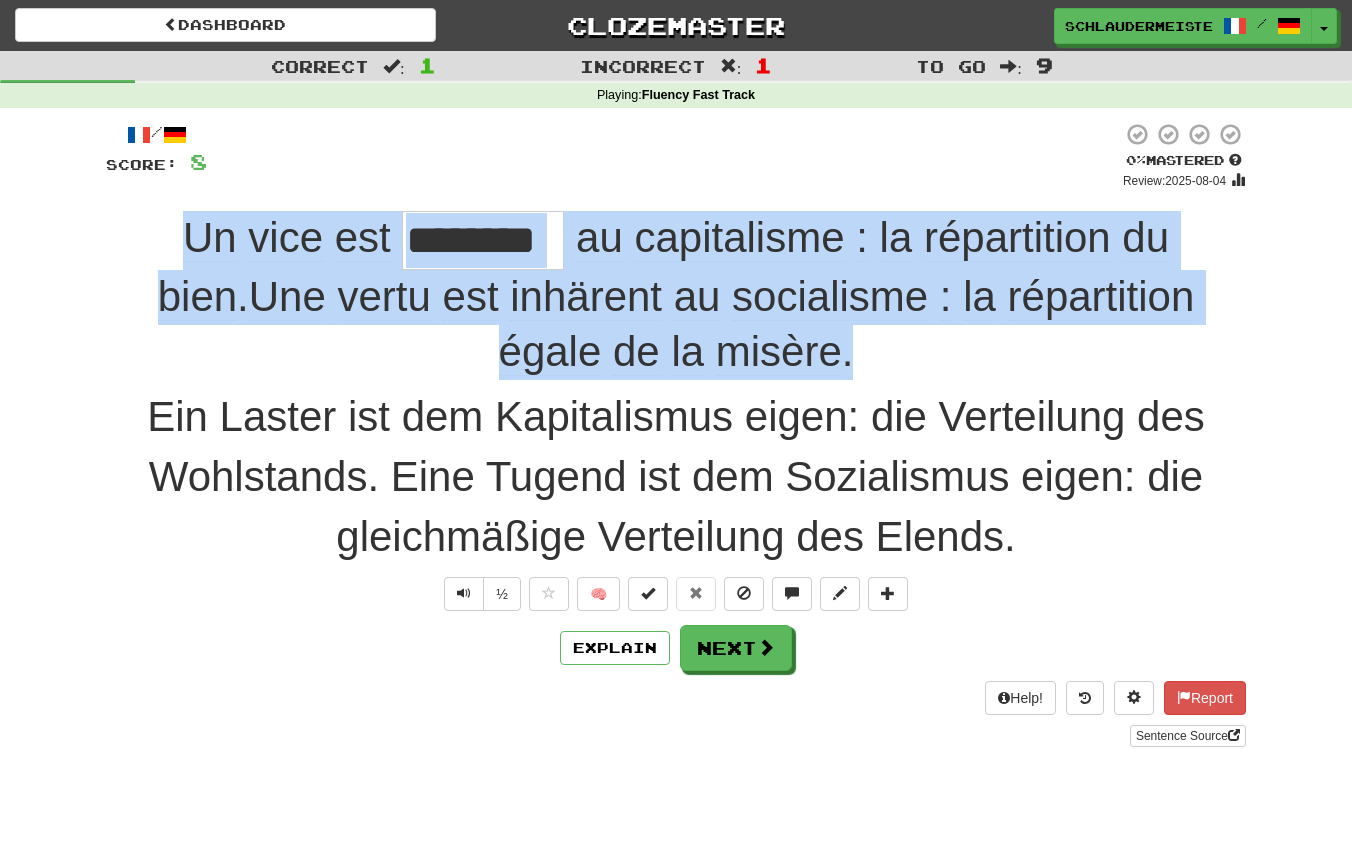 drag, startPoint x: 113, startPoint y: 218, endPoint x: 890, endPoint y: 344, distance: 787.1499 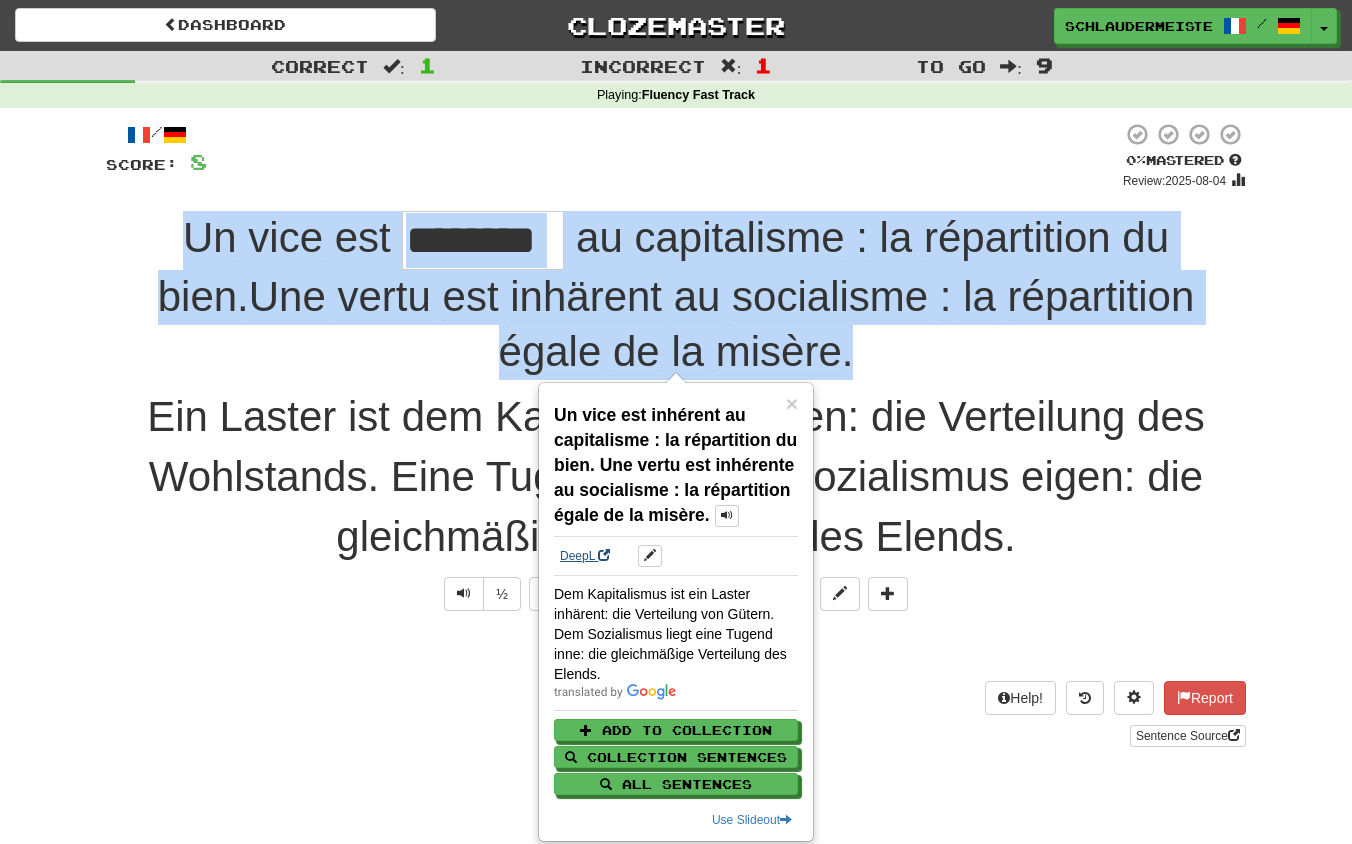 click on "DeepL" at bounding box center (585, 556) 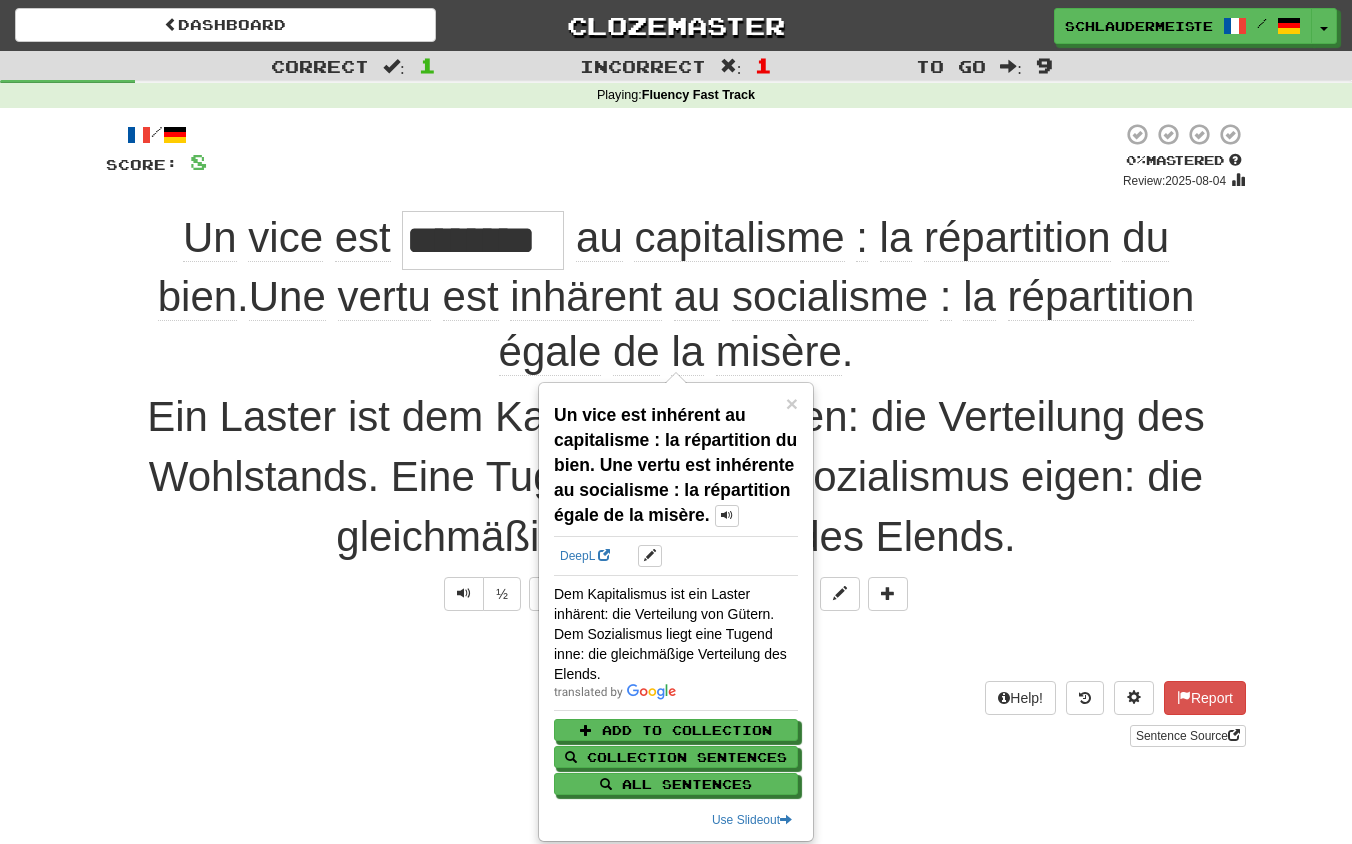click on "Explain Next" at bounding box center (676, 648) 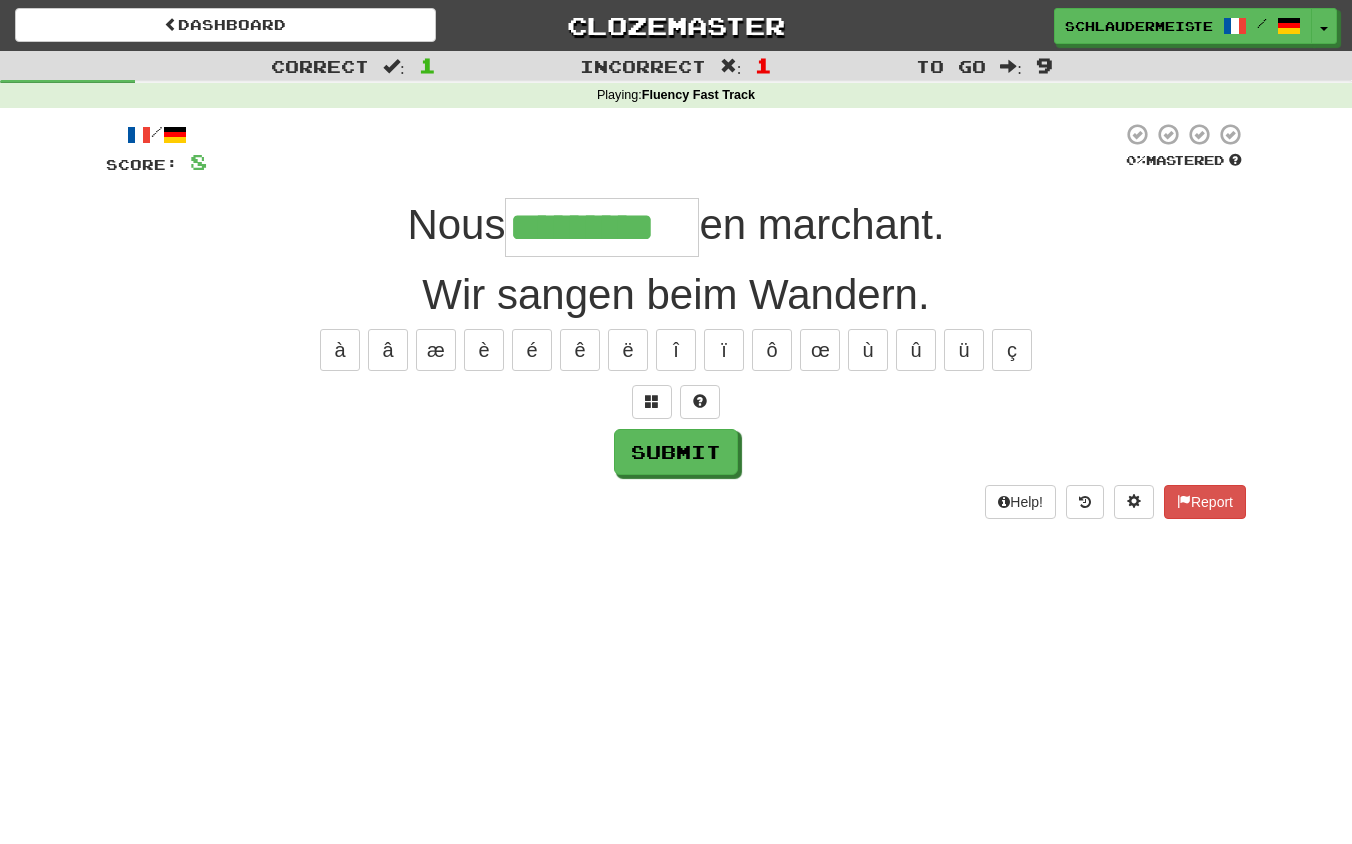 type on "*********" 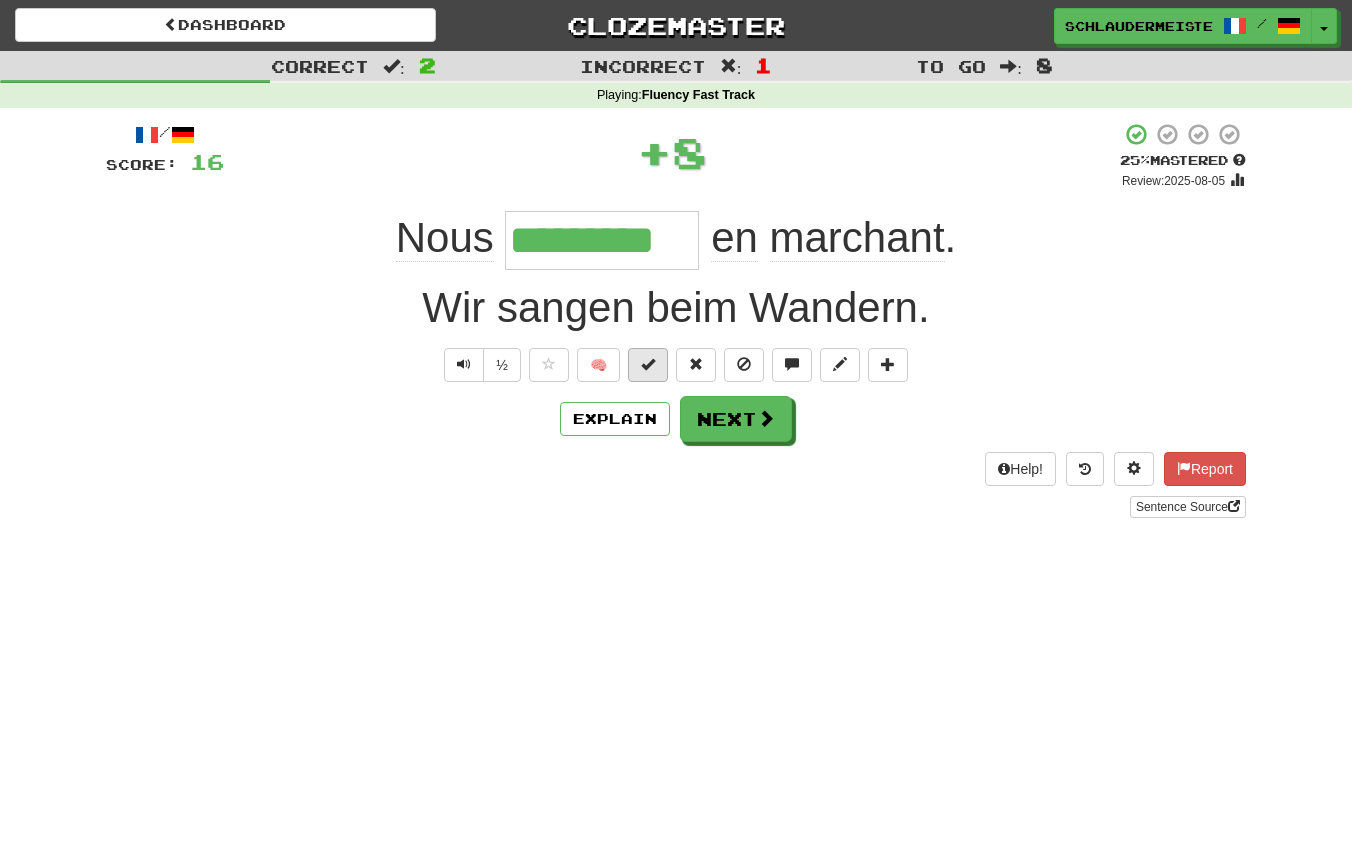 click at bounding box center (648, 365) 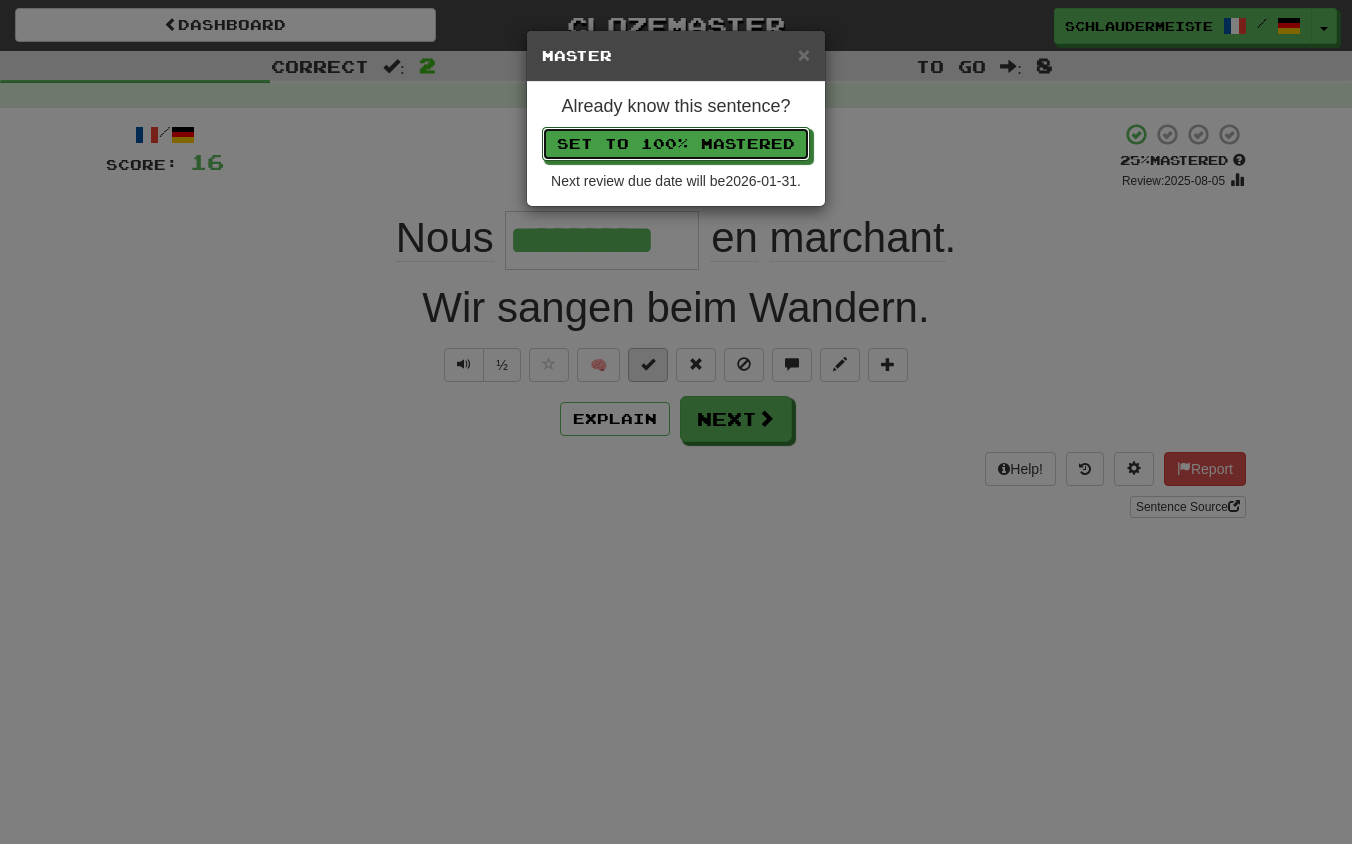 click on "Set to 100% Mastered" at bounding box center [676, 144] 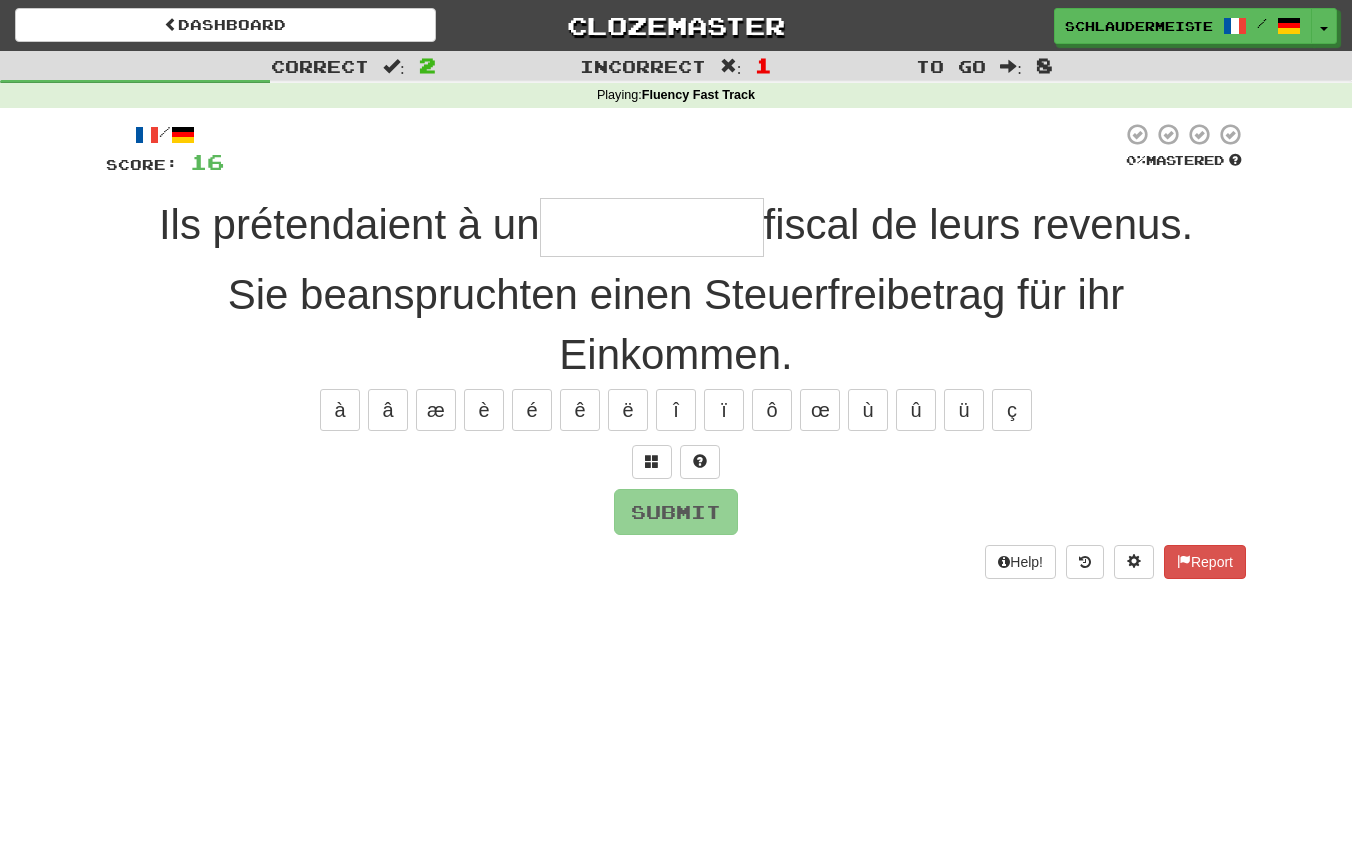 type on "**********" 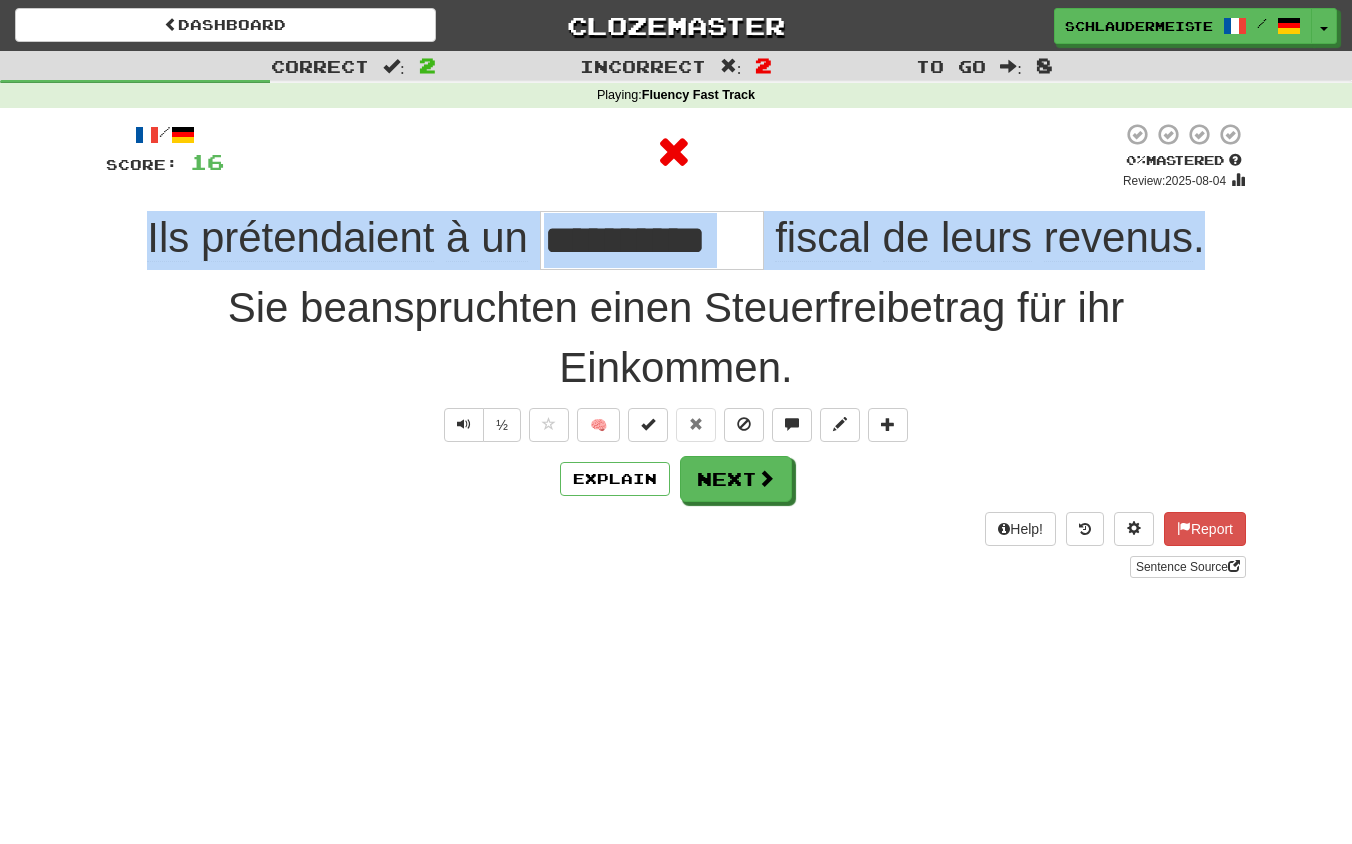 drag, startPoint x: 121, startPoint y: 224, endPoint x: 1245, endPoint y: 250, distance: 1124.3007 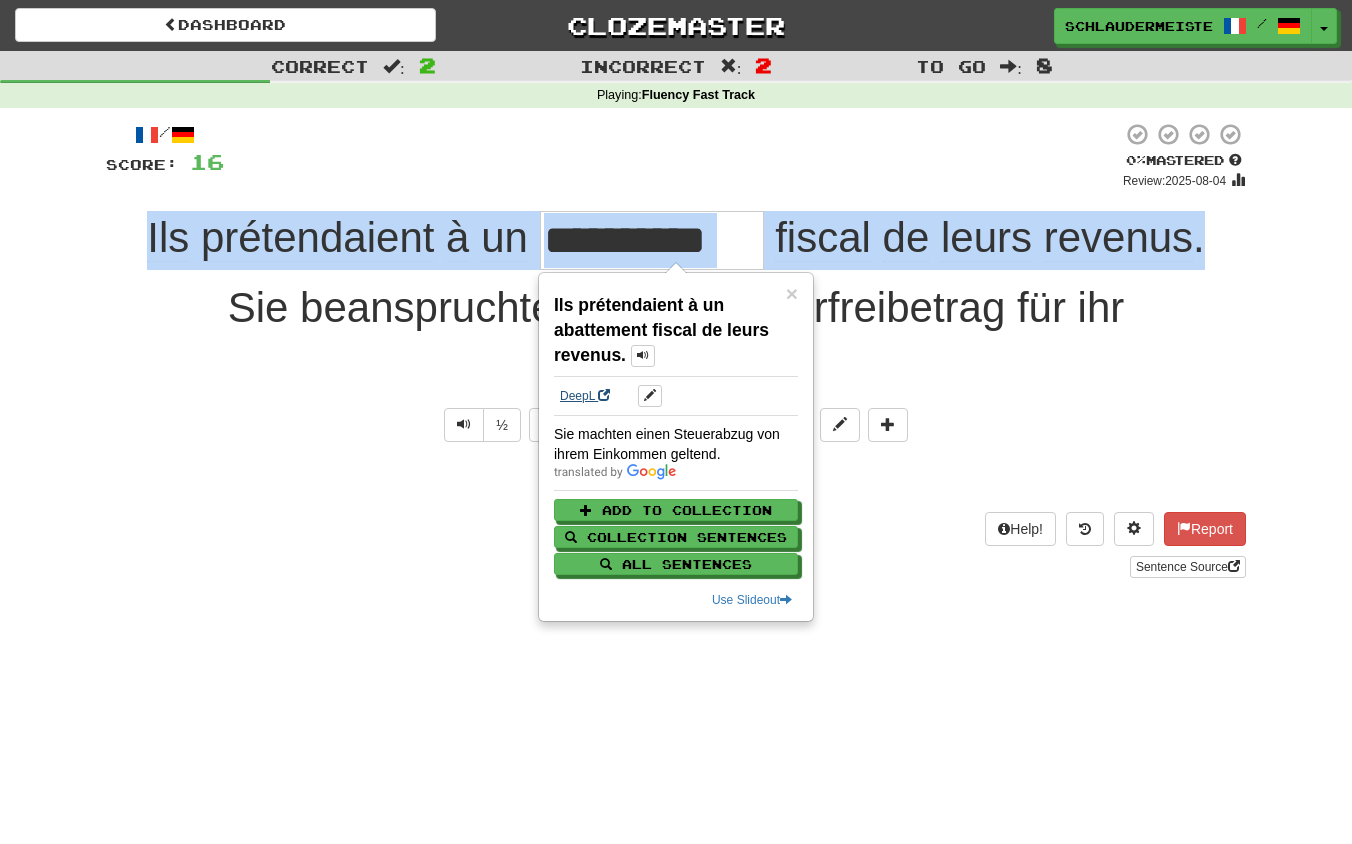 click on "DeepL" at bounding box center [585, 396] 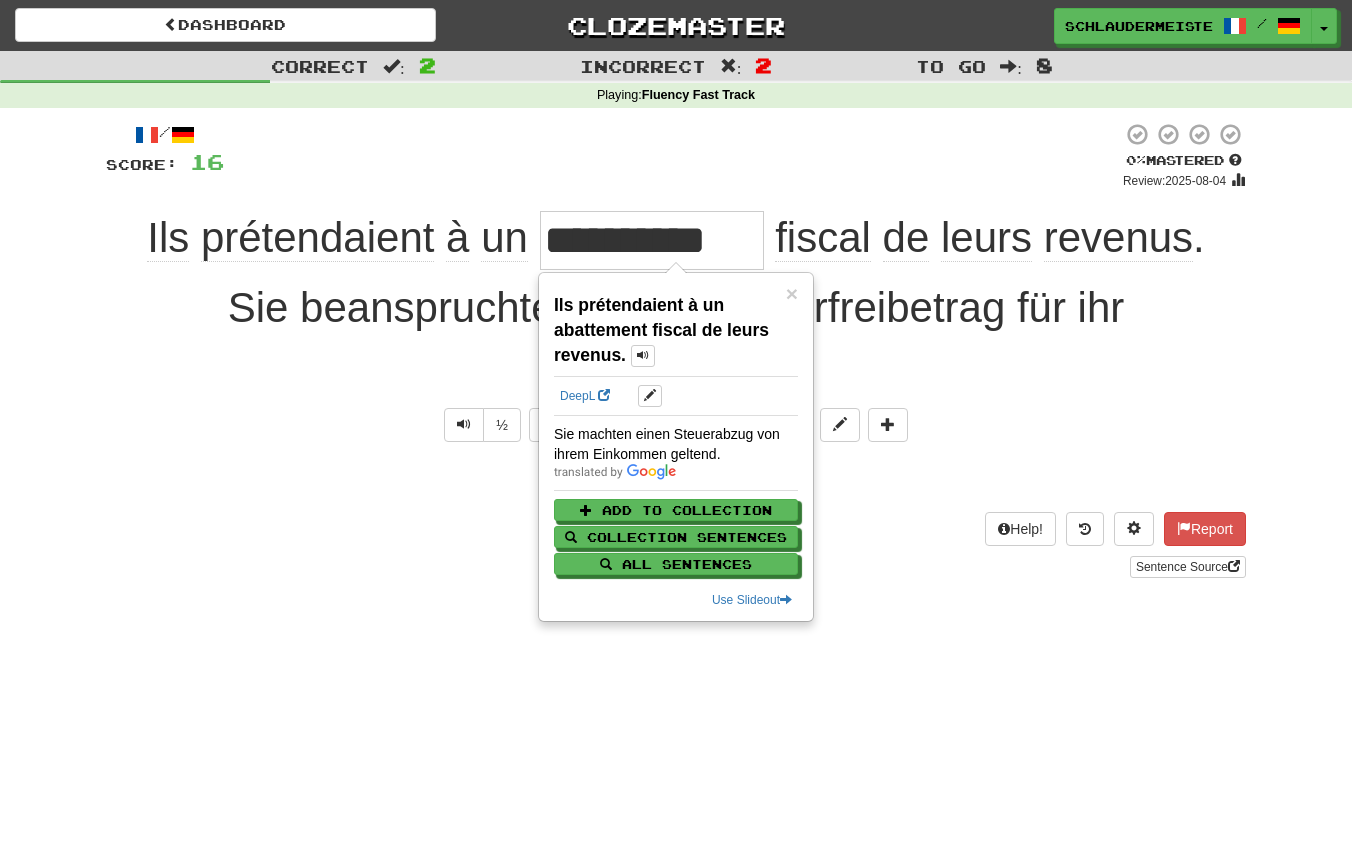 click on "Help!  Report Sentence Source" at bounding box center [676, 545] 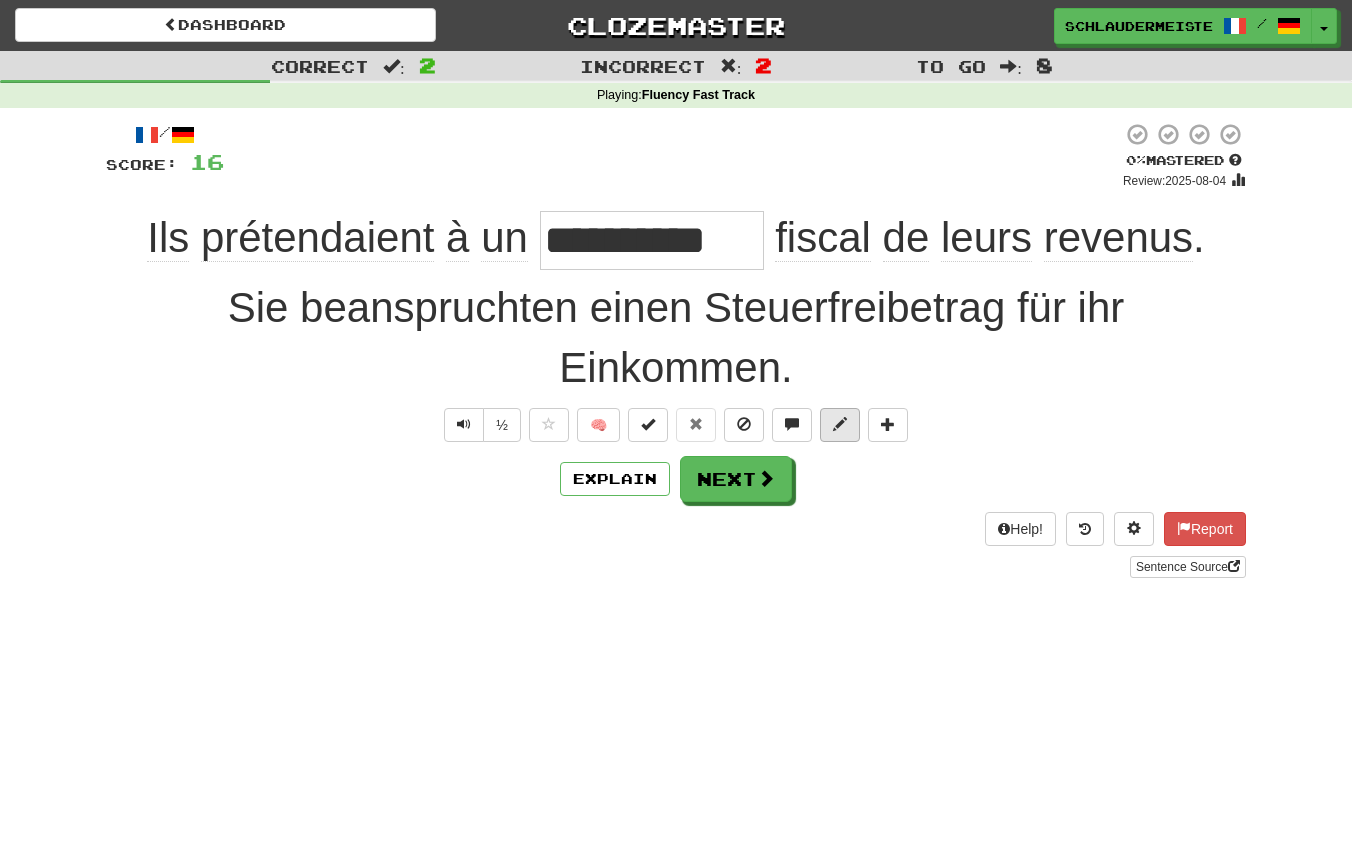 click at bounding box center [840, 425] 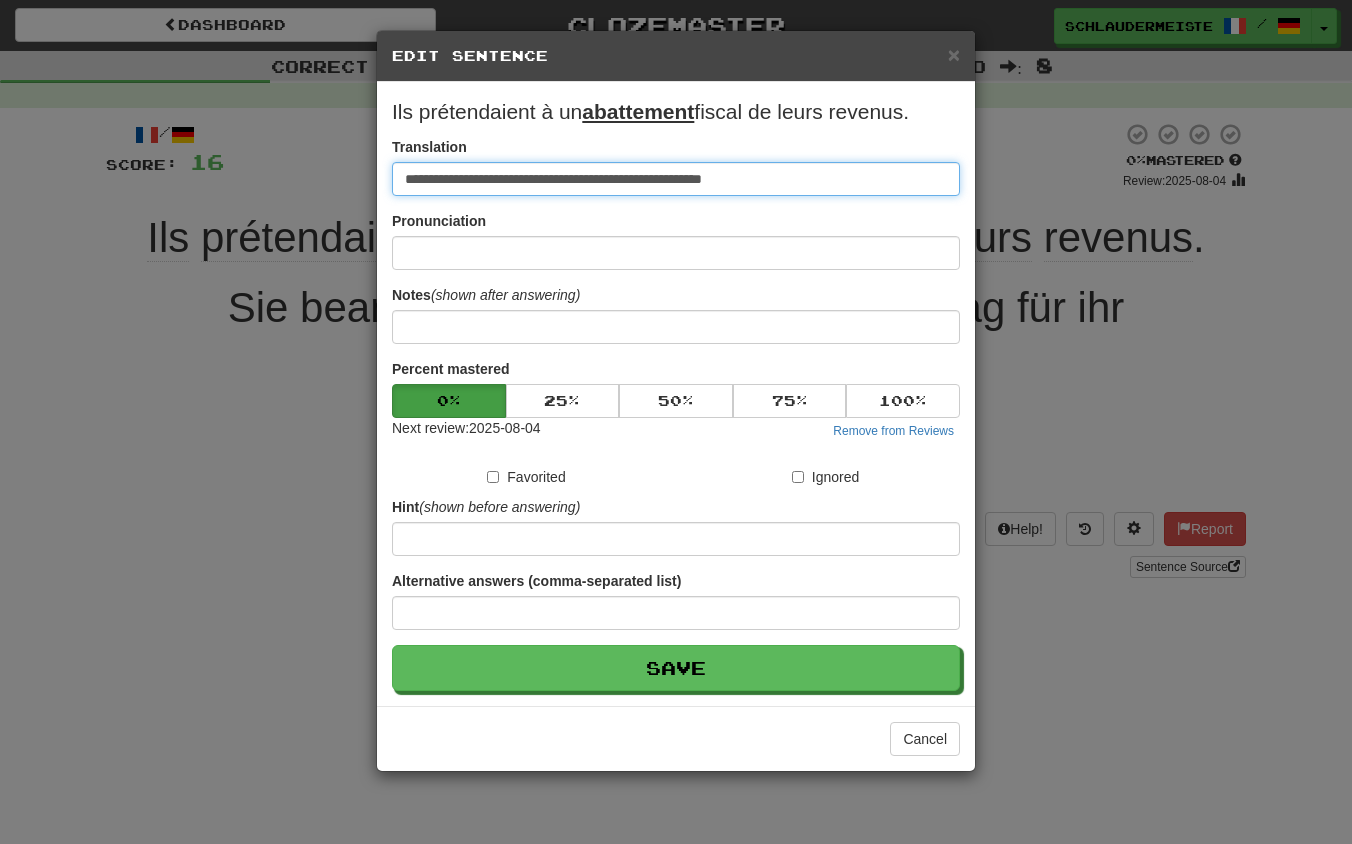 drag, startPoint x: 821, startPoint y: 181, endPoint x: 242, endPoint y: 156, distance: 579.5395 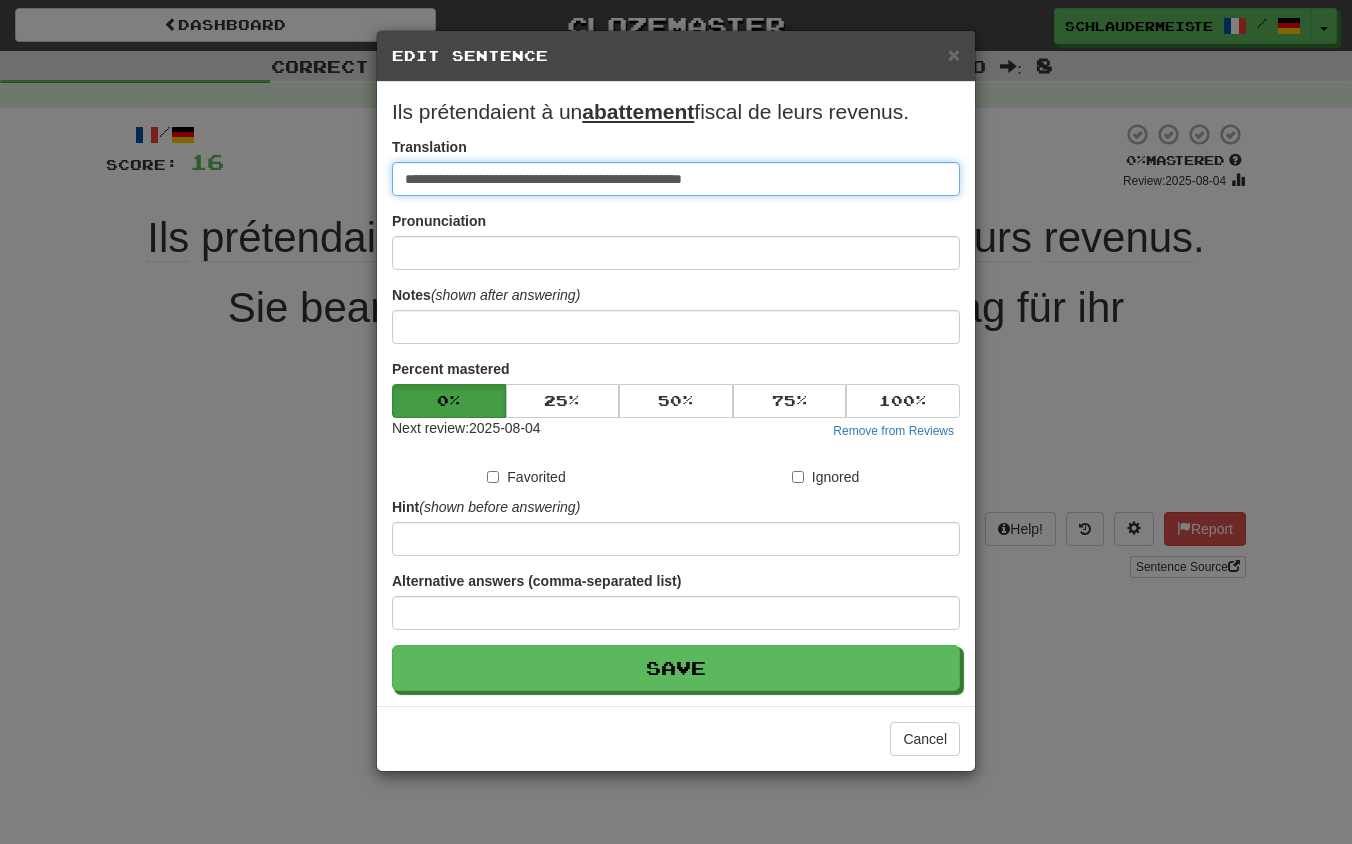 type on "**********" 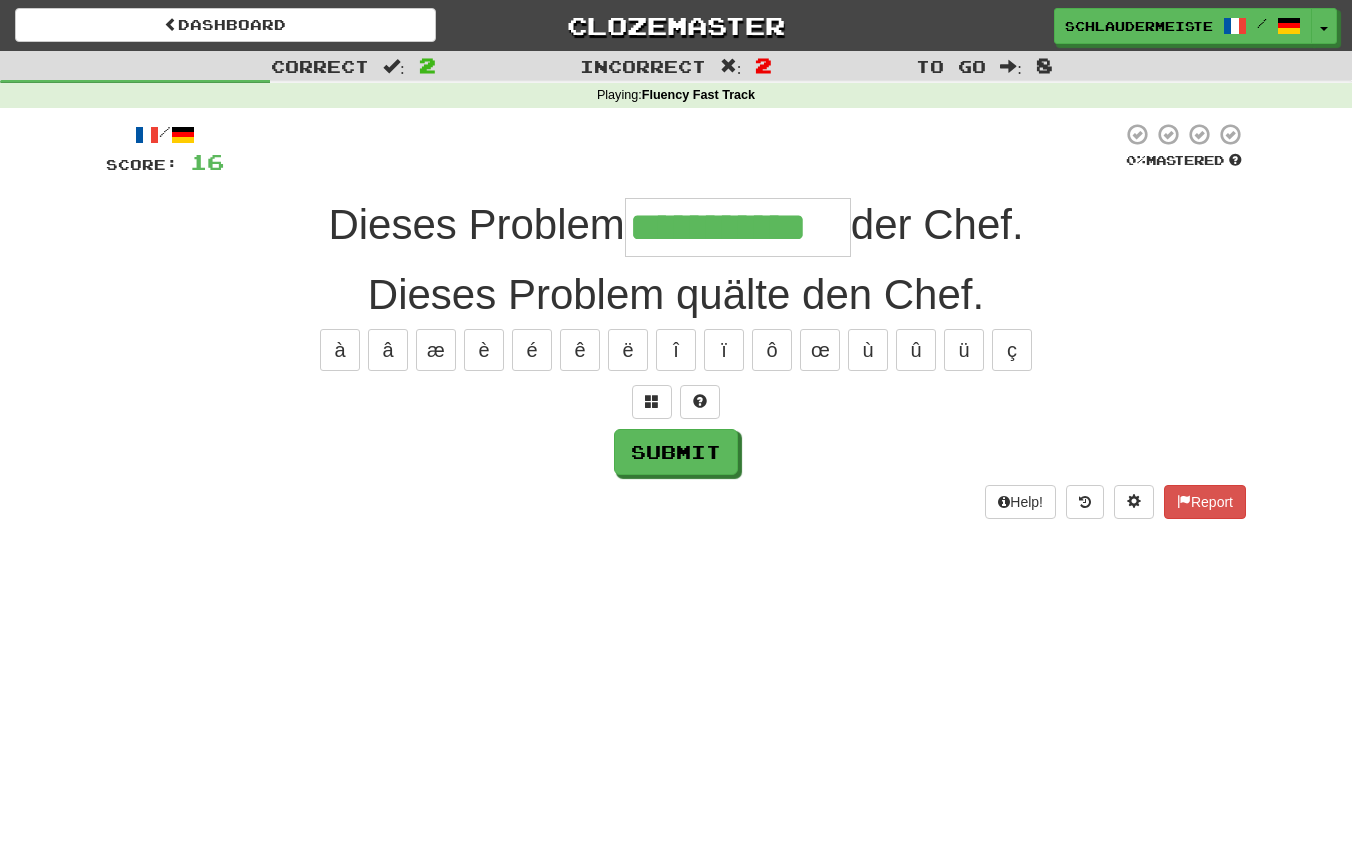type on "**********" 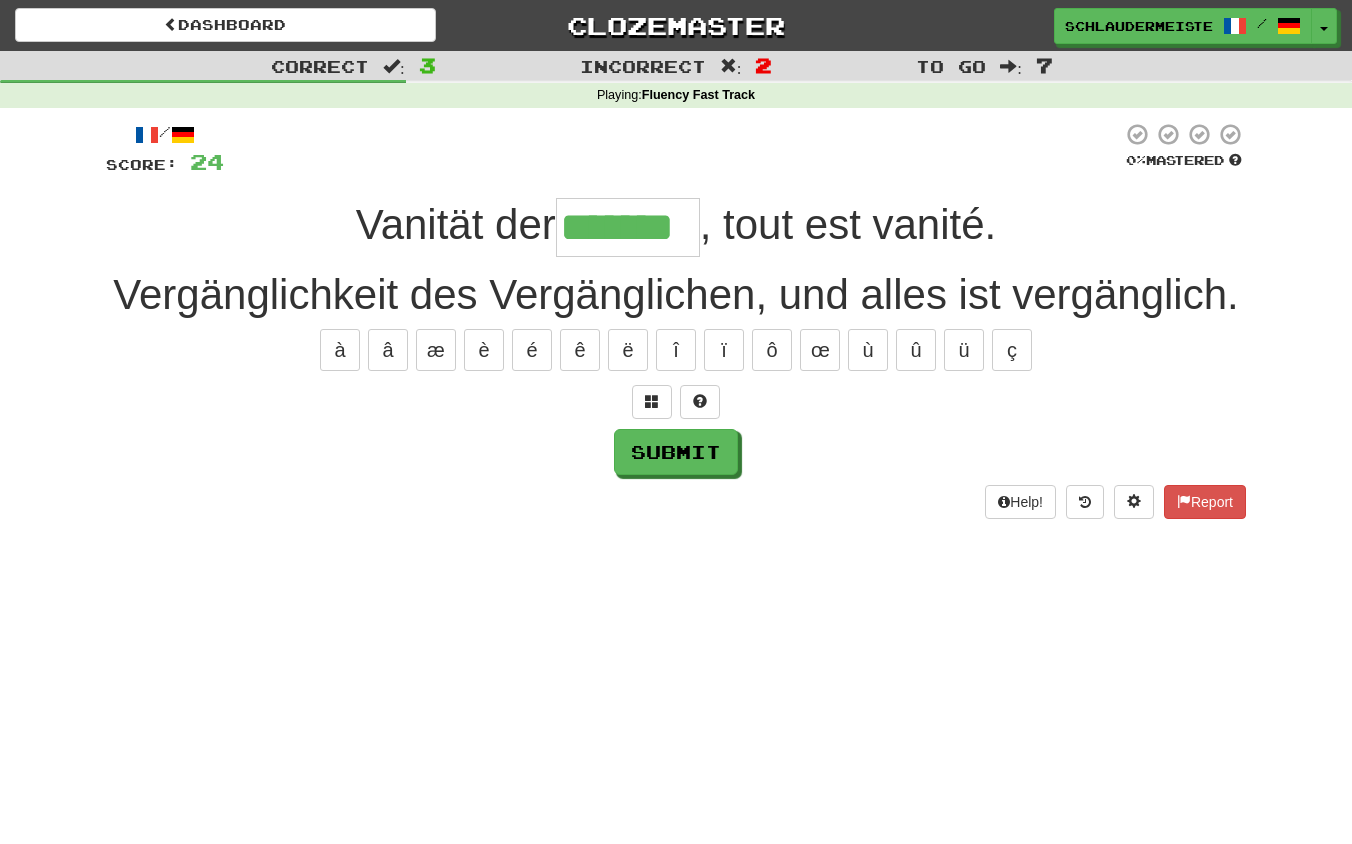 type on "*******" 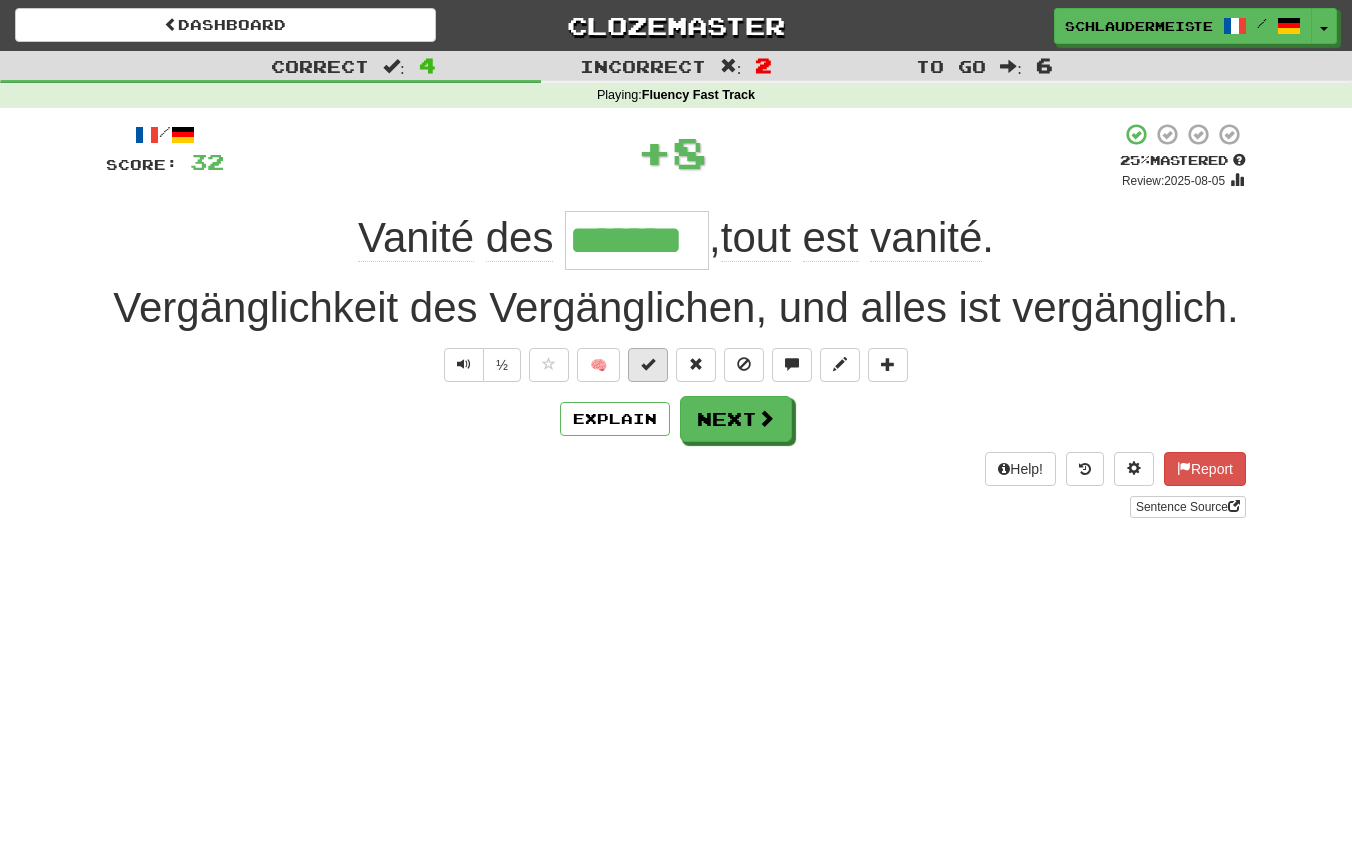 click at bounding box center (648, 364) 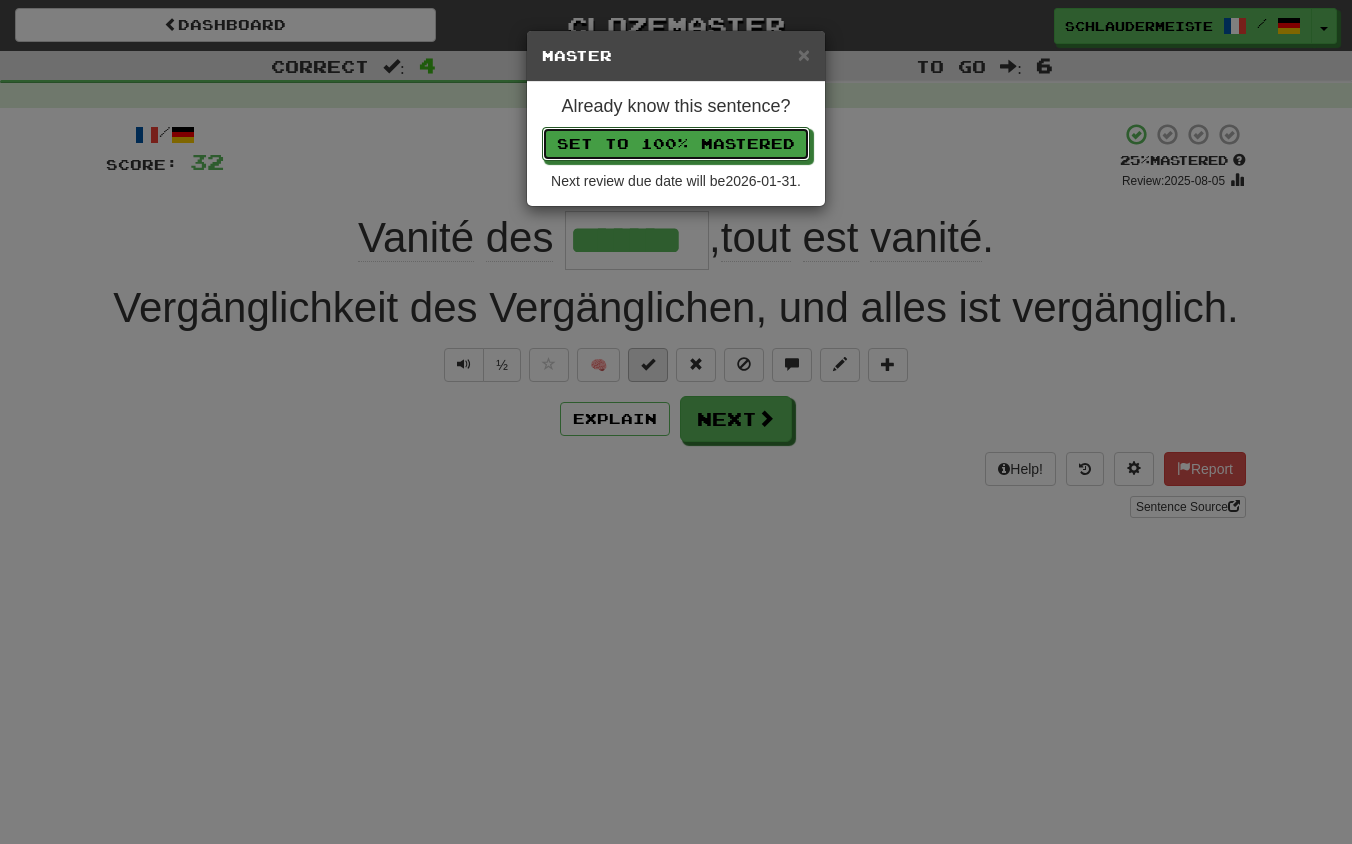 click on "Set to 100% Mastered" at bounding box center [676, 144] 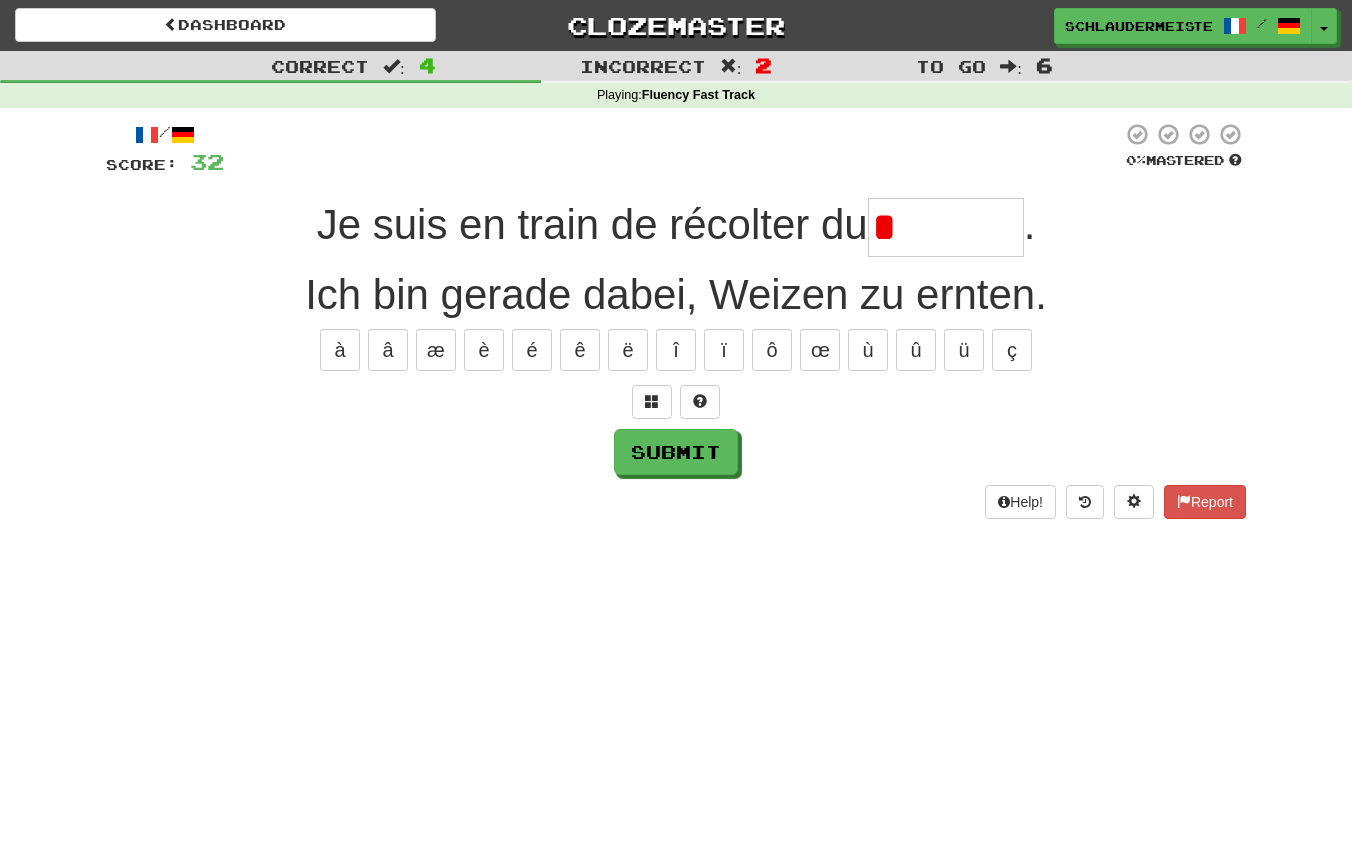 type on "*******" 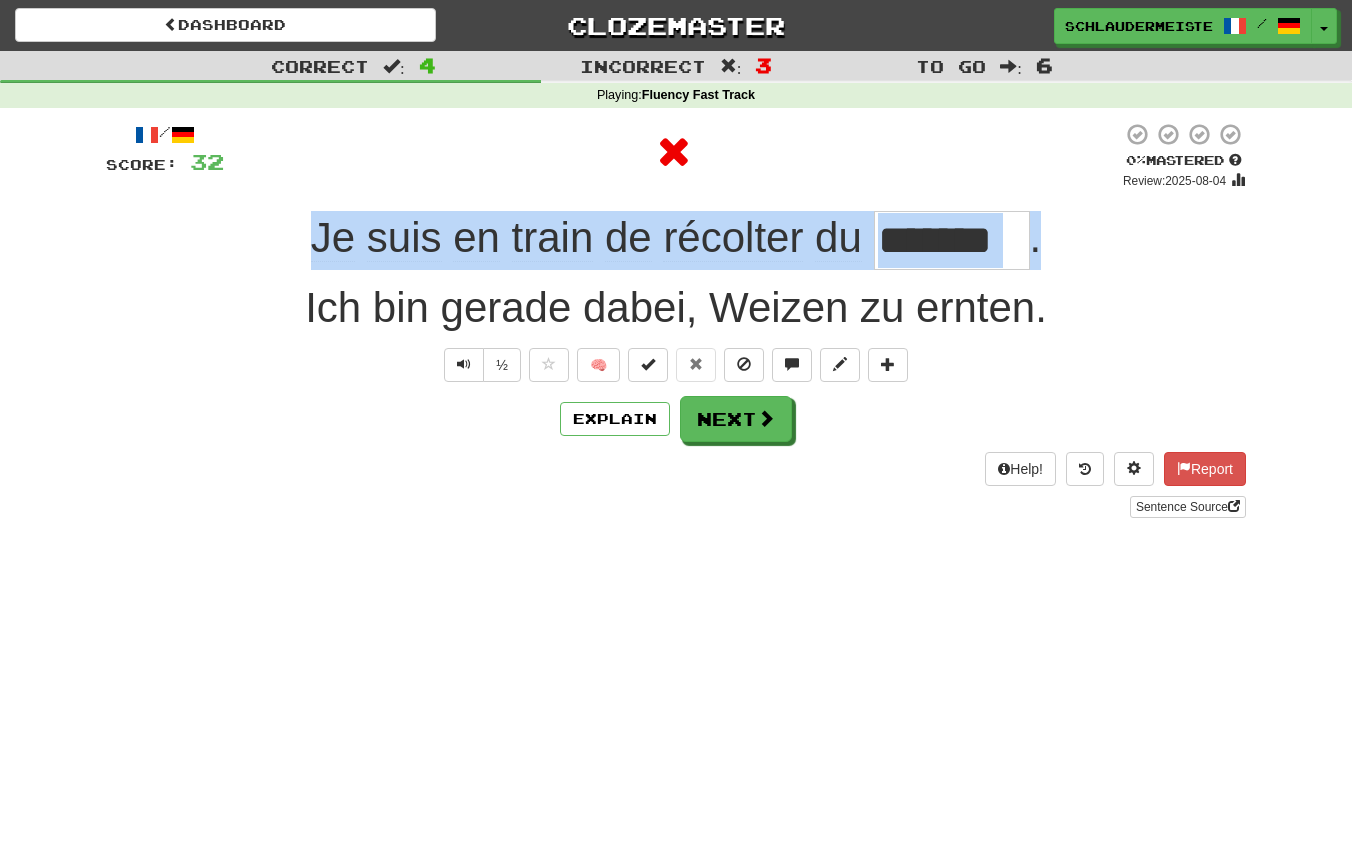drag, startPoint x: 277, startPoint y: 233, endPoint x: 1161, endPoint y: 226, distance: 884.0277 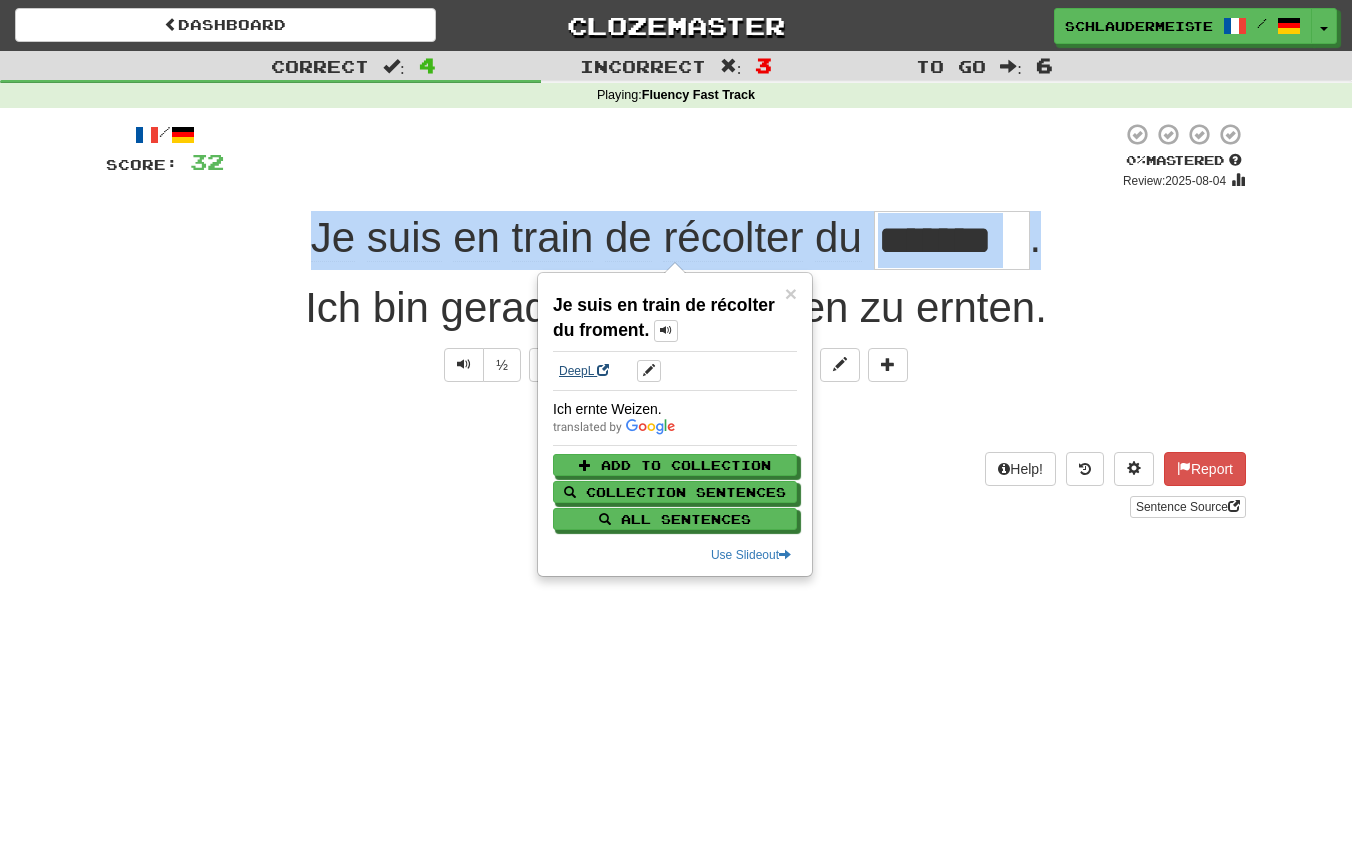 click on "DeepL" at bounding box center [584, 371] 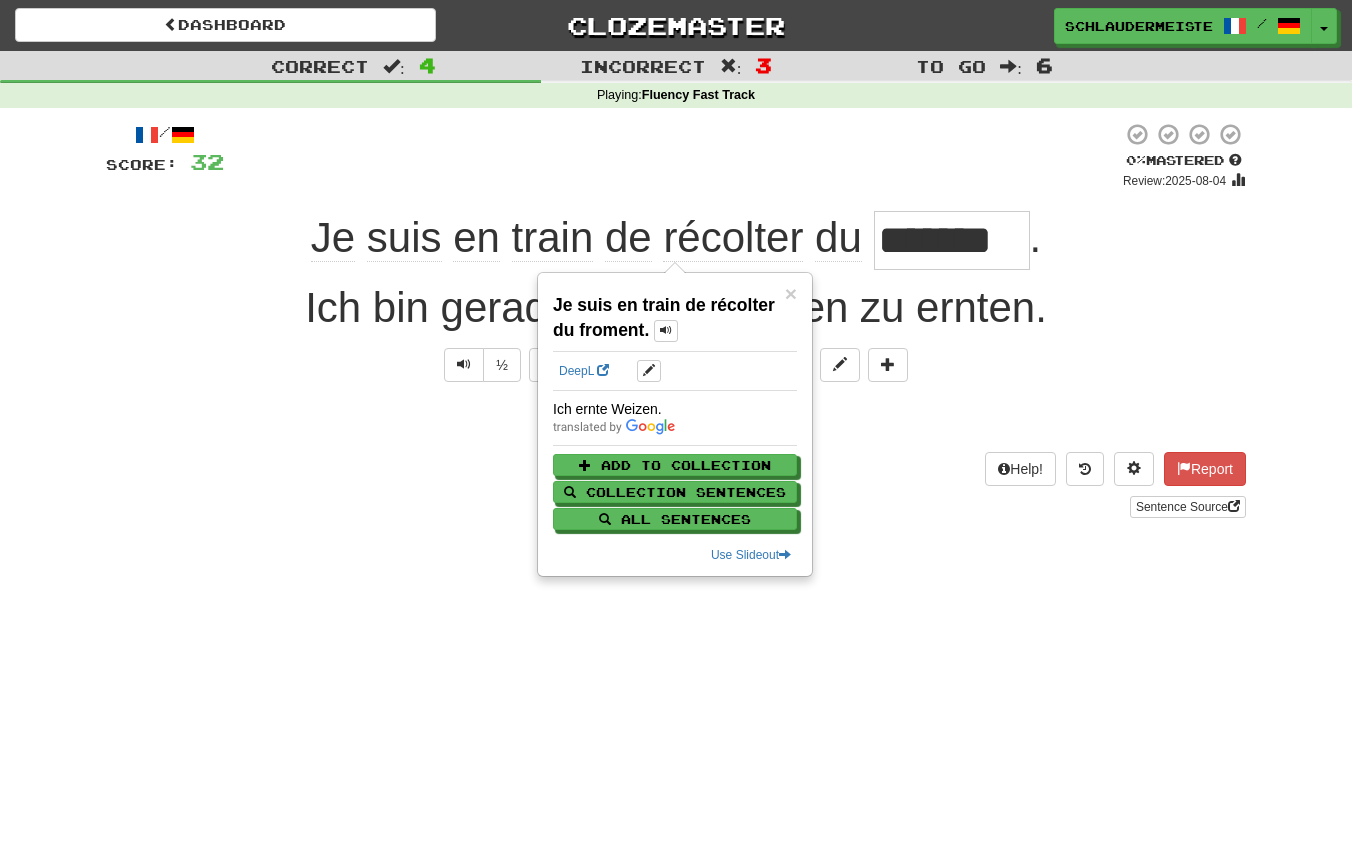 click on "/  Score:   32 0 %  Mastered Review:  2025-08-04 Je   suis   en   train   de   récolter   du   ******* . Ich bin gerade dabei, Weizen zu ernten. ½ 🧠 Explain Next  Help!  Report Sentence Source" at bounding box center (676, 327) 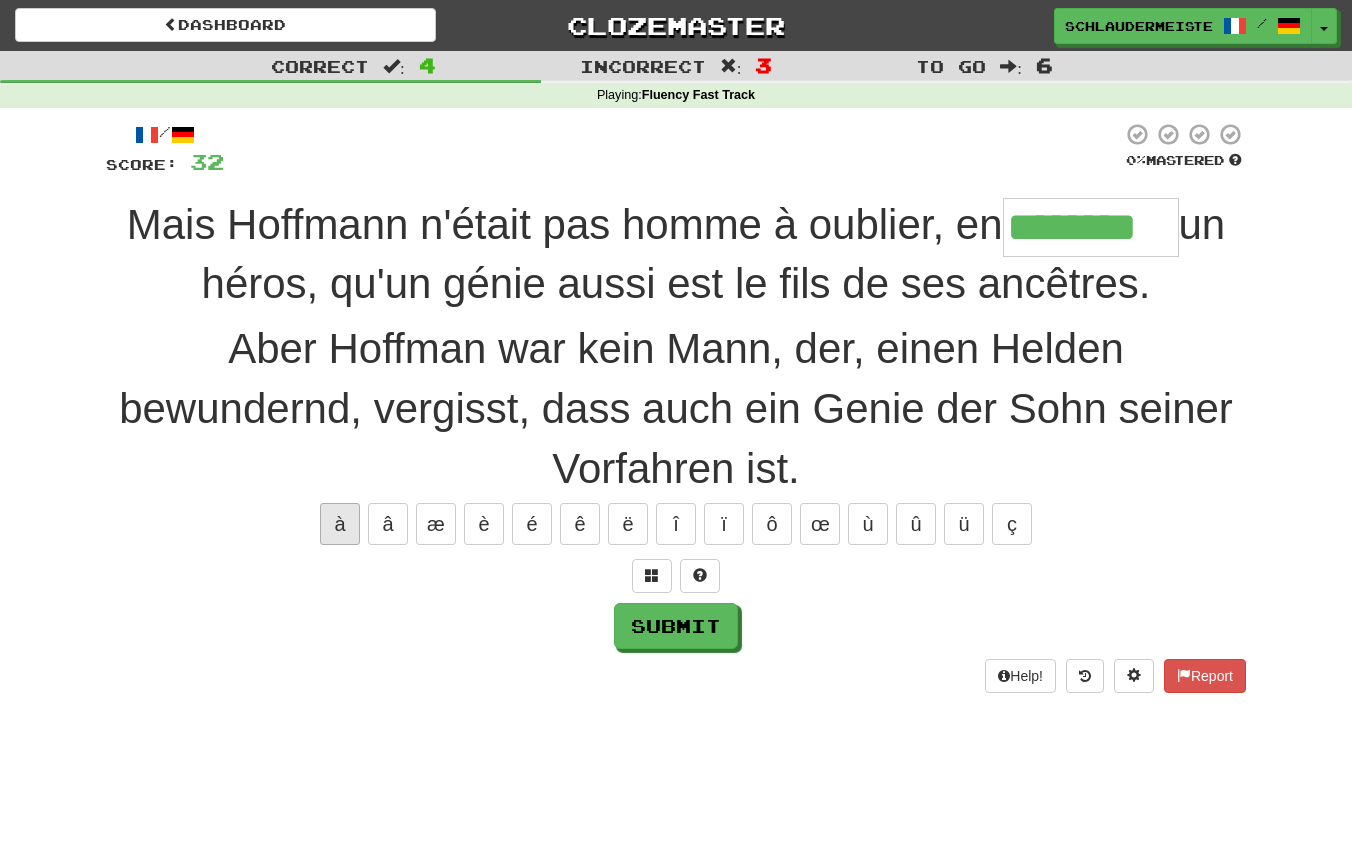 type on "********" 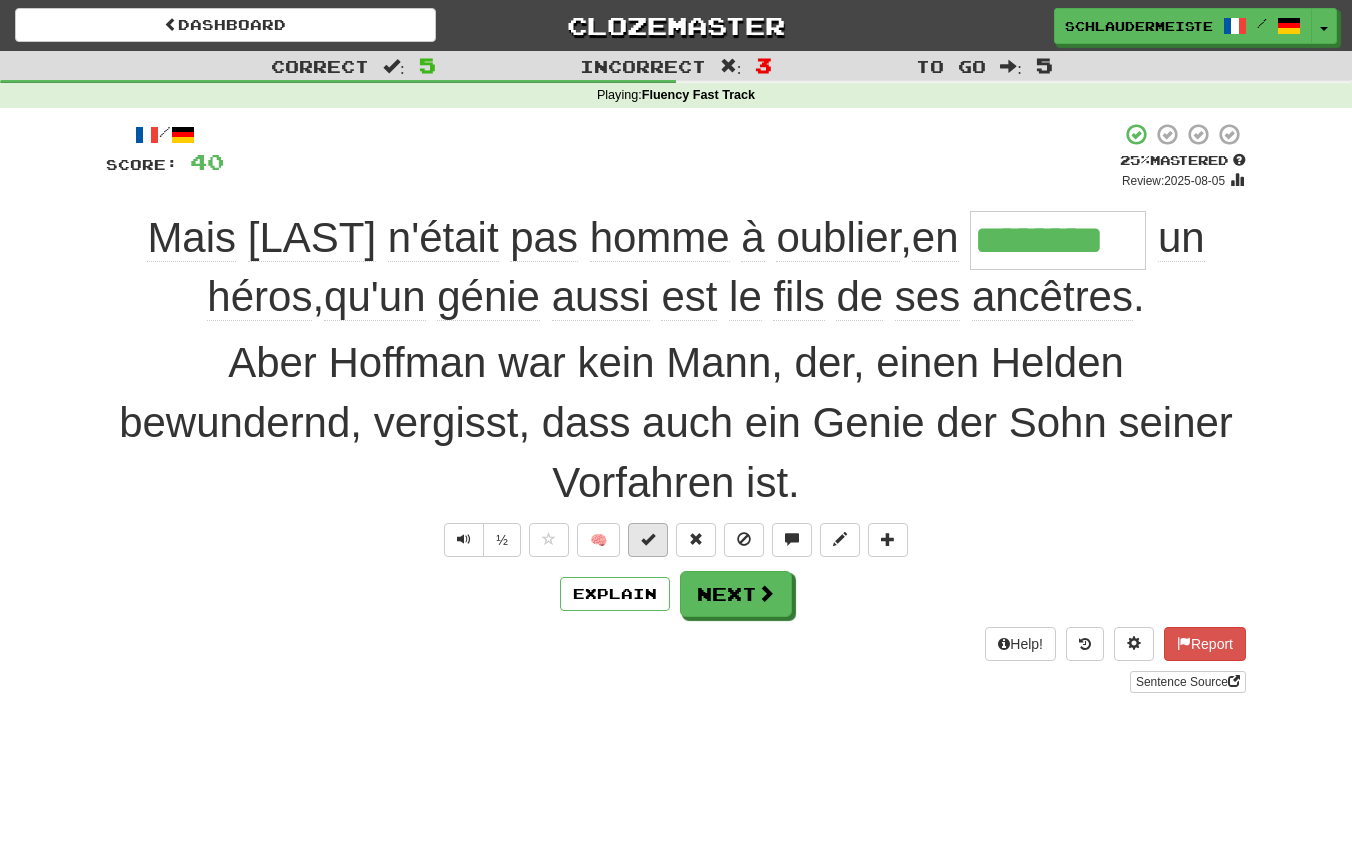 click at bounding box center [648, 539] 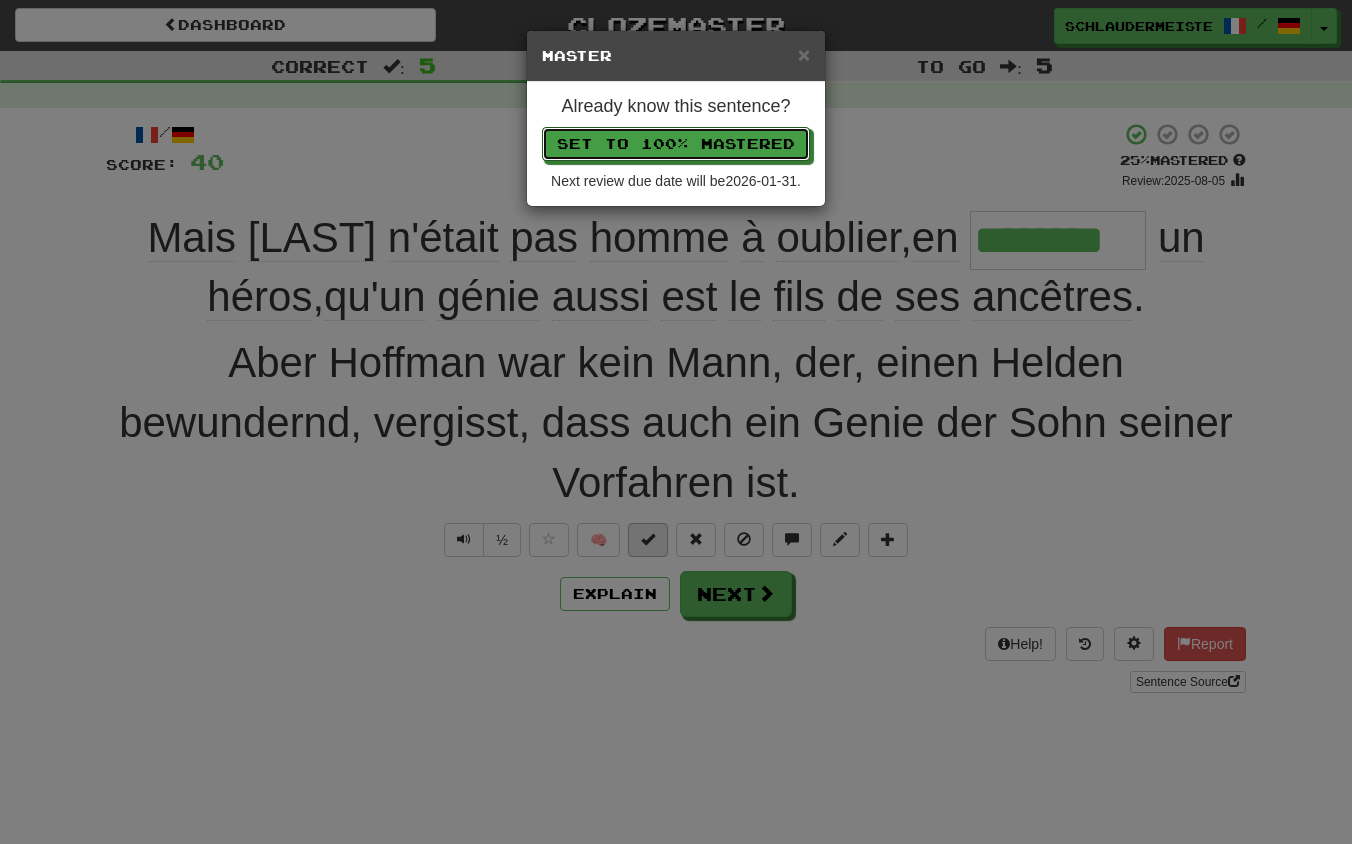 click on "Set to 100% Mastered" at bounding box center [676, 144] 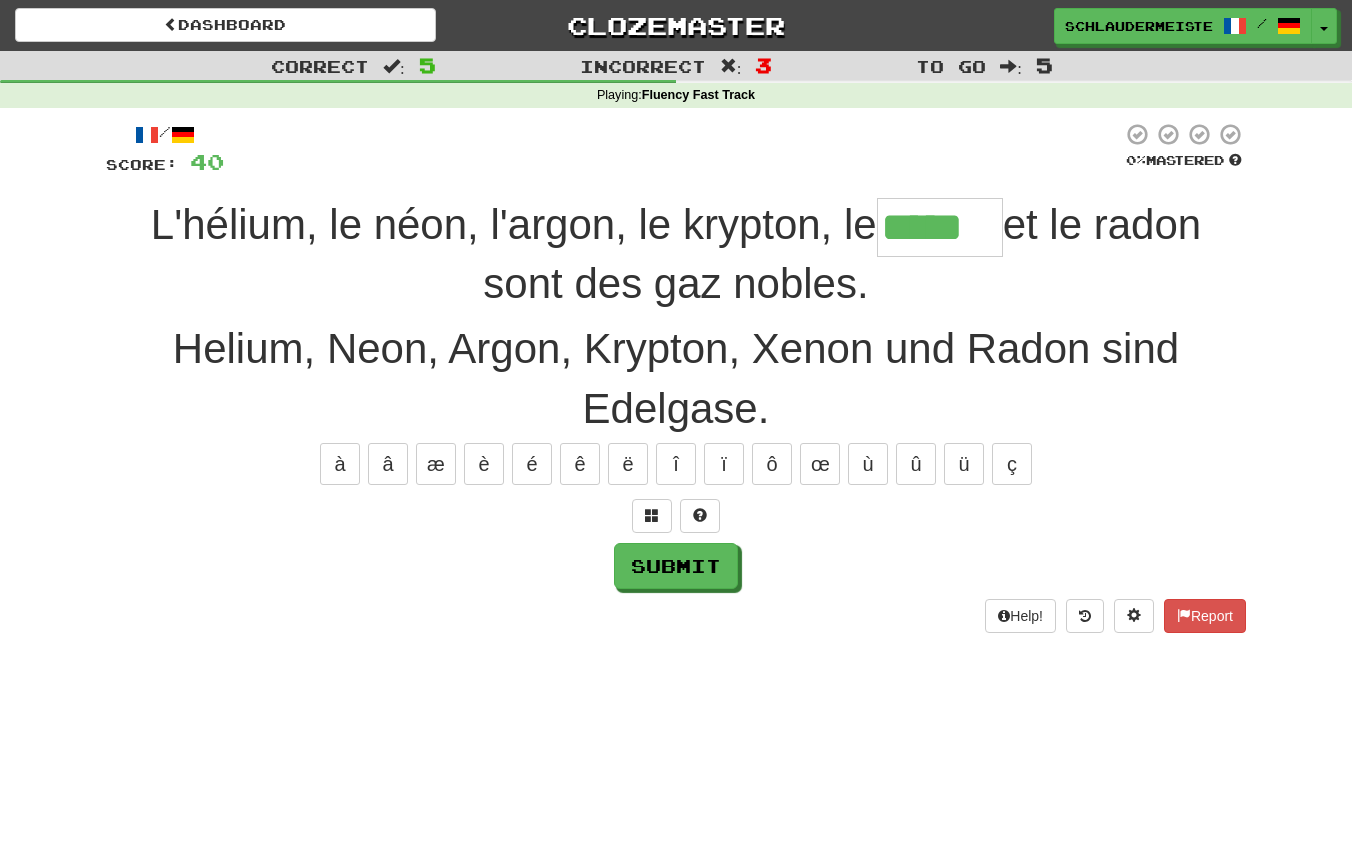 type on "*****" 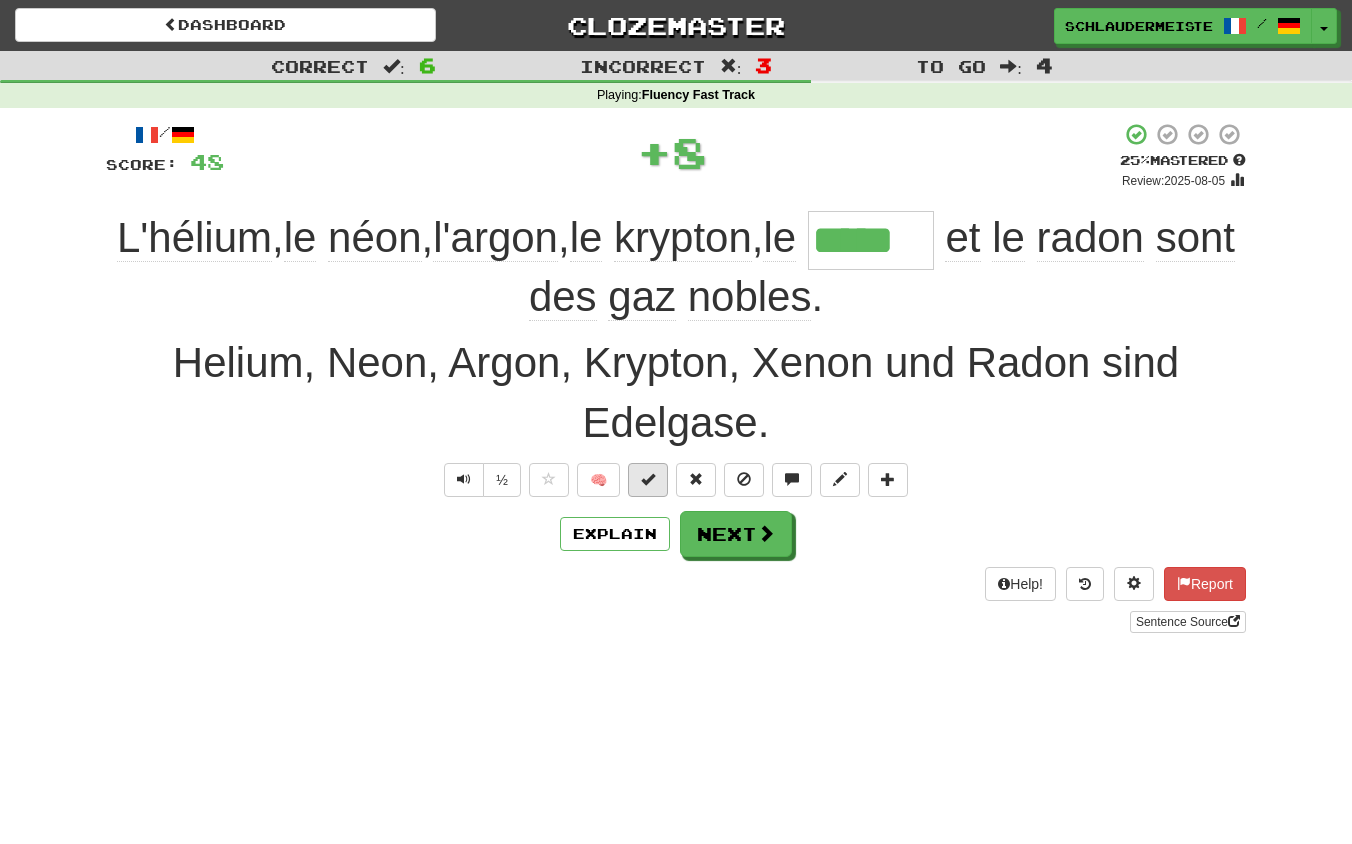 click at bounding box center [648, 479] 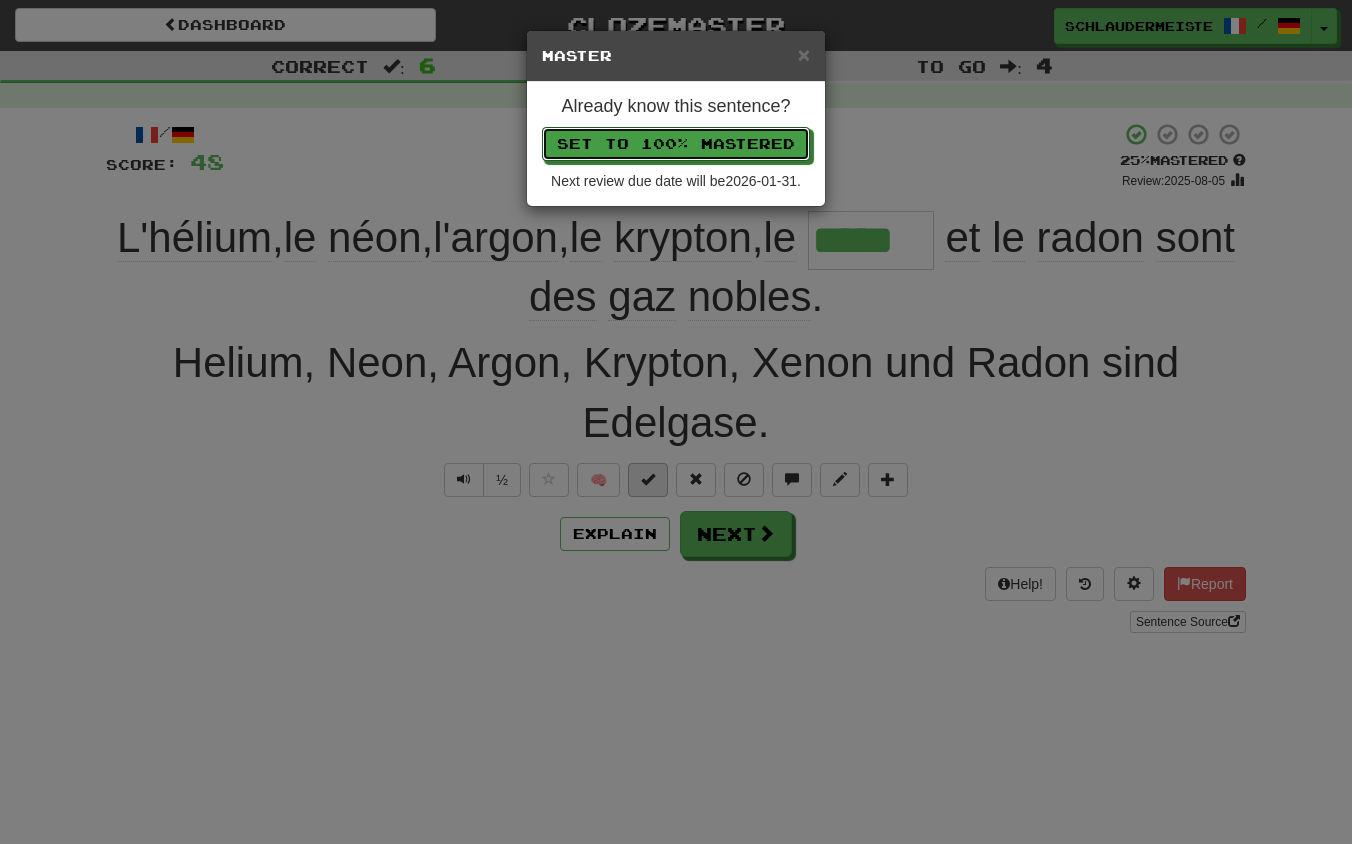 click on "Set to 100% Mastered" at bounding box center [676, 144] 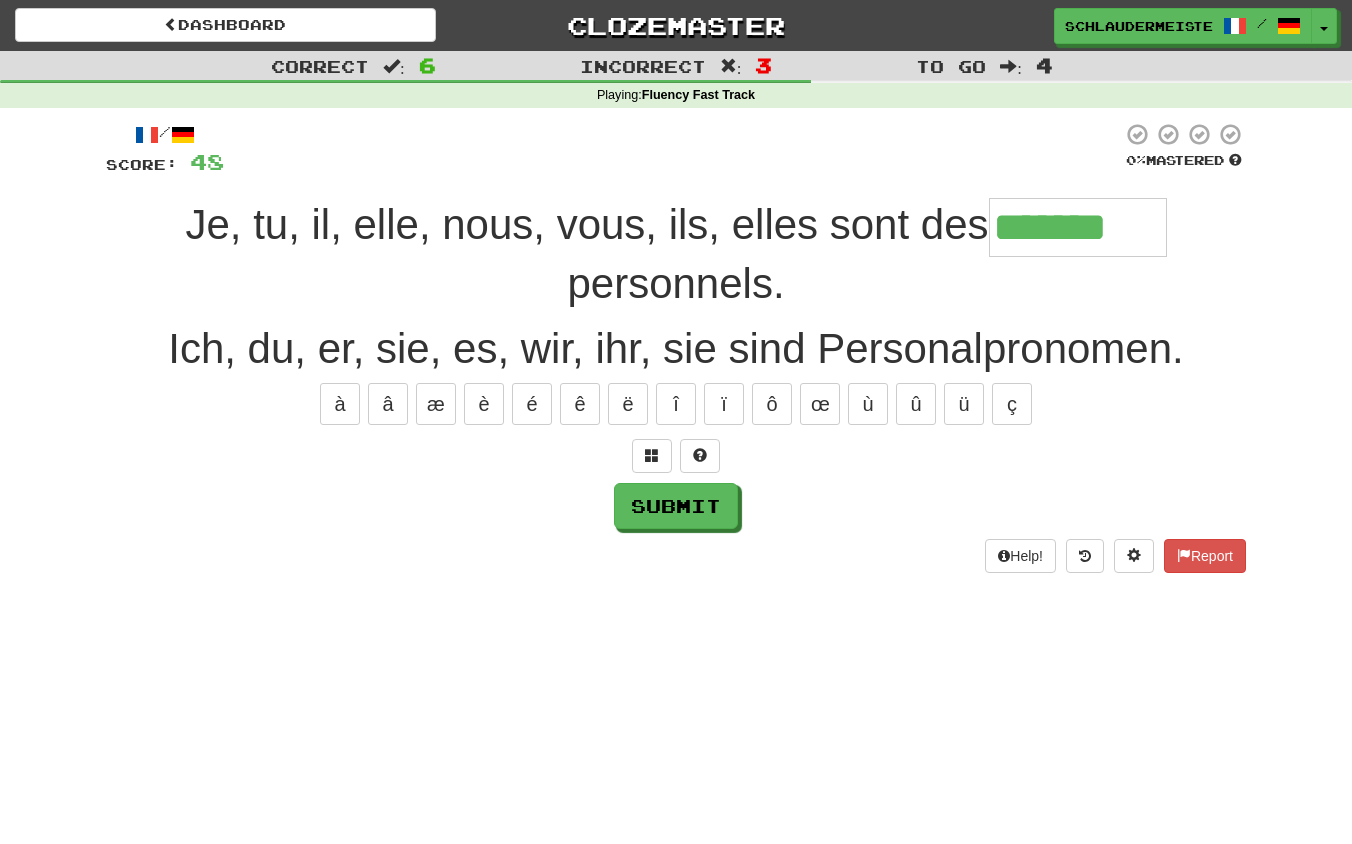 type on "*******" 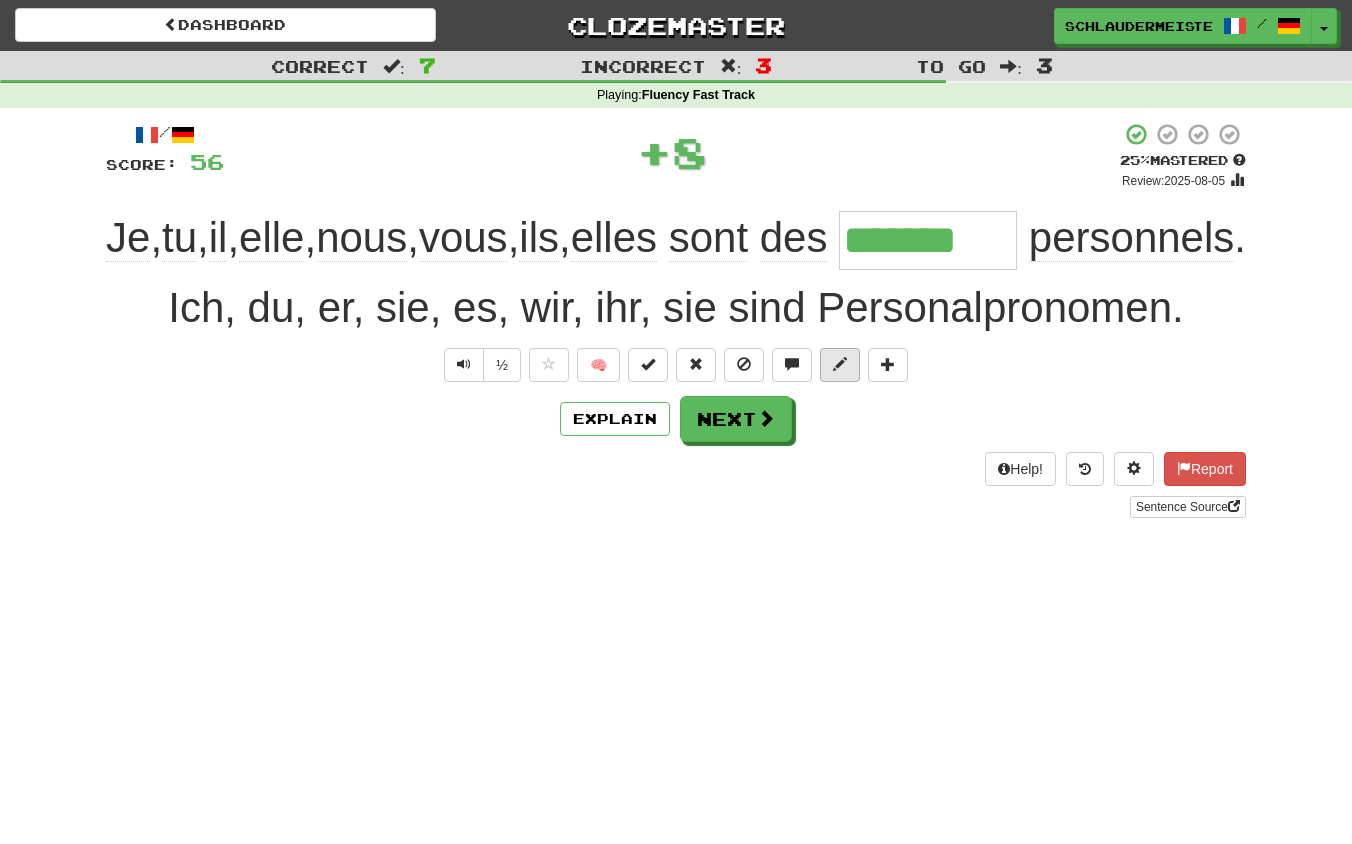 click at bounding box center (840, 364) 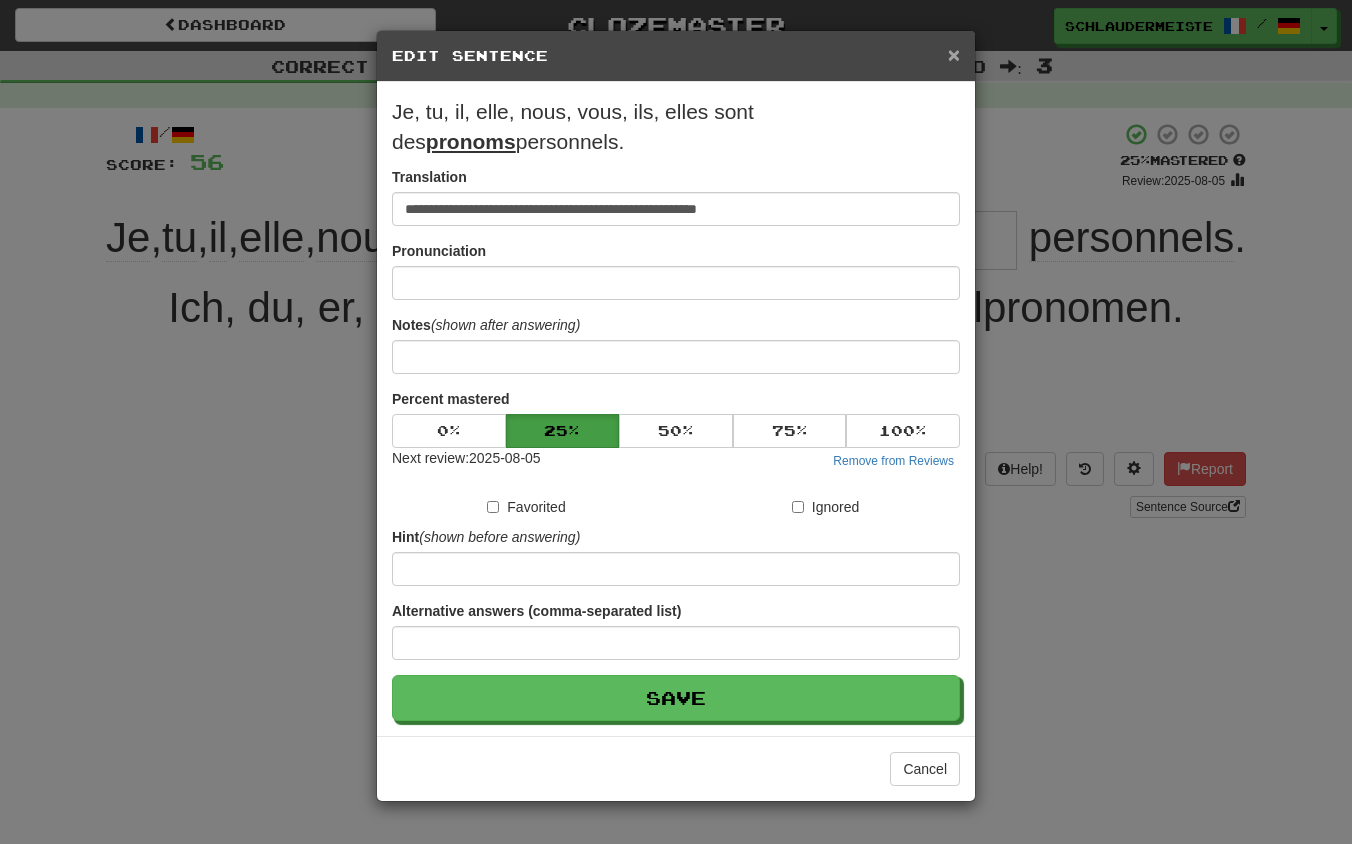 click on "×" at bounding box center (954, 54) 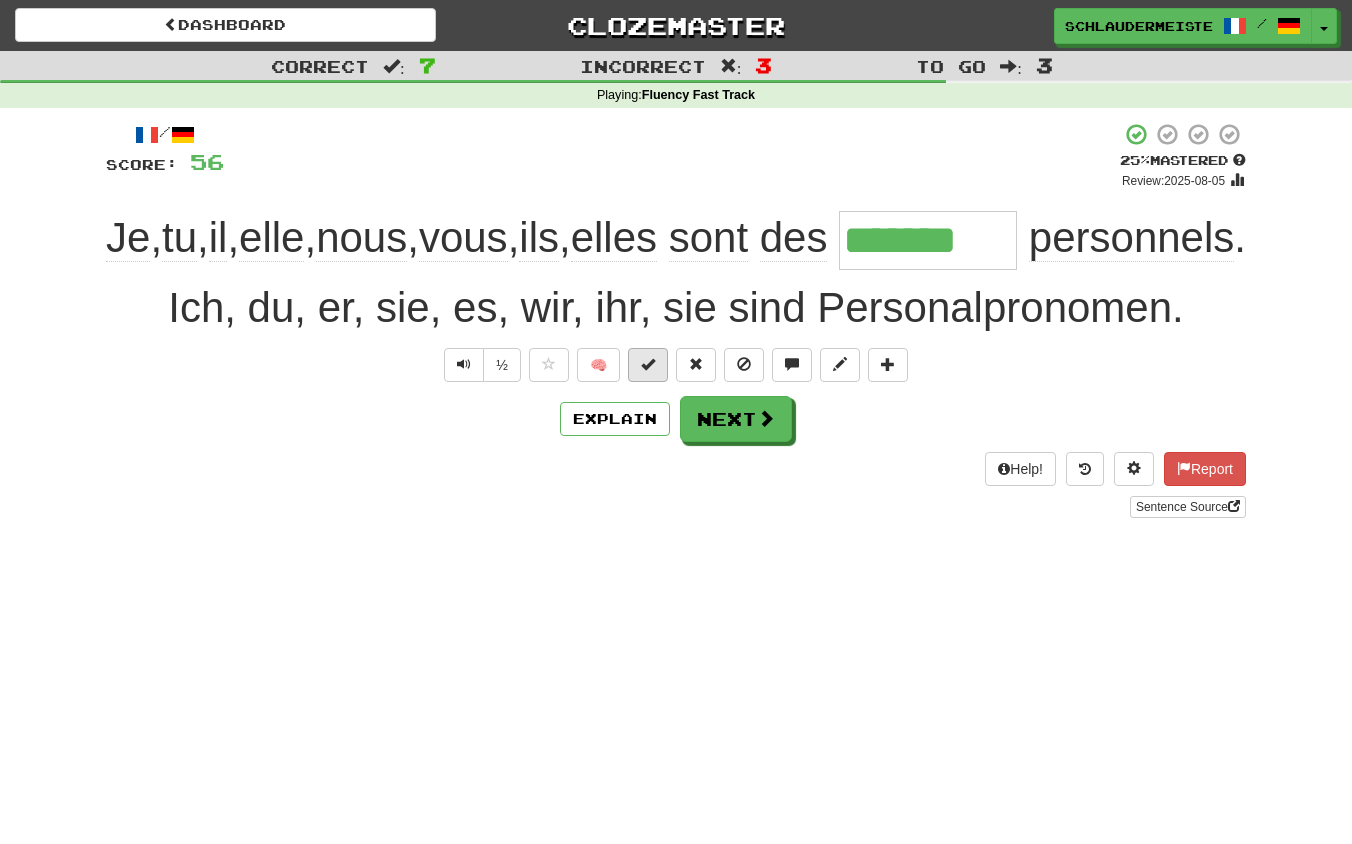click at bounding box center (648, 364) 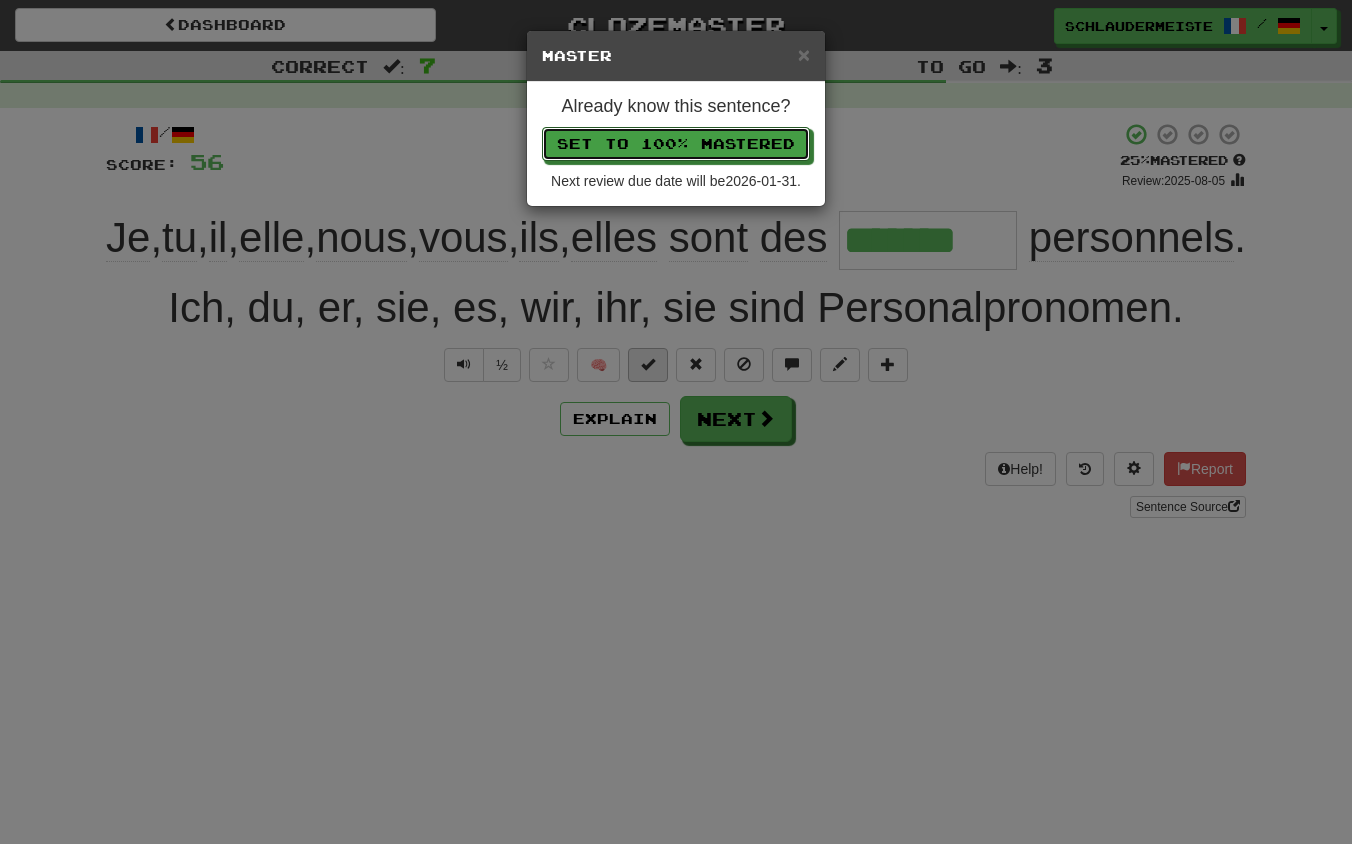 click on "Set to 100% Mastered" at bounding box center (676, 144) 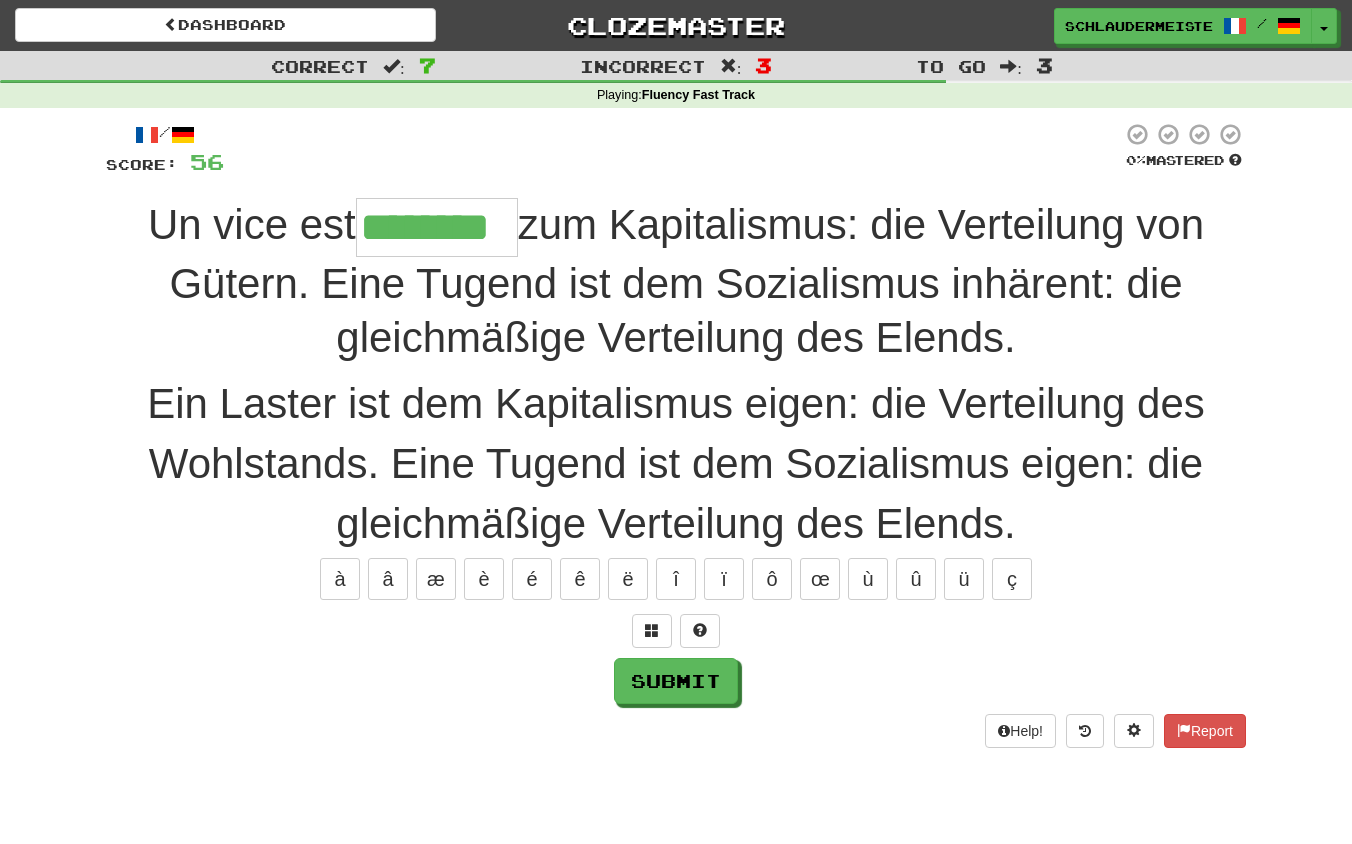 type on "********" 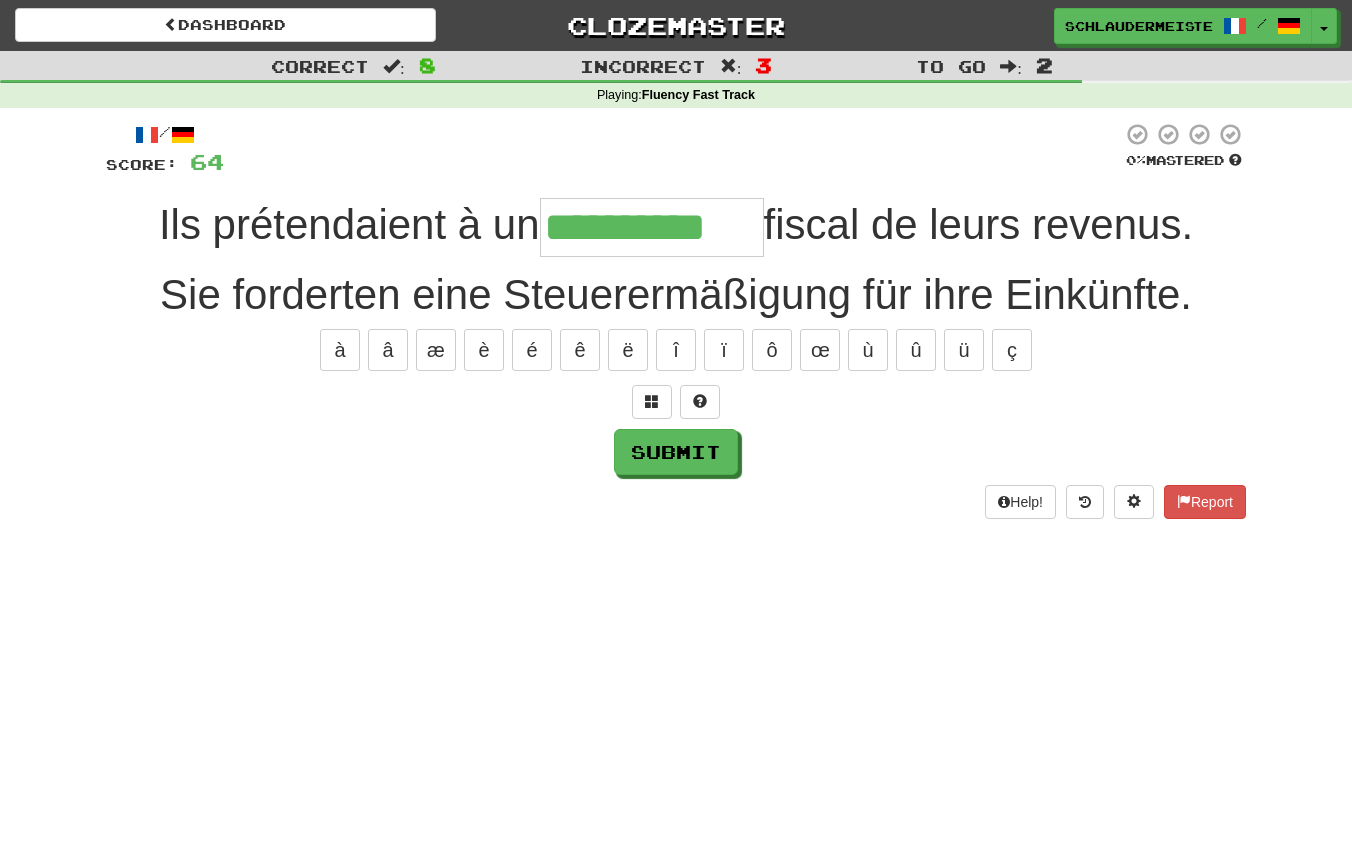 type on "**********" 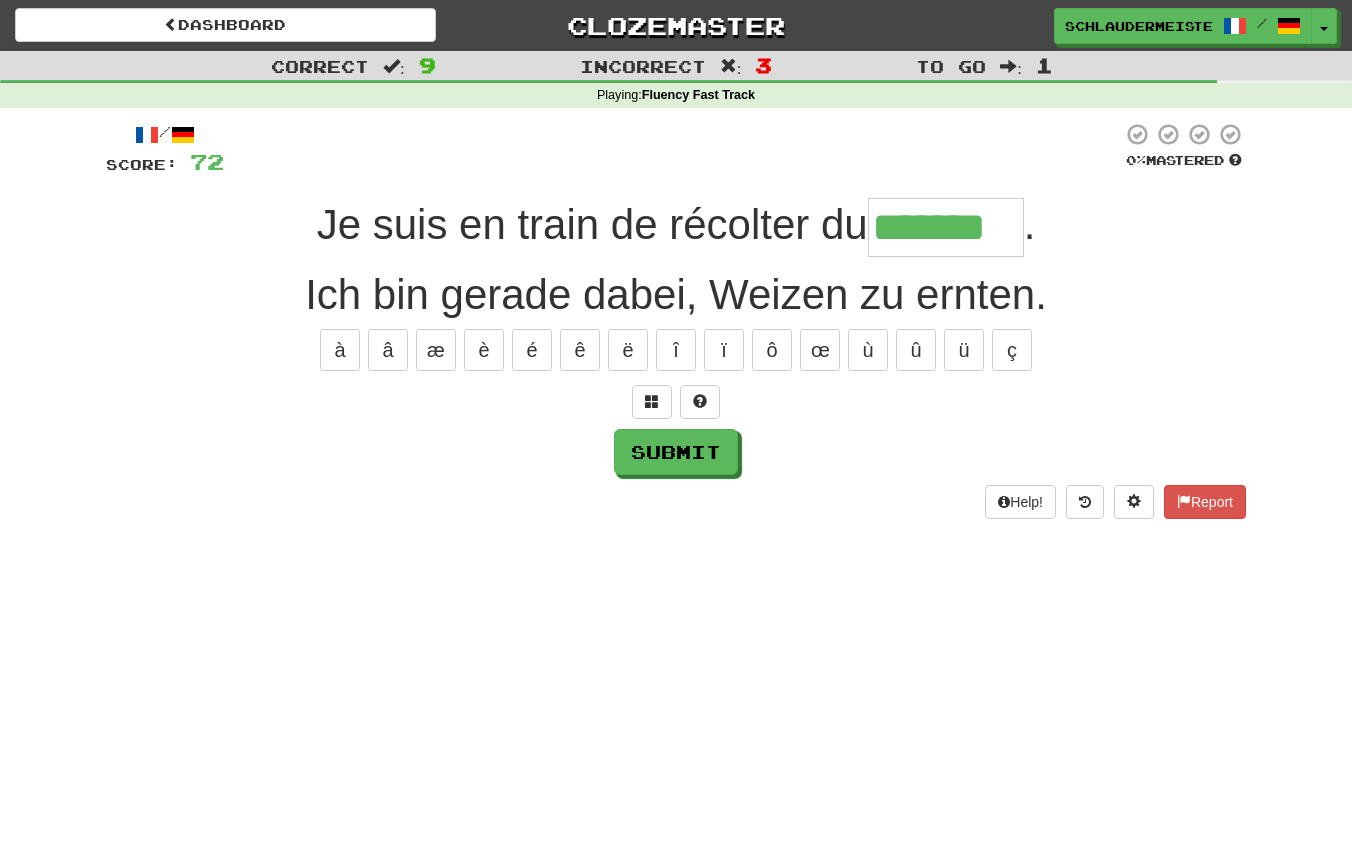 type on "*******" 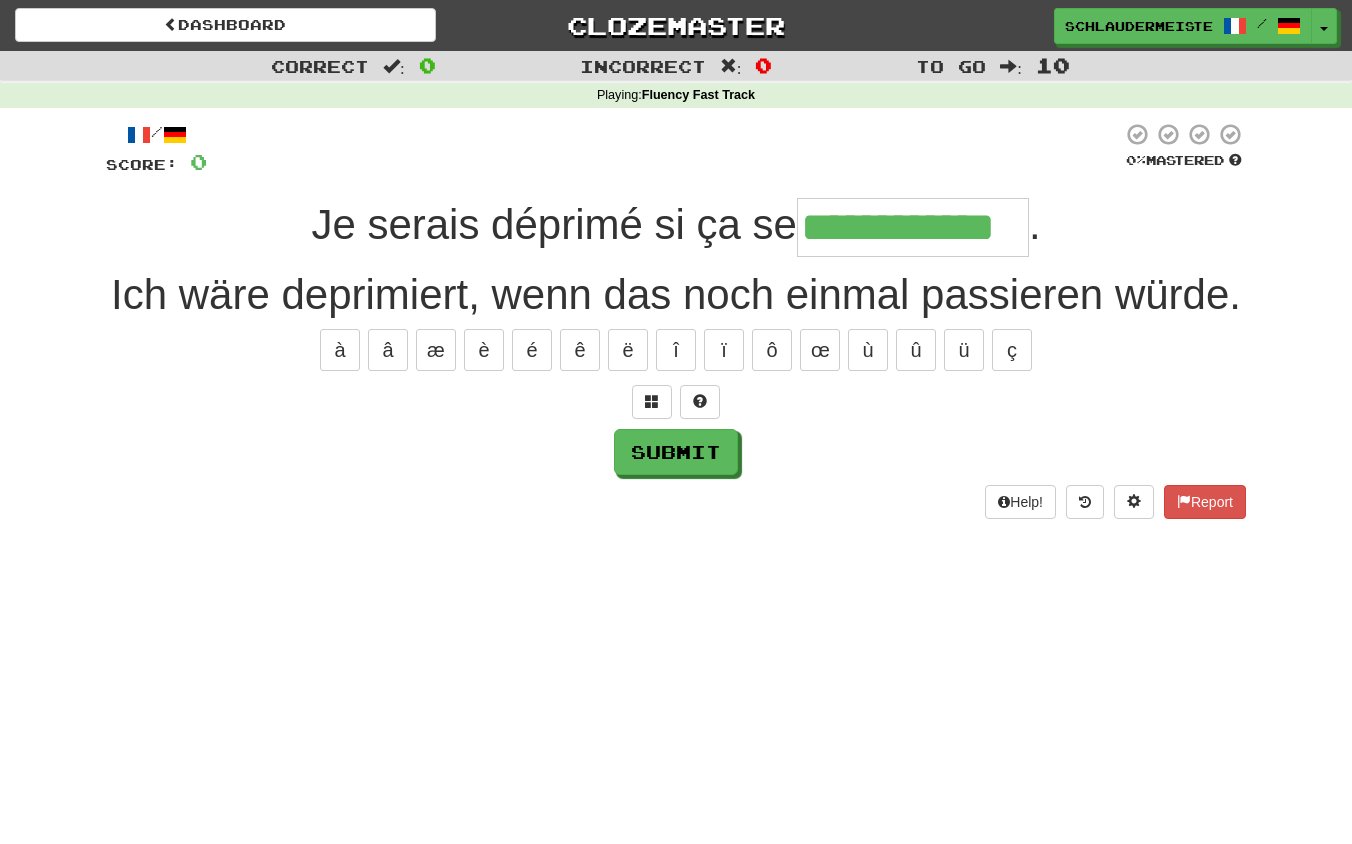 type on "**********" 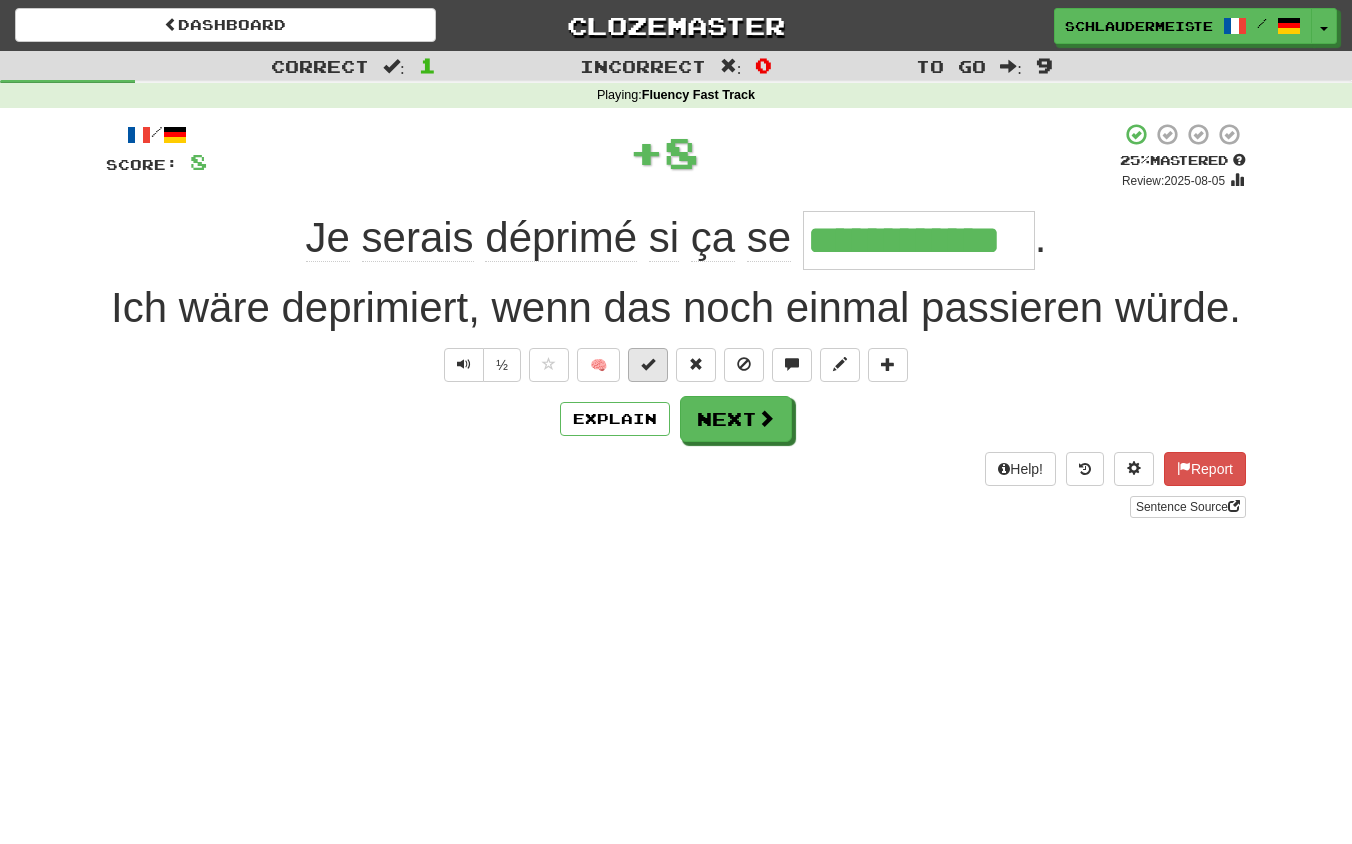 click at bounding box center (648, 364) 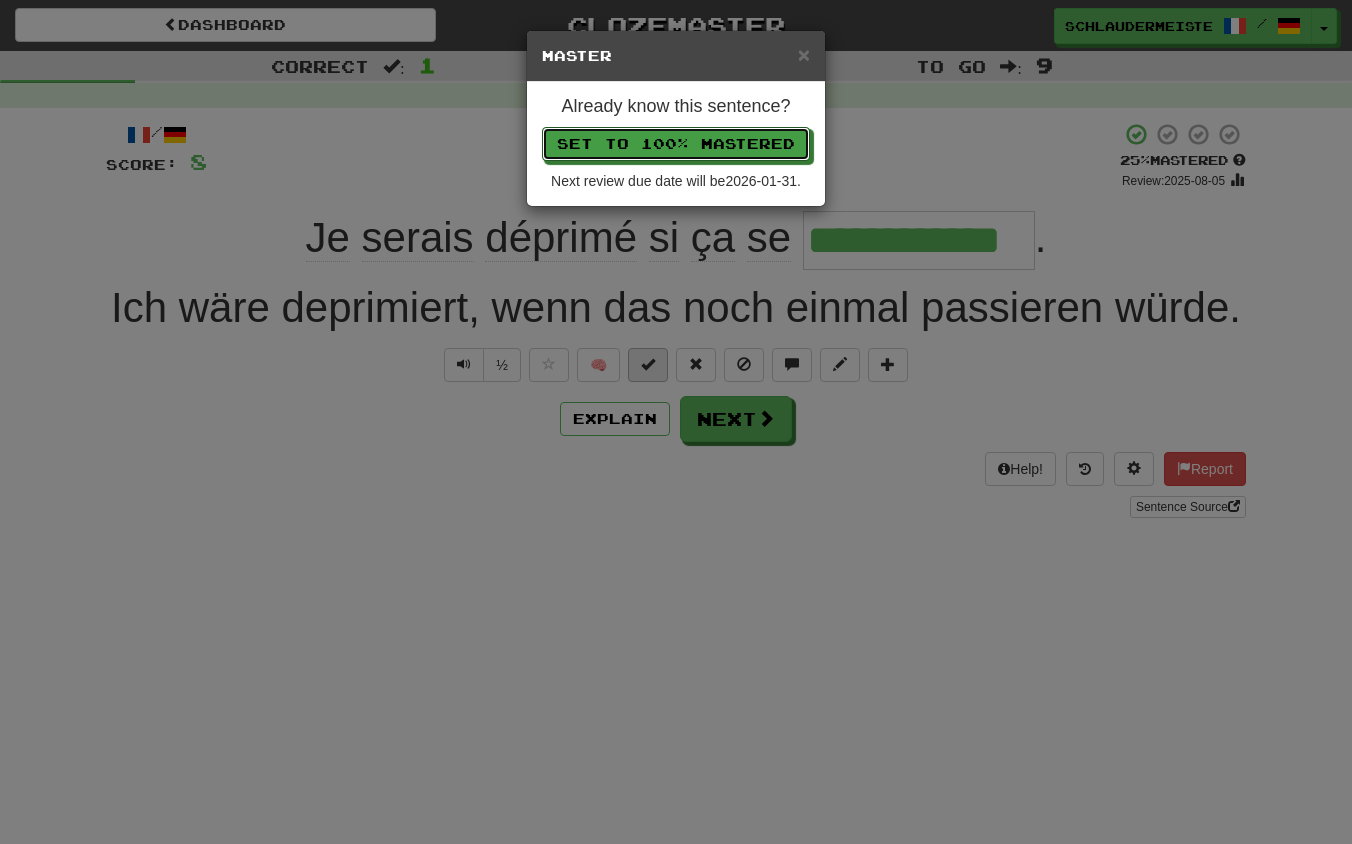 type 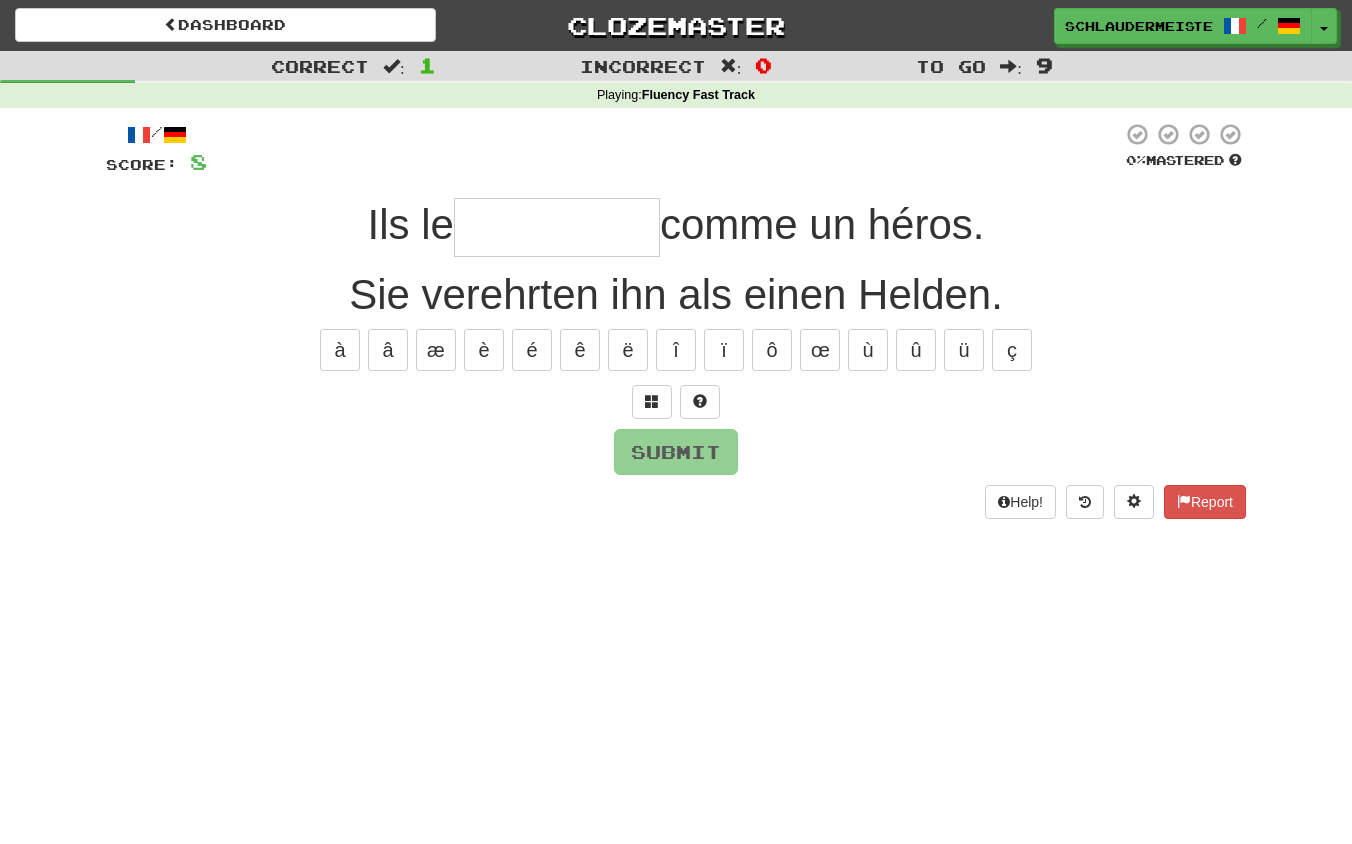 type on "*" 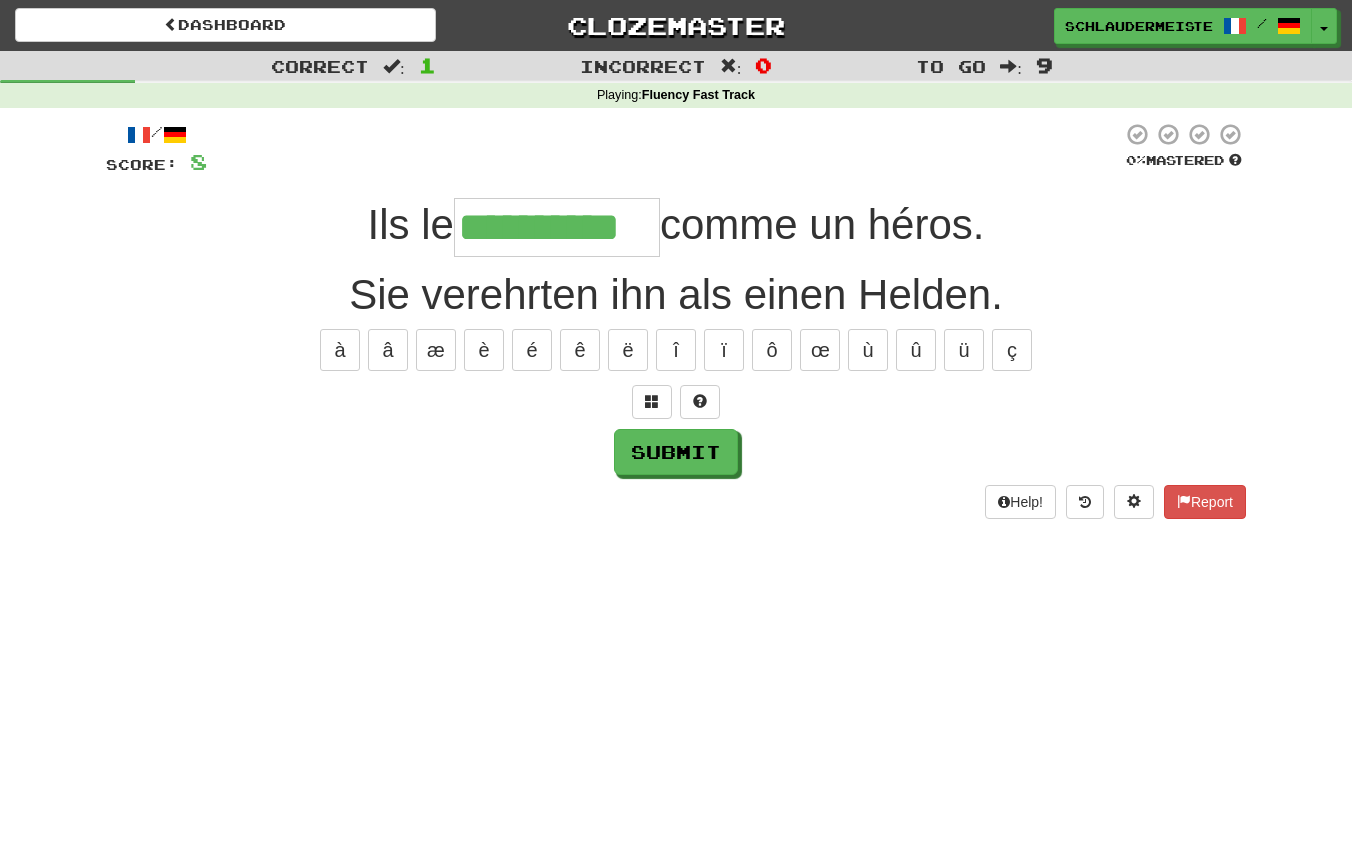 type on "**********" 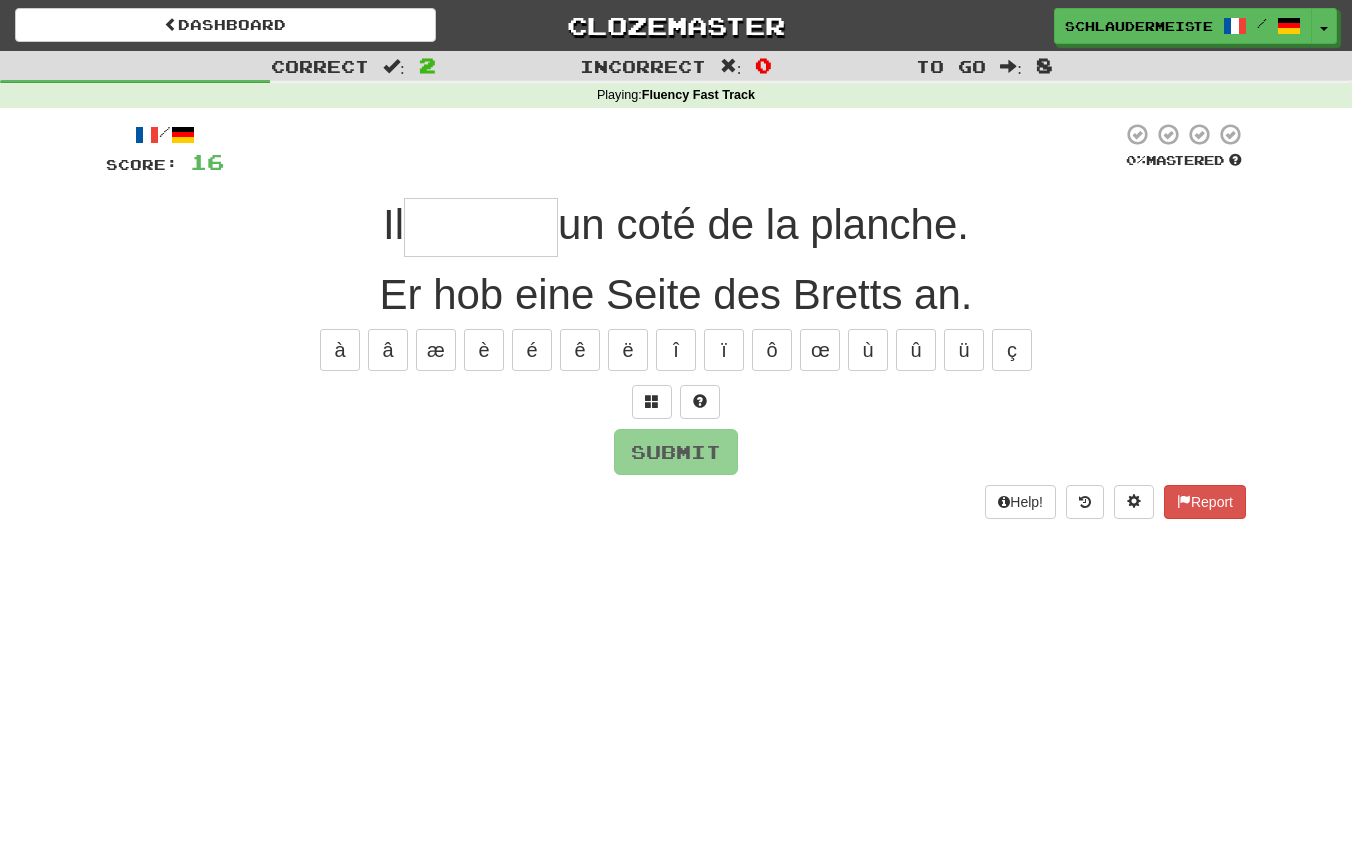 type on "*" 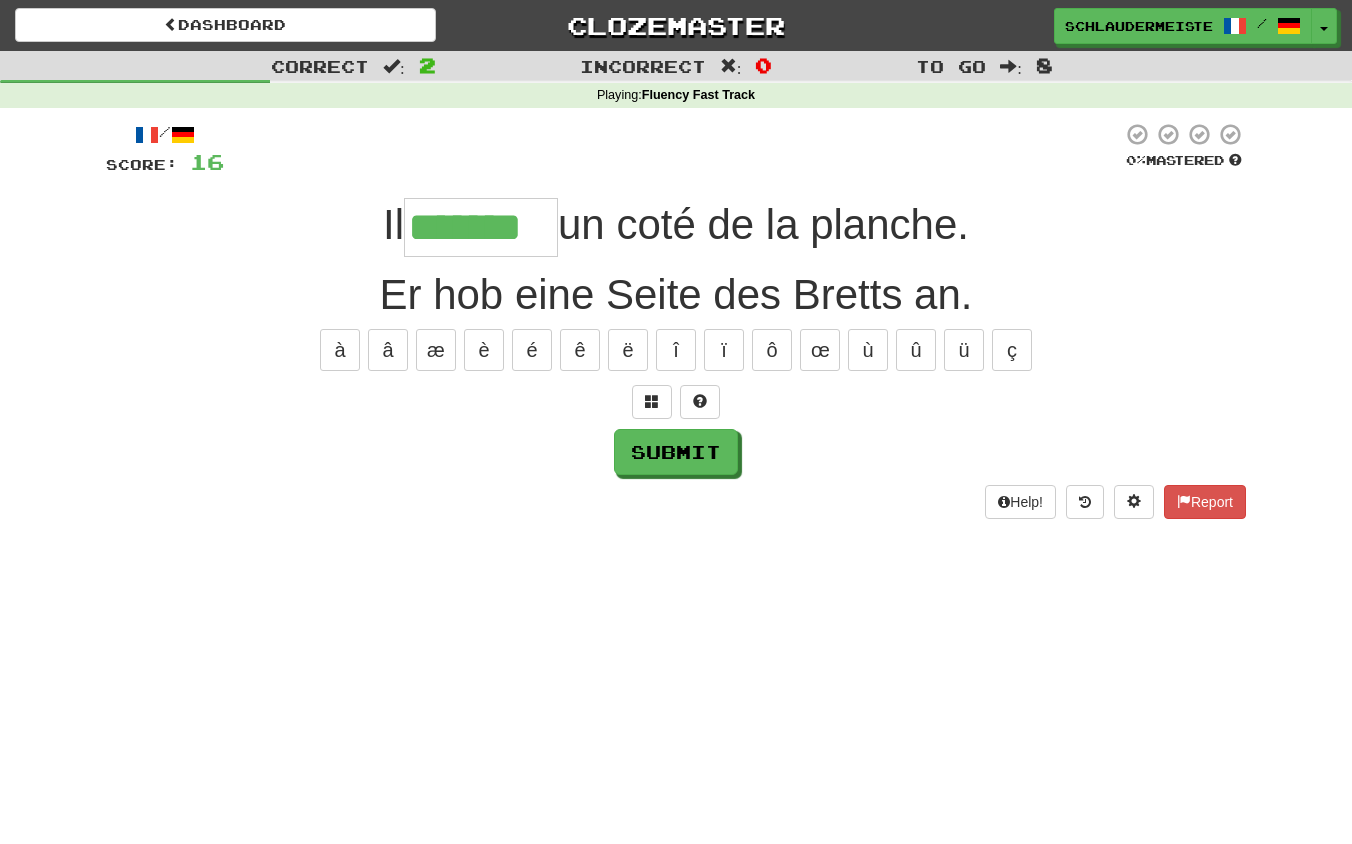 type on "*******" 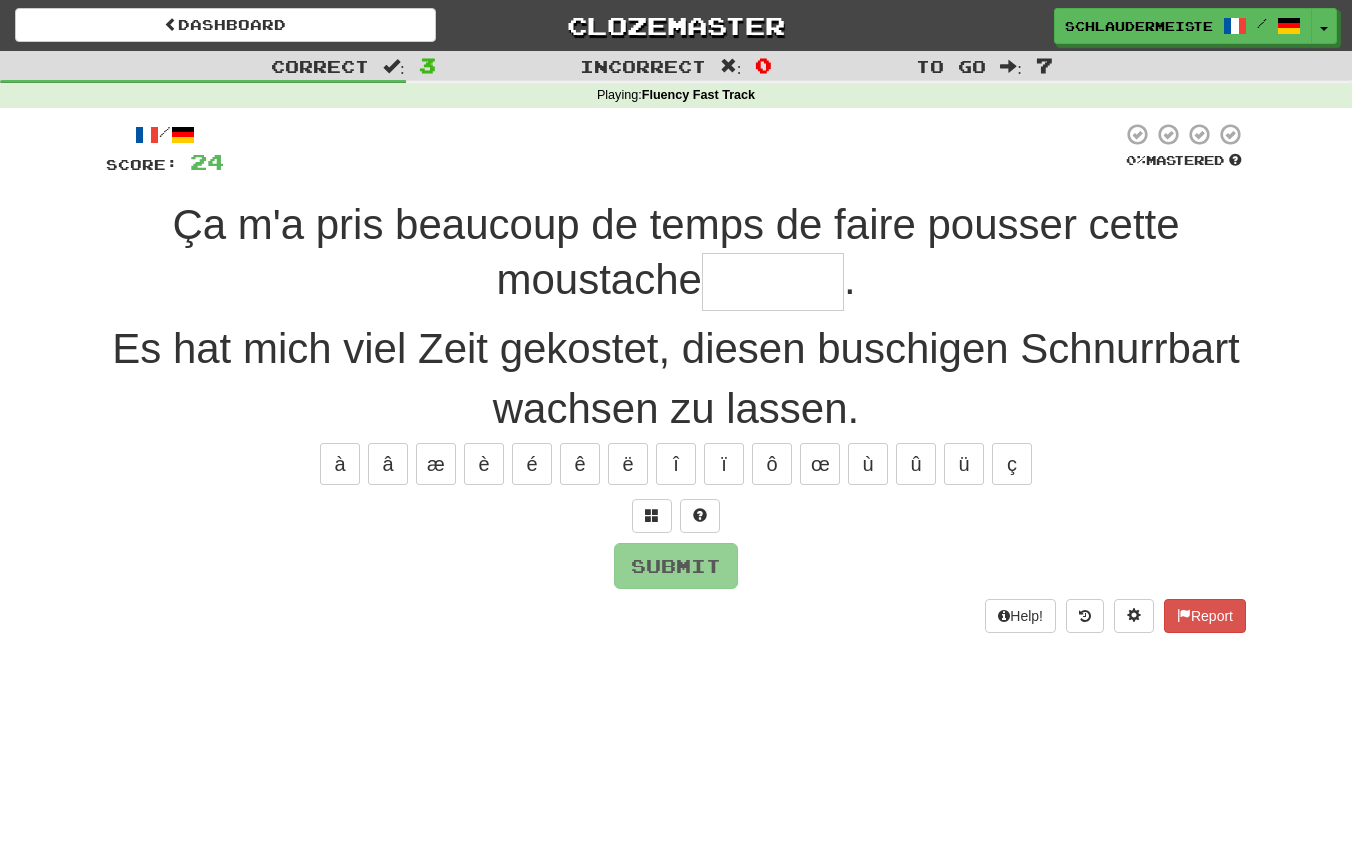type on "*" 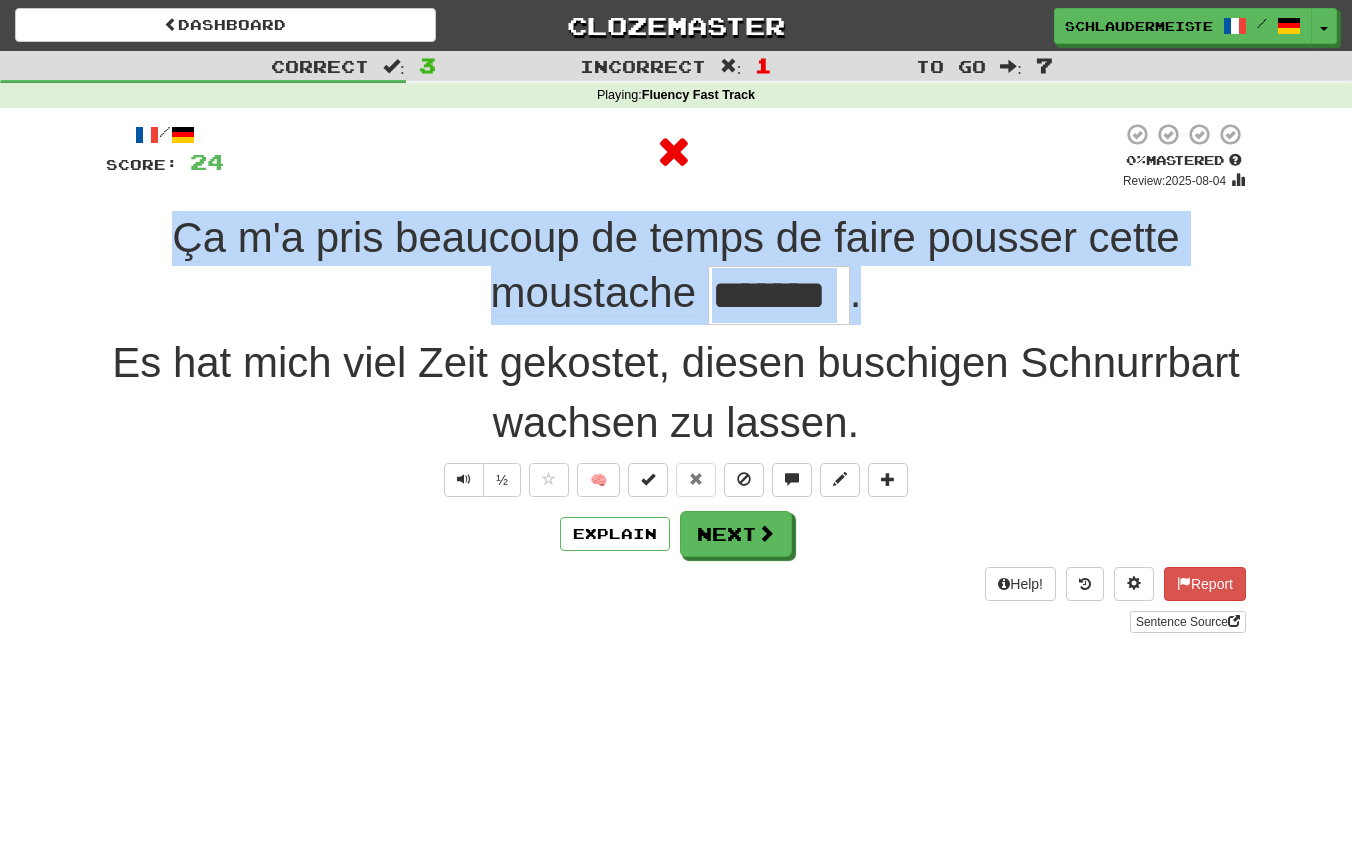 drag, startPoint x: 154, startPoint y: 219, endPoint x: 868, endPoint y: 288, distance: 717.3263 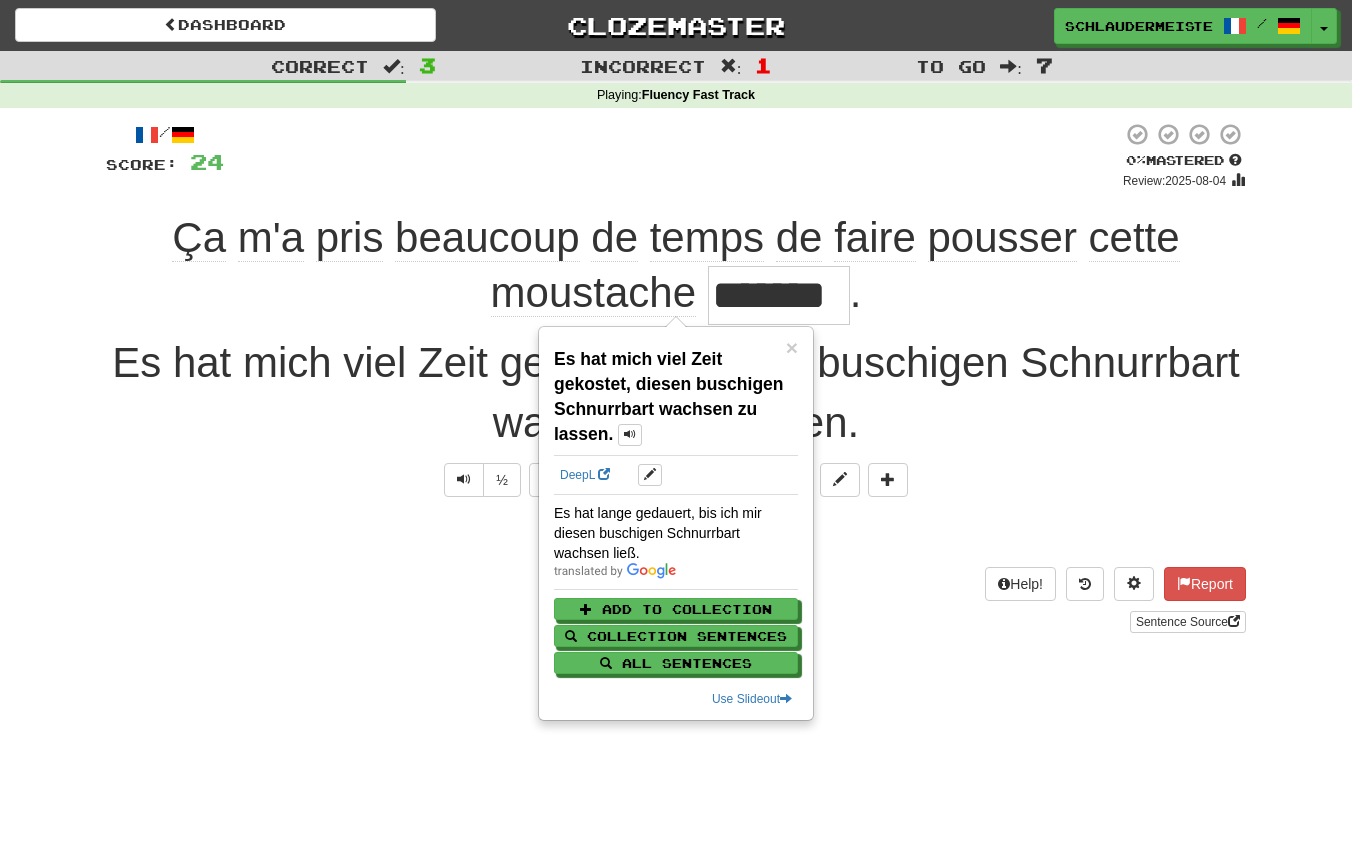click on "/  Score:   24 0 %  Mastered Review:  2025-08-04 Ça   m'a   pris   beaucoup   de   temps   de   faire   pousser   cette   moustache   ******* . Es hat mich viel Zeit gekostet, diesen buschigen Schnurrbart wachsen zu lassen. ½ 🧠 Explain Next  Help!  Report Sentence Source" at bounding box center [676, 377] 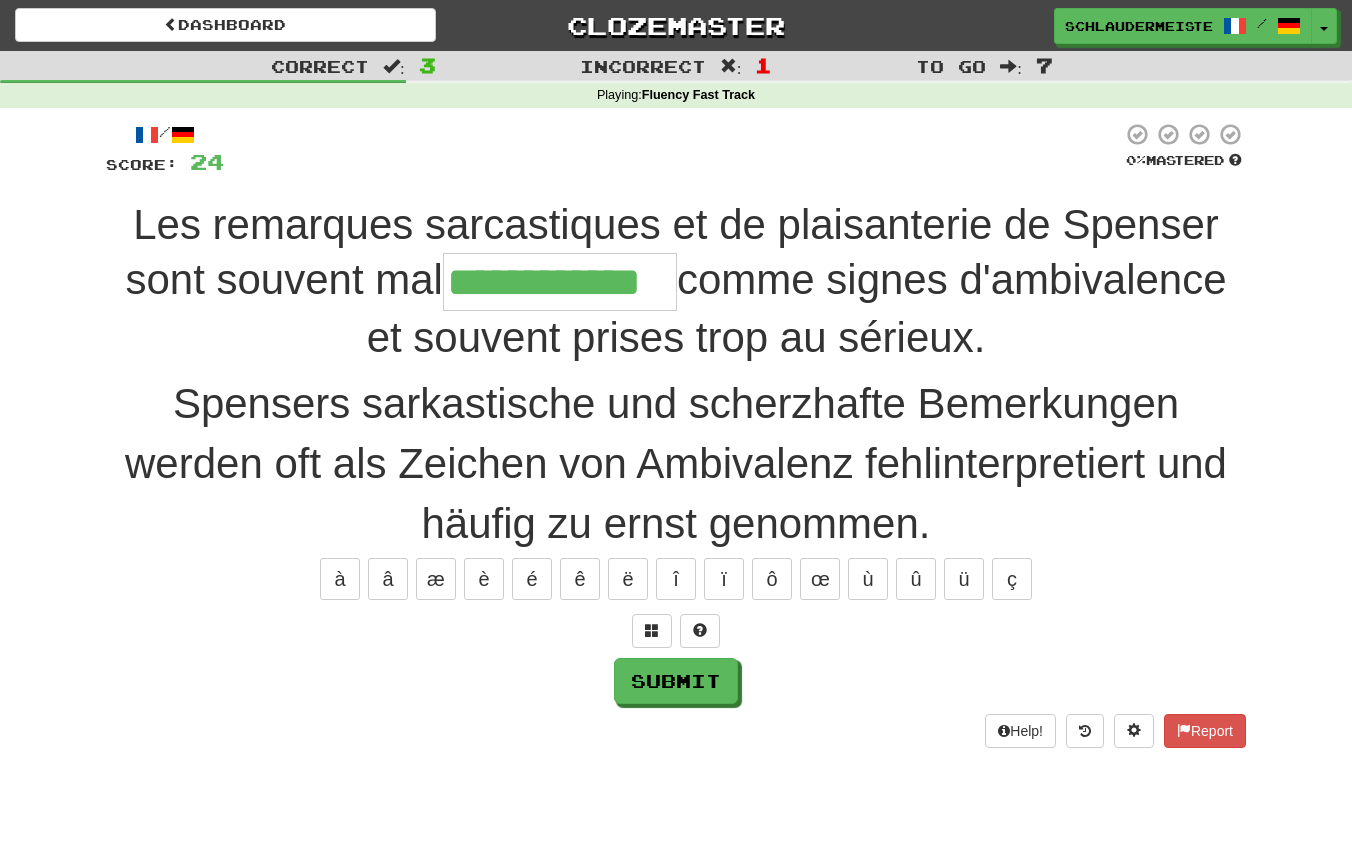 type on "**********" 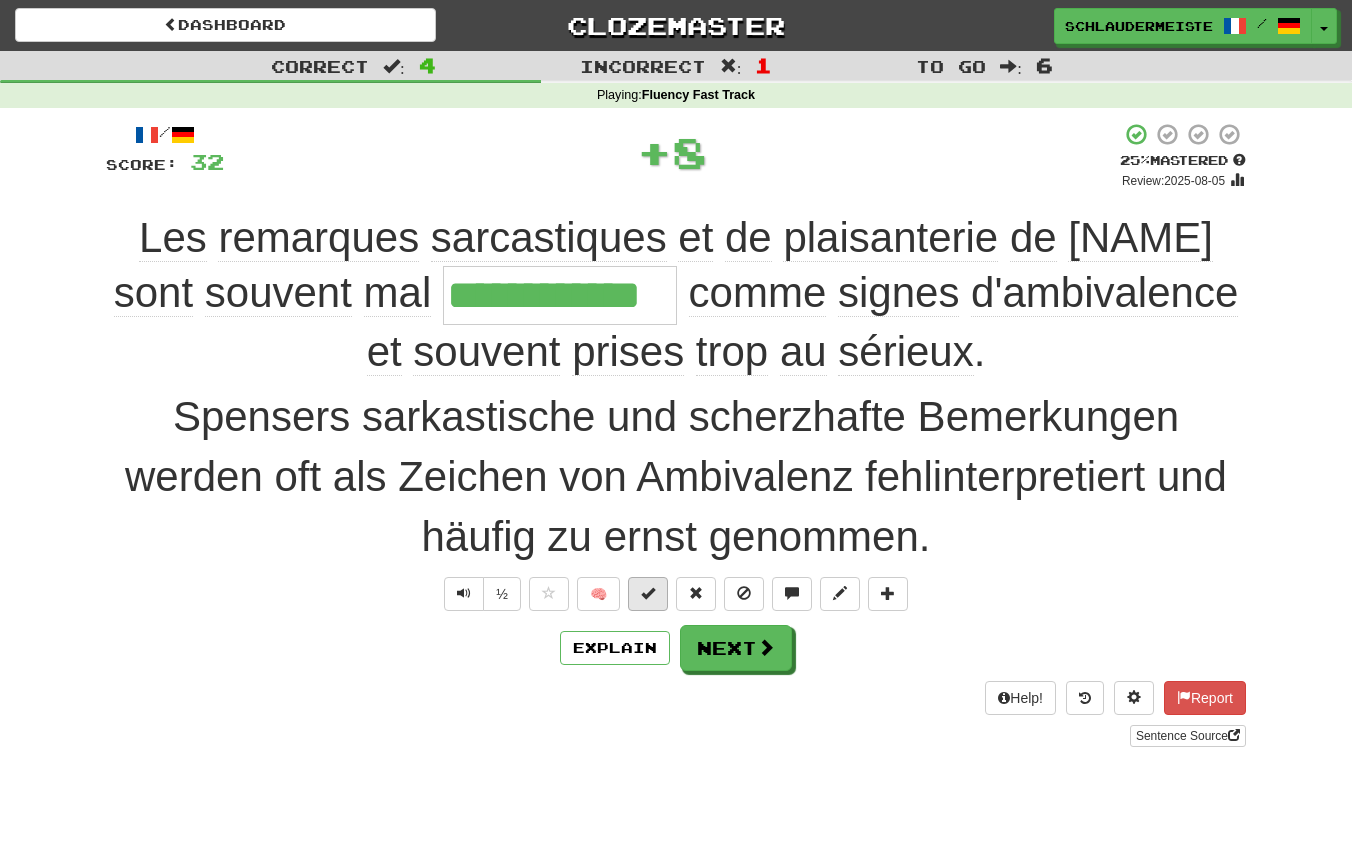 click at bounding box center (648, 593) 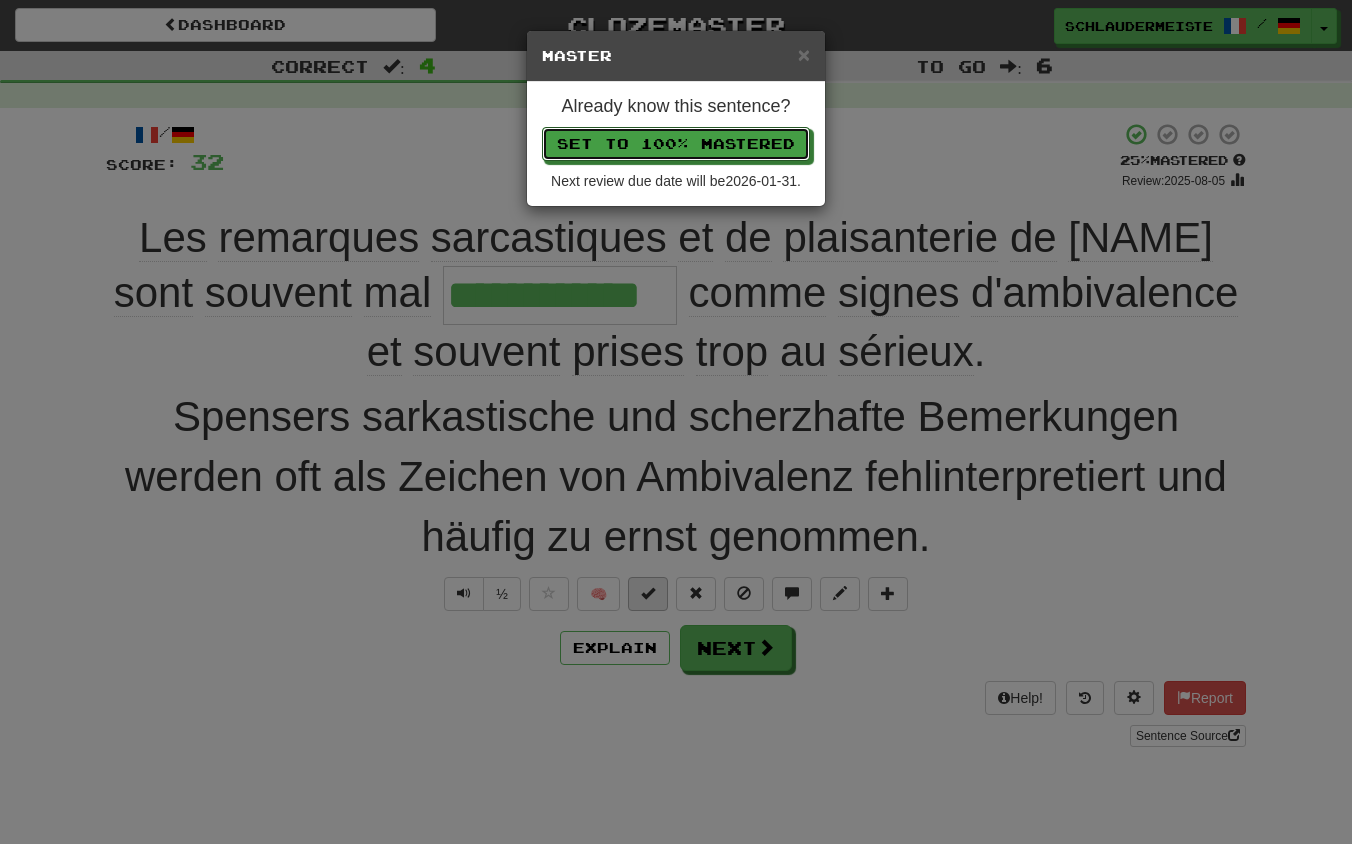 click on "Set to 100% Mastered" at bounding box center [676, 144] 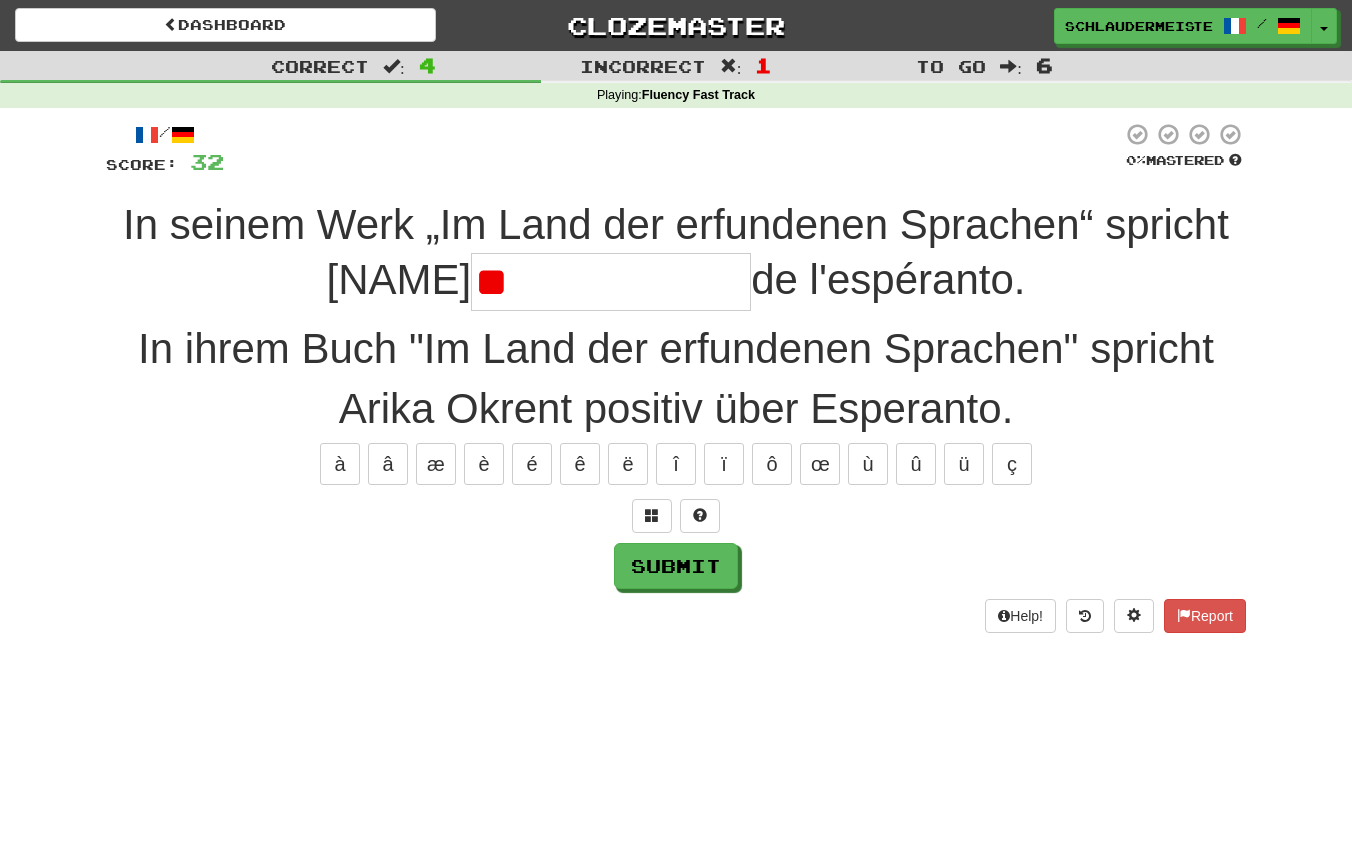 type on "*" 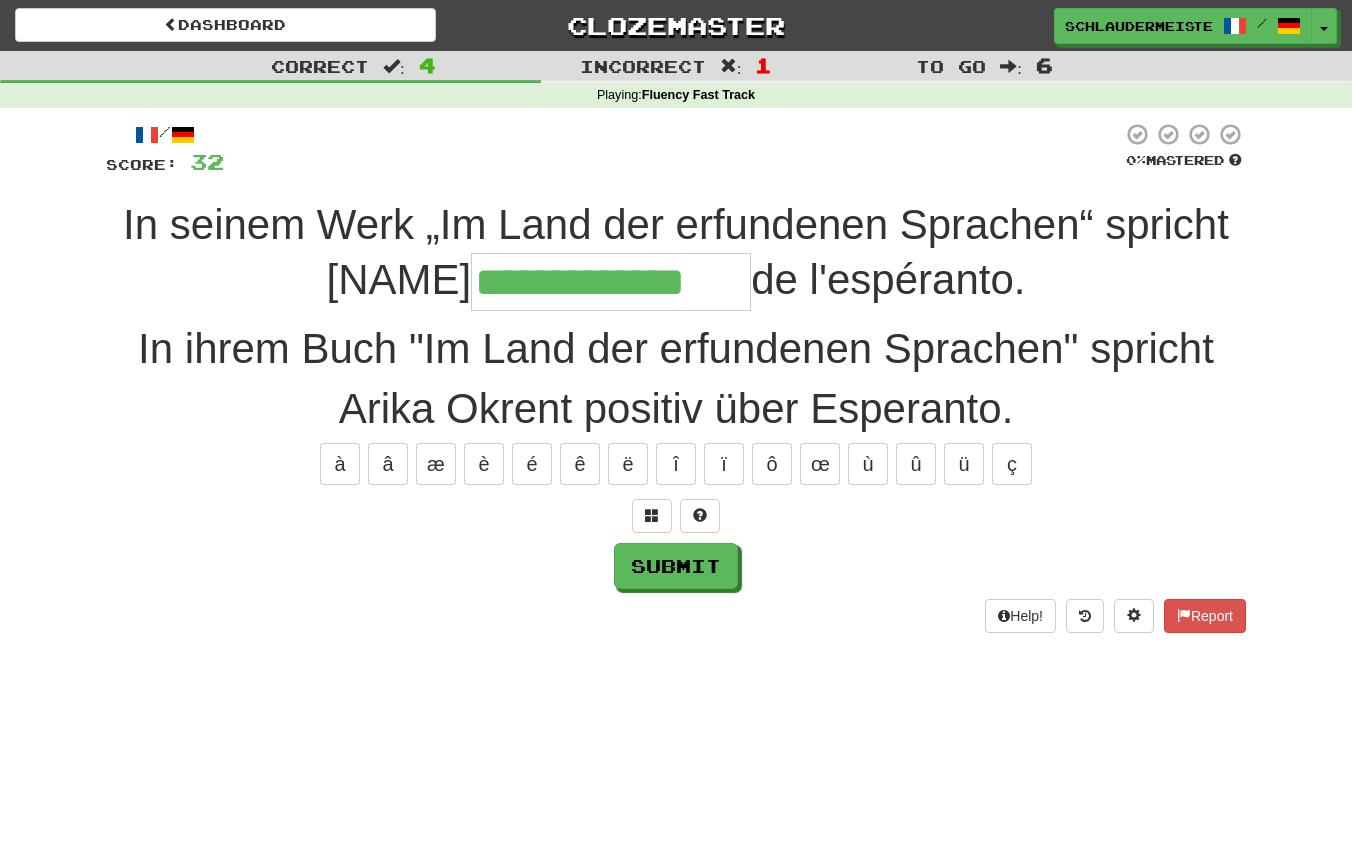 type on "**********" 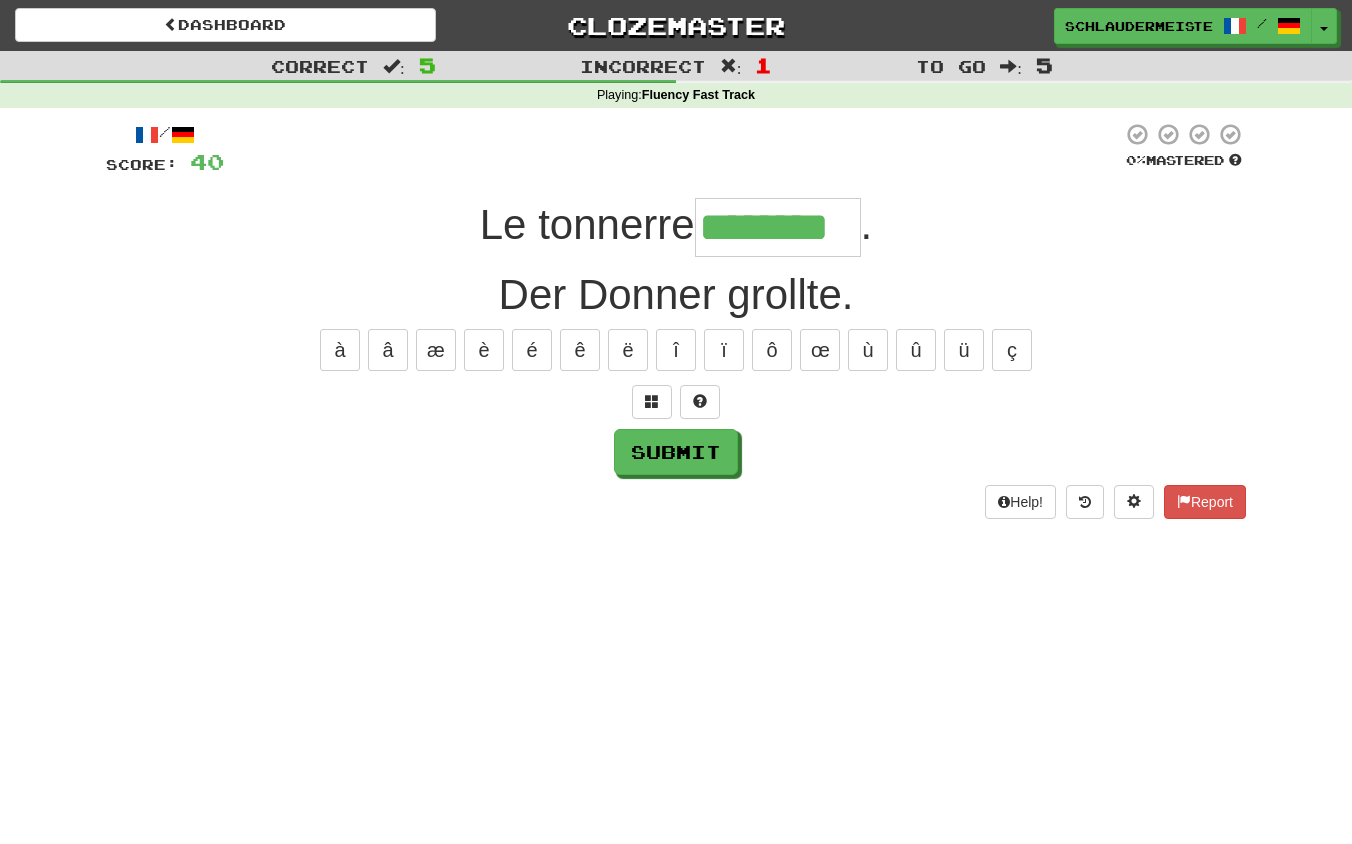 type on "********" 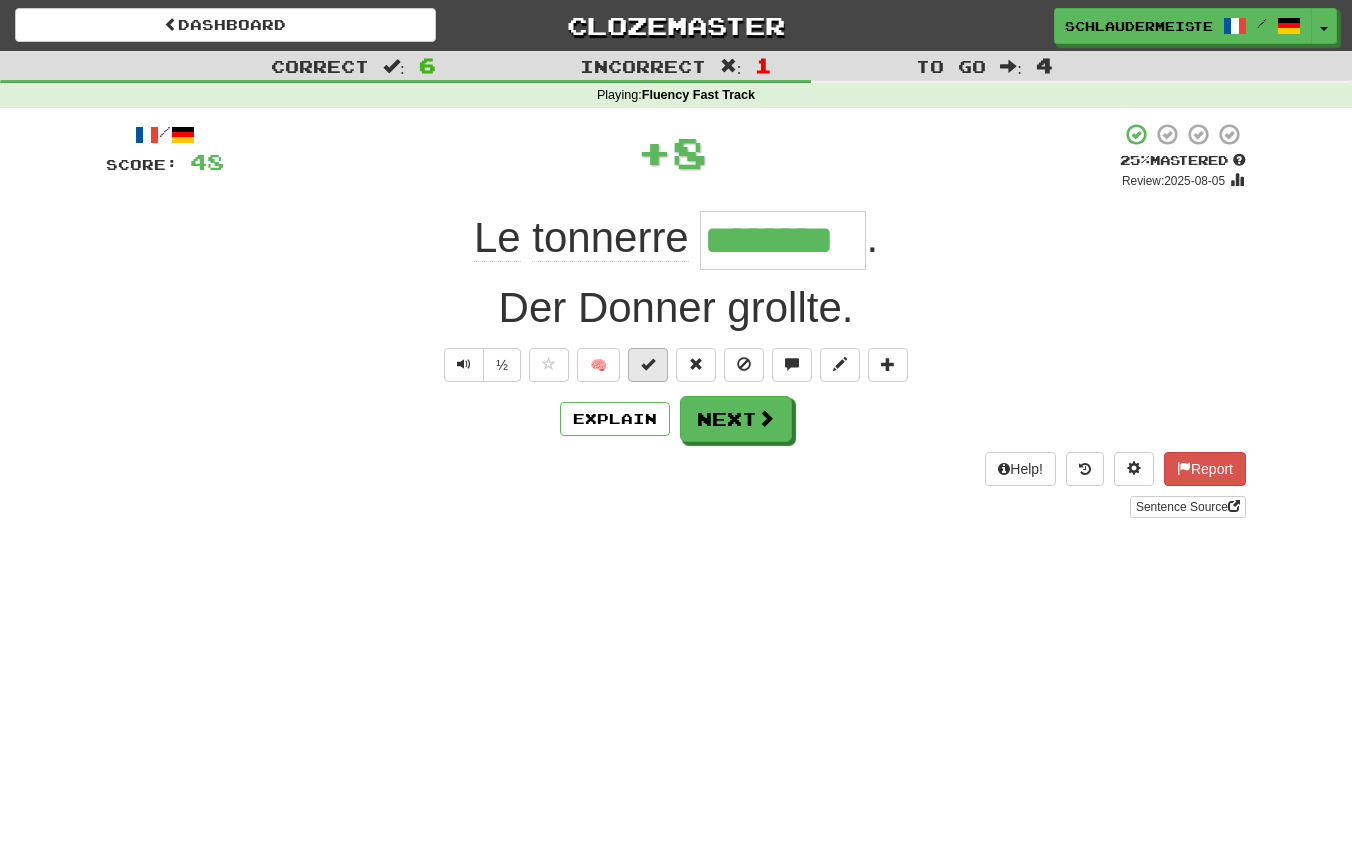 click at bounding box center (648, 364) 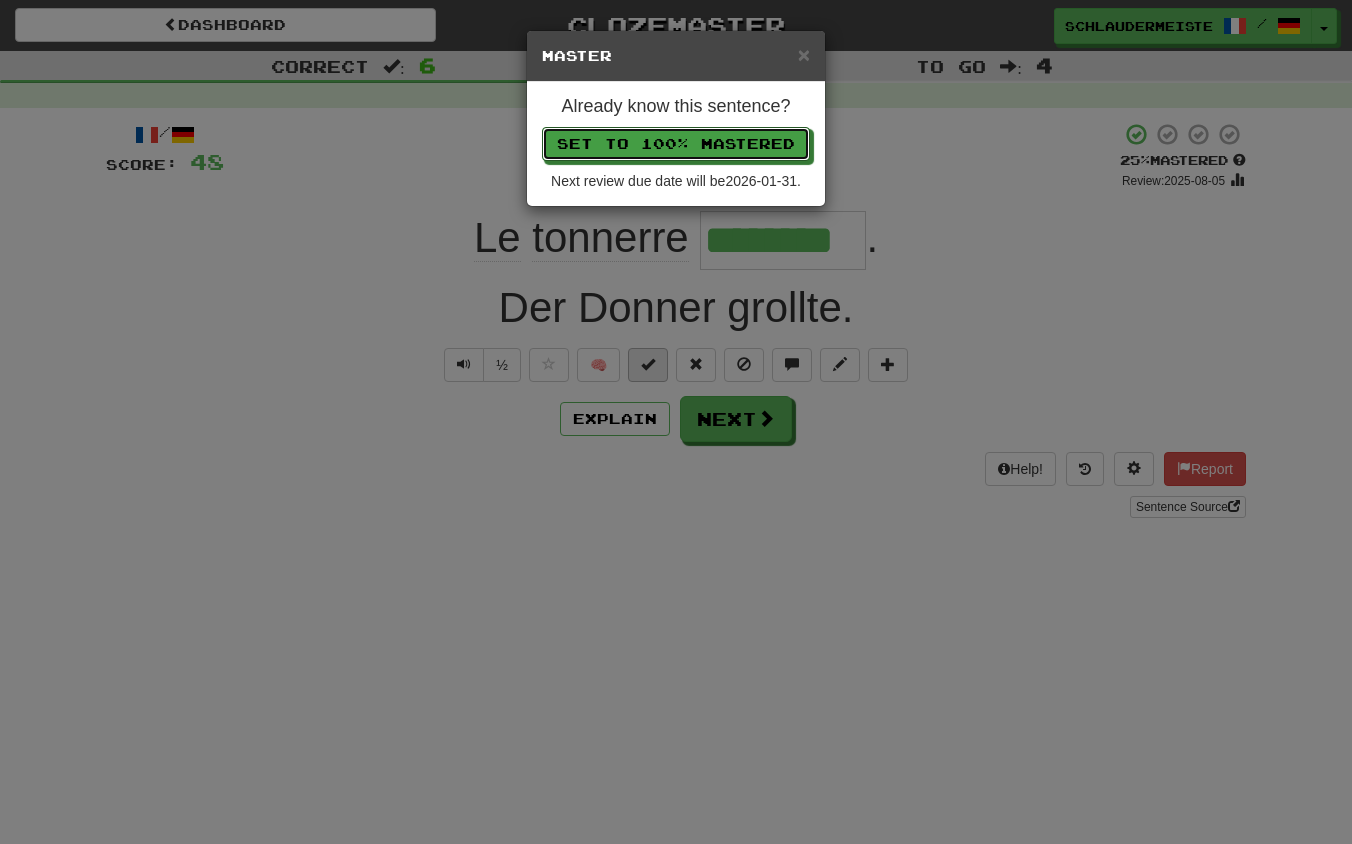 click on "Set to 100% Mastered" at bounding box center [676, 144] 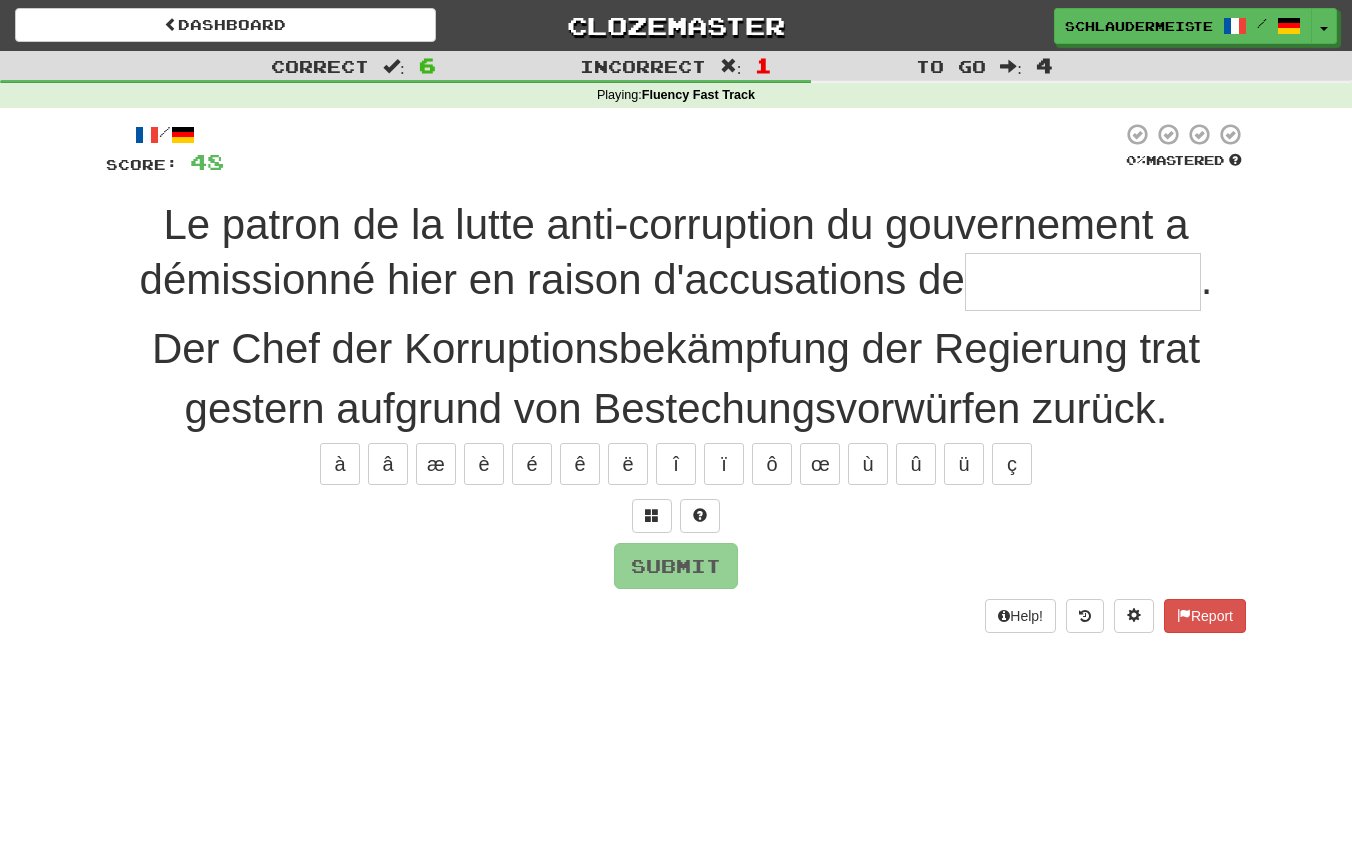 type on "*" 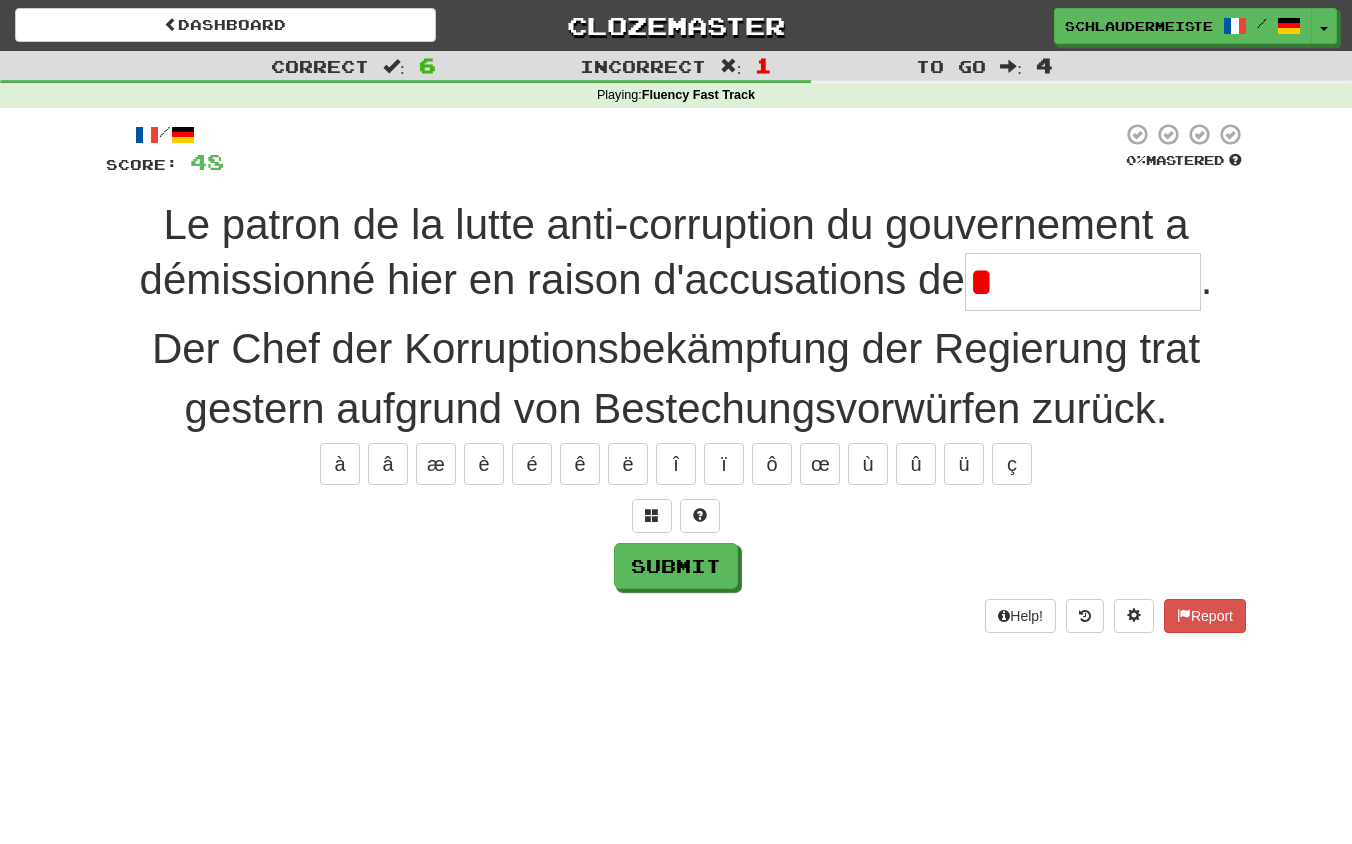 type on "**********" 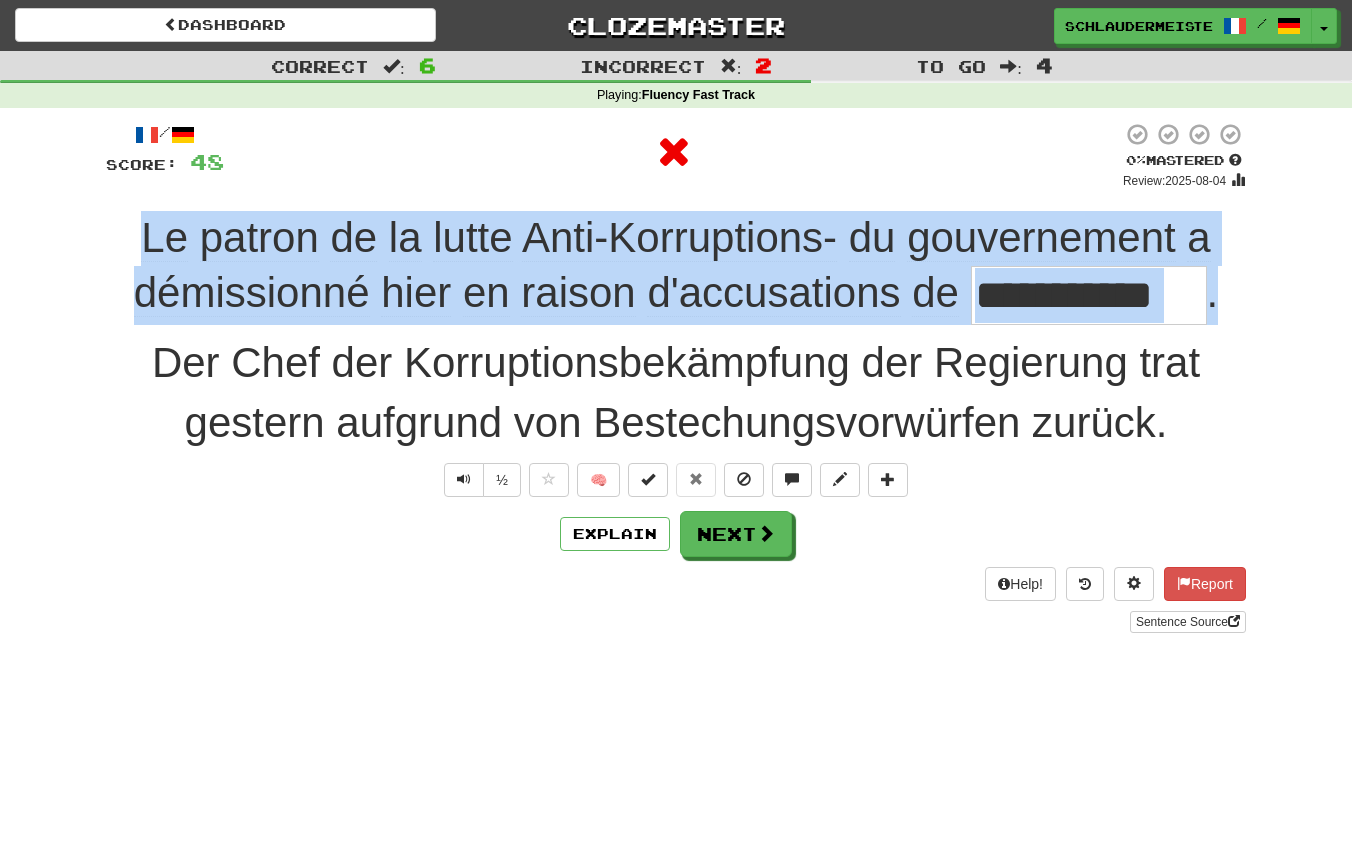 drag, startPoint x: 131, startPoint y: 209, endPoint x: 1252, endPoint y: 306, distance: 1125.1888 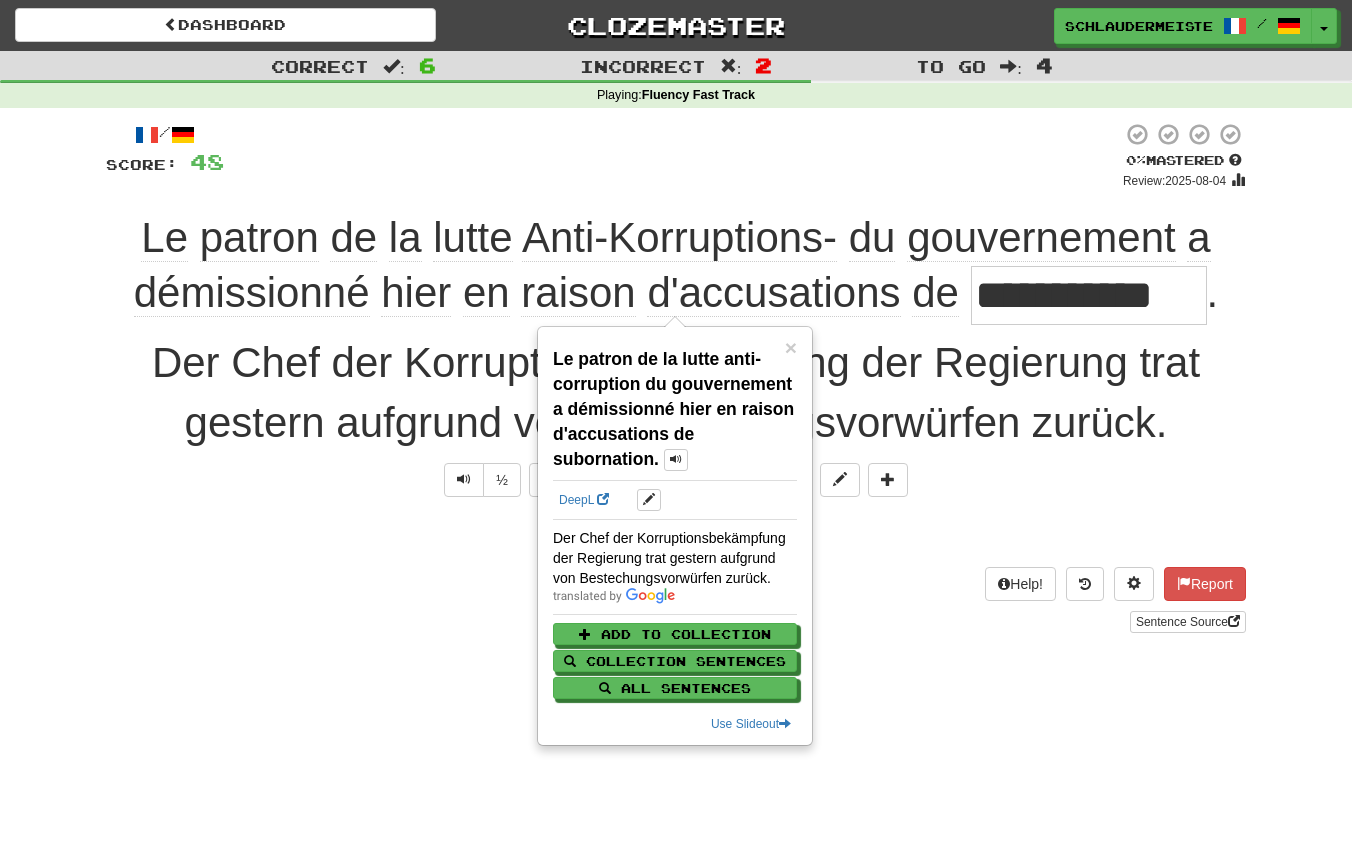 click on "**********" at bounding box center (676, 377) 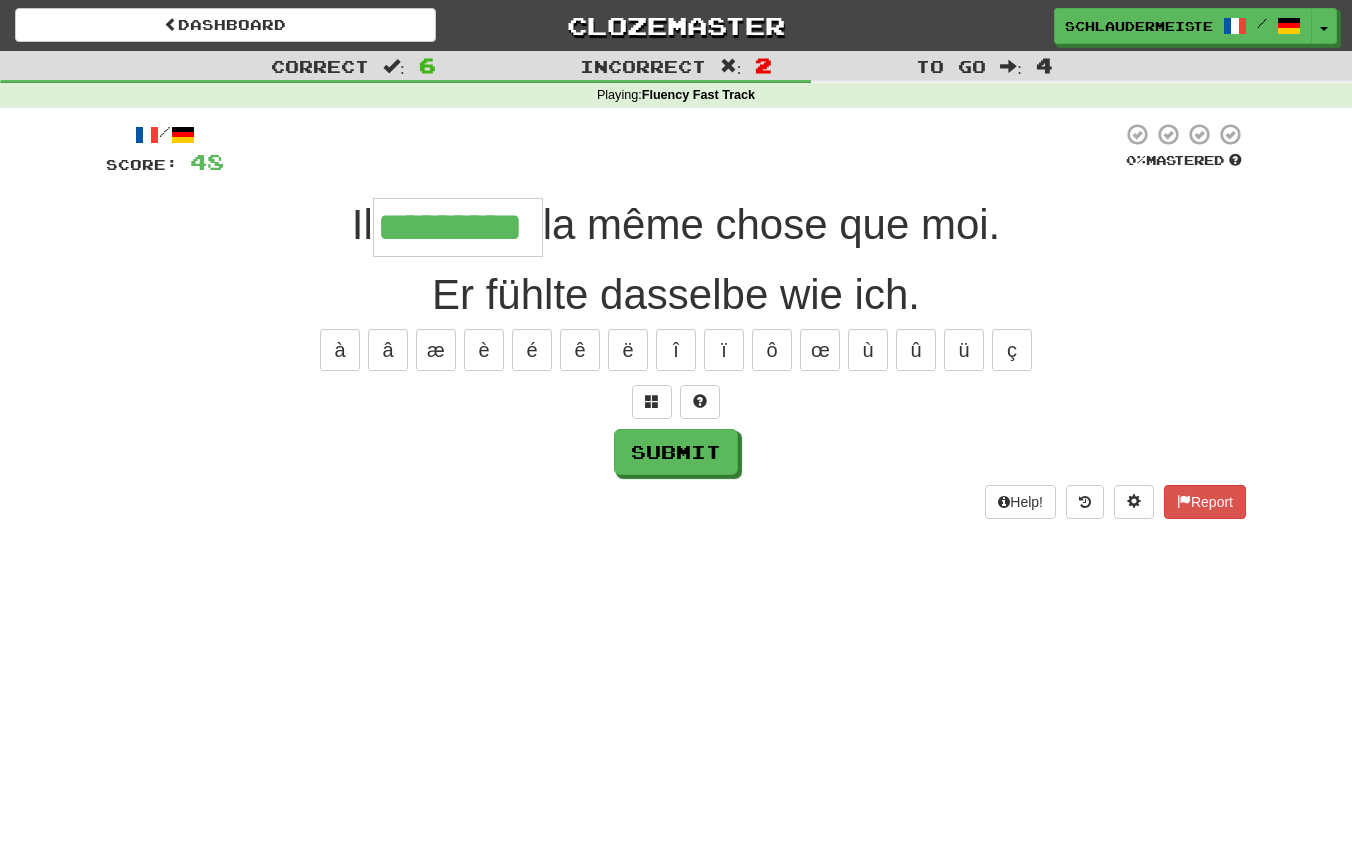 type on "*********" 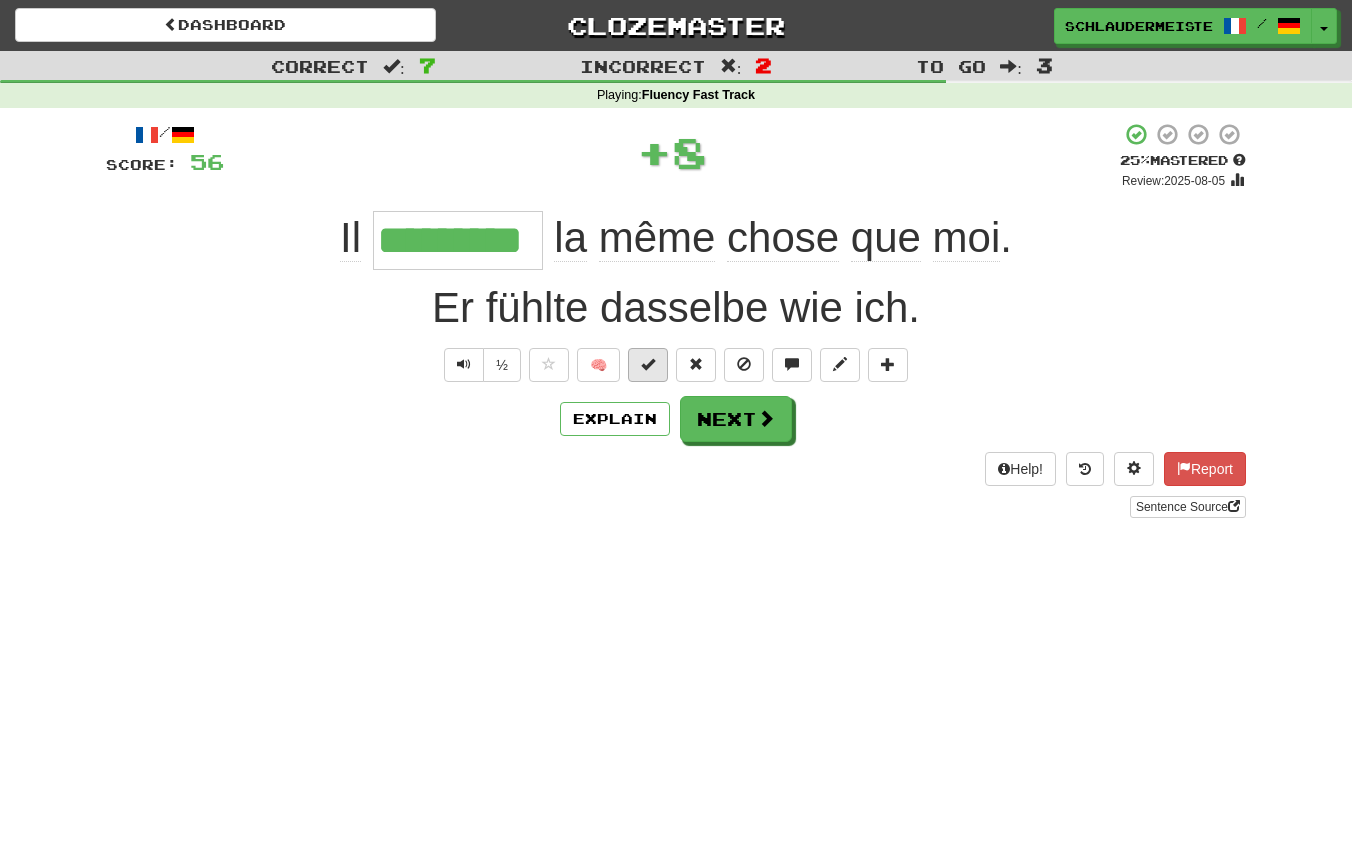 click at bounding box center (648, 364) 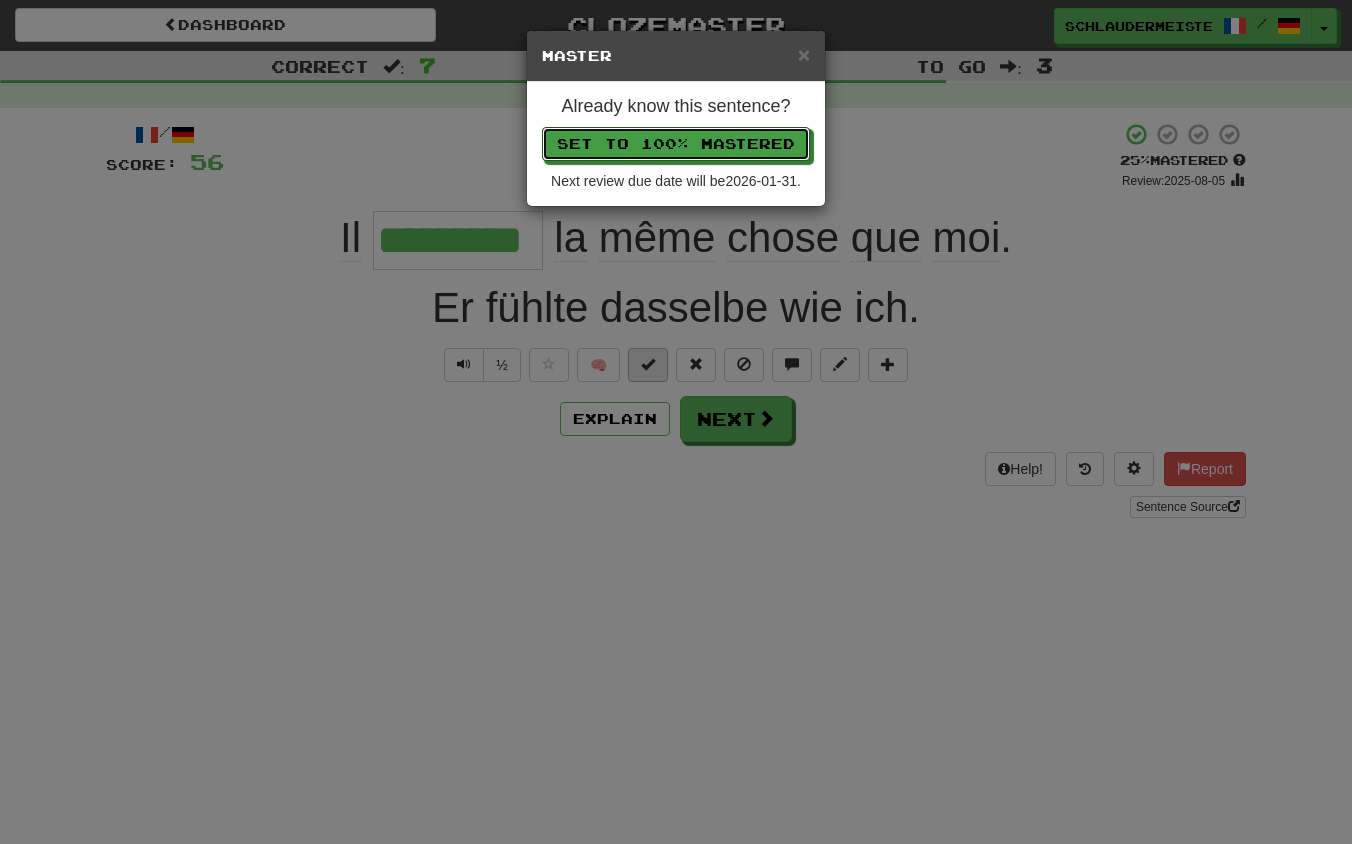 click on "Set to 100% Mastered" at bounding box center [676, 144] 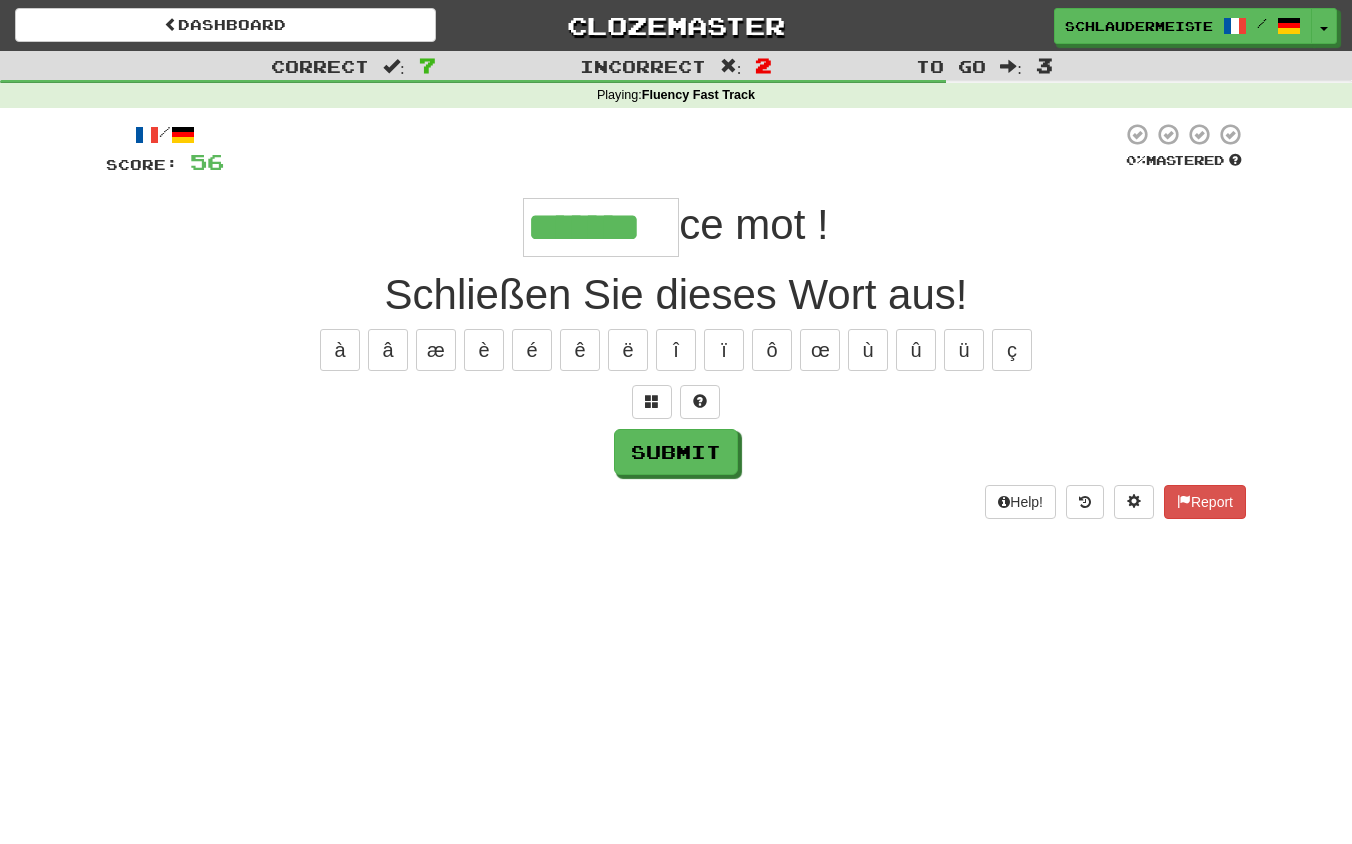 type on "*******" 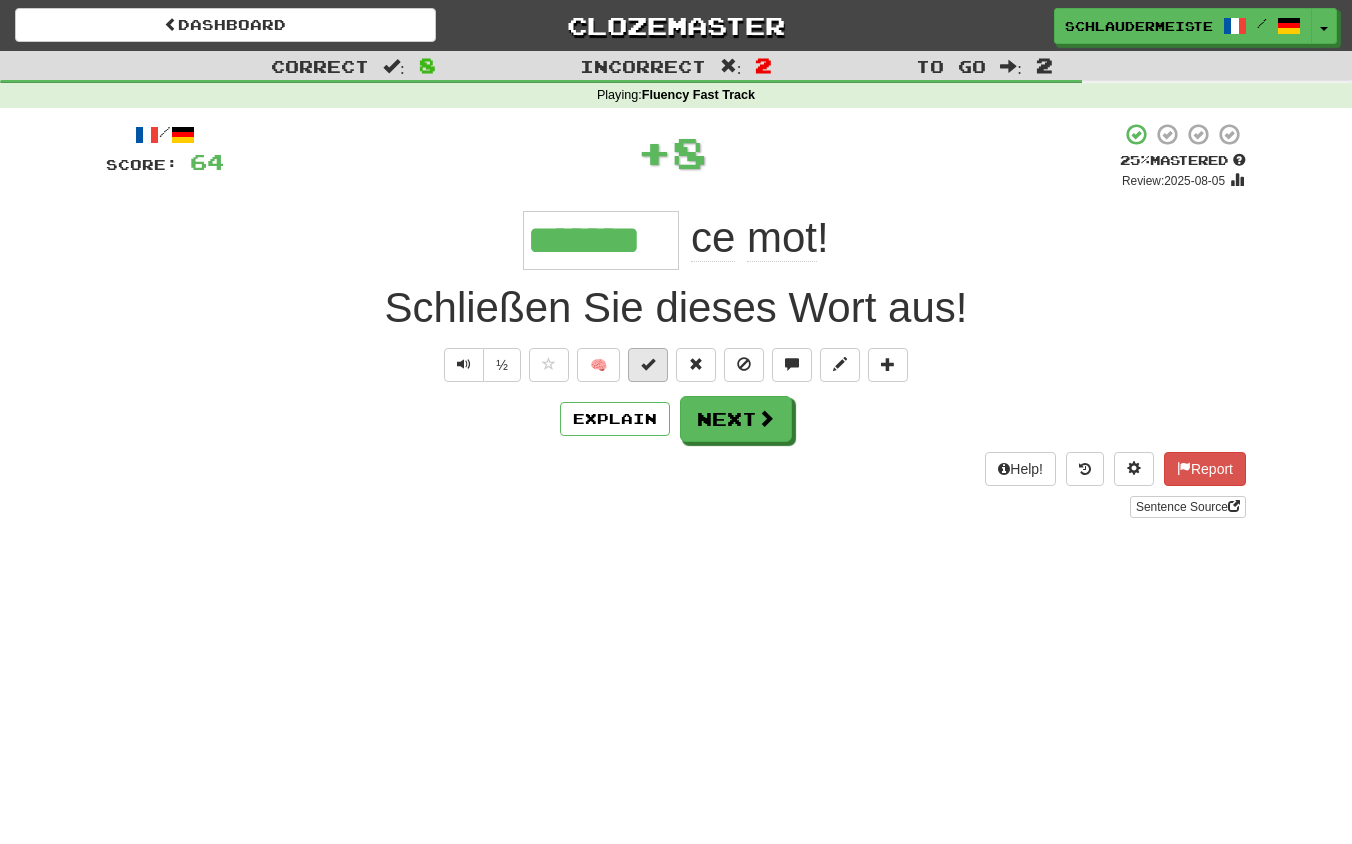 click at bounding box center (648, 364) 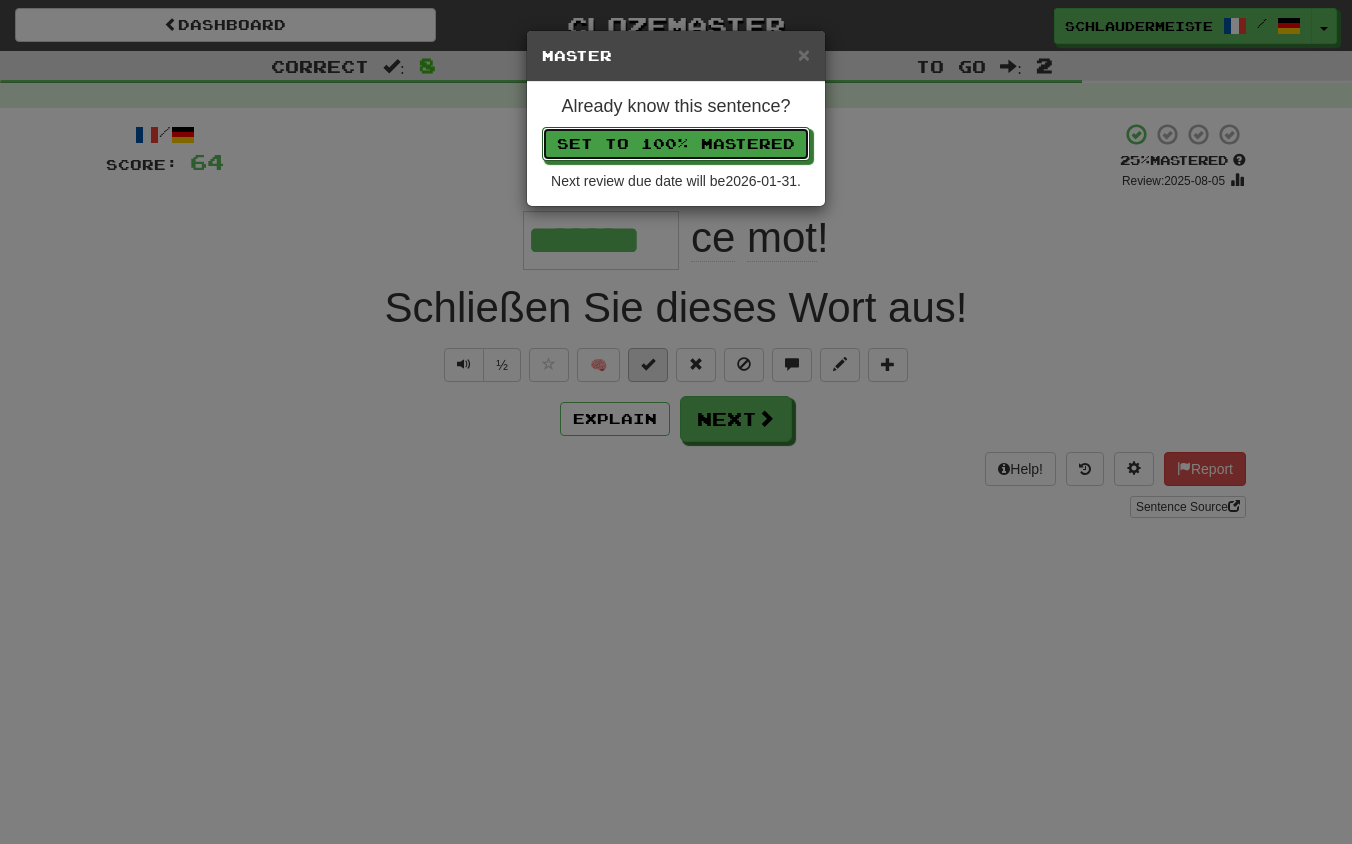 click on "Set to 100% Mastered" at bounding box center (676, 144) 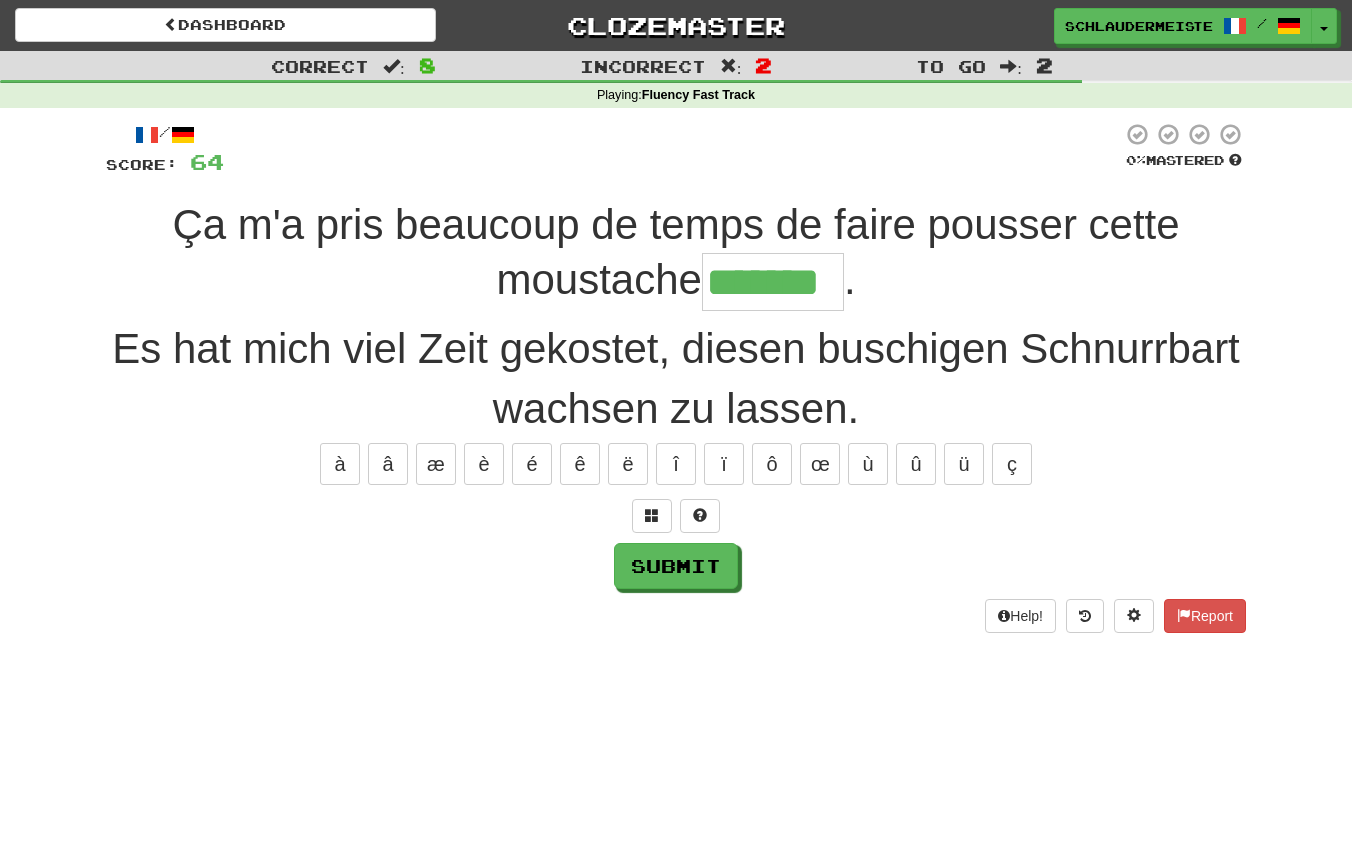 type on "*******" 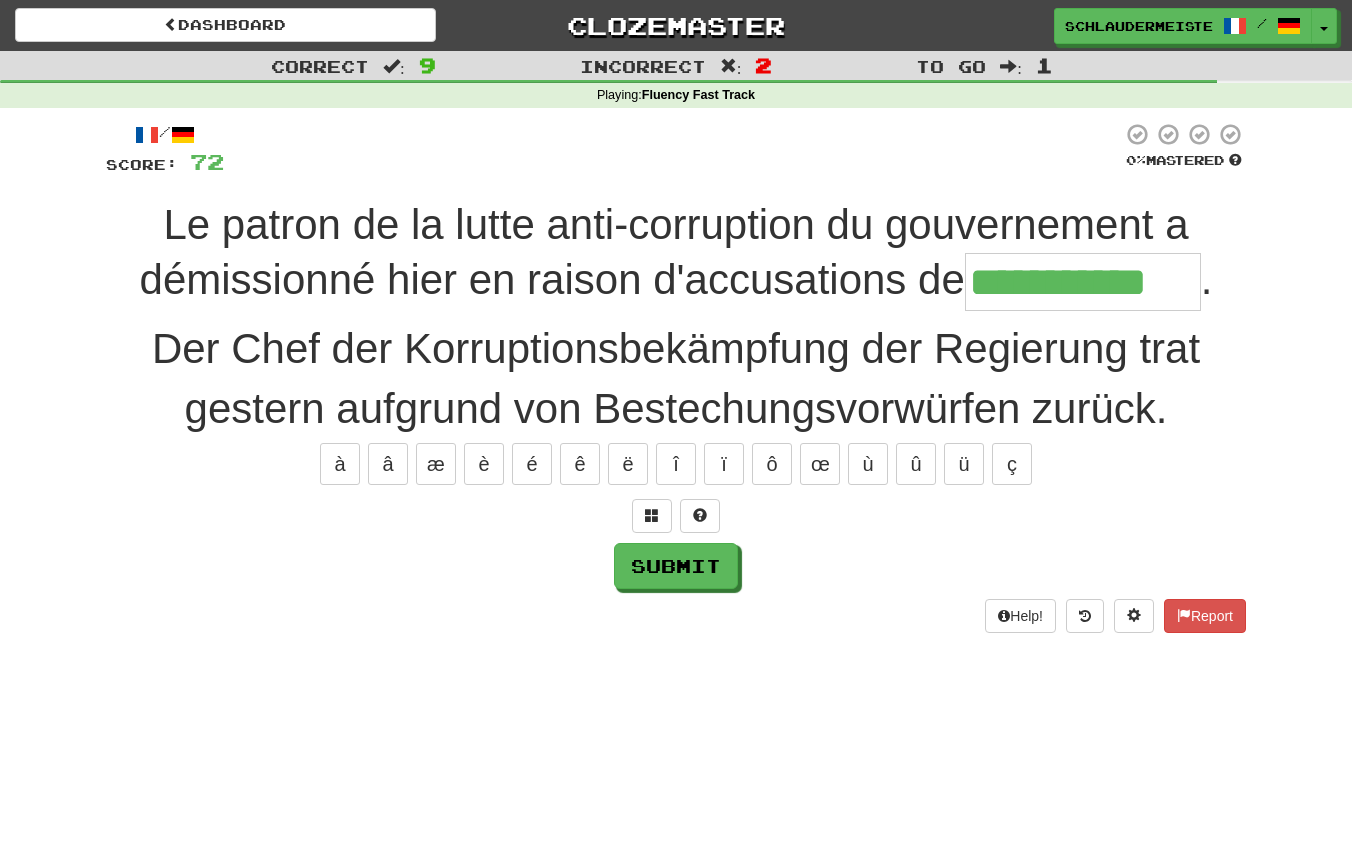 type on "**********" 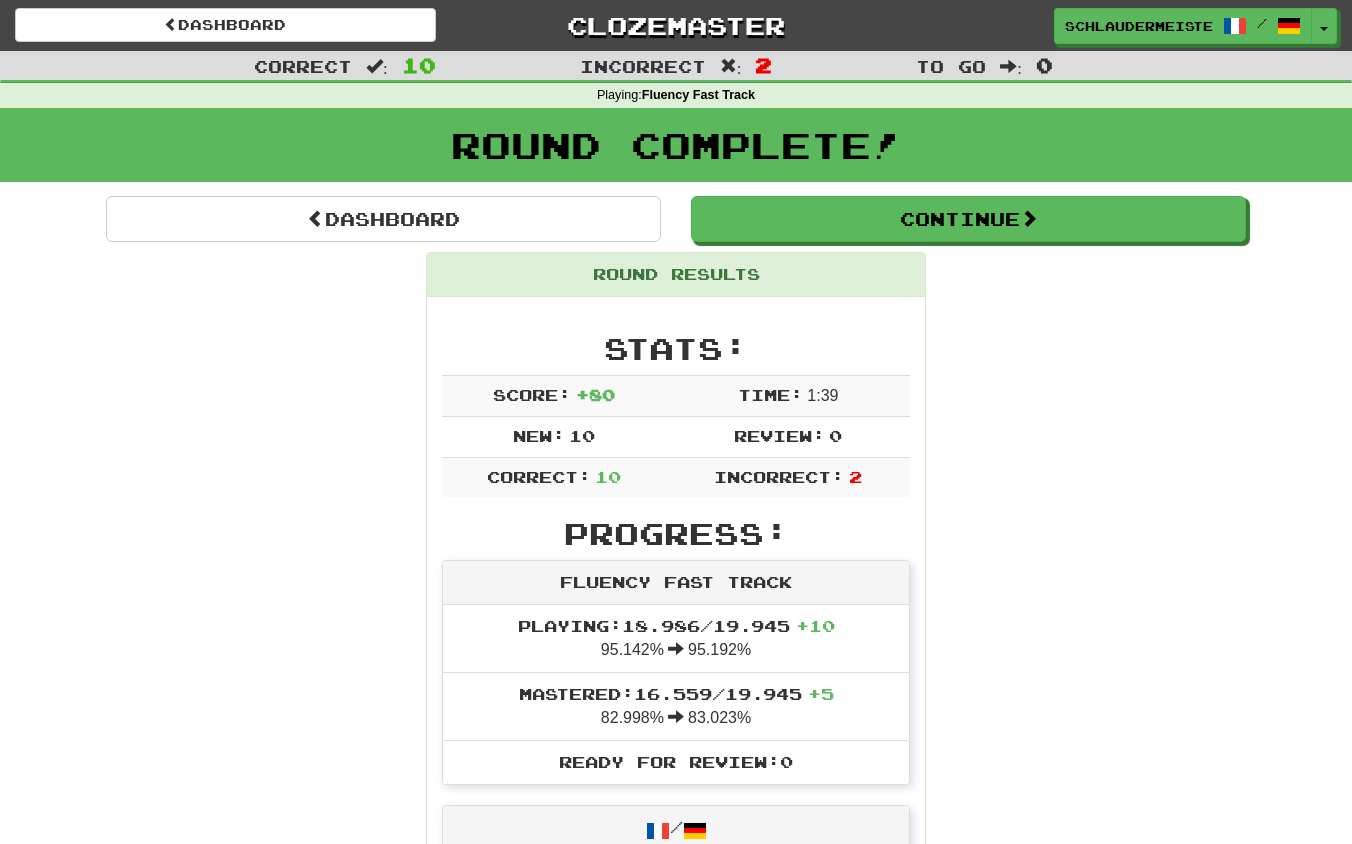scroll, scrollTop: 0, scrollLeft: 0, axis: both 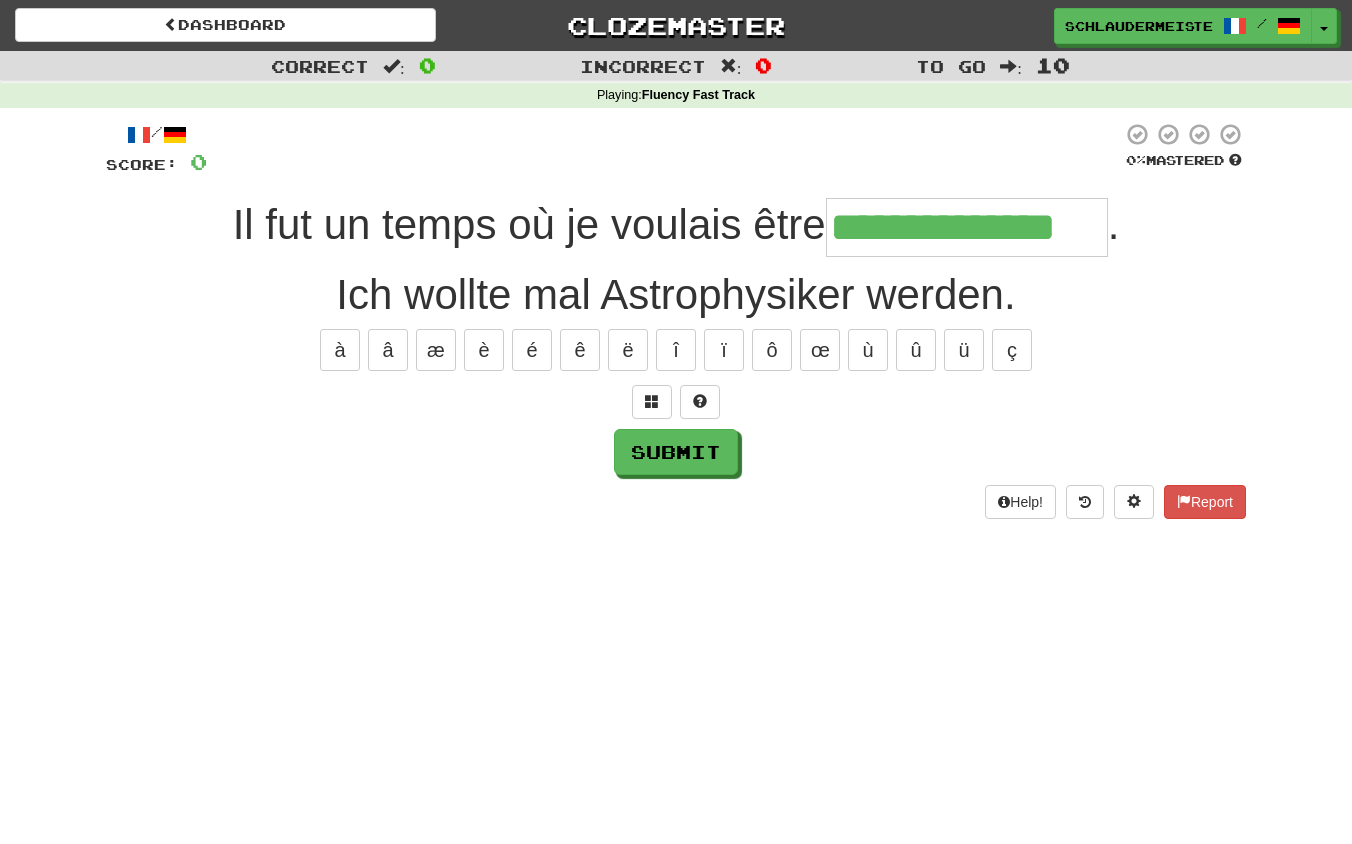 type on "**********" 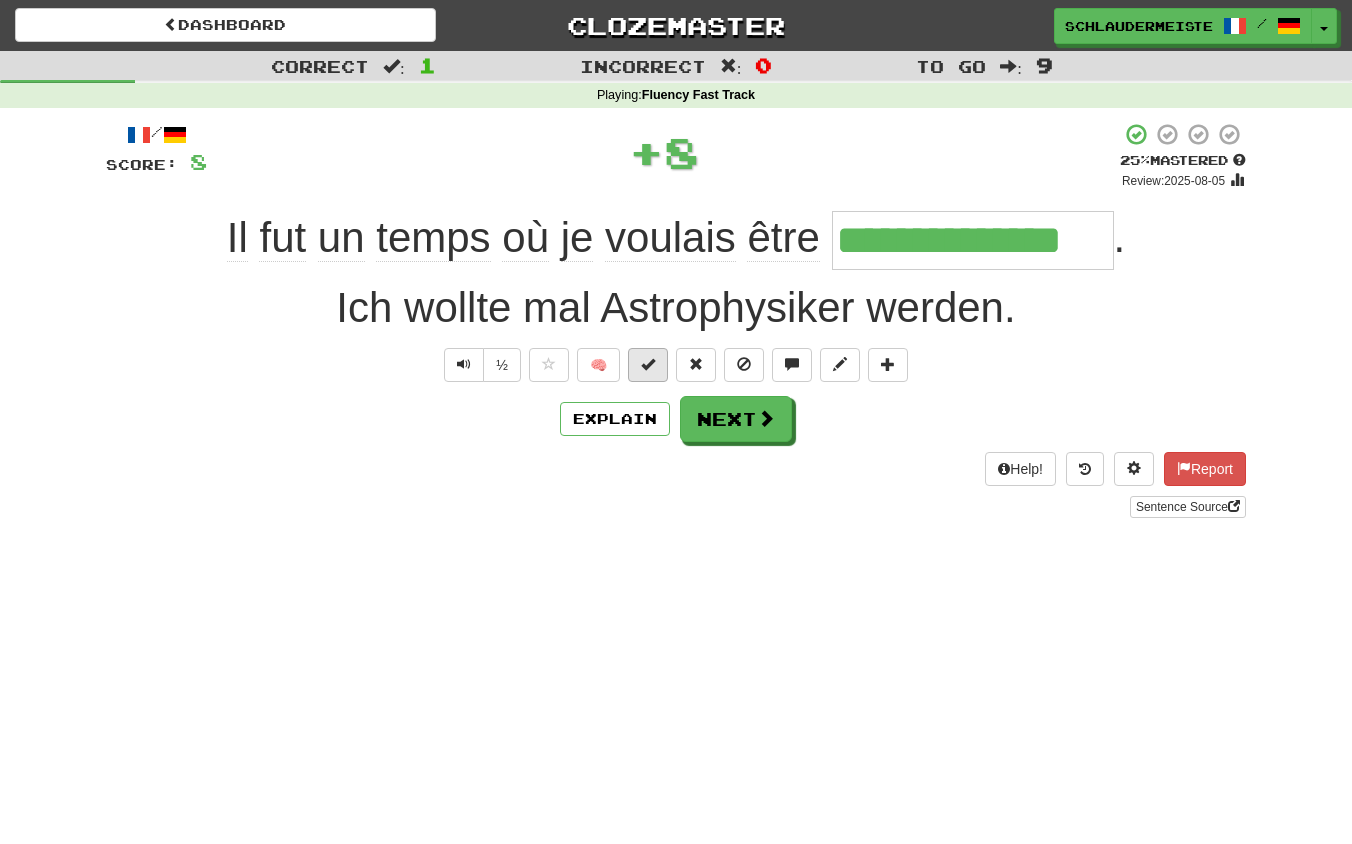 click at bounding box center [648, 364] 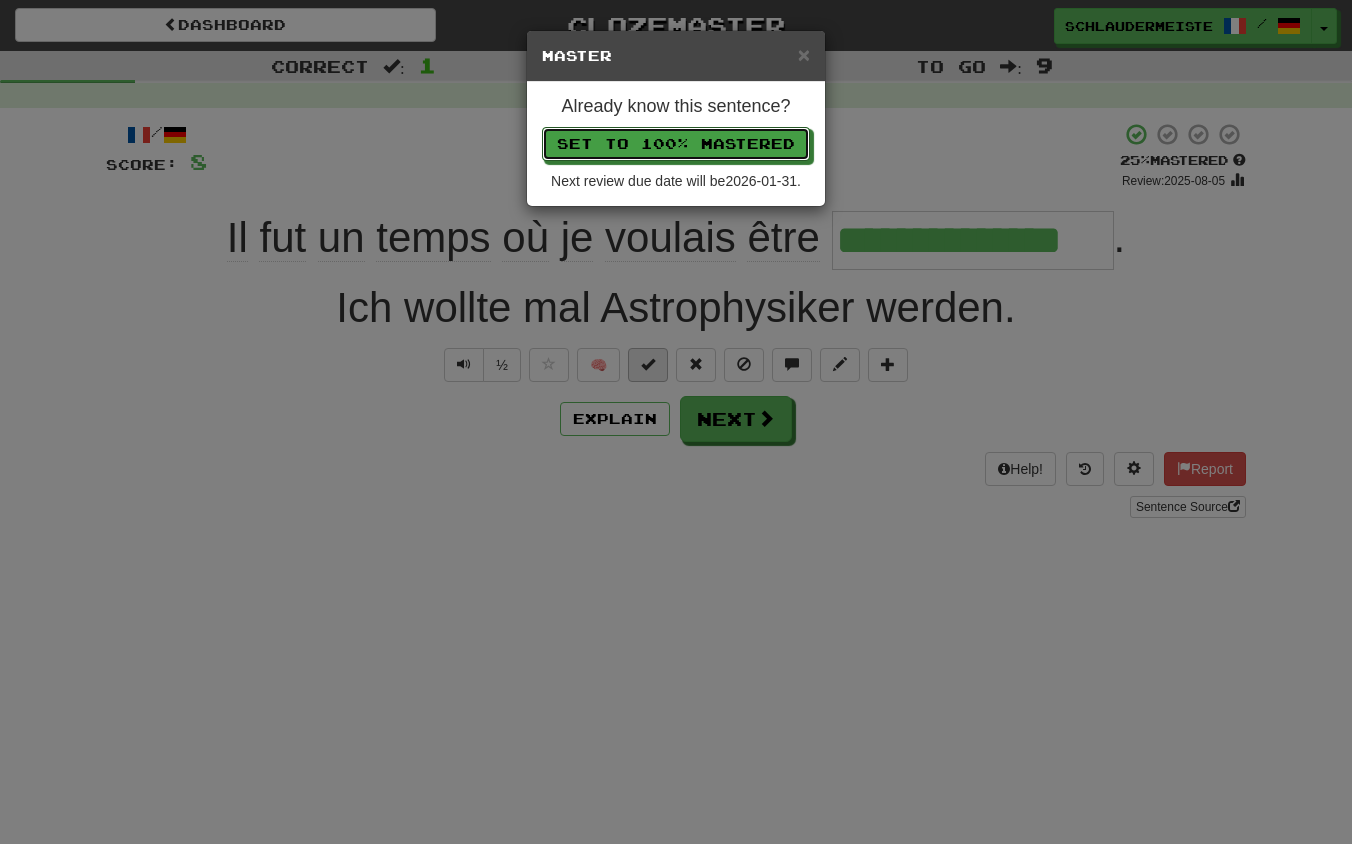 type 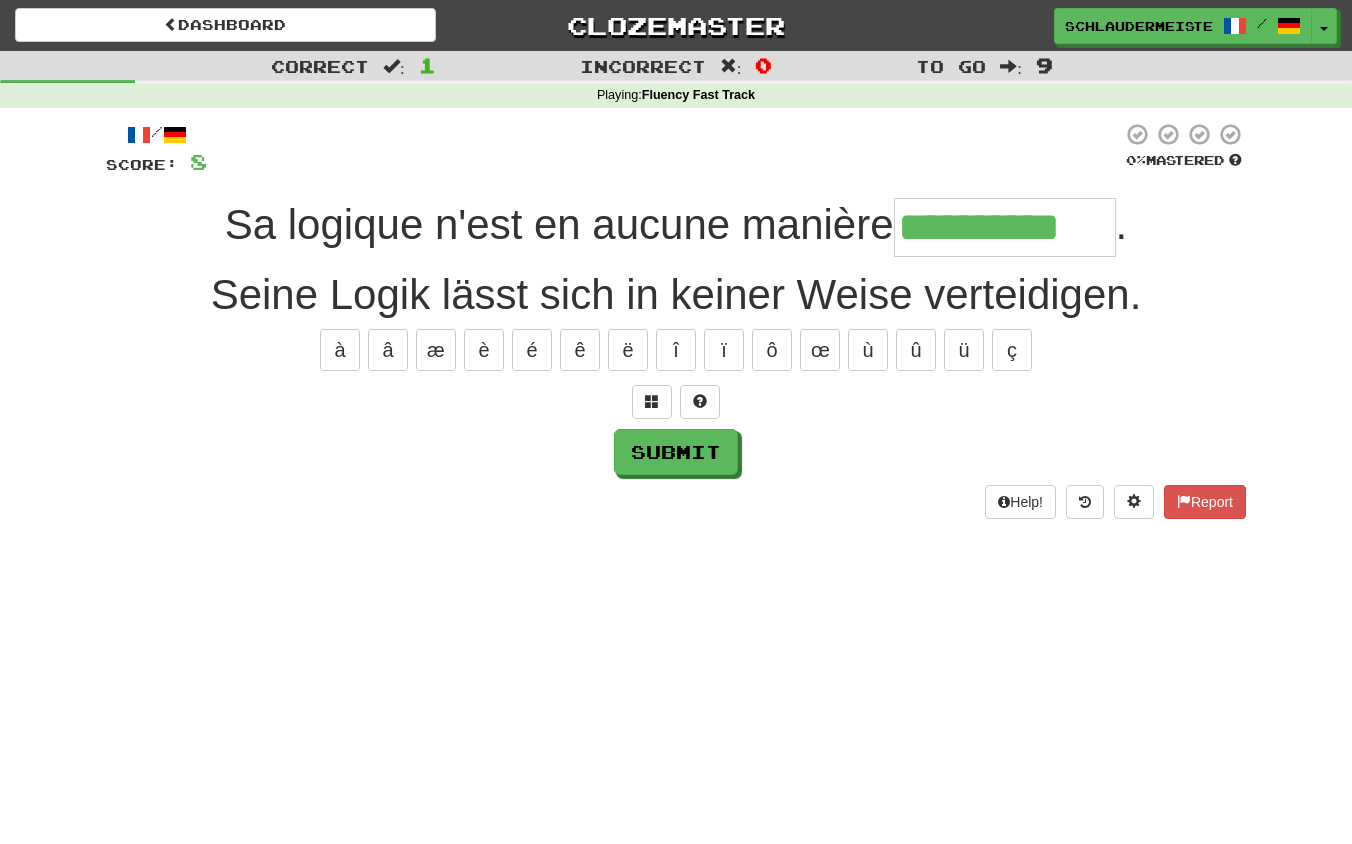 type on "**********" 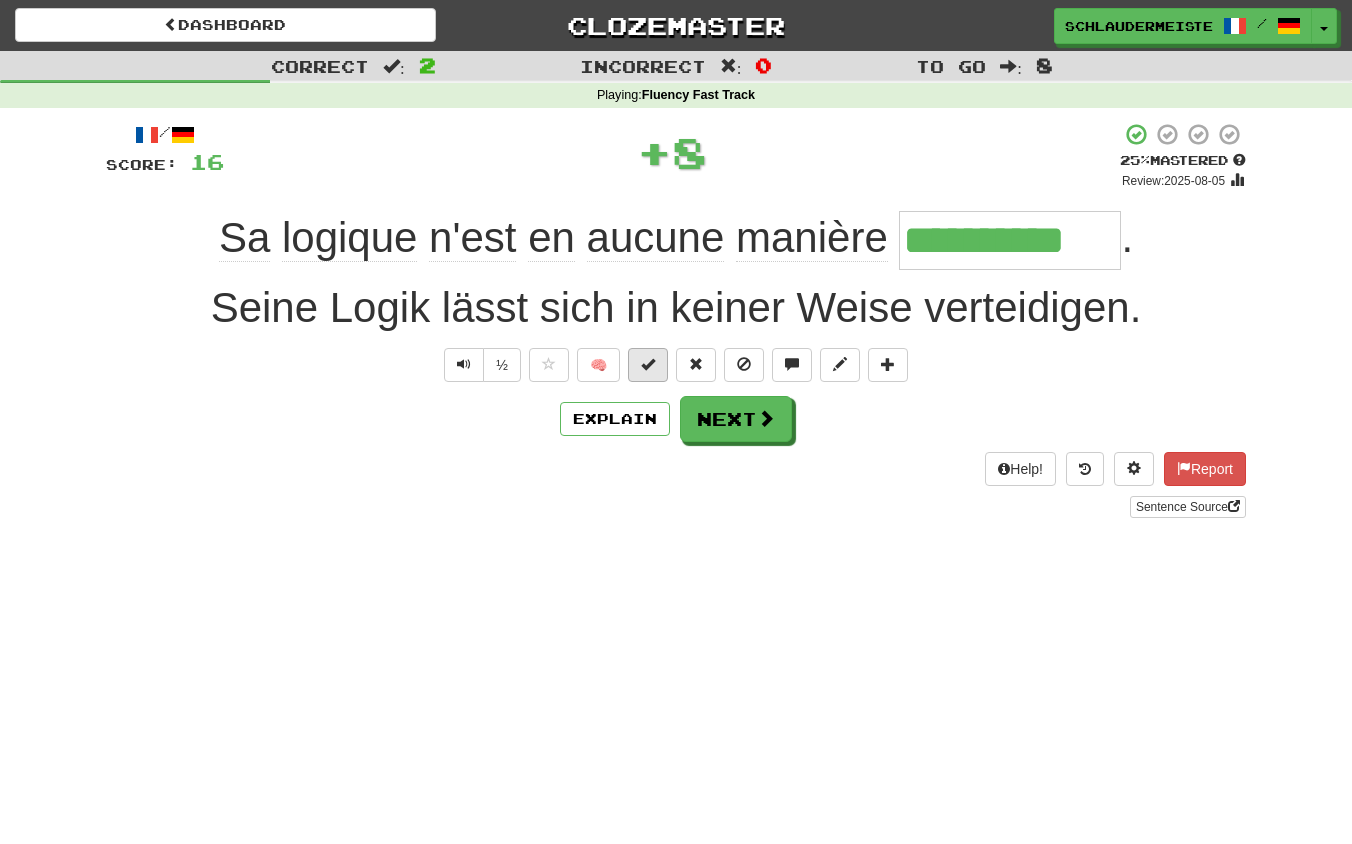 click at bounding box center (648, 365) 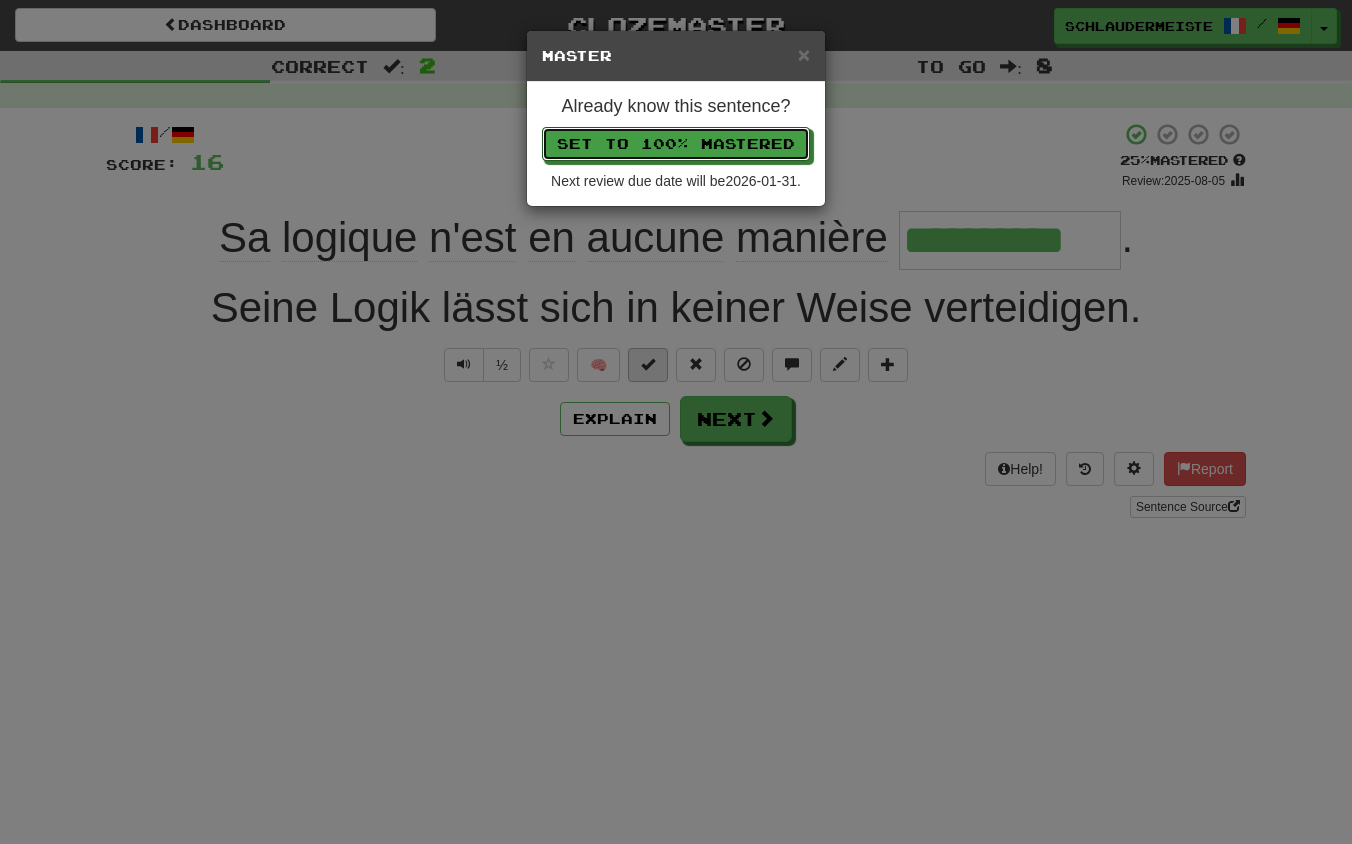 click on "Set to 100% Mastered" at bounding box center [676, 144] 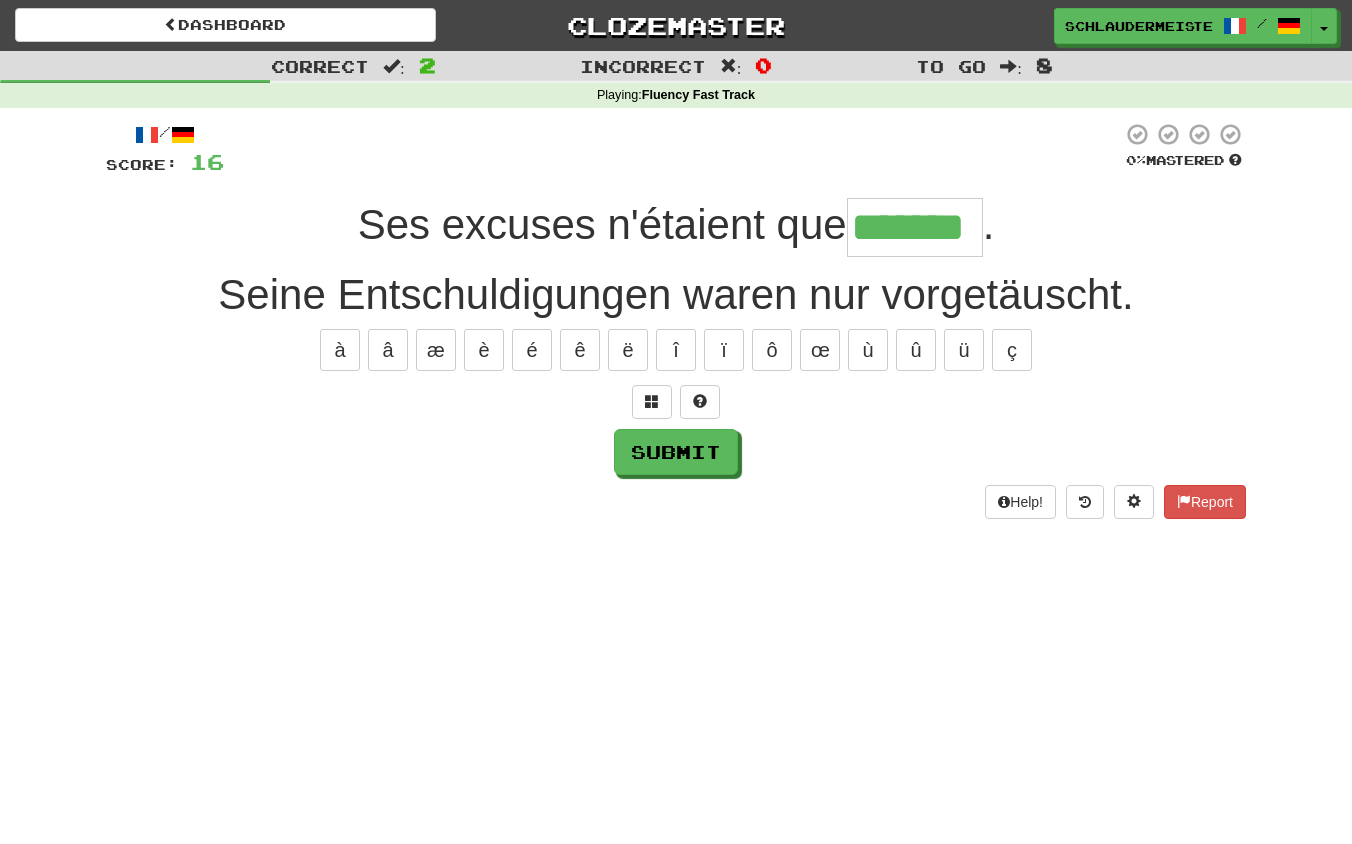 type on "*******" 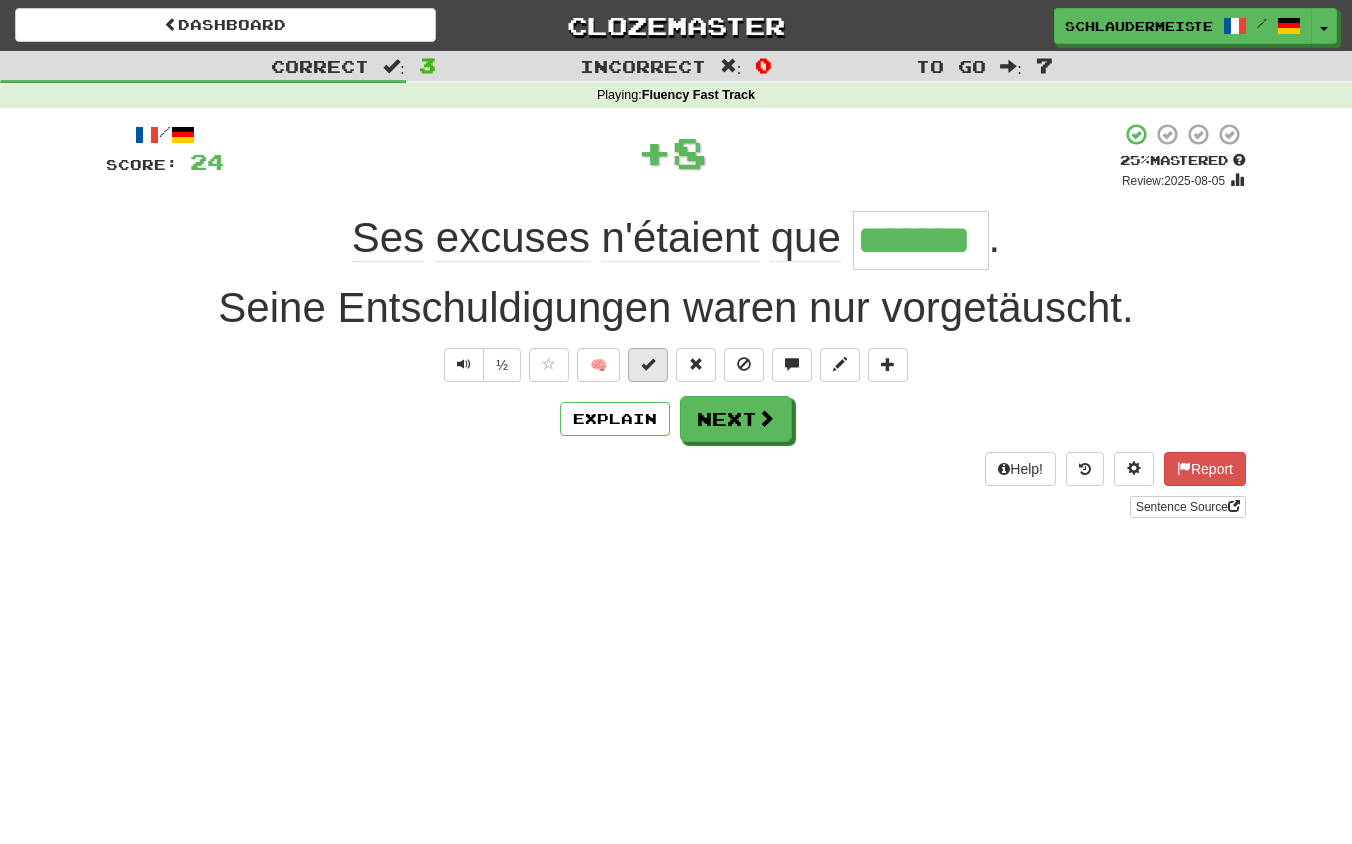 click at bounding box center [648, 364] 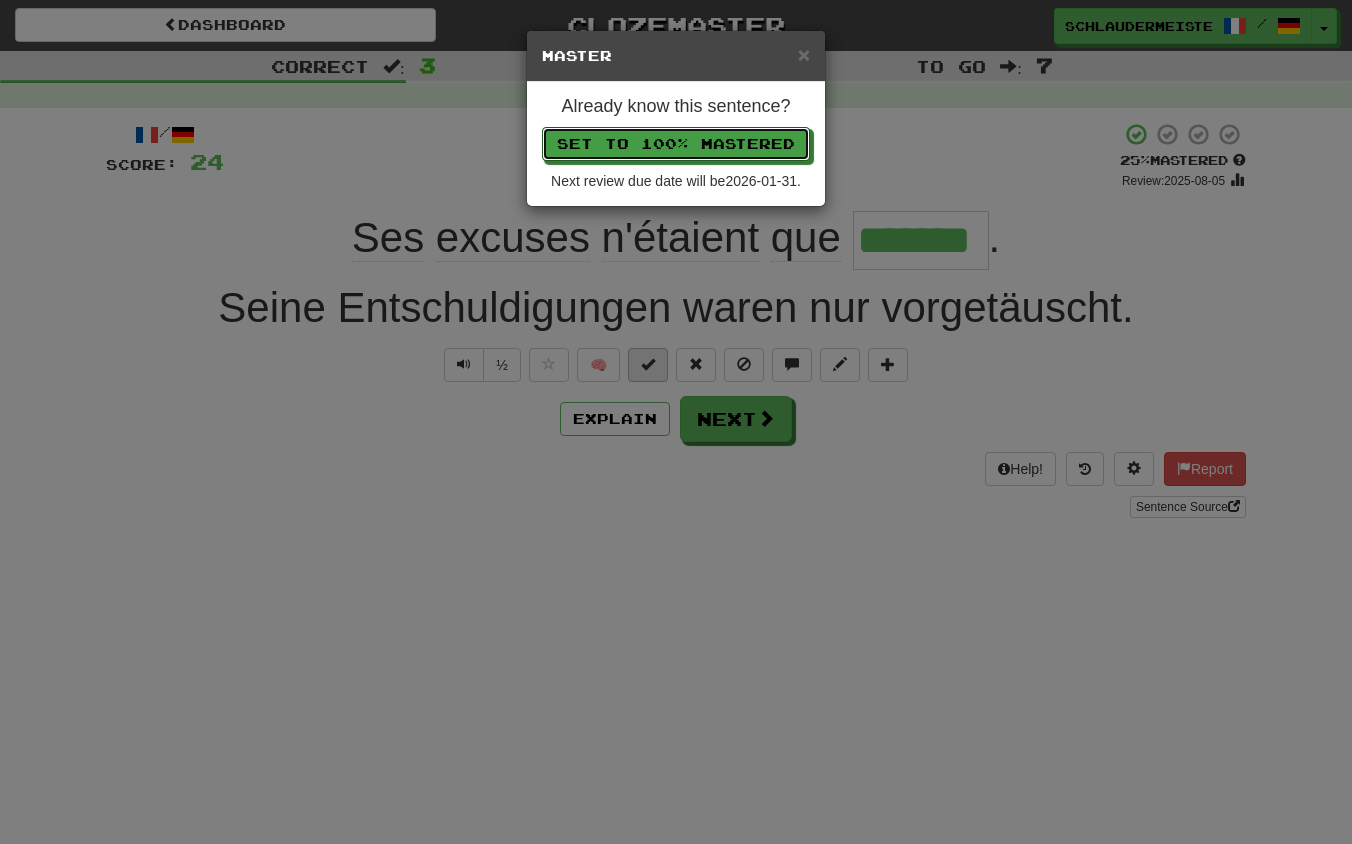 click on "Set to 100% Mastered" at bounding box center (676, 144) 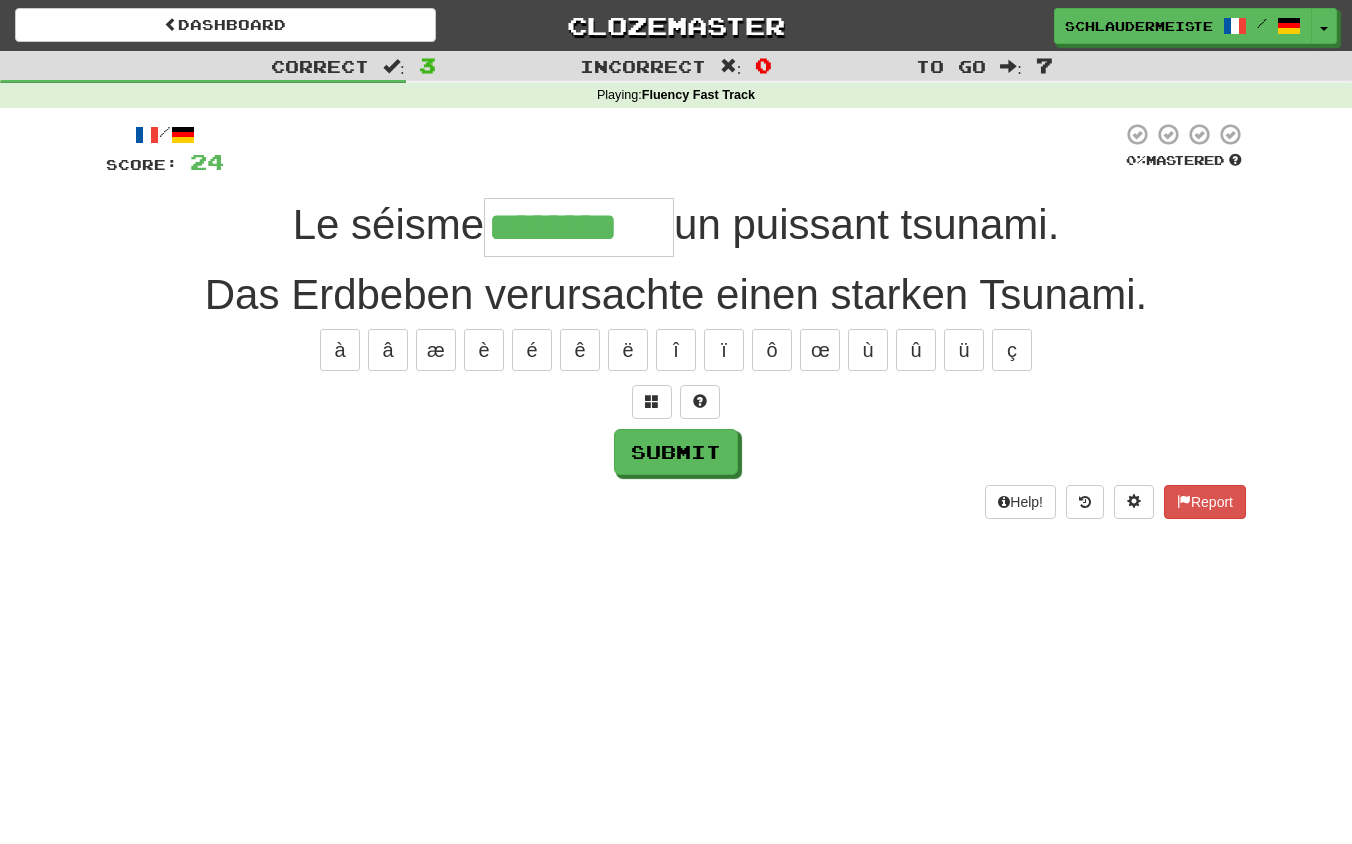 type on "********" 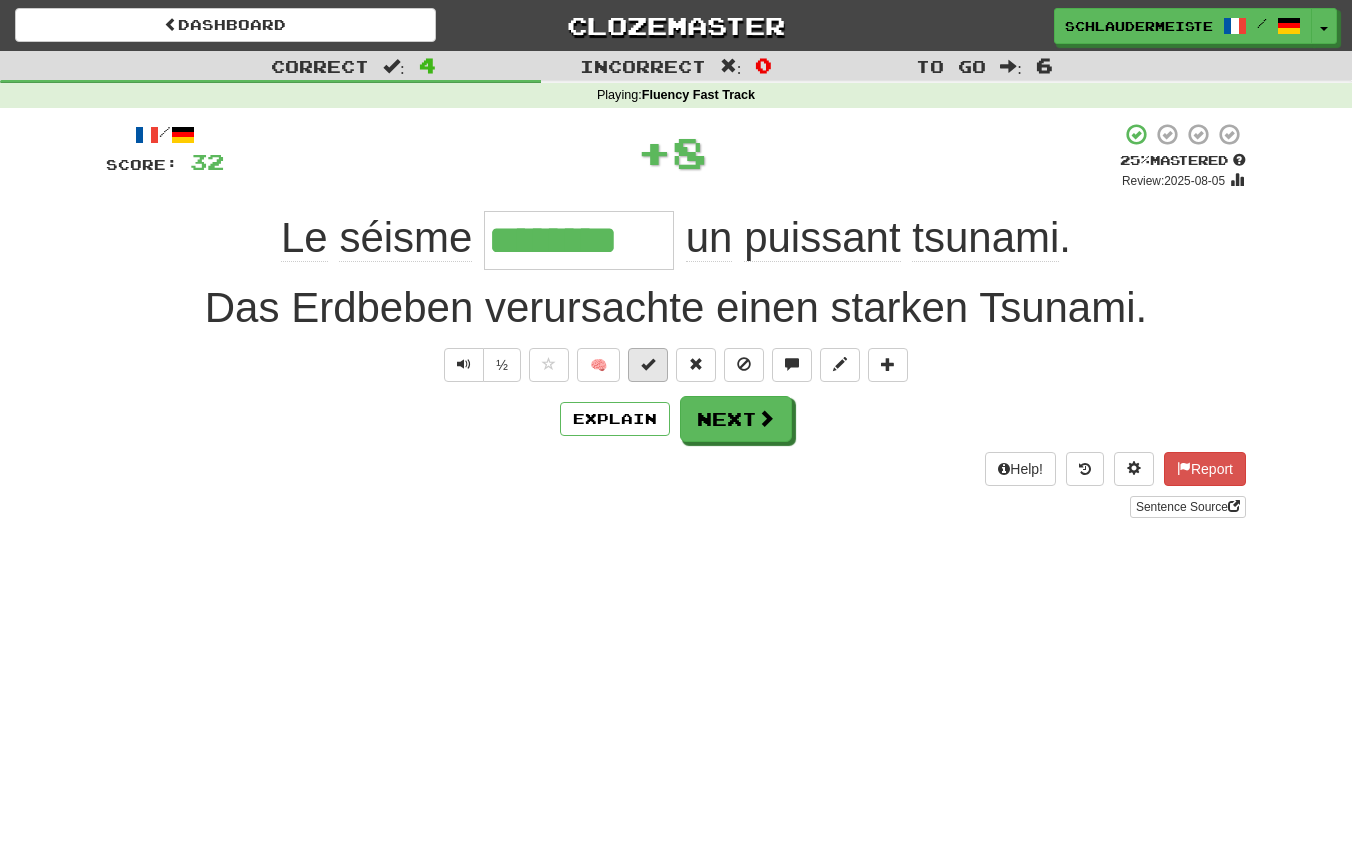 click at bounding box center (648, 364) 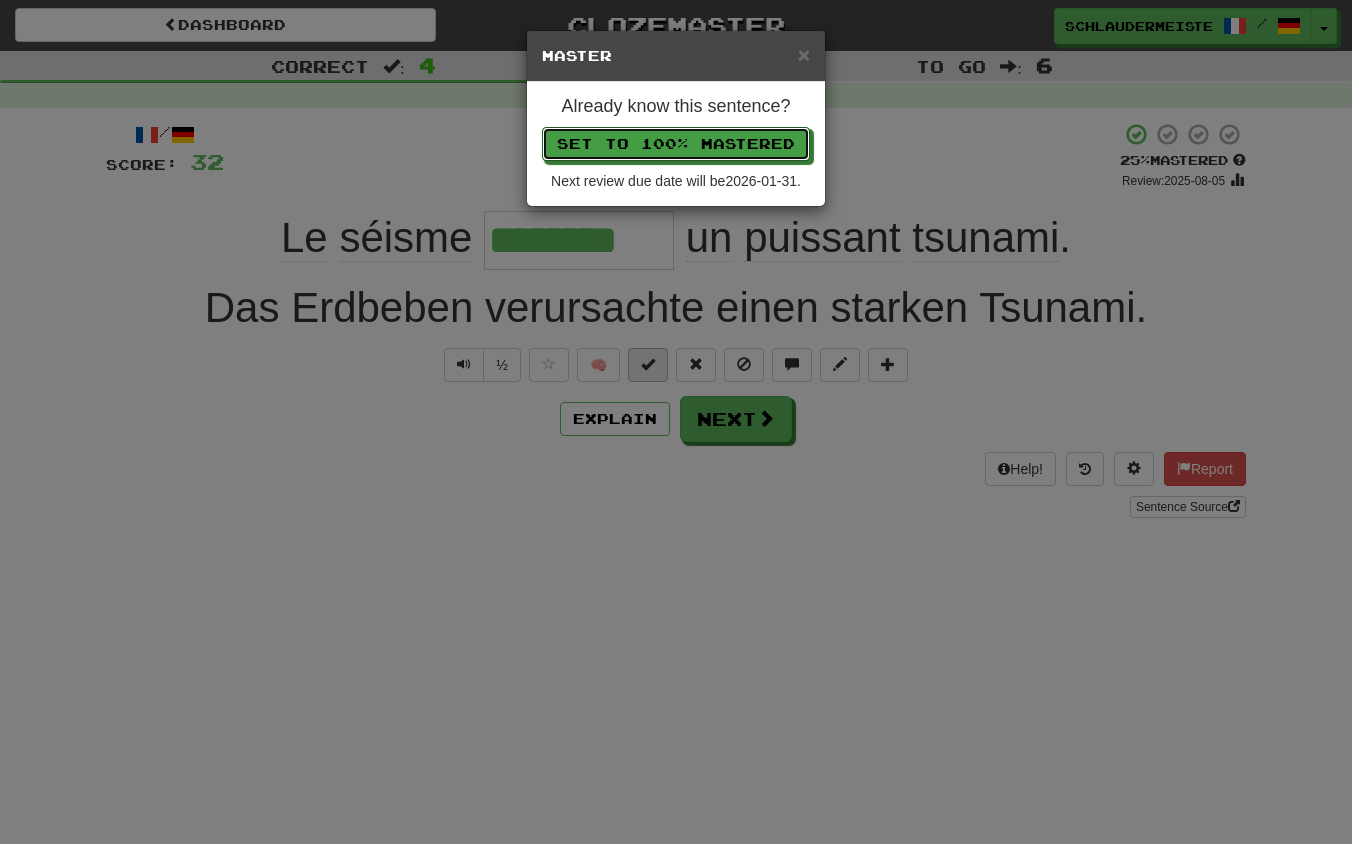 click on "Set to 100% Mastered" at bounding box center (676, 144) 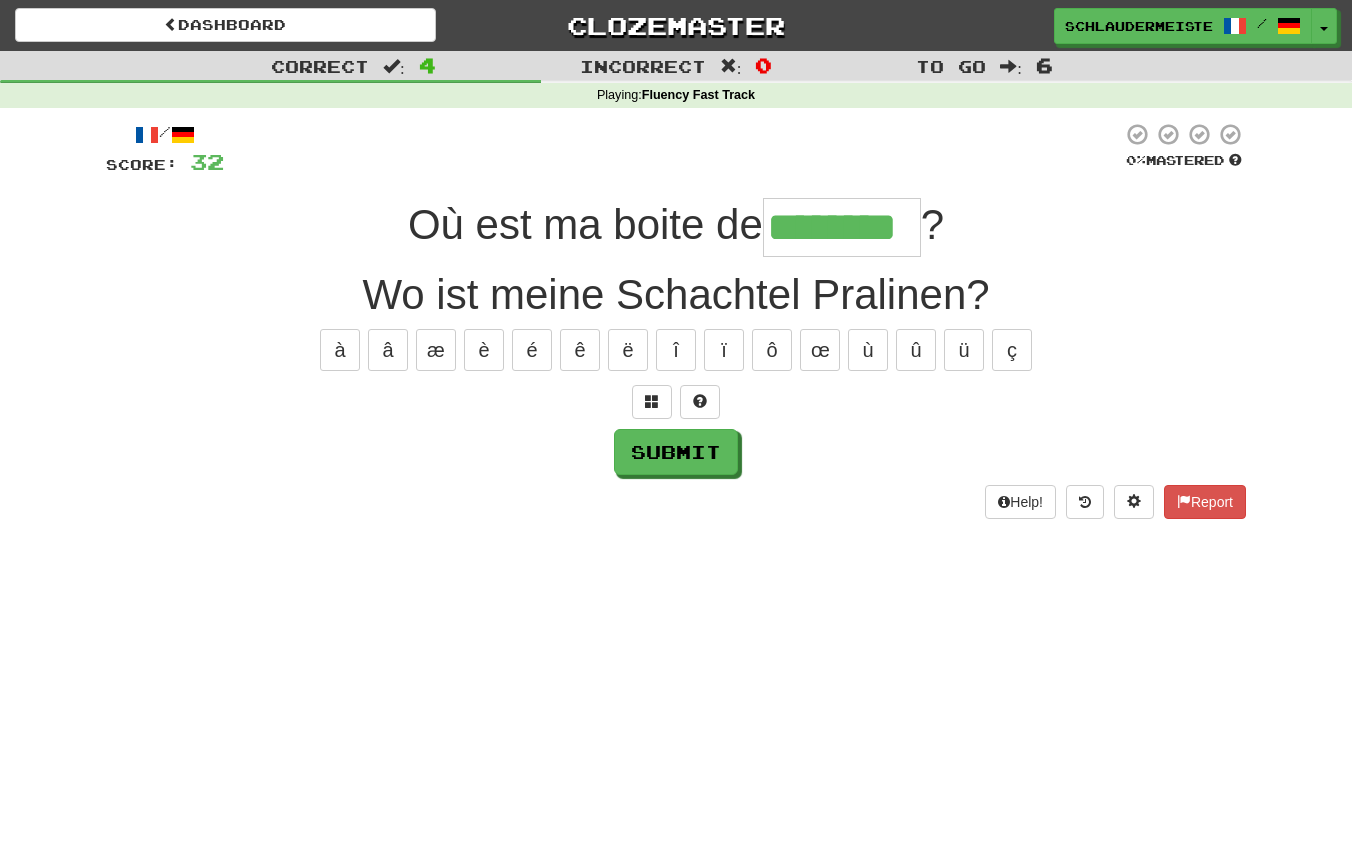 type on "********" 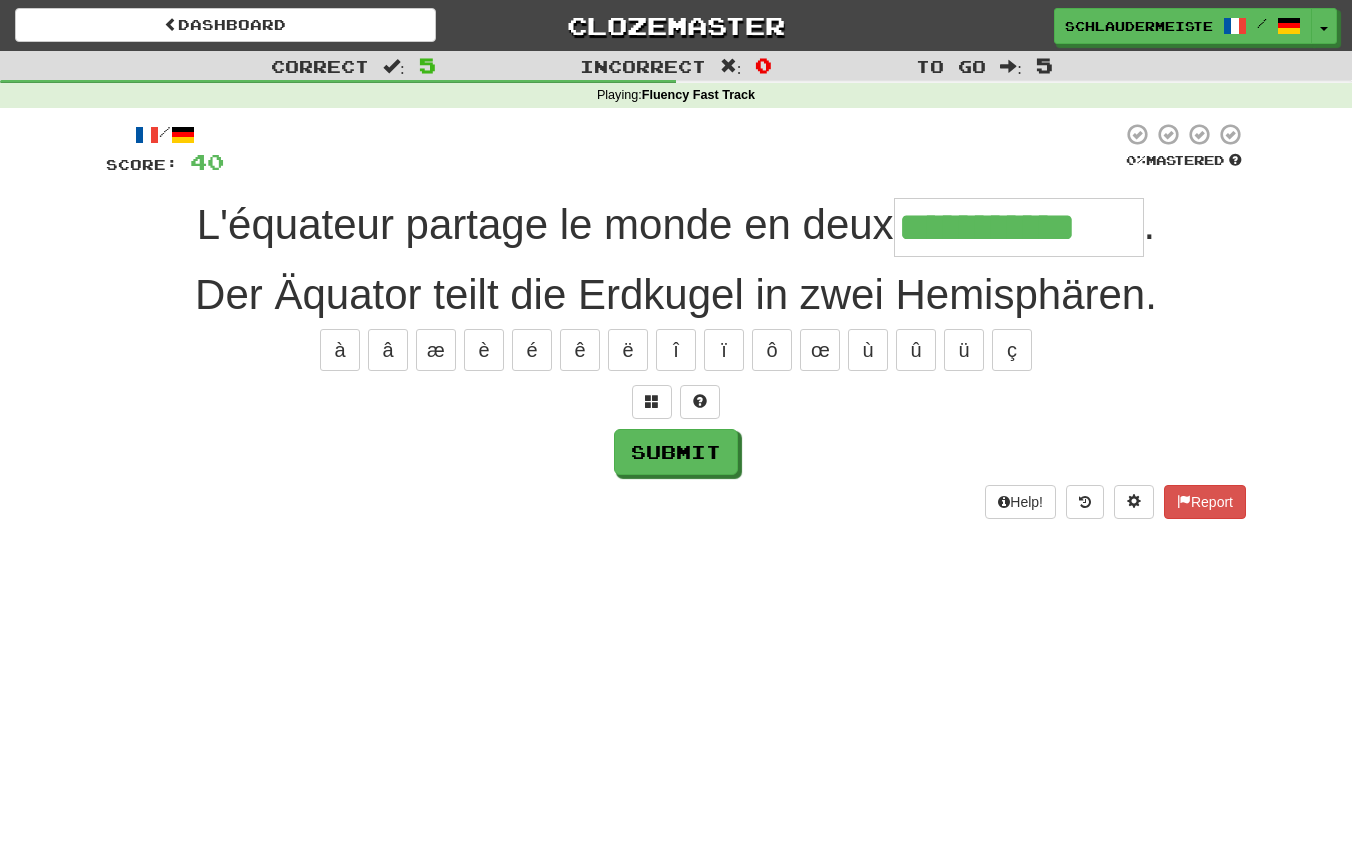 type on "**********" 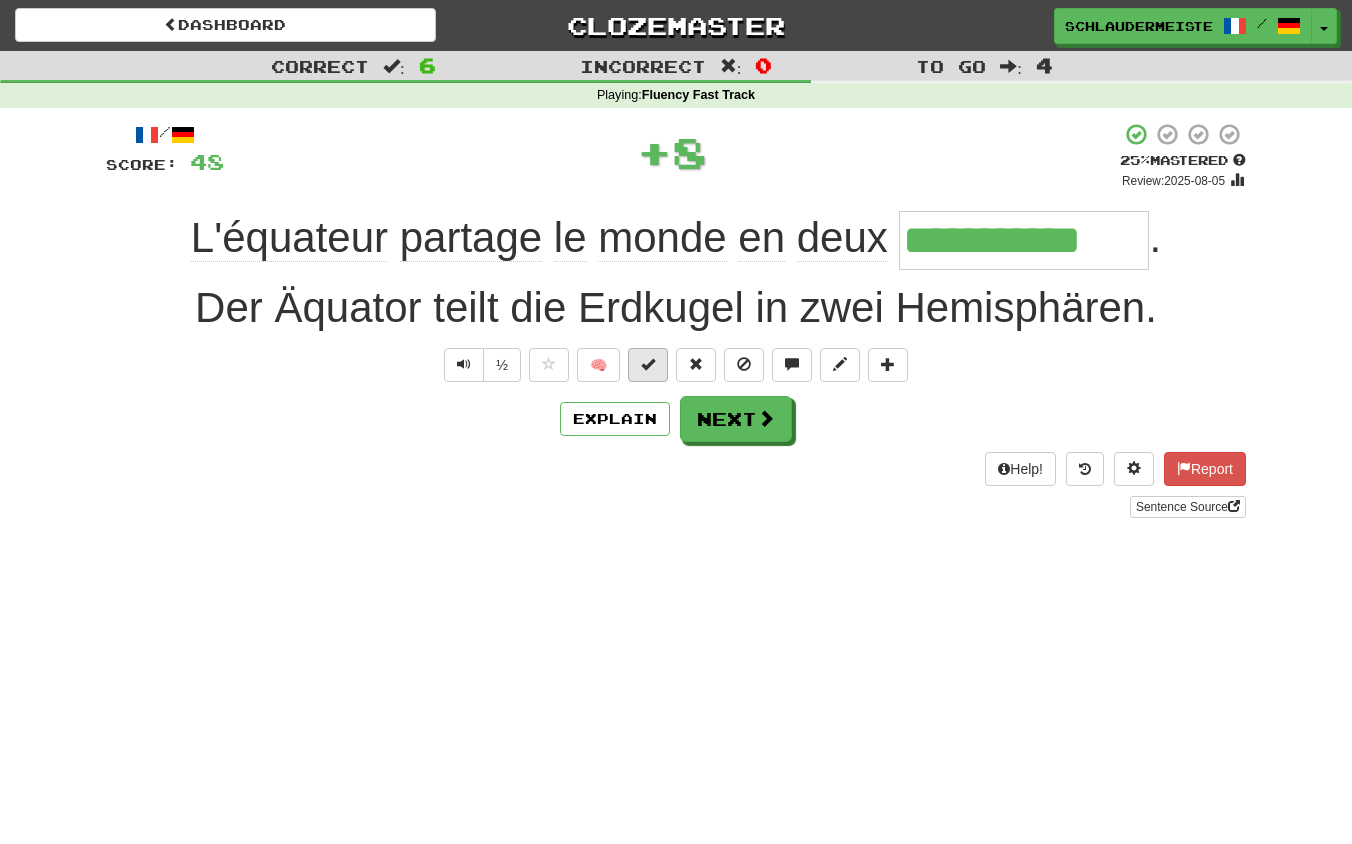 click at bounding box center (648, 364) 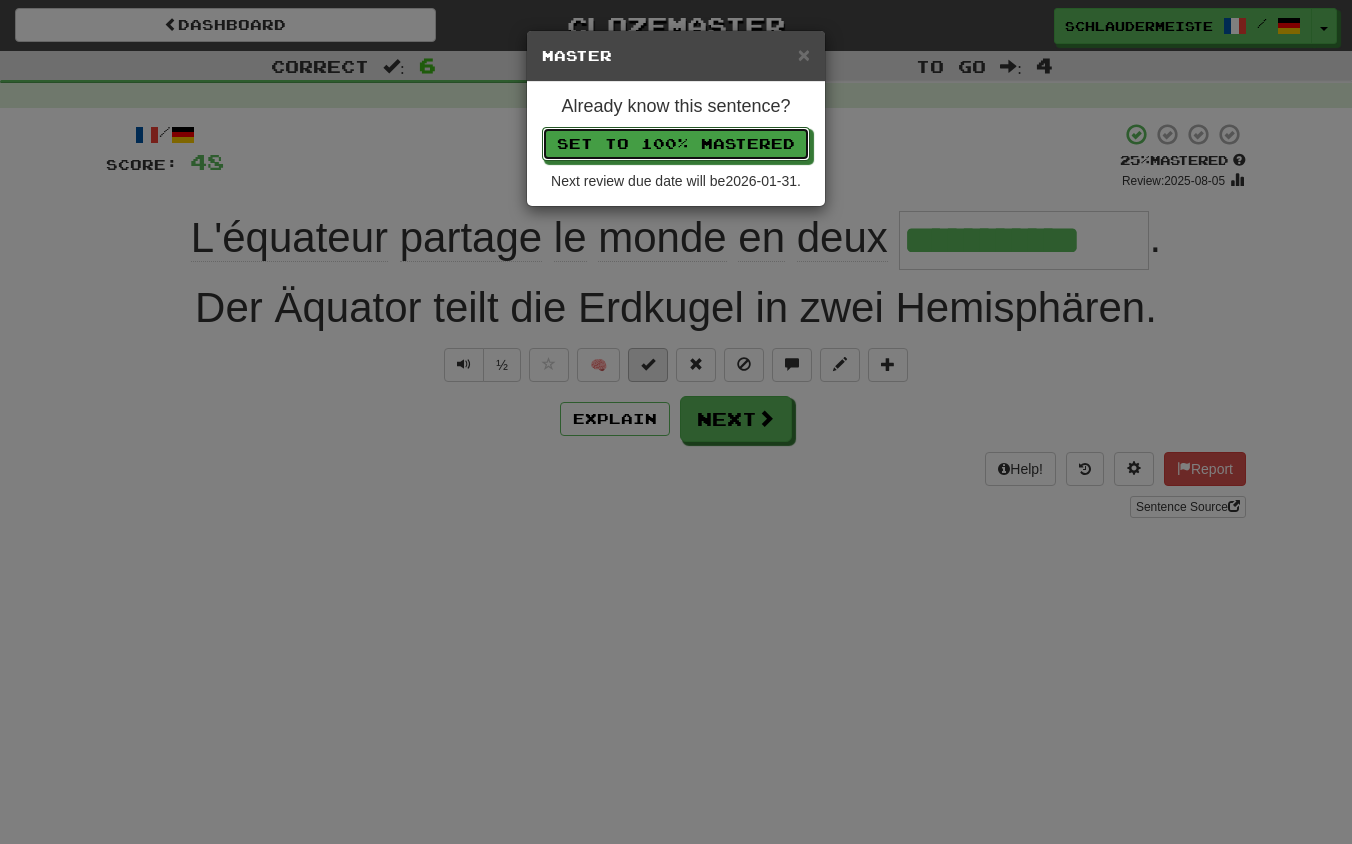 click on "Set to 100% Mastered" at bounding box center (676, 144) 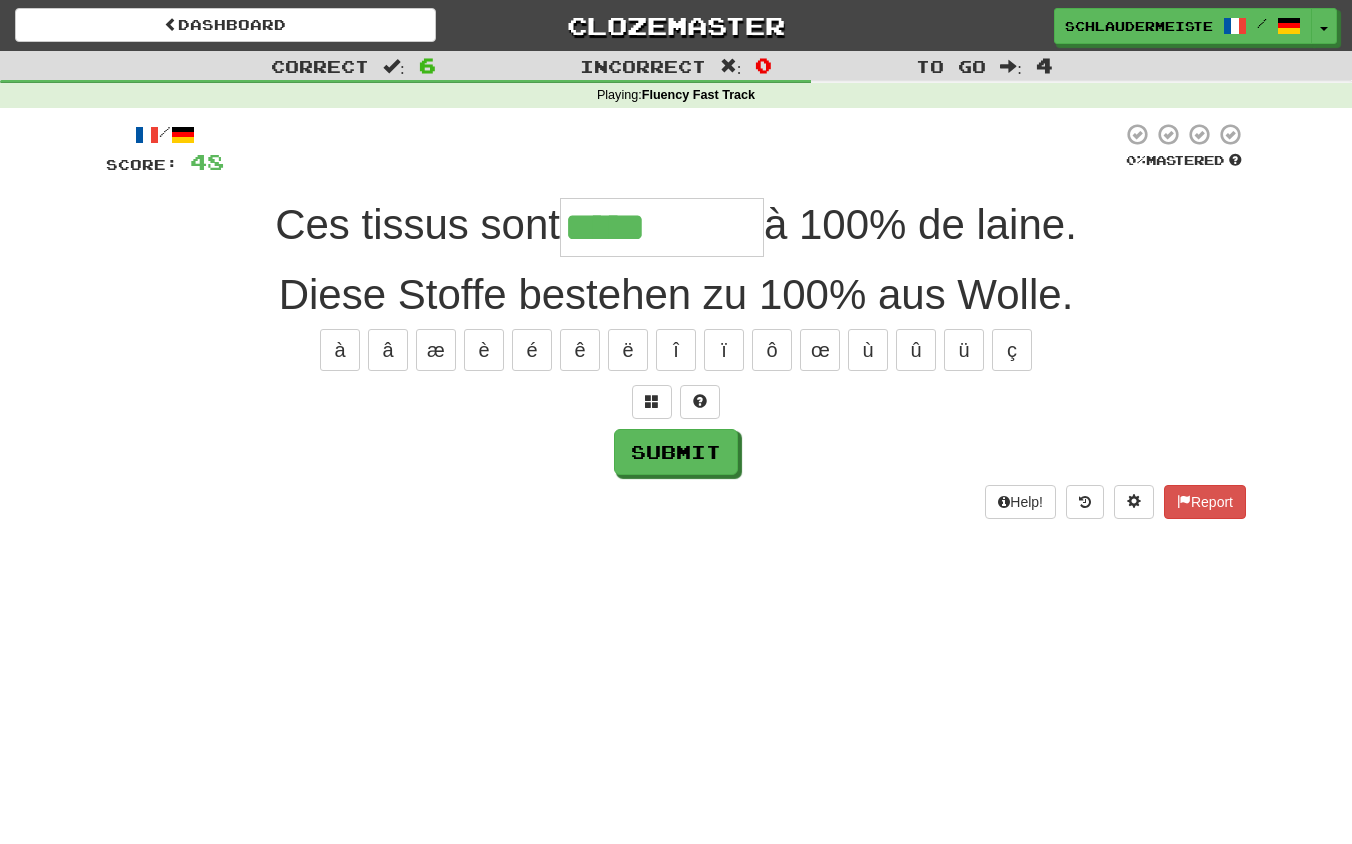 type on "**********" 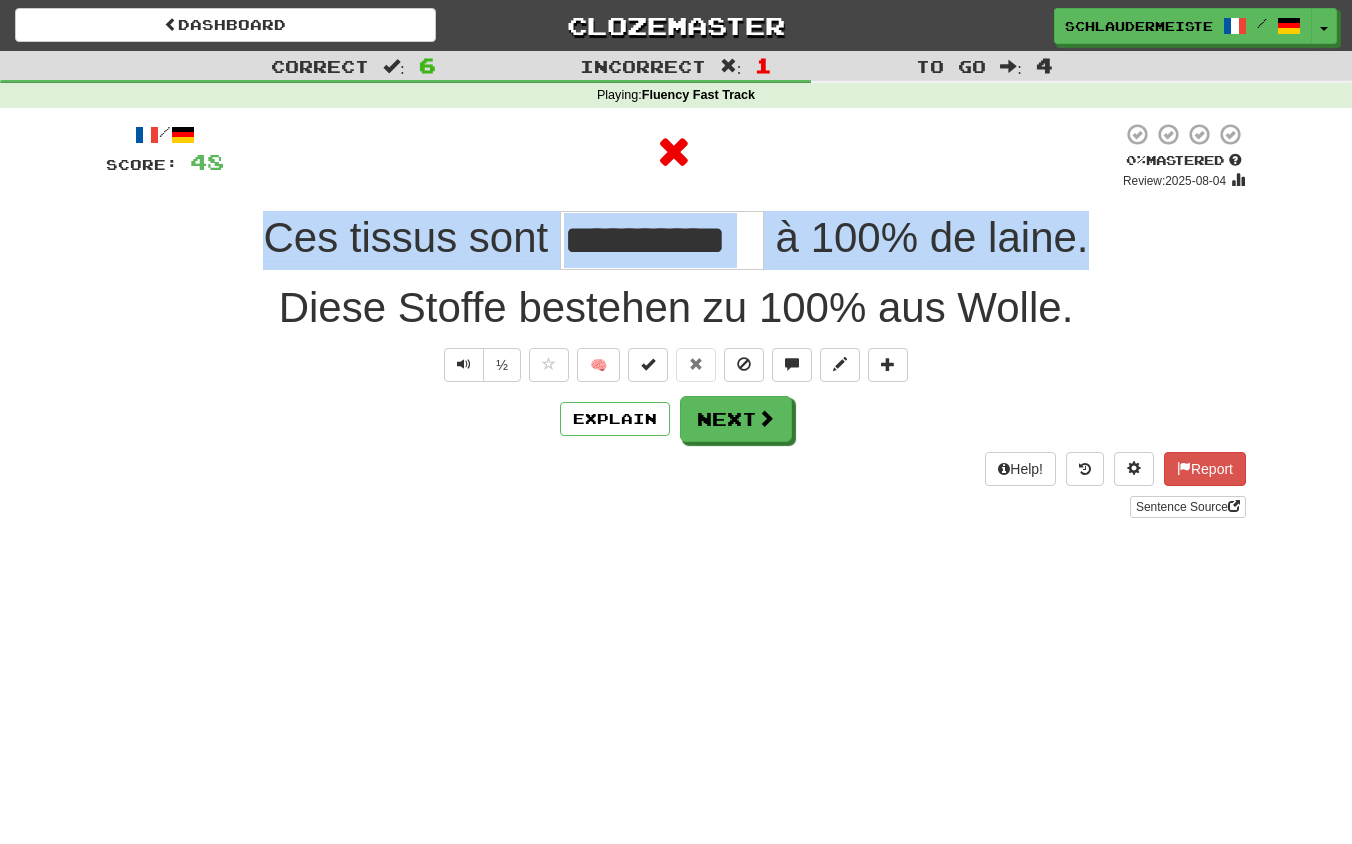 drag, startPoint x: 198, startPoint y: 232, endPoint x: 1227, endPoint y: 239, distance: 1029.0238 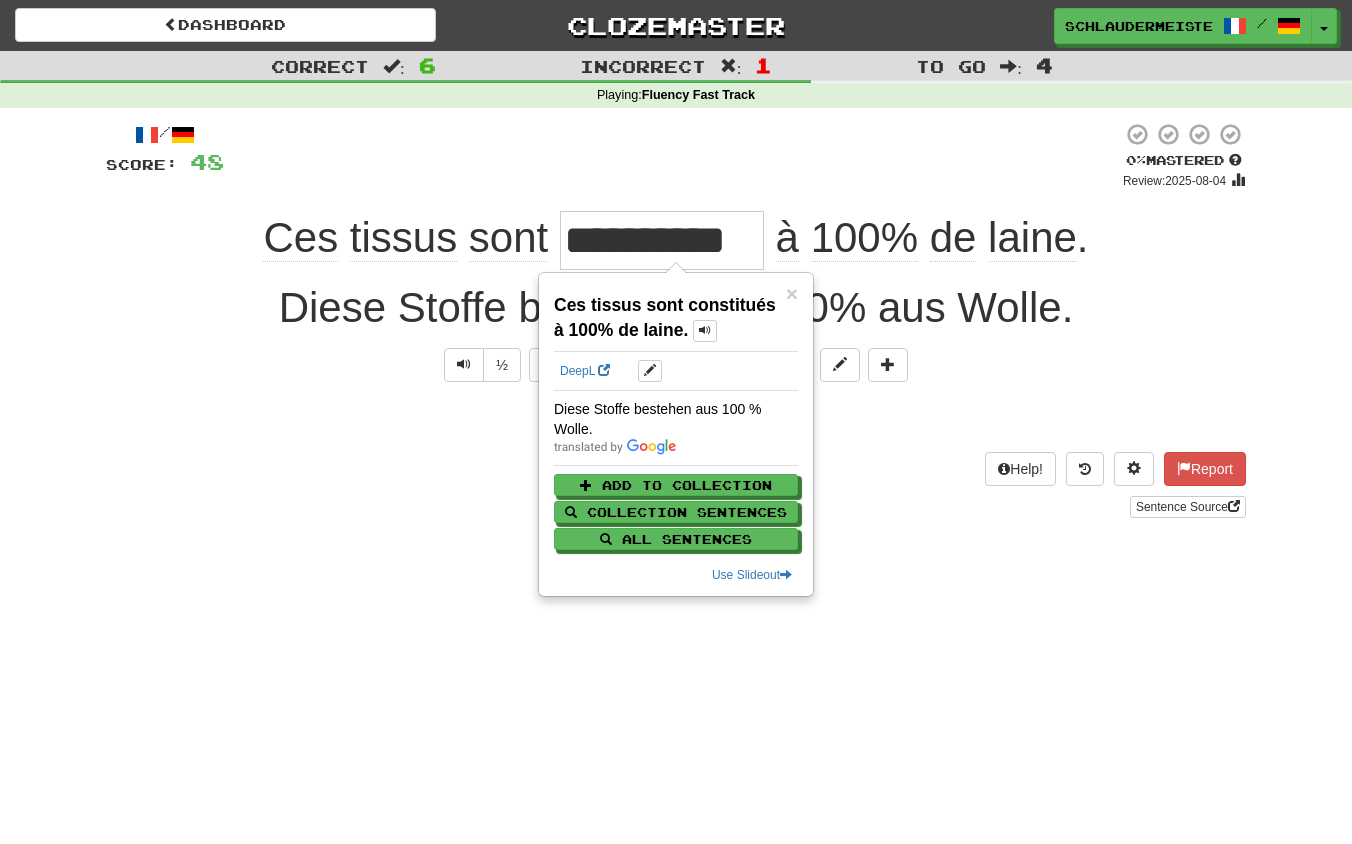 click on "**********" at bounding box center [676, 327] 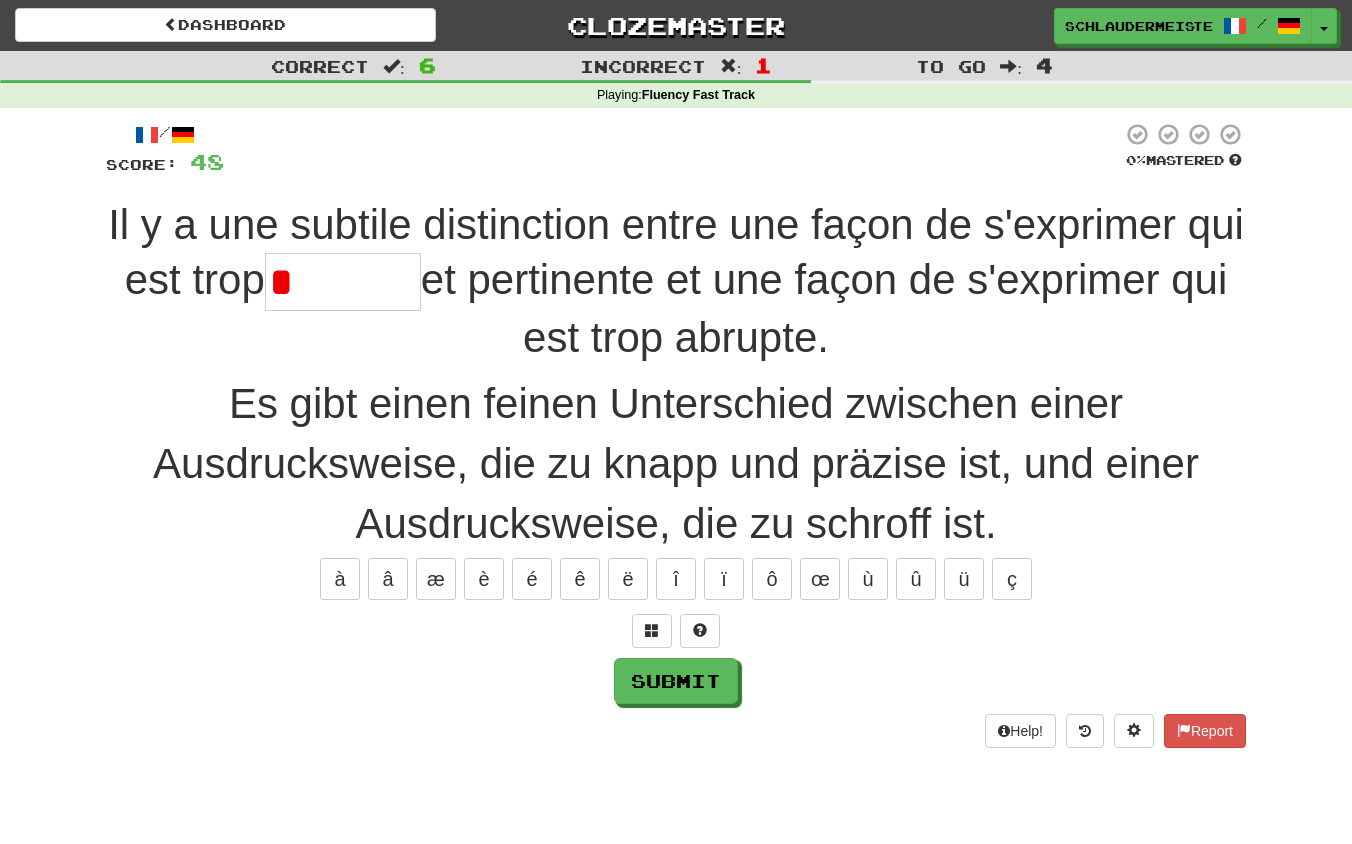 type on "*******" 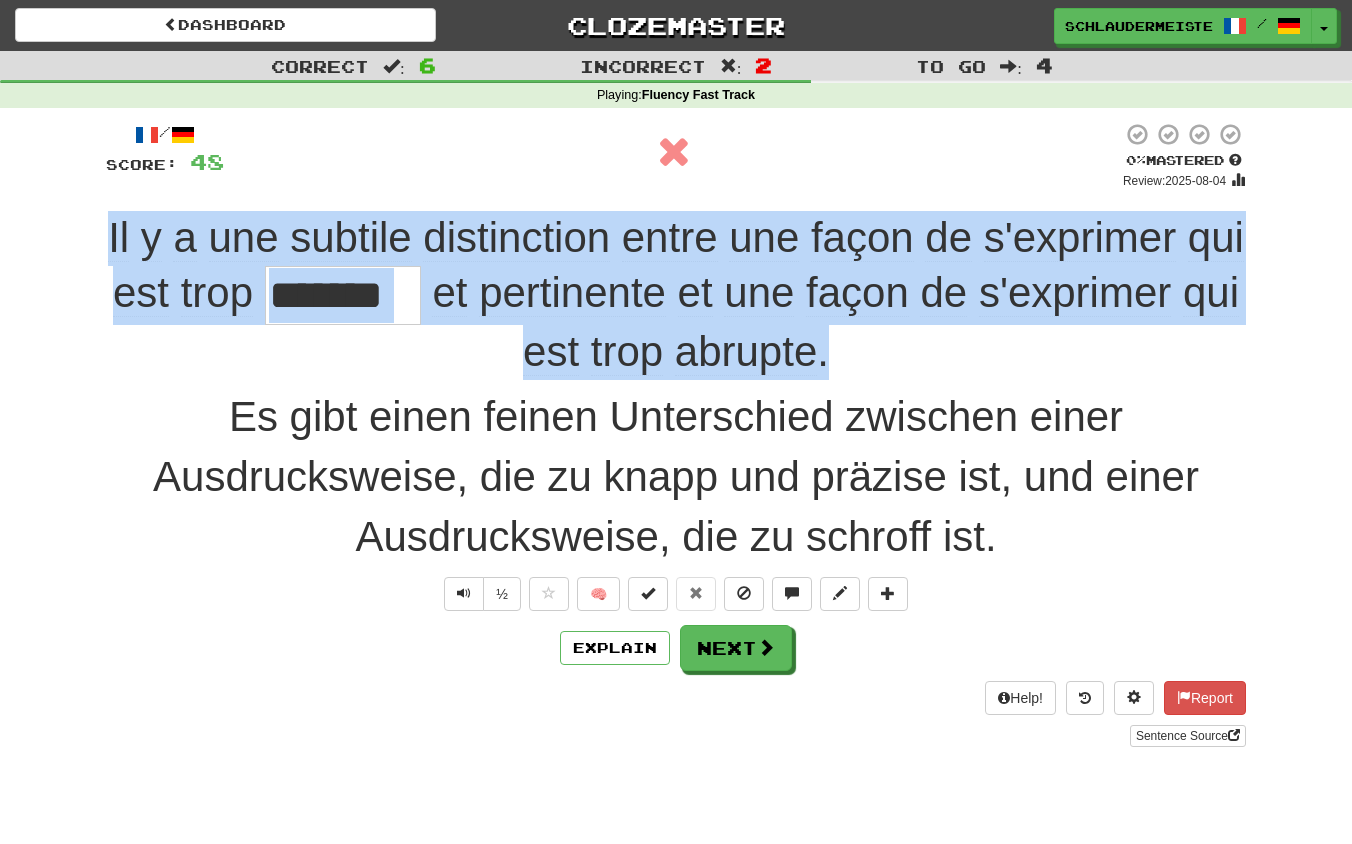 drag, startPoint x: 107, startPoint y: 221, endPoint x: 1037, endPoint y: 357, distance: 939.8915 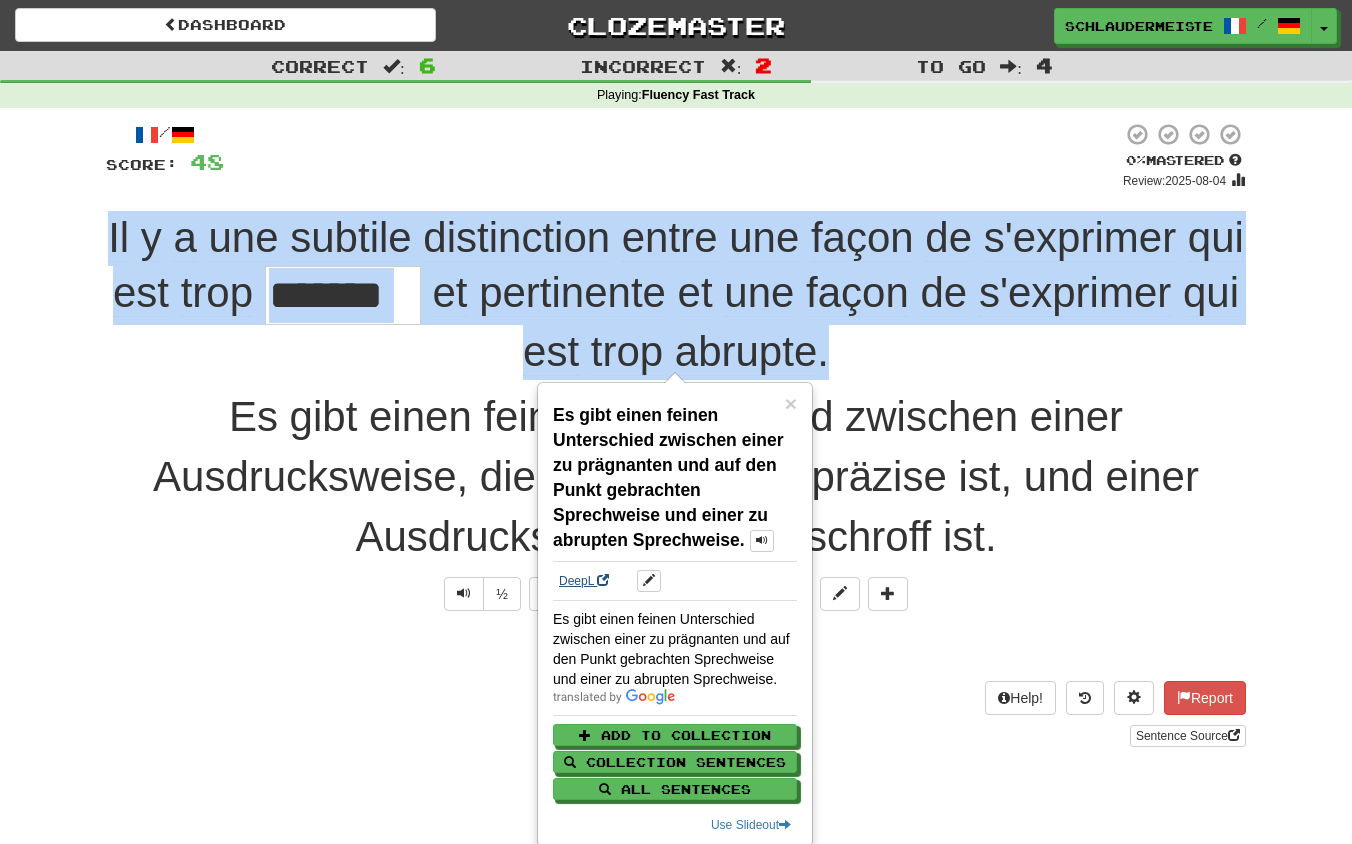 click on "DeepL" at bounding box center (584, 581) 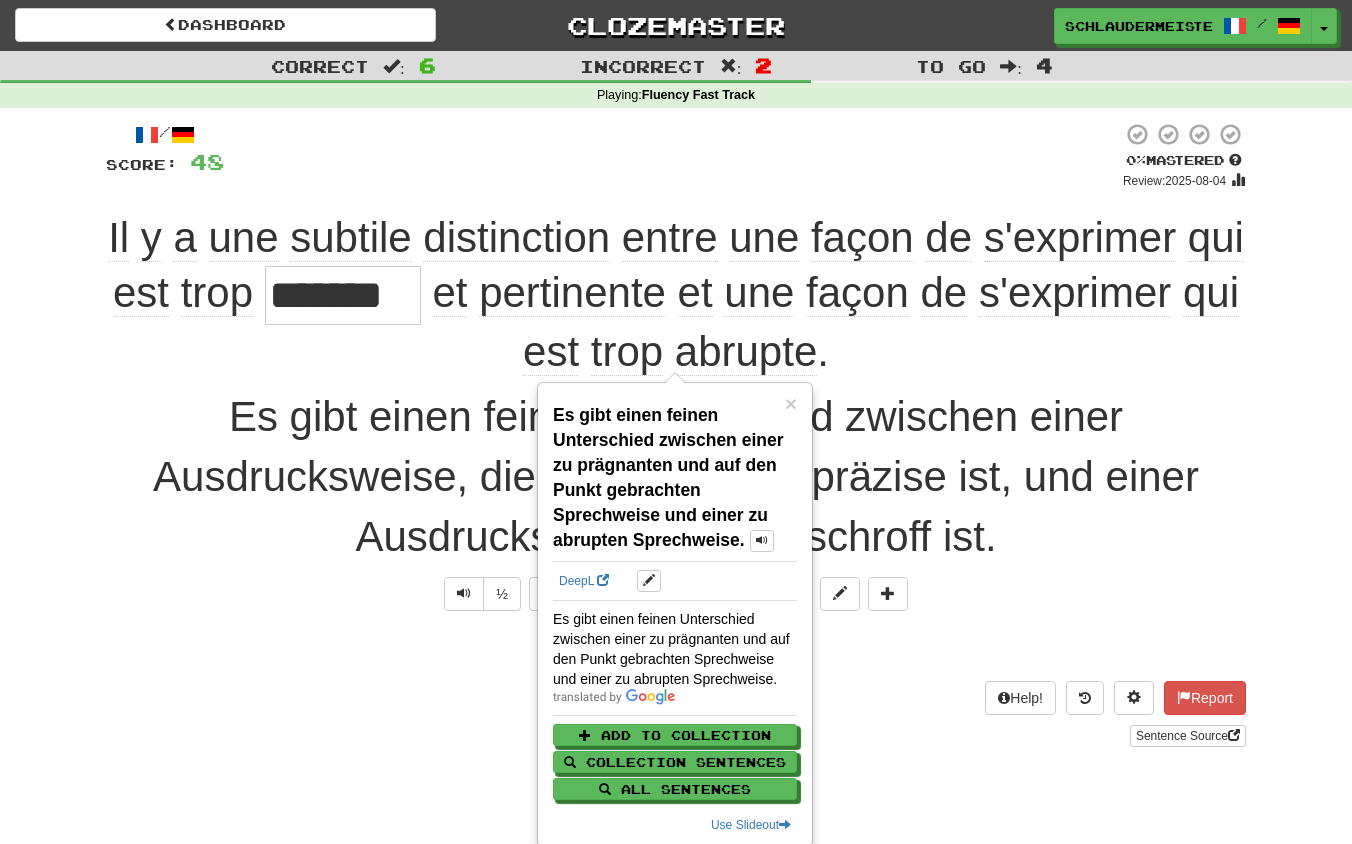click on "Help!  Report Sentence Source" at bounding box center [676, 714] 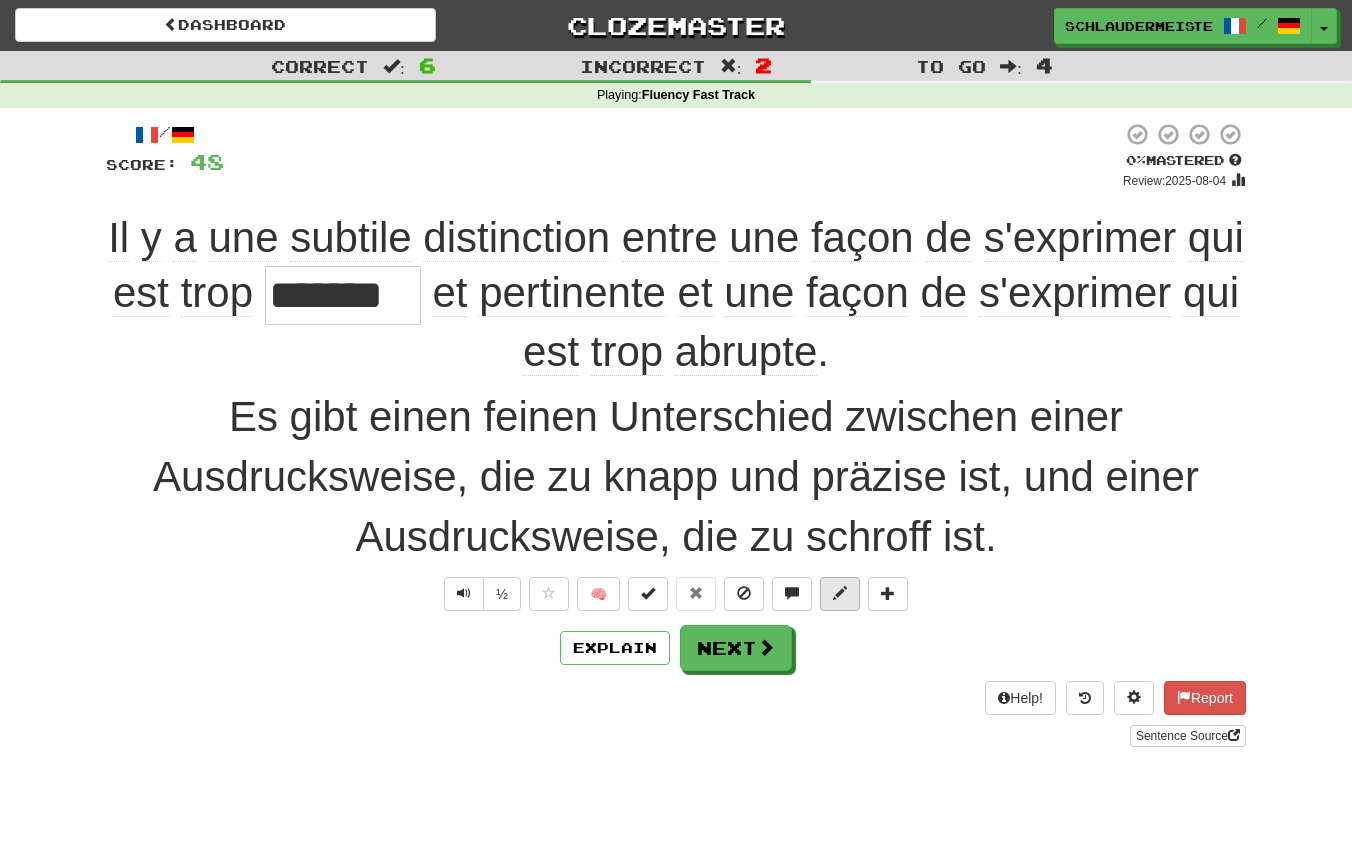click at bounding box center (840, 593) 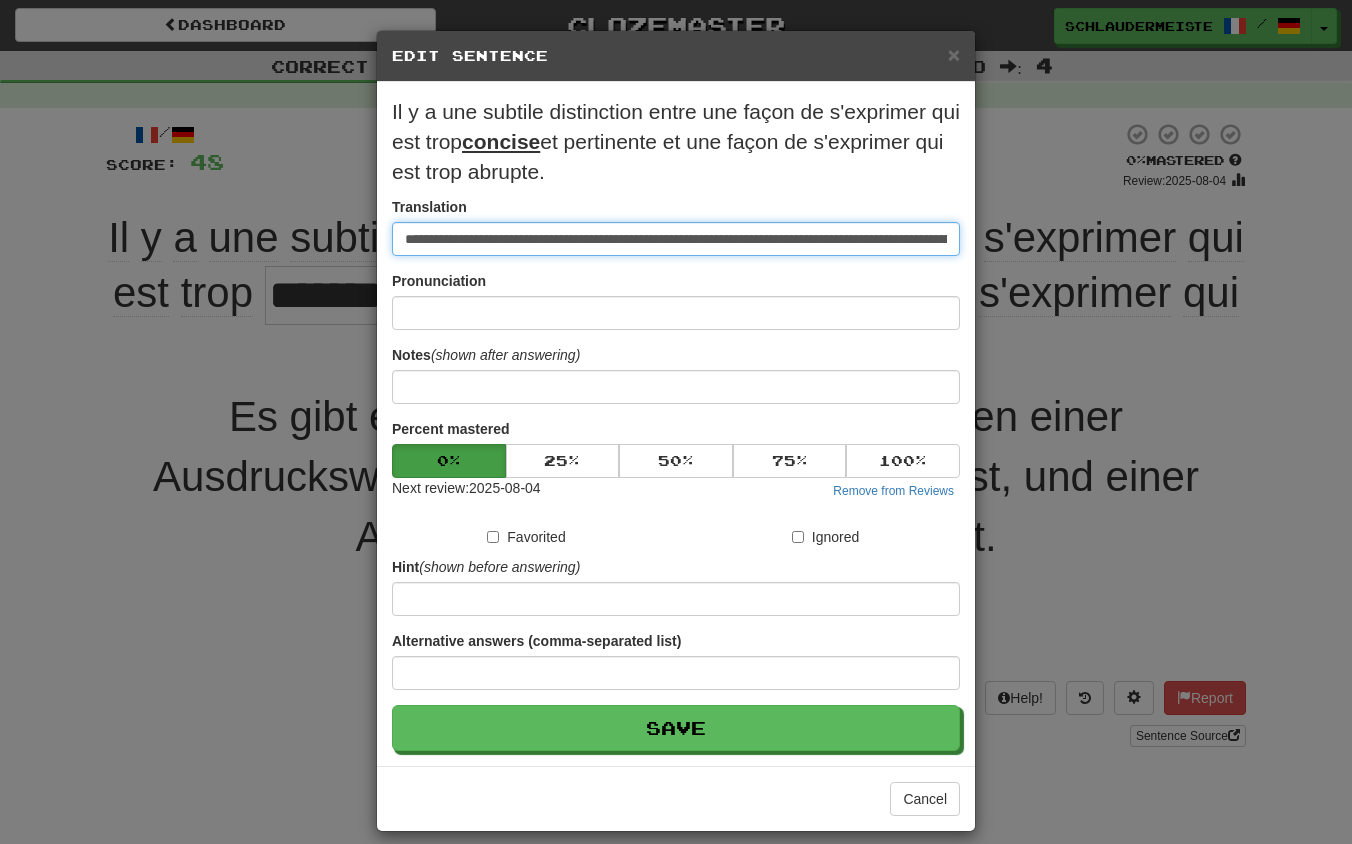drag, startPoint x: 953, startPoint y: 237, endPoint x: 256, endPoint y: 215, distance: 697.3471 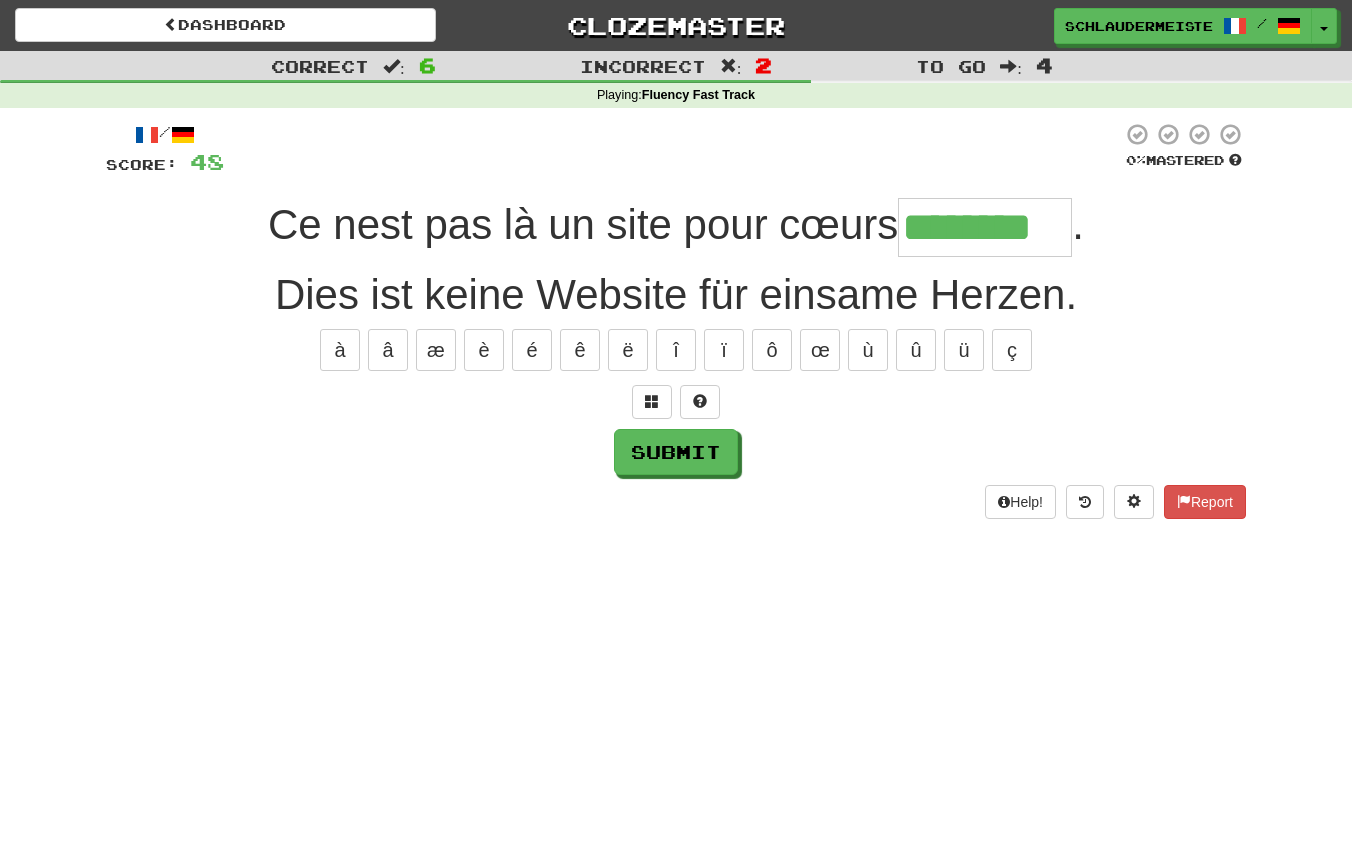 type on "********" 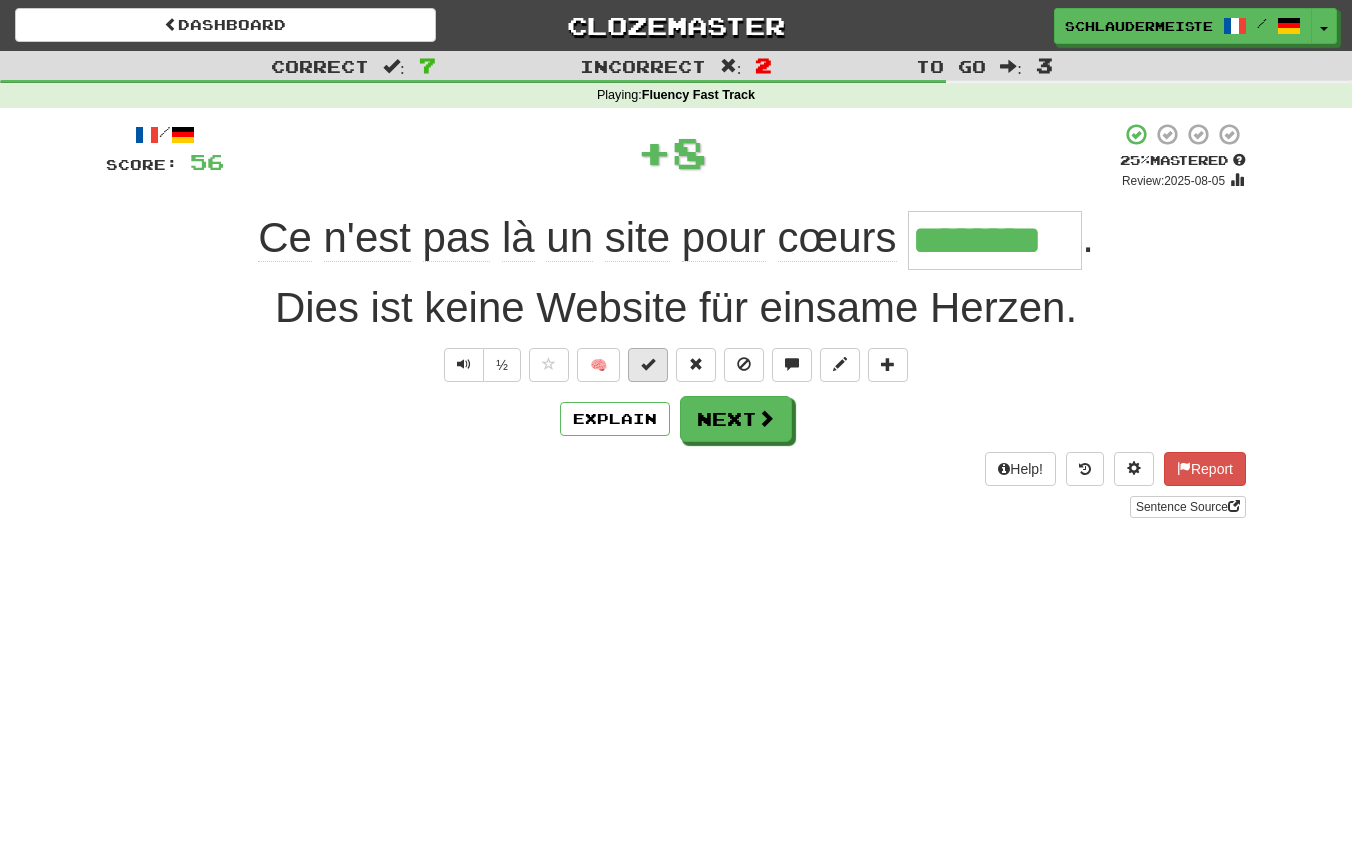 click at bounding box center [648, 365] 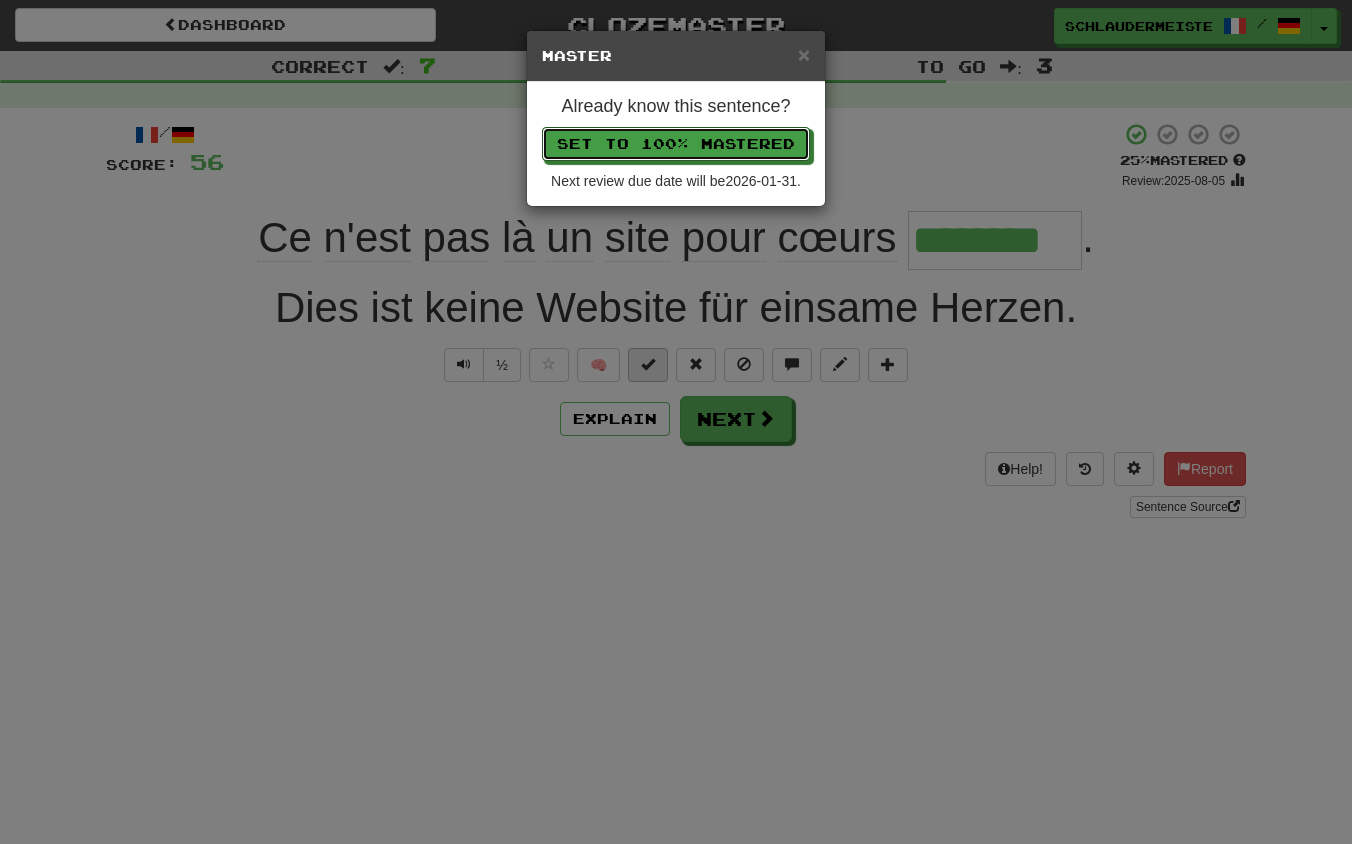 click on "Set to 100% Mastered" at bounding box center [676, 144] 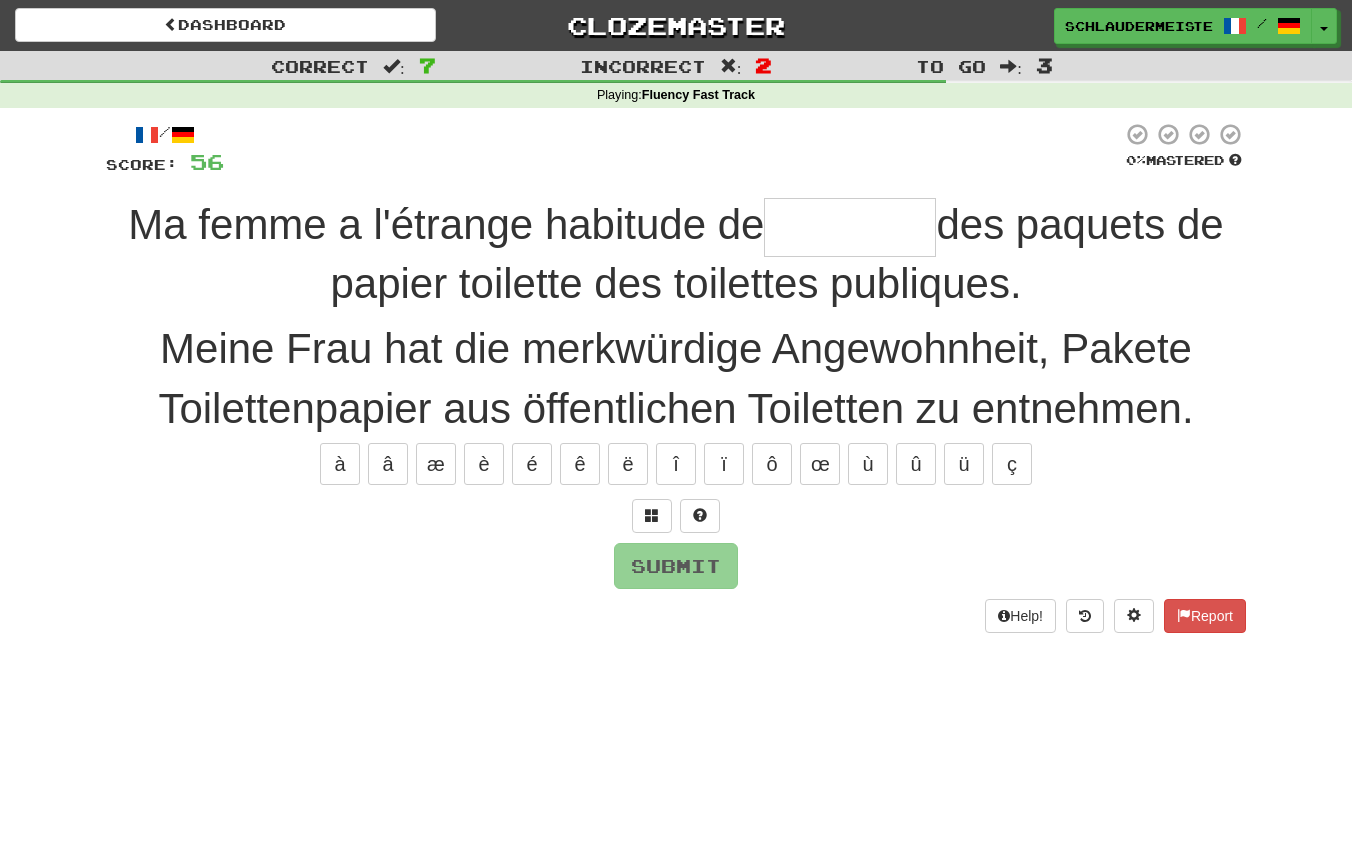type on "*" 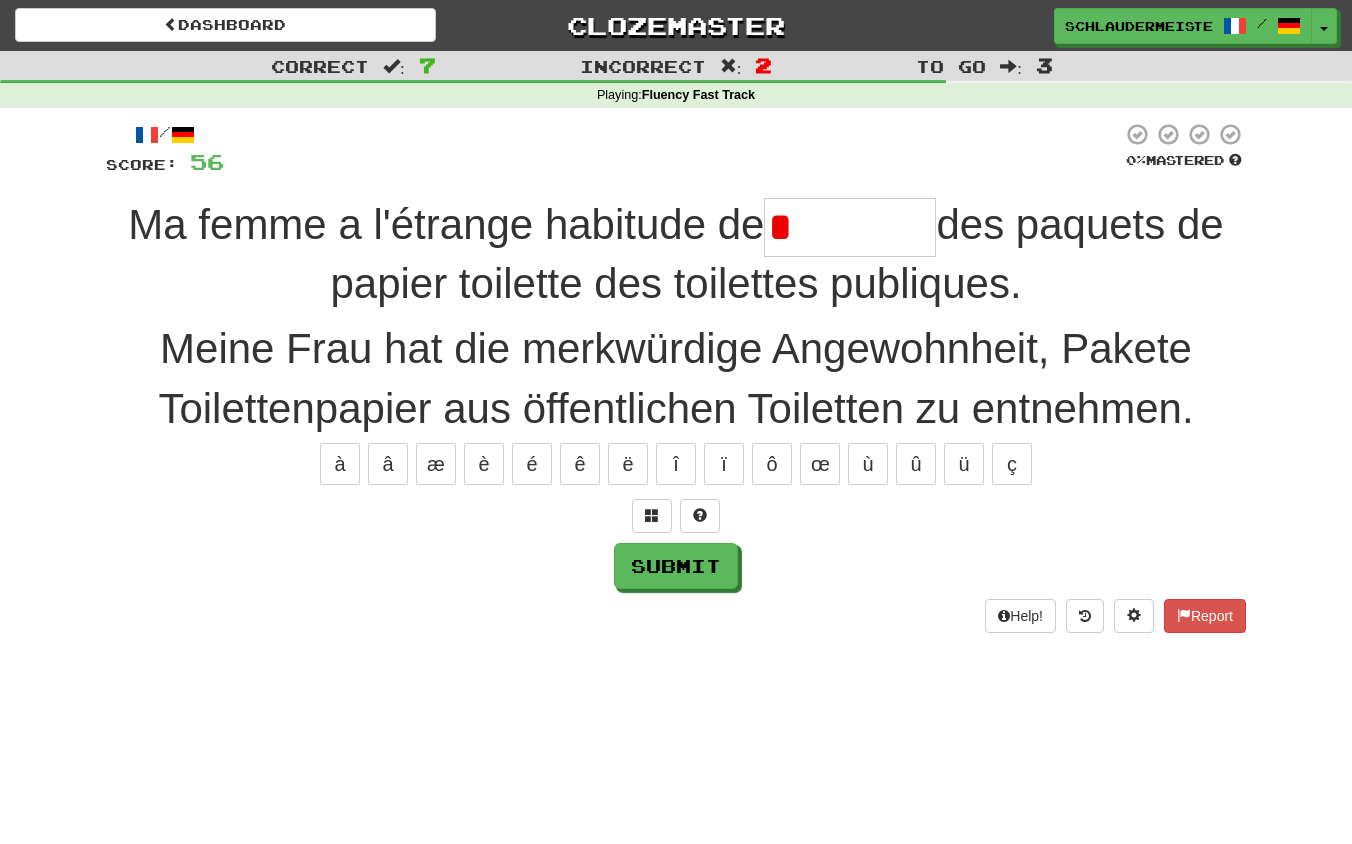 type on "********" 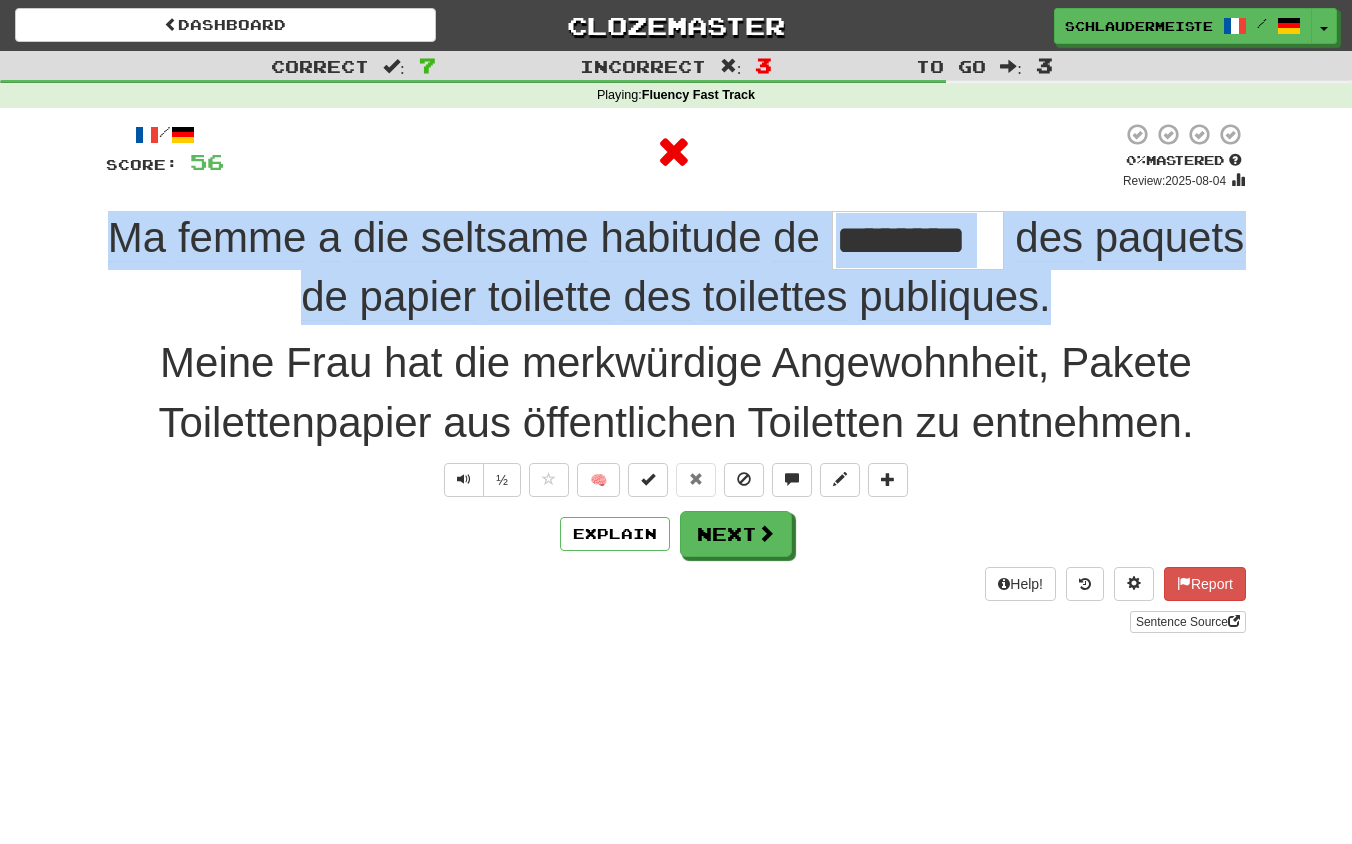 drag, startPoint x: 56, startPoint y: 219, endPoint x: 1066, endPoint y: 292, distance: 1012.6347 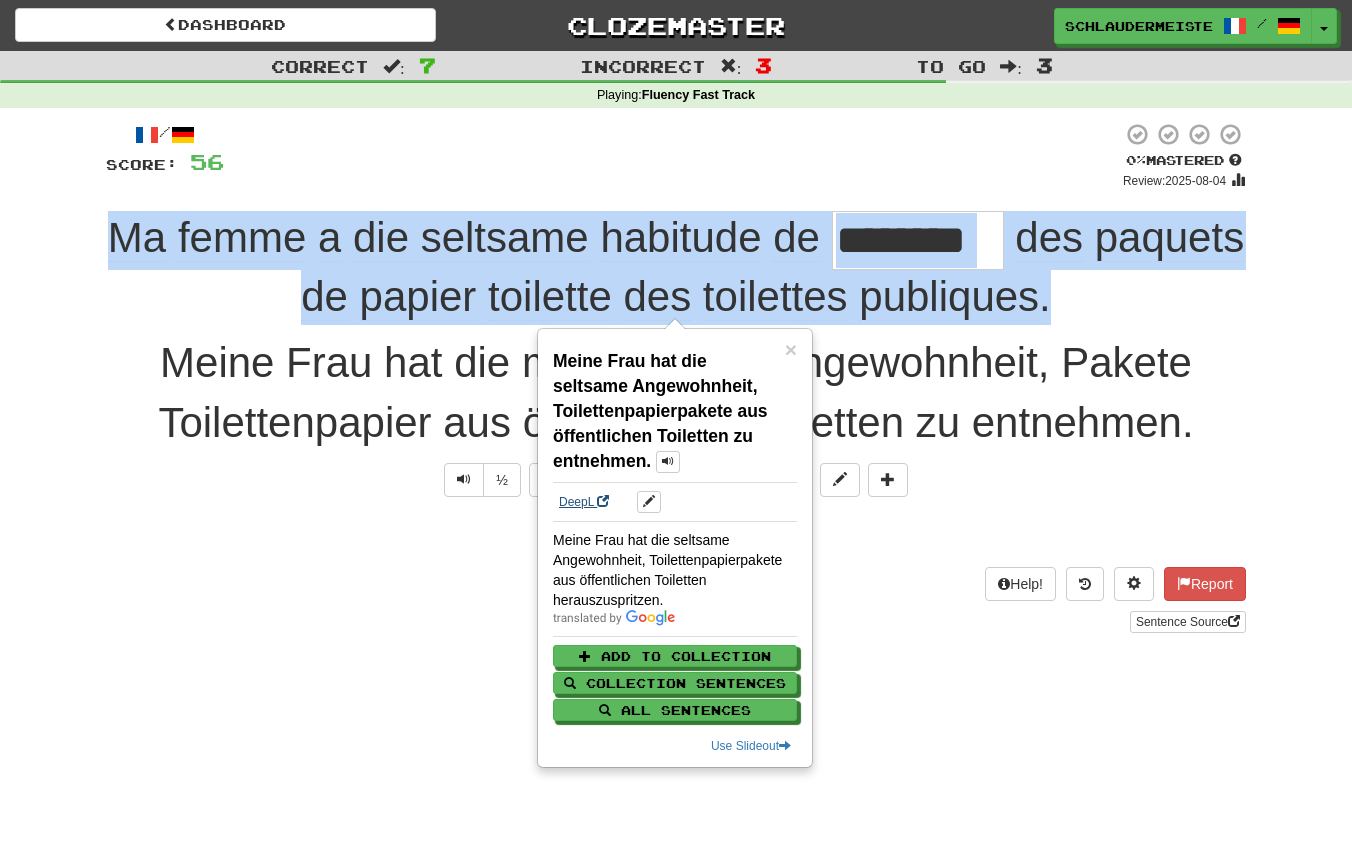 click on "DeepL" at bounding box center (584, 502) 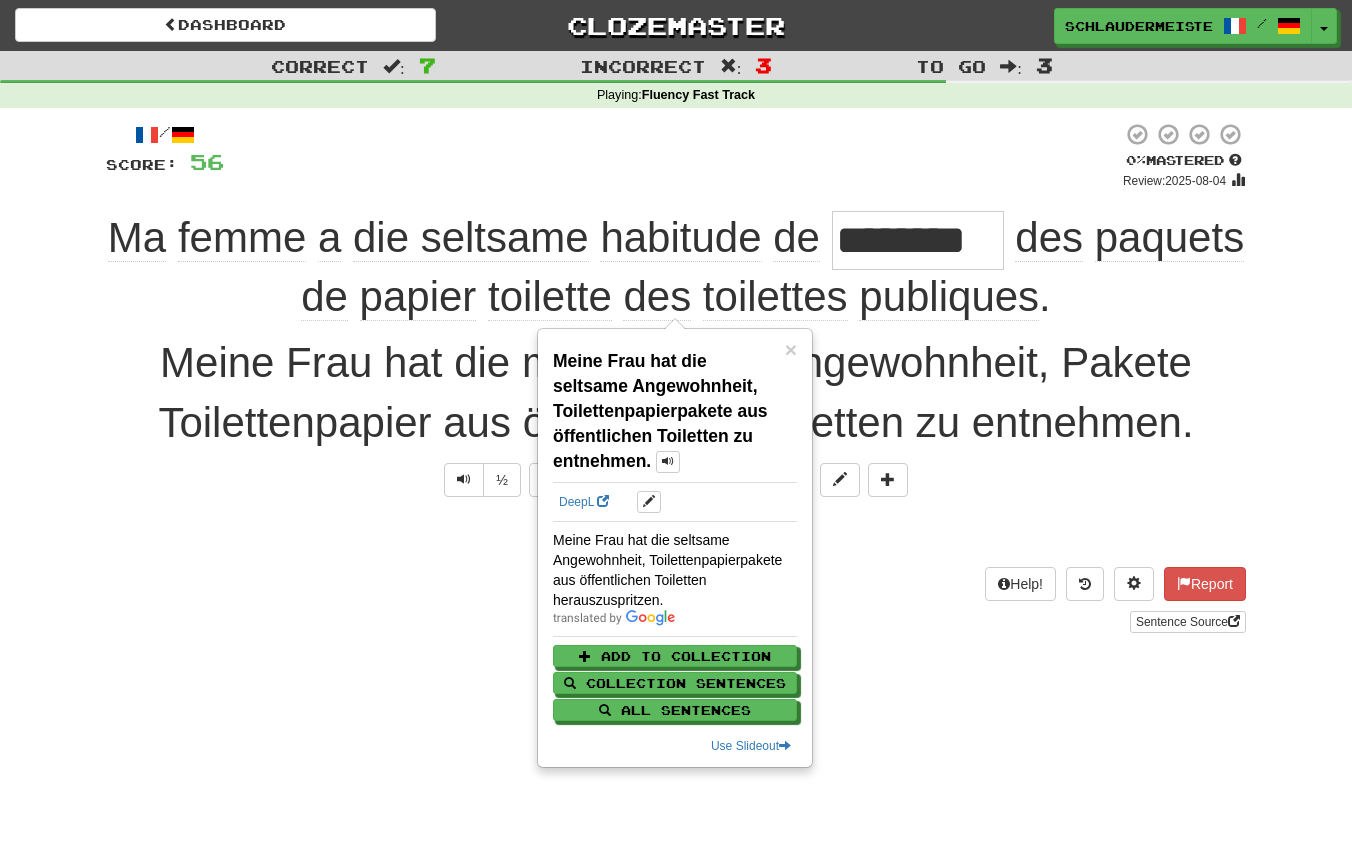 click on "/  Score:   56 0 %  Mastered Review:  2025-08-04 Ma   femme   a   l'étrange   habitude   de   ********   des   paquets   de   papier   toilette   des   toilettes   publiques . Meine Frau hat die merkwürdige Angewohnheit, Pakete Toilettenpapier aus öffentlichen Toiletten zu entnehmen. ½ 🧠 Explain Next  Help!  Report Sentence Source" at bounding box center (676, 384) 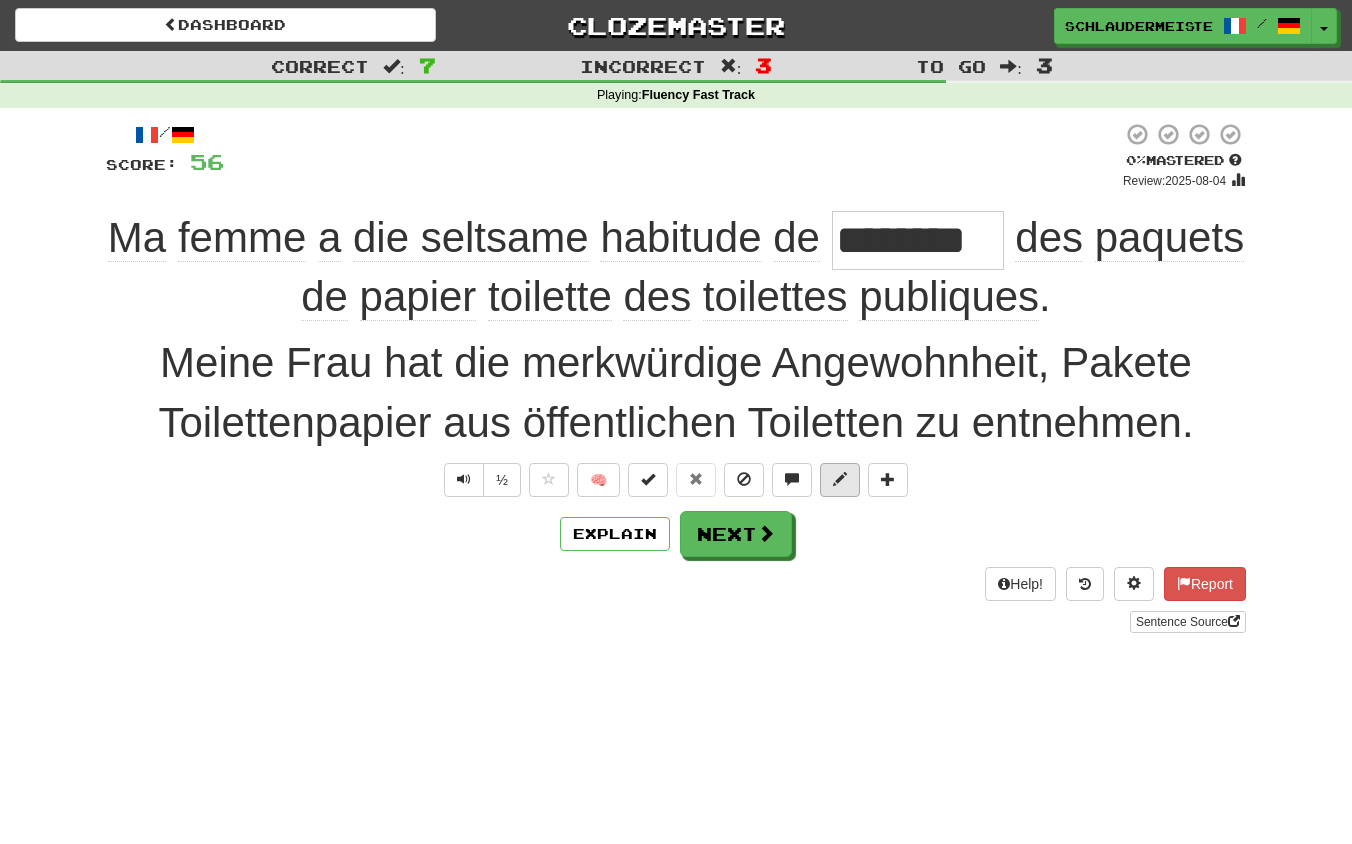 click at bounding box center [840, 479] 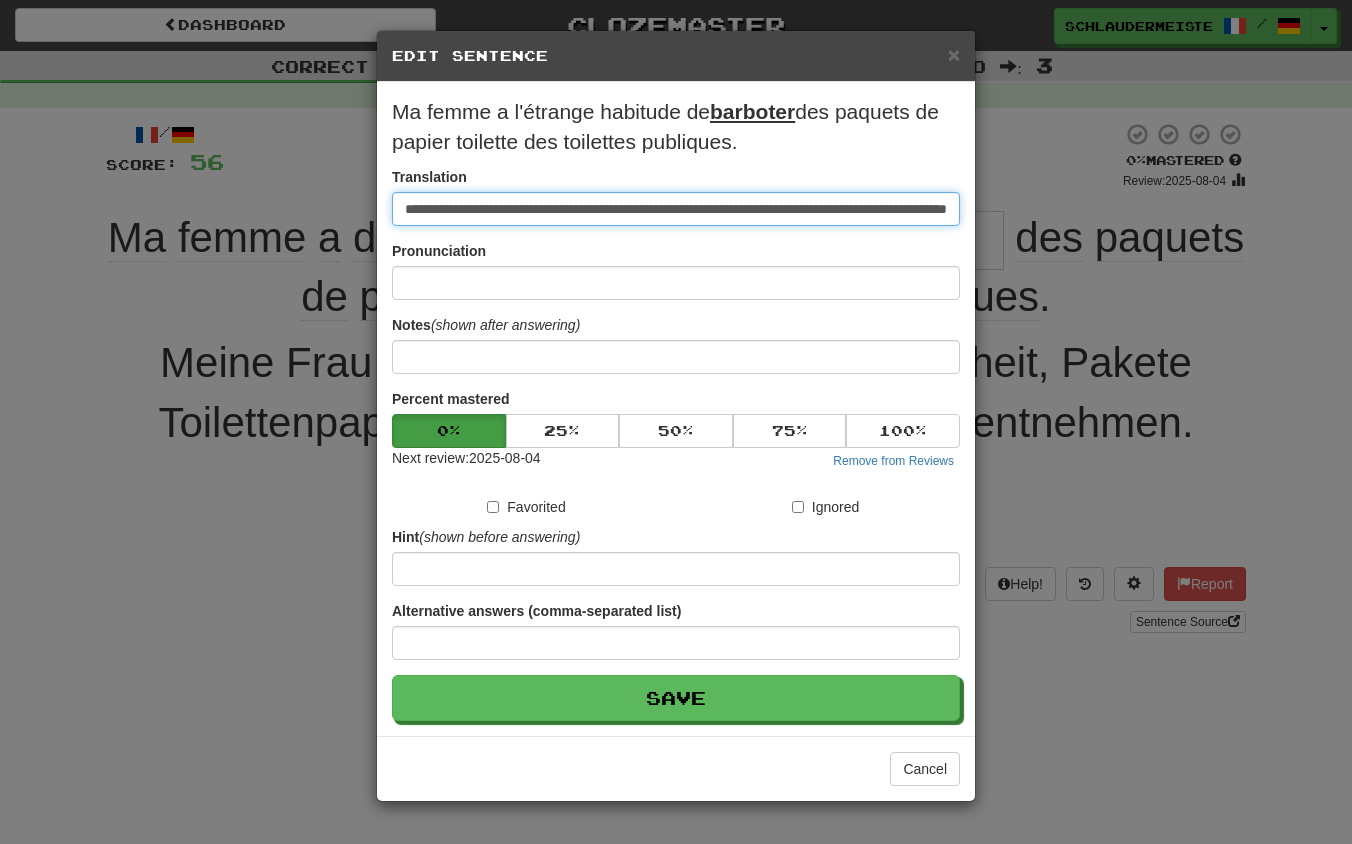 drag, startPoint x: 952, startPoint y: 212, endPoint x: 276, endPoint y: 184, distance: 676.57965 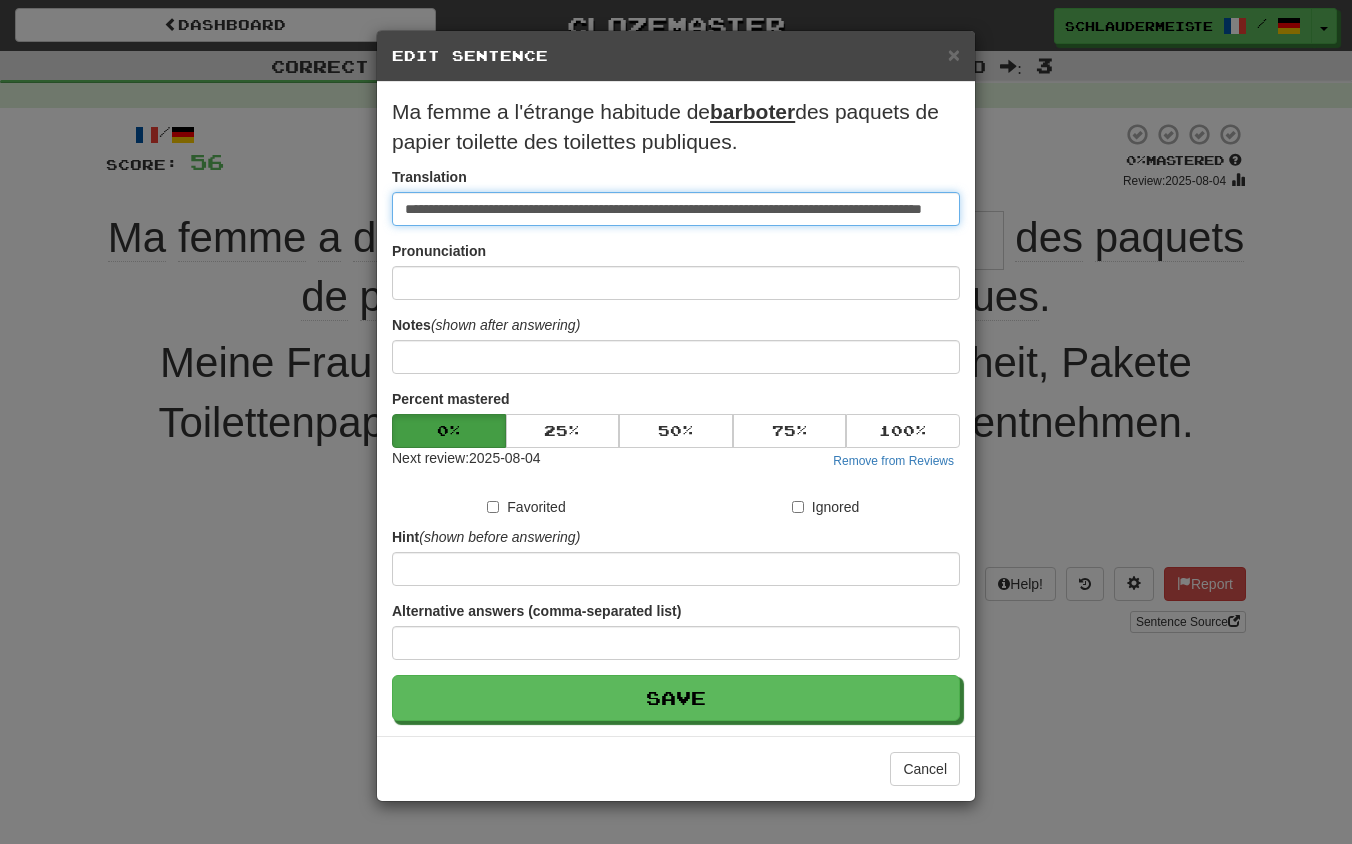 type on "**********" 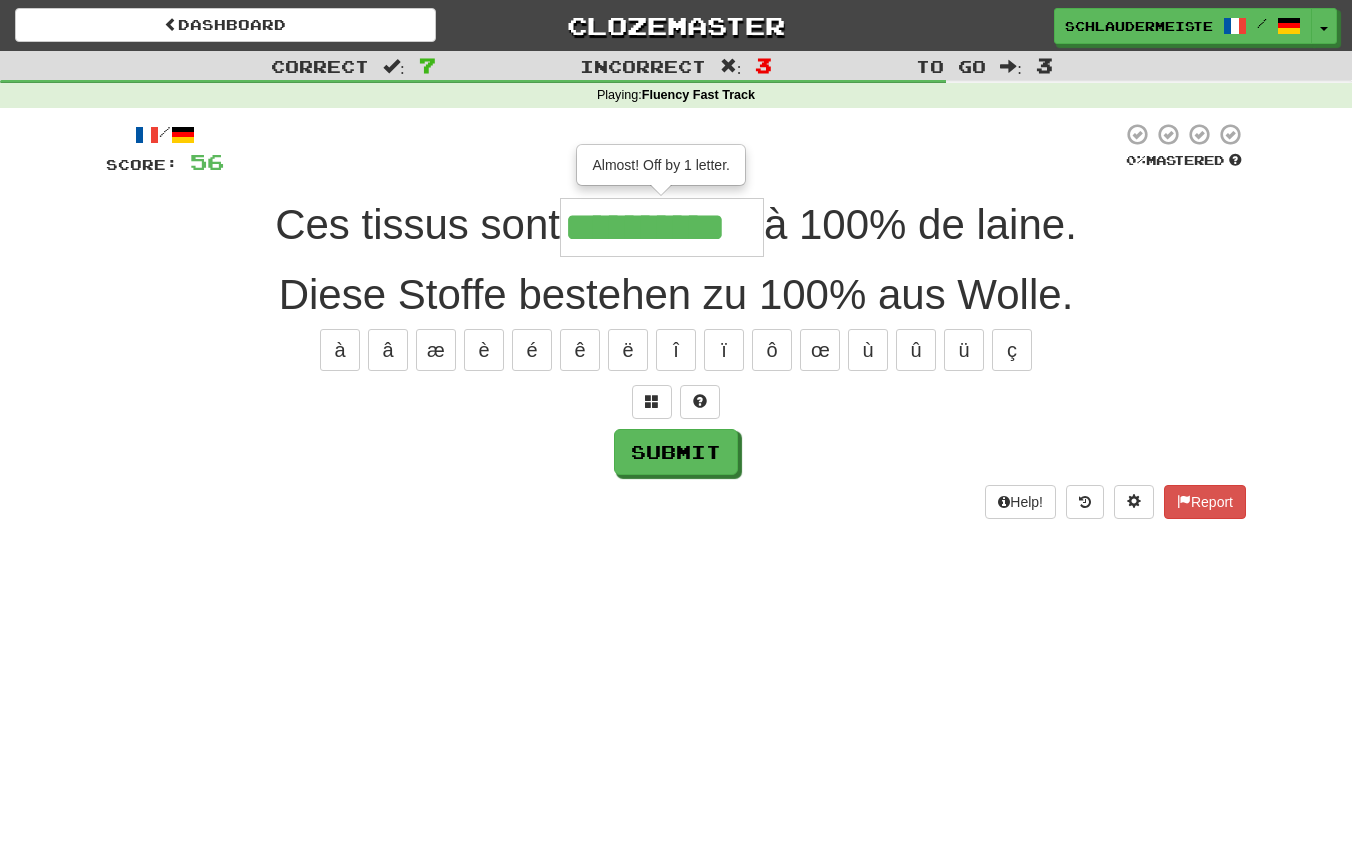 type on "**********" 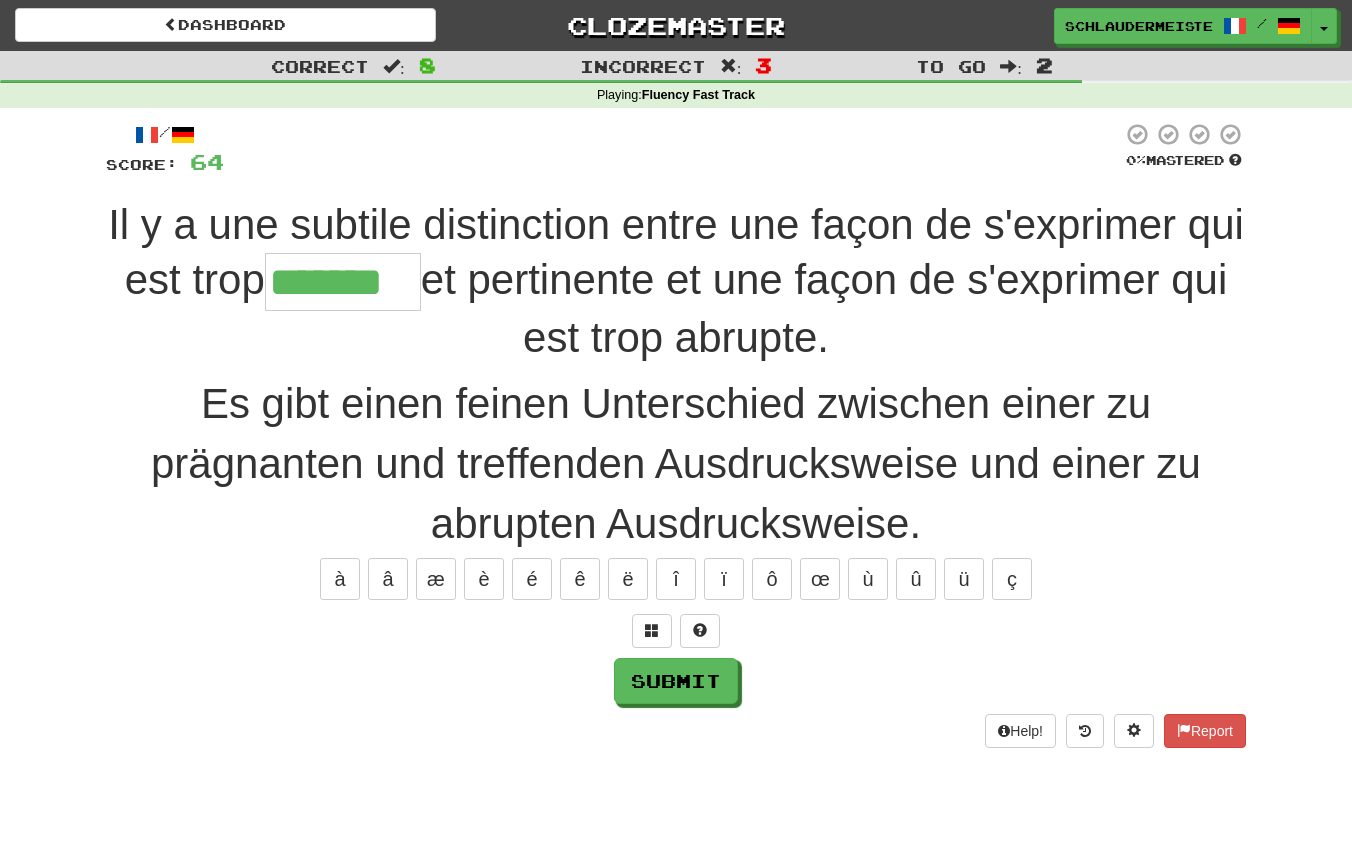type on "*******" 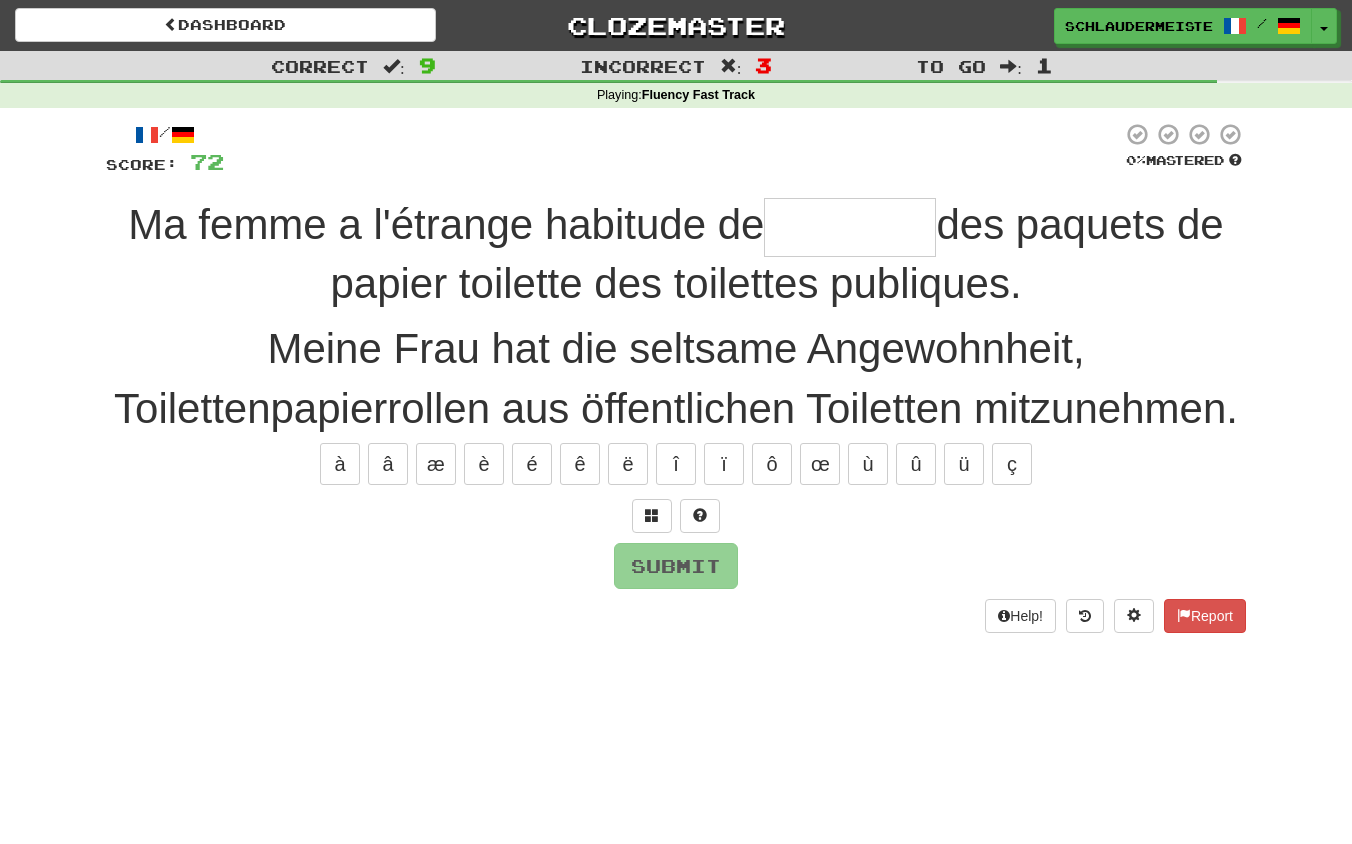 type on "*" 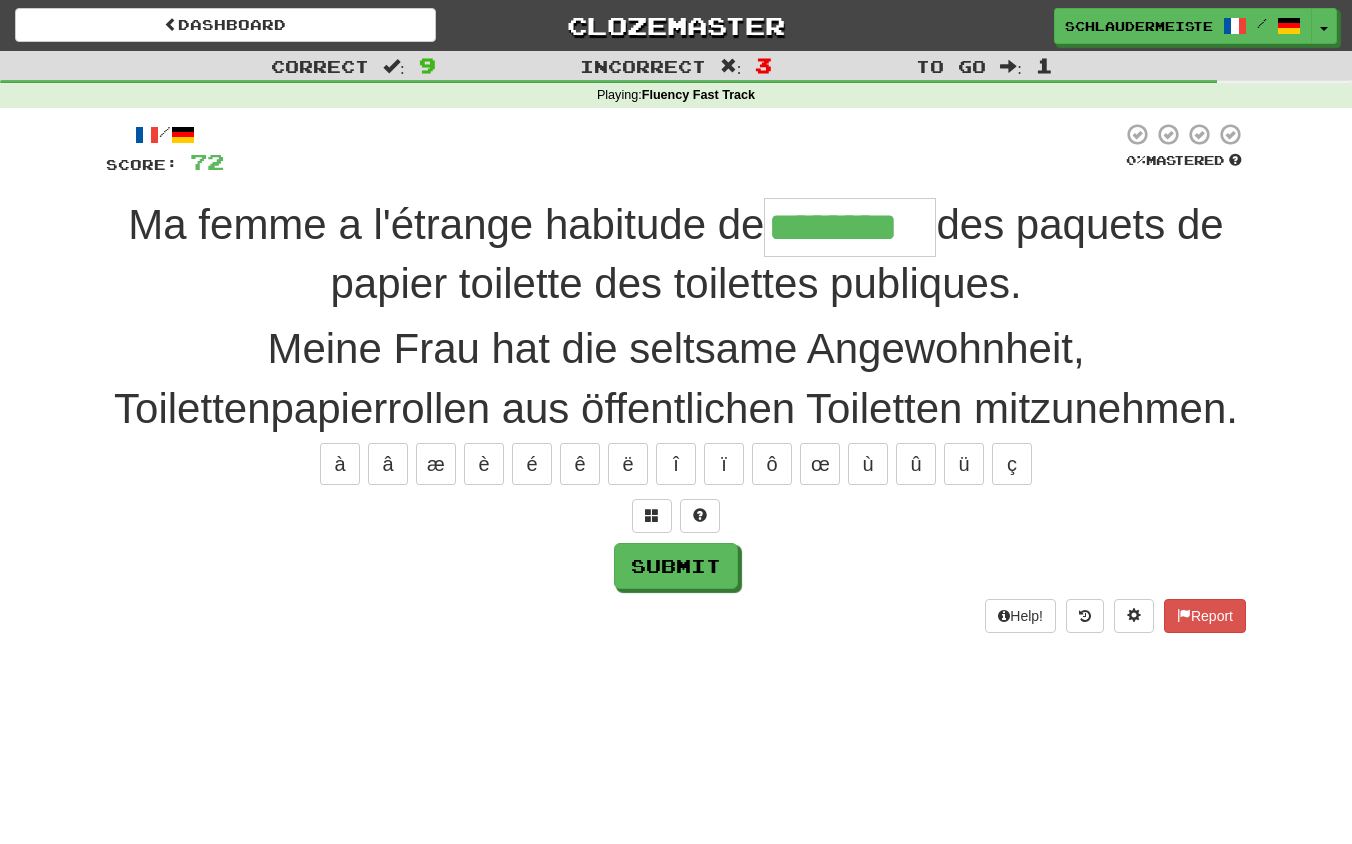 type on "********" 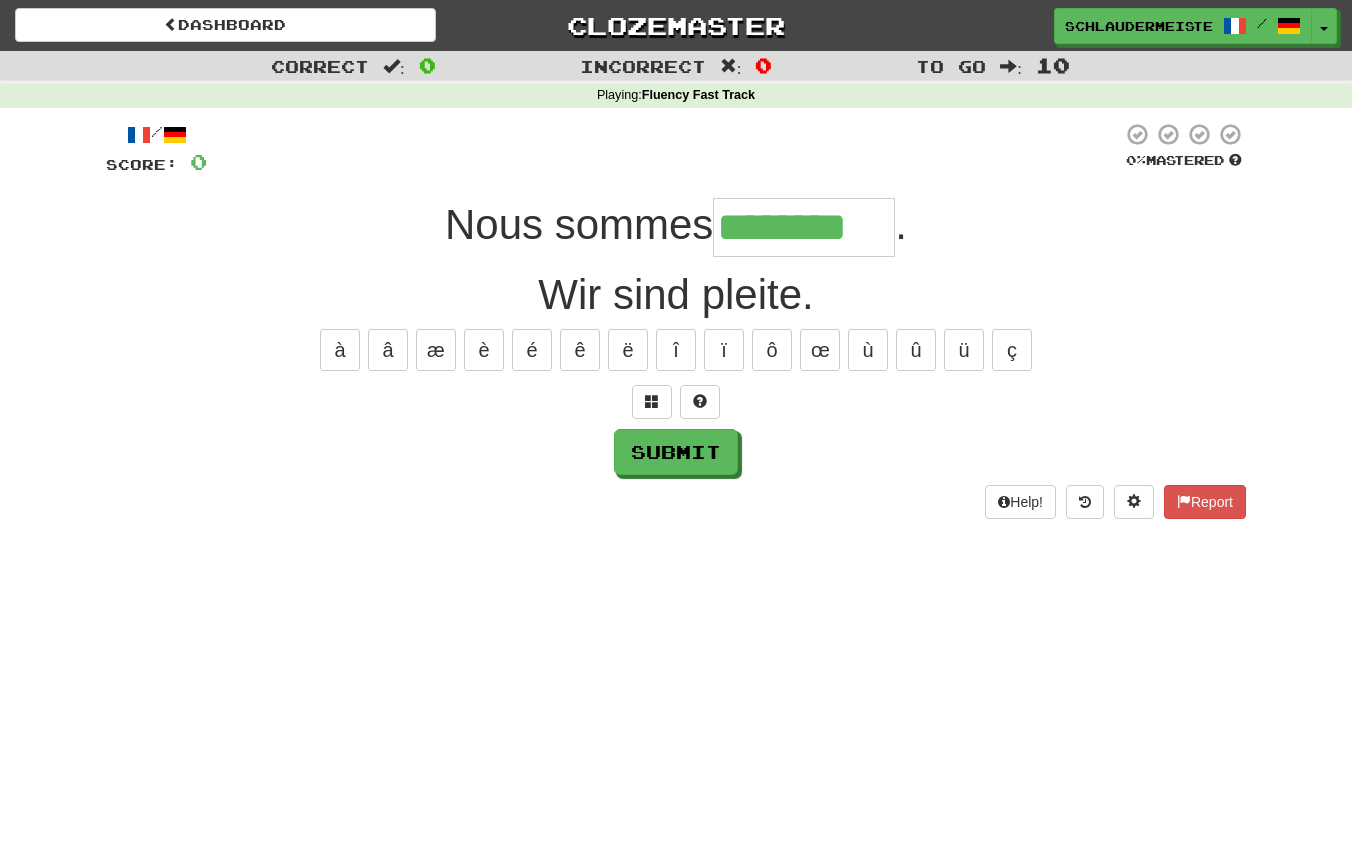 type on "********" 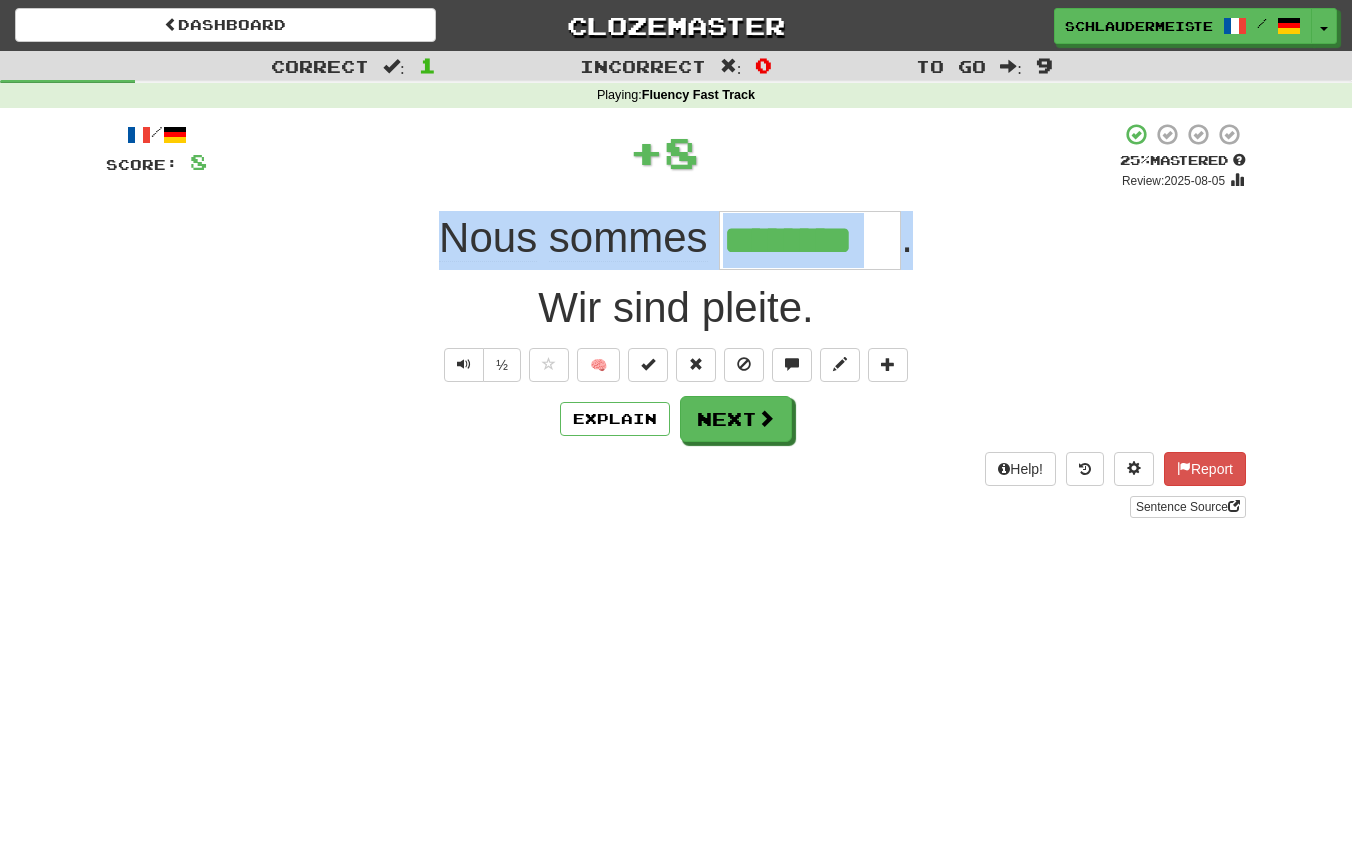 drag, startPoint x: 400, startPoint y: 226, endPoint x: 934, endPoint y: 247, distance: 534.4128 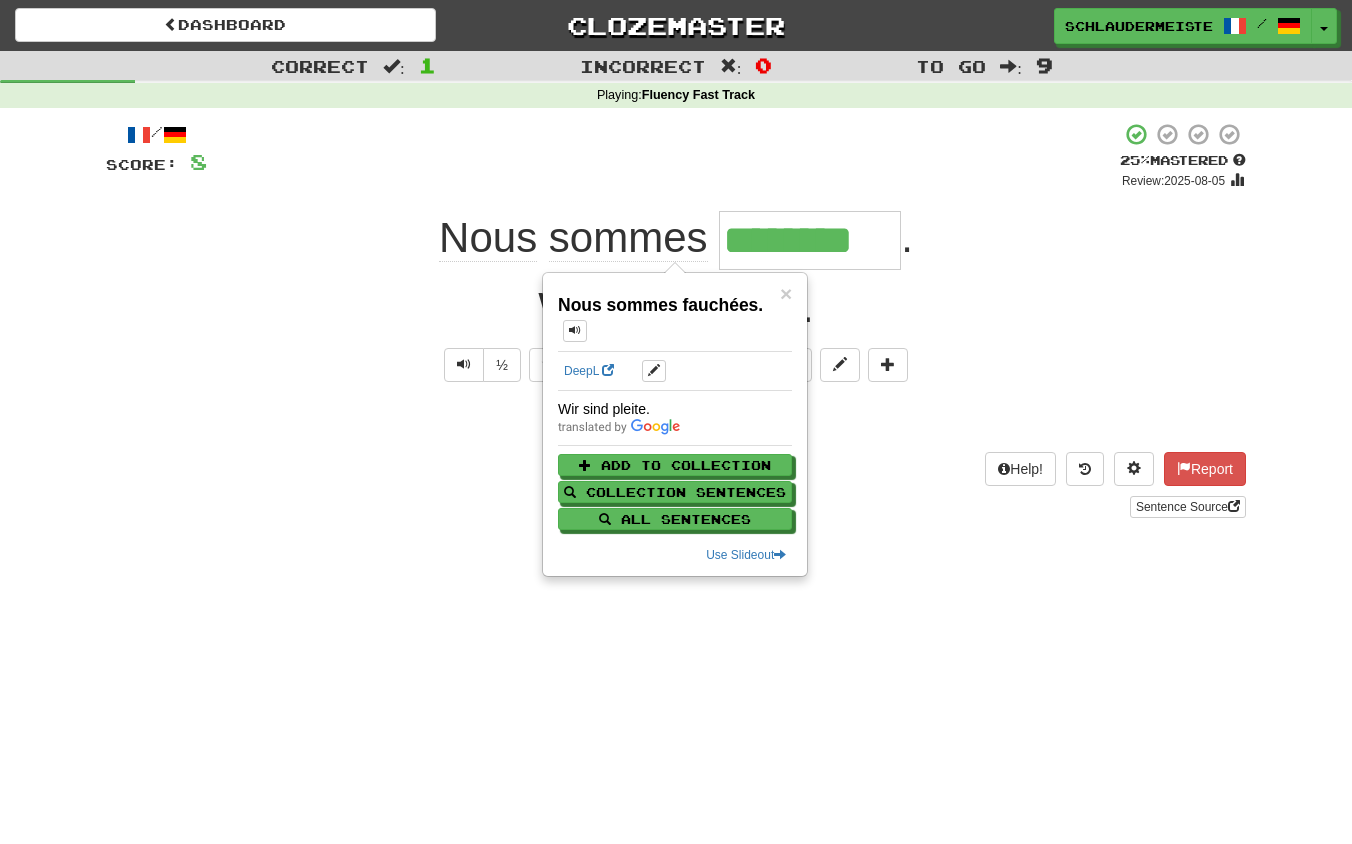 click on "Help!  Report Sentence Source" at bounding box center (676, 485) 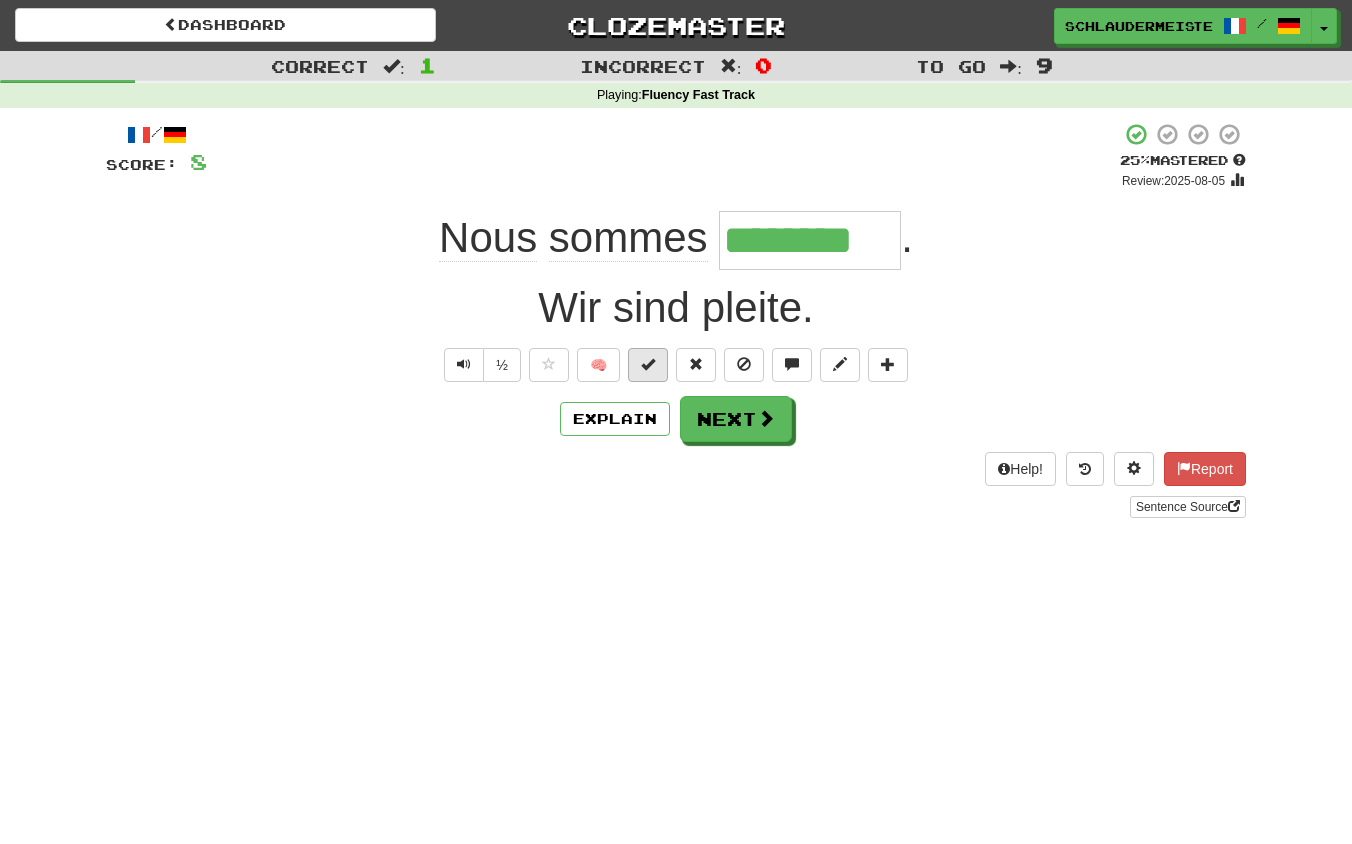 click at bounding box center [648, 364] 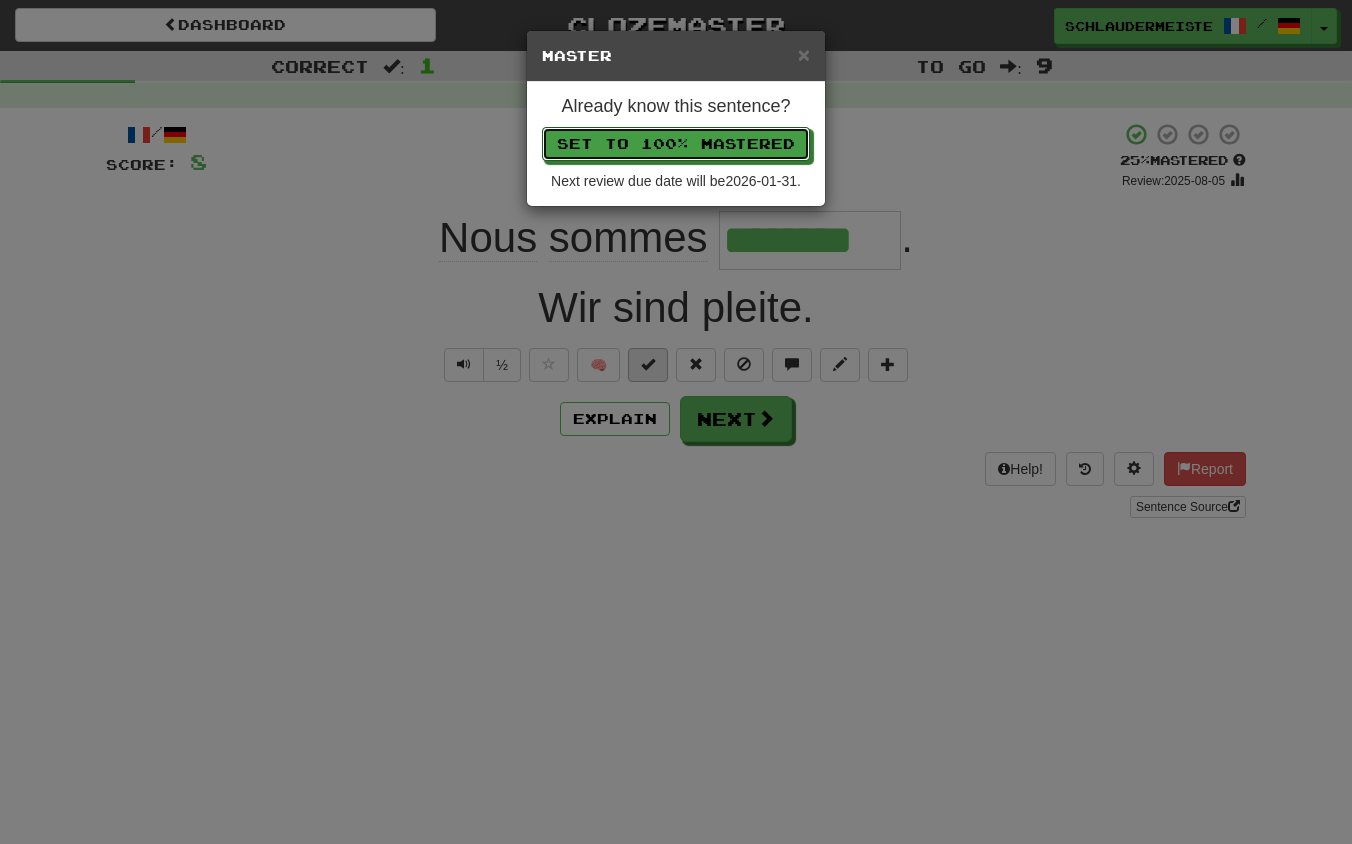 type 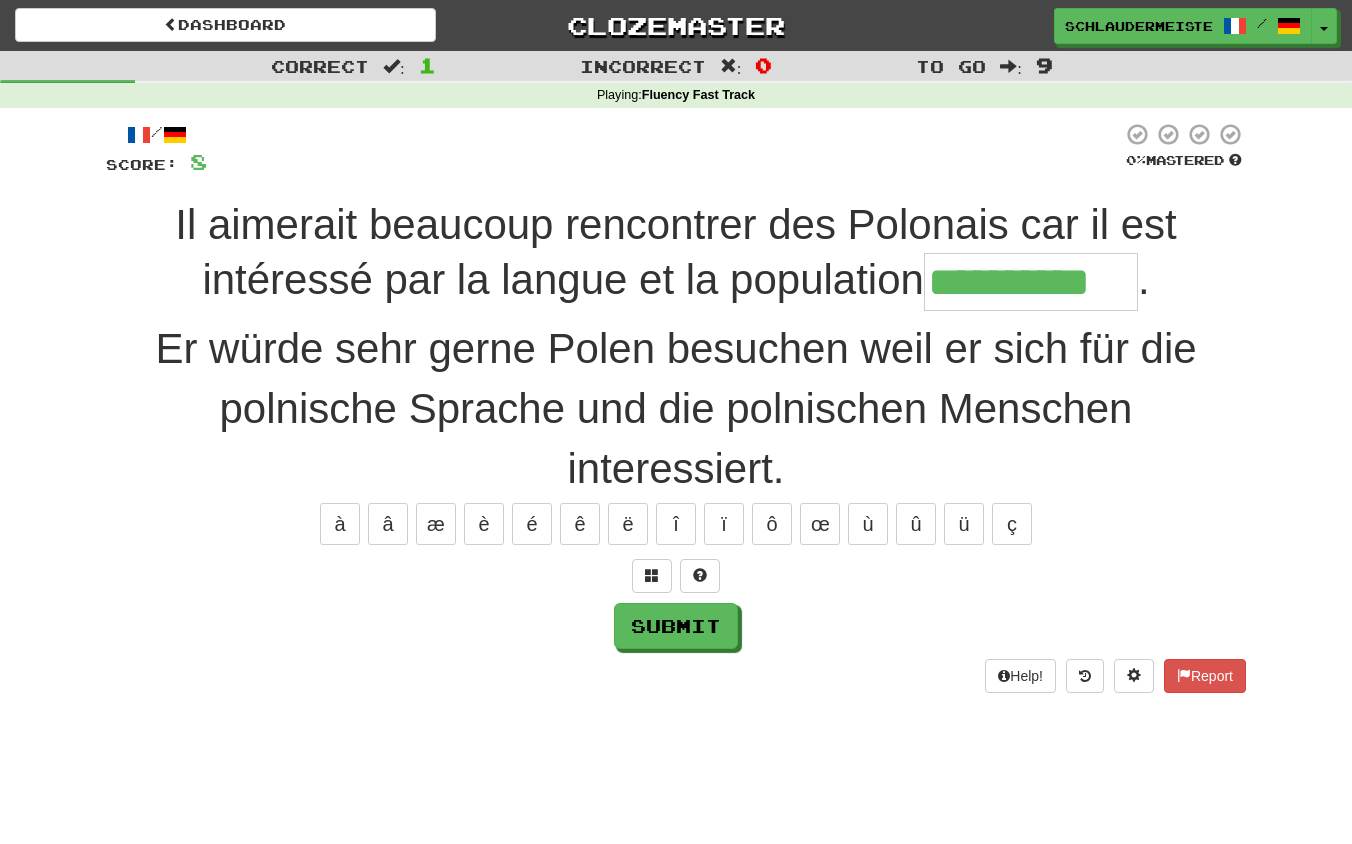 type on "**********" 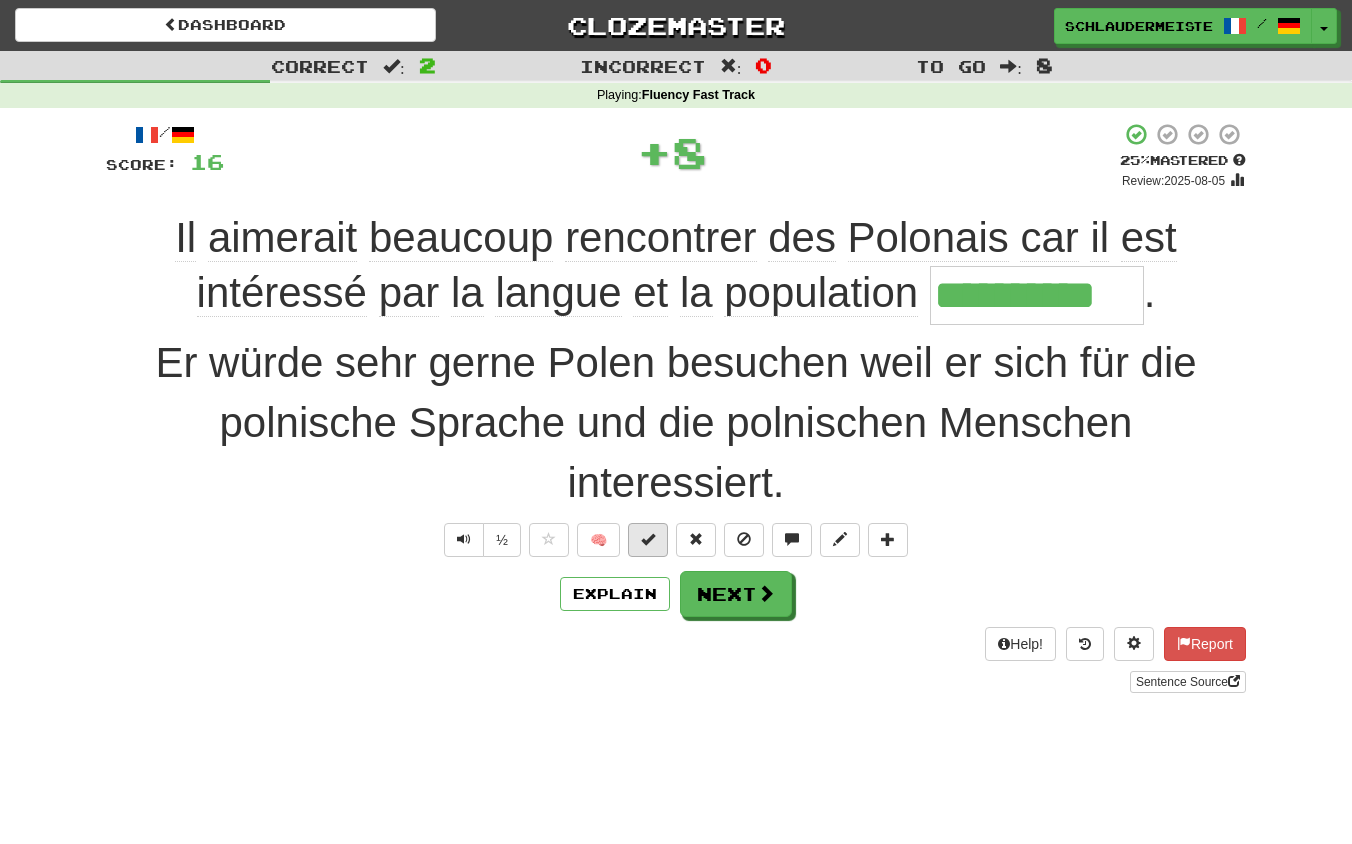 click at bounding box center (648, 539) 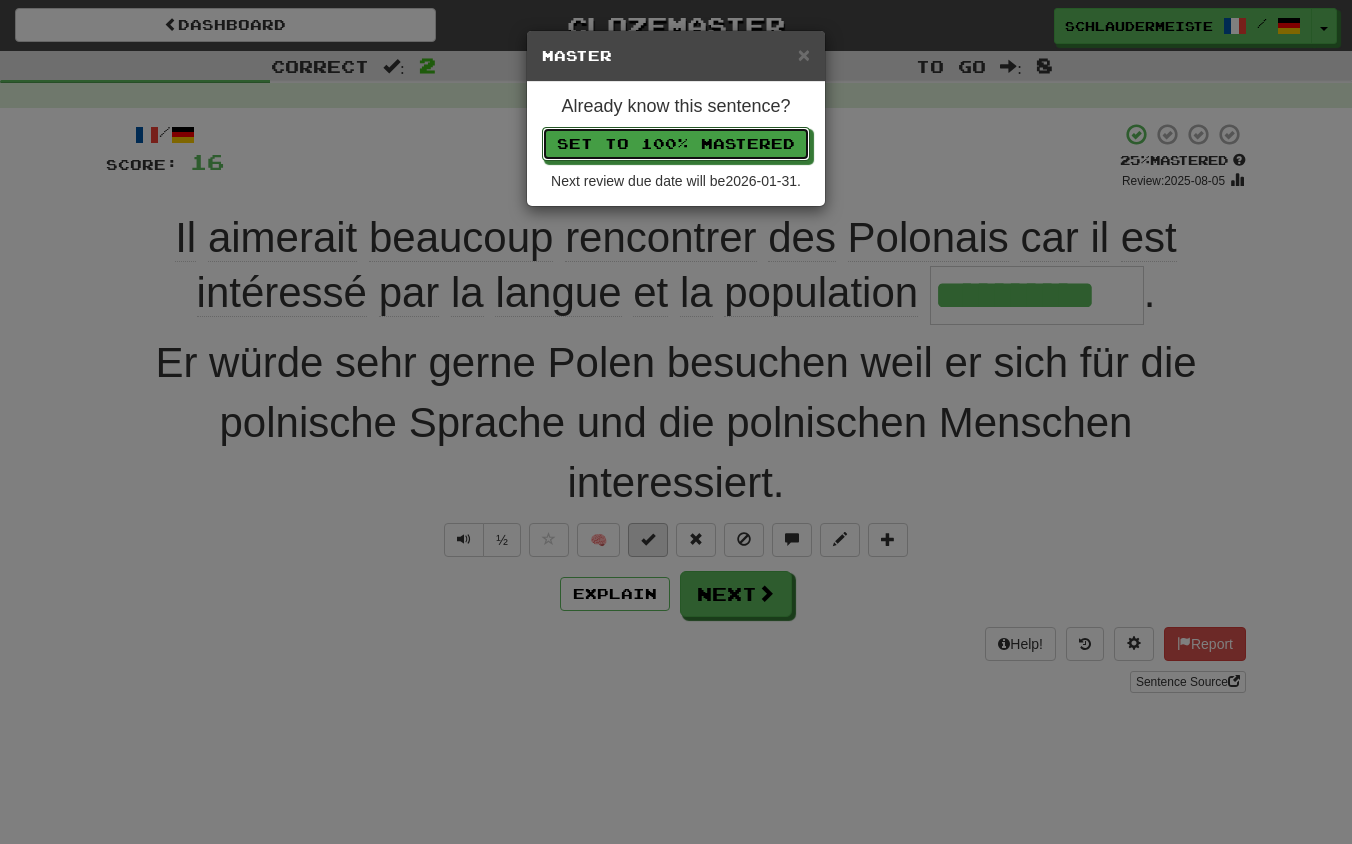click on "Set to 100% Mastered" at bounding box center (676, 144) 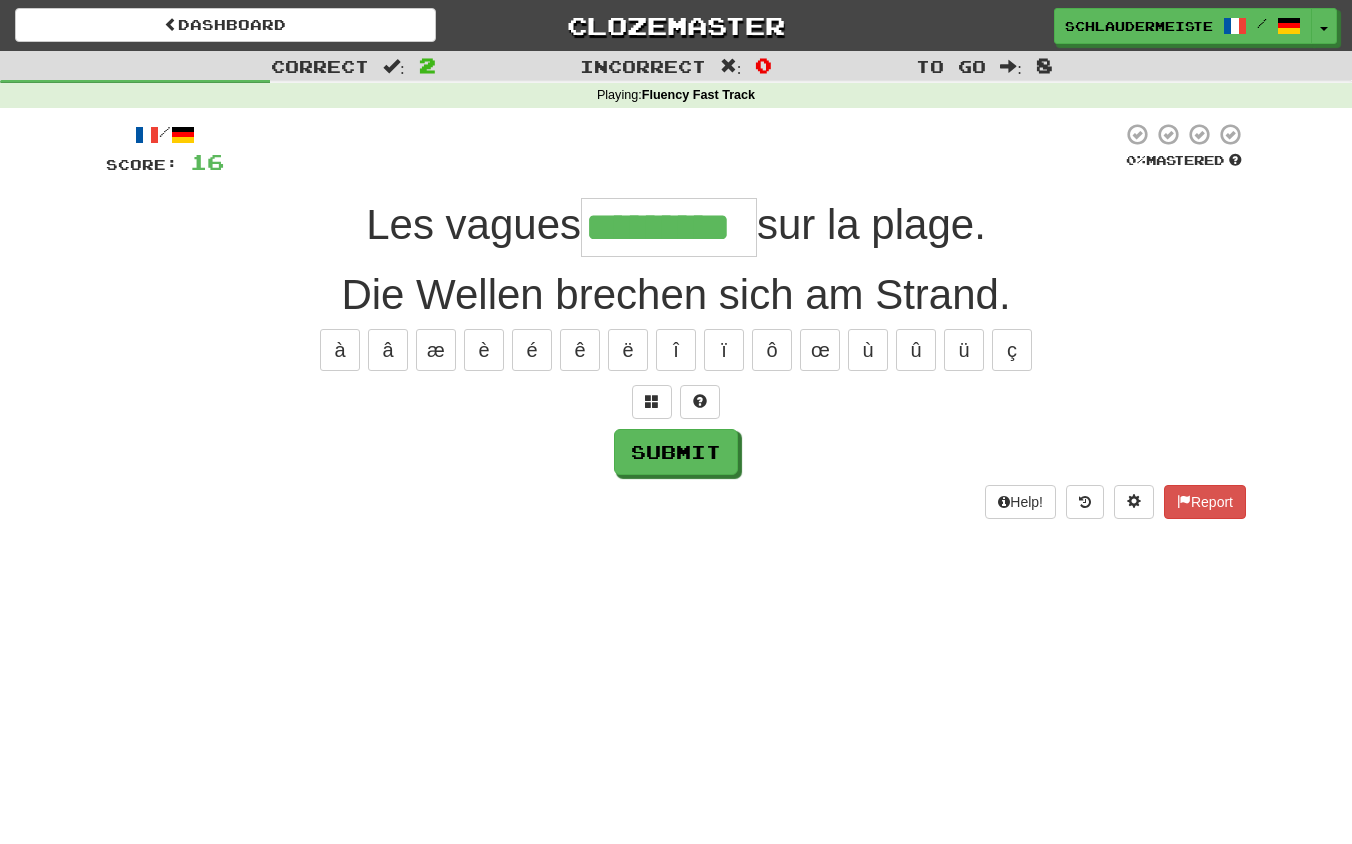 type on "*********" 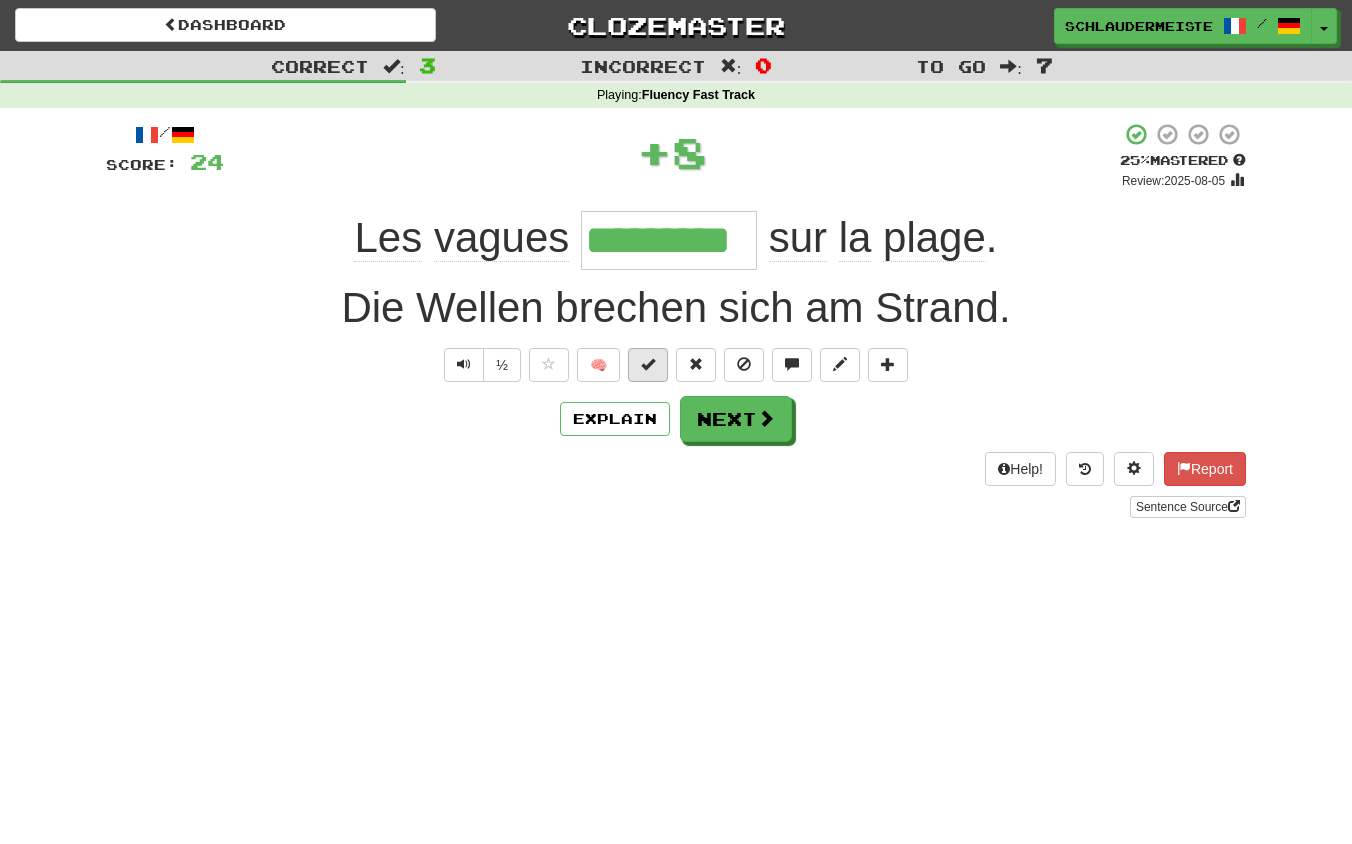 click at bounding box center (648, 364) 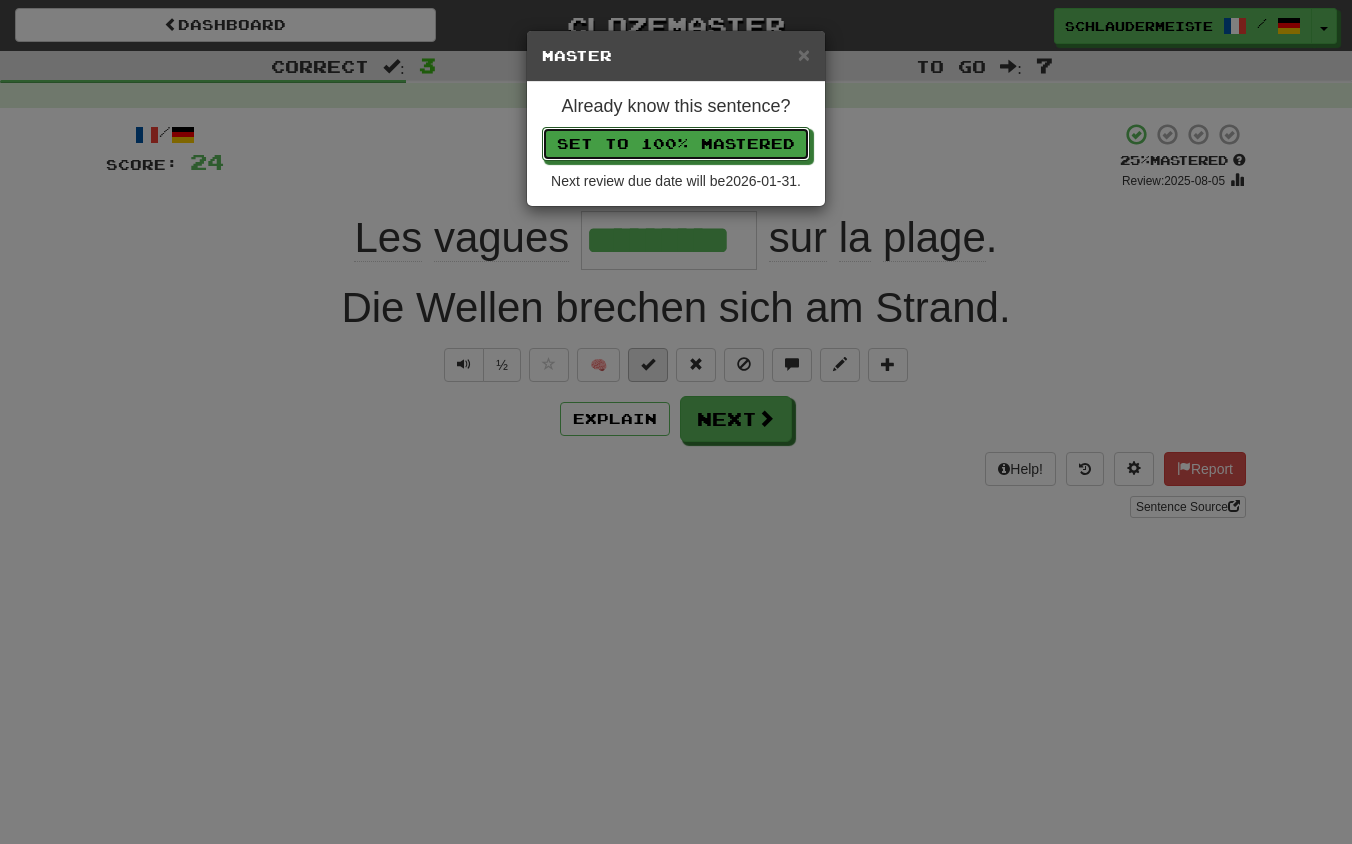 click on "Set to 100% Mastered" at bounding box center [676, 144] 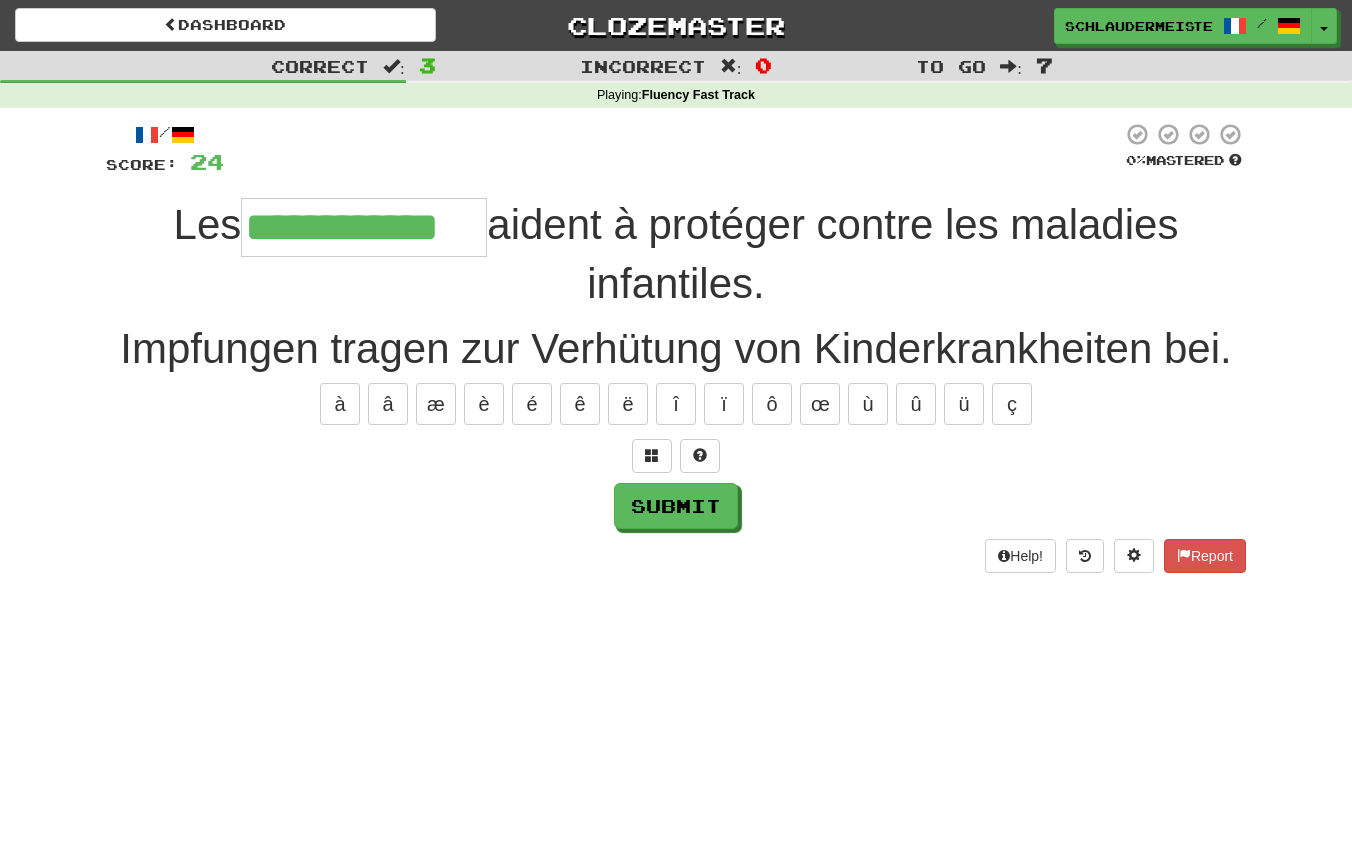 type on "**********" 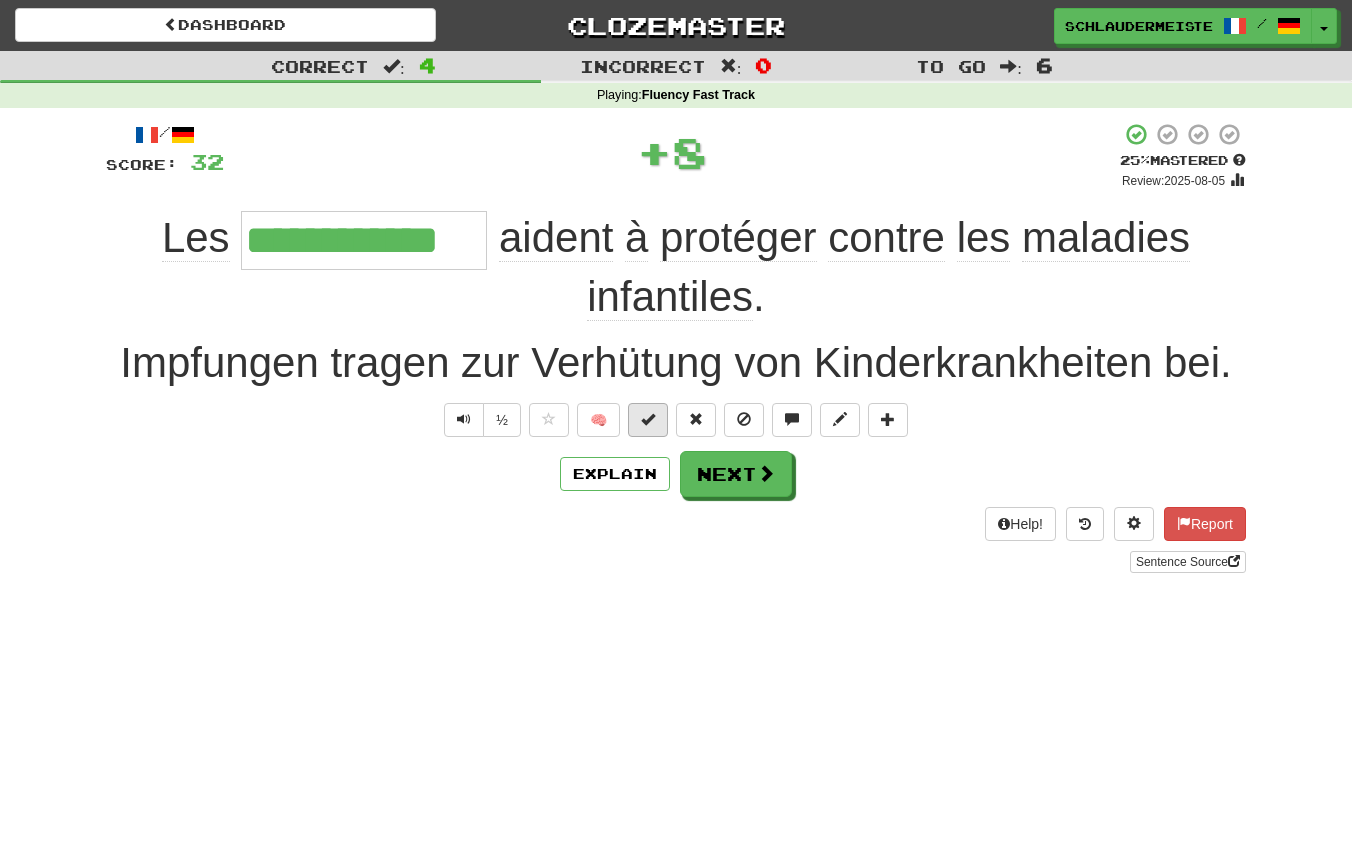 click at bounding box center [648, 419] 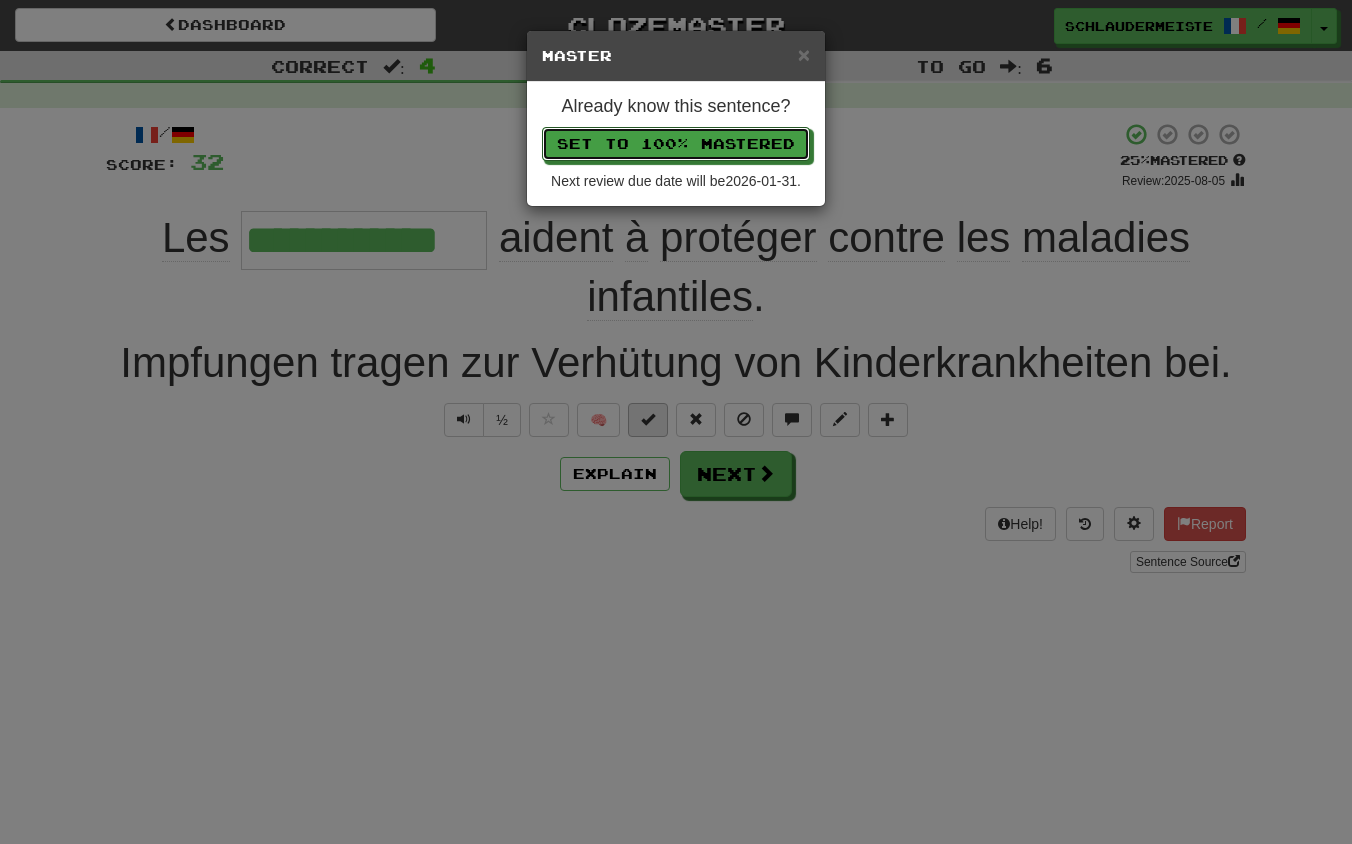 click on "Set to 100% Mastered" at bounding box center (676, 144) 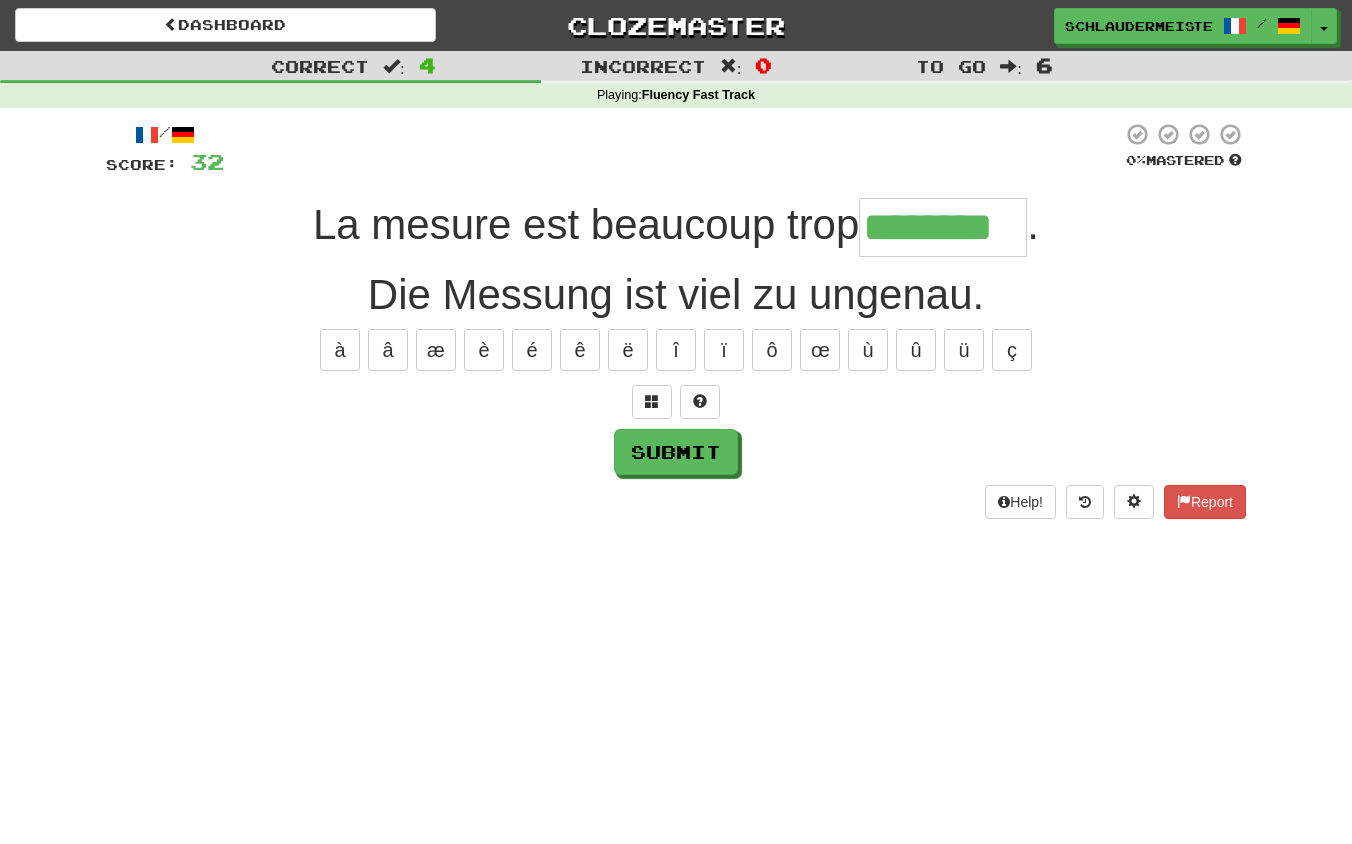 type on "********" 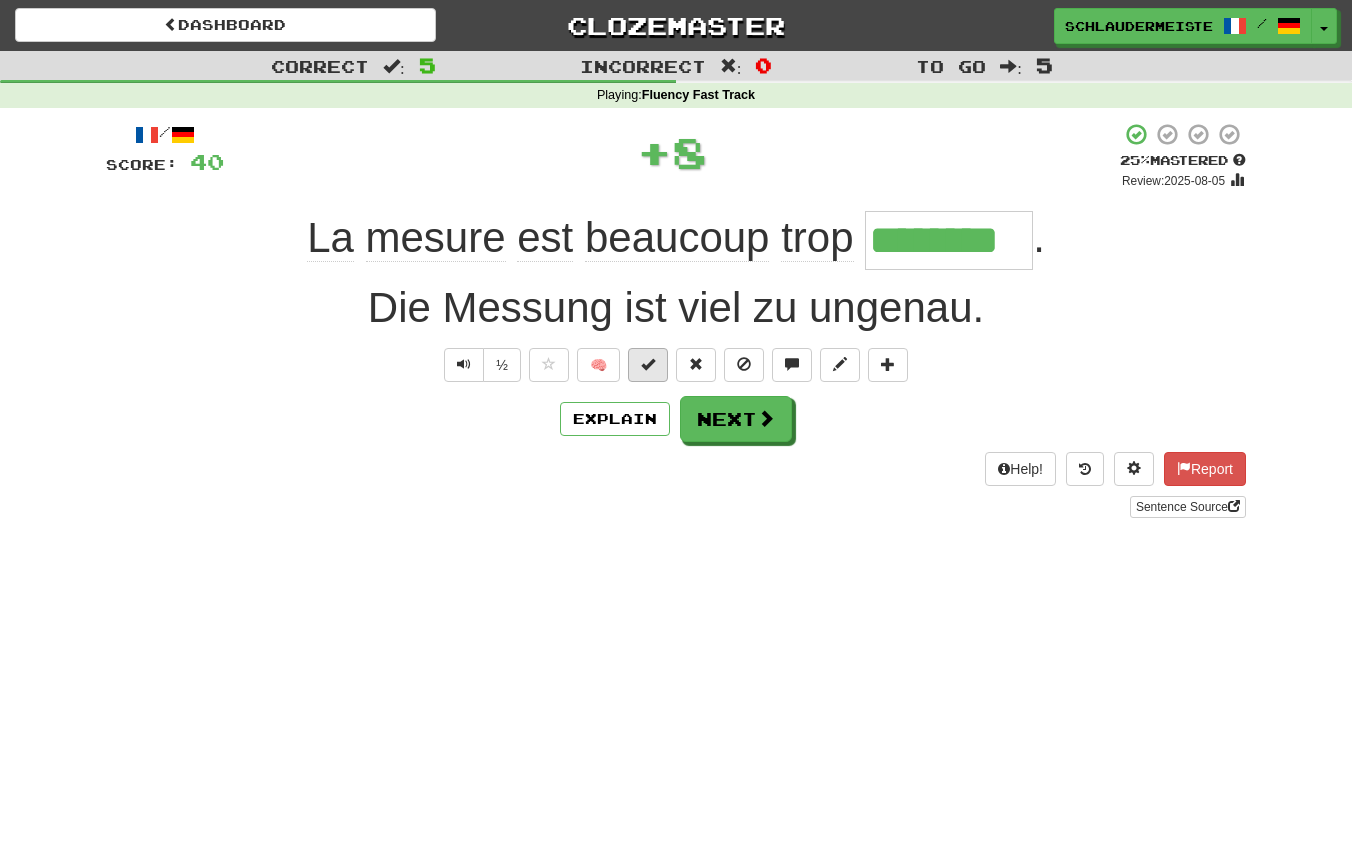 click at bounding box center [648, 364] 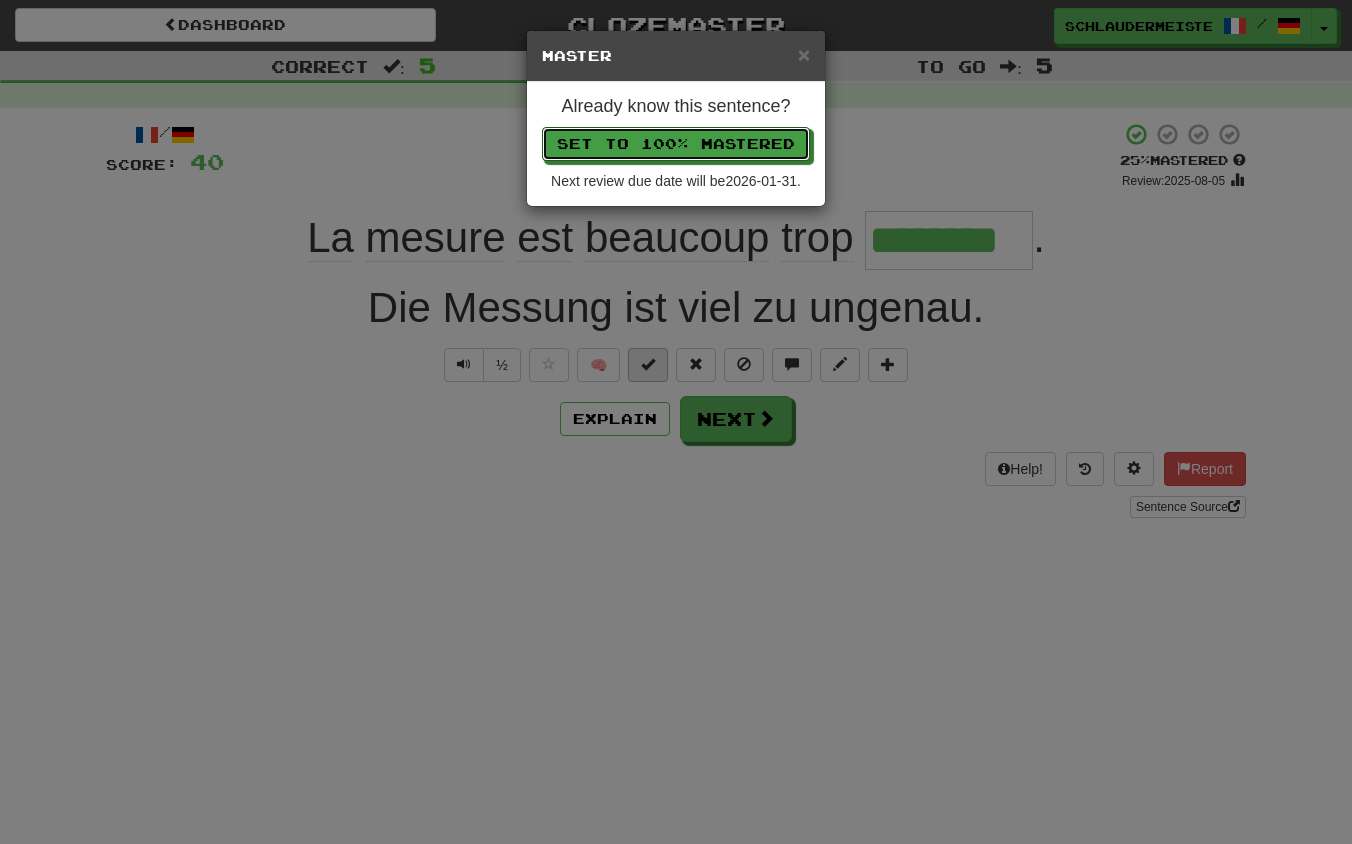 click on "Set to 100% Mastered" at bounding box center [676, 144] 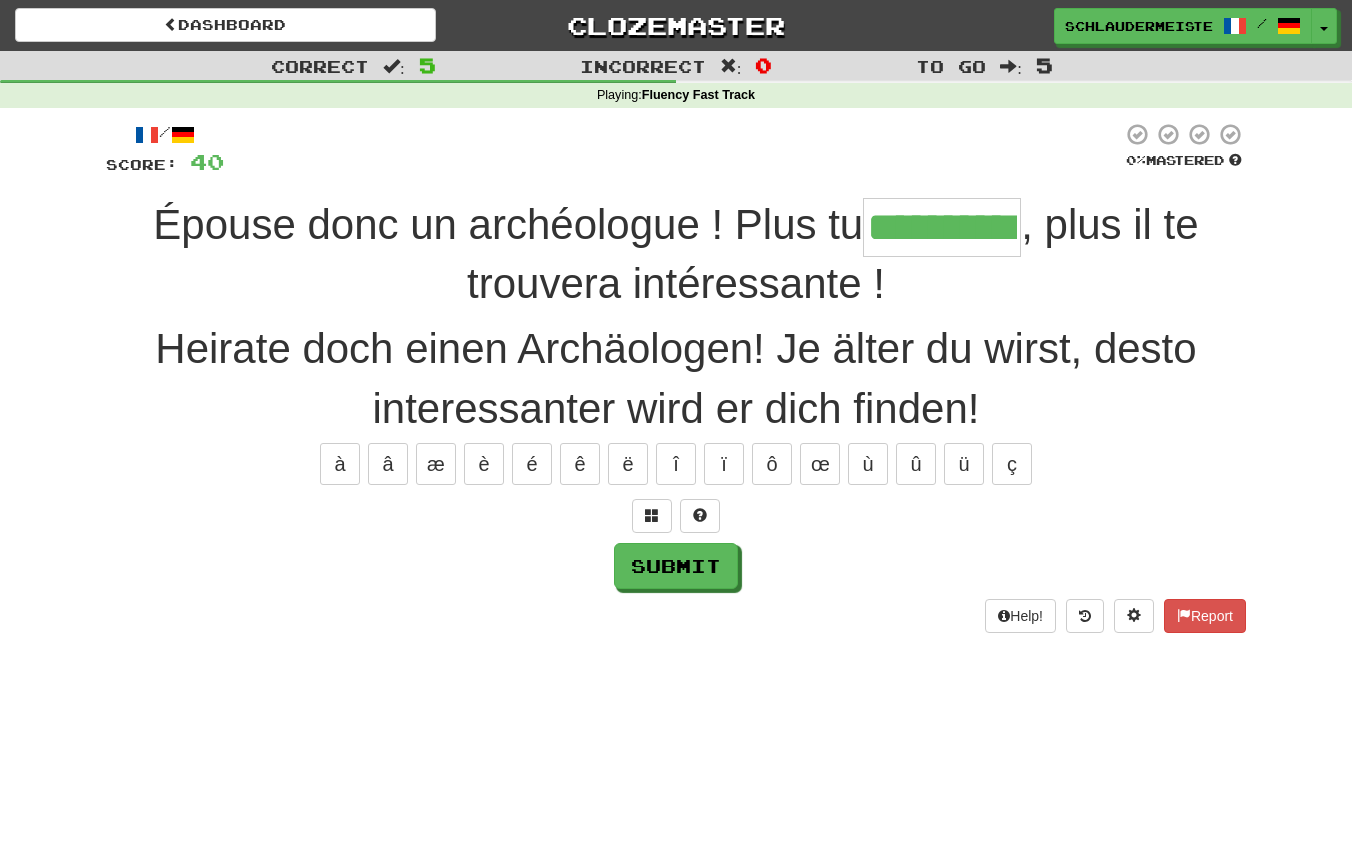 type on "**********" 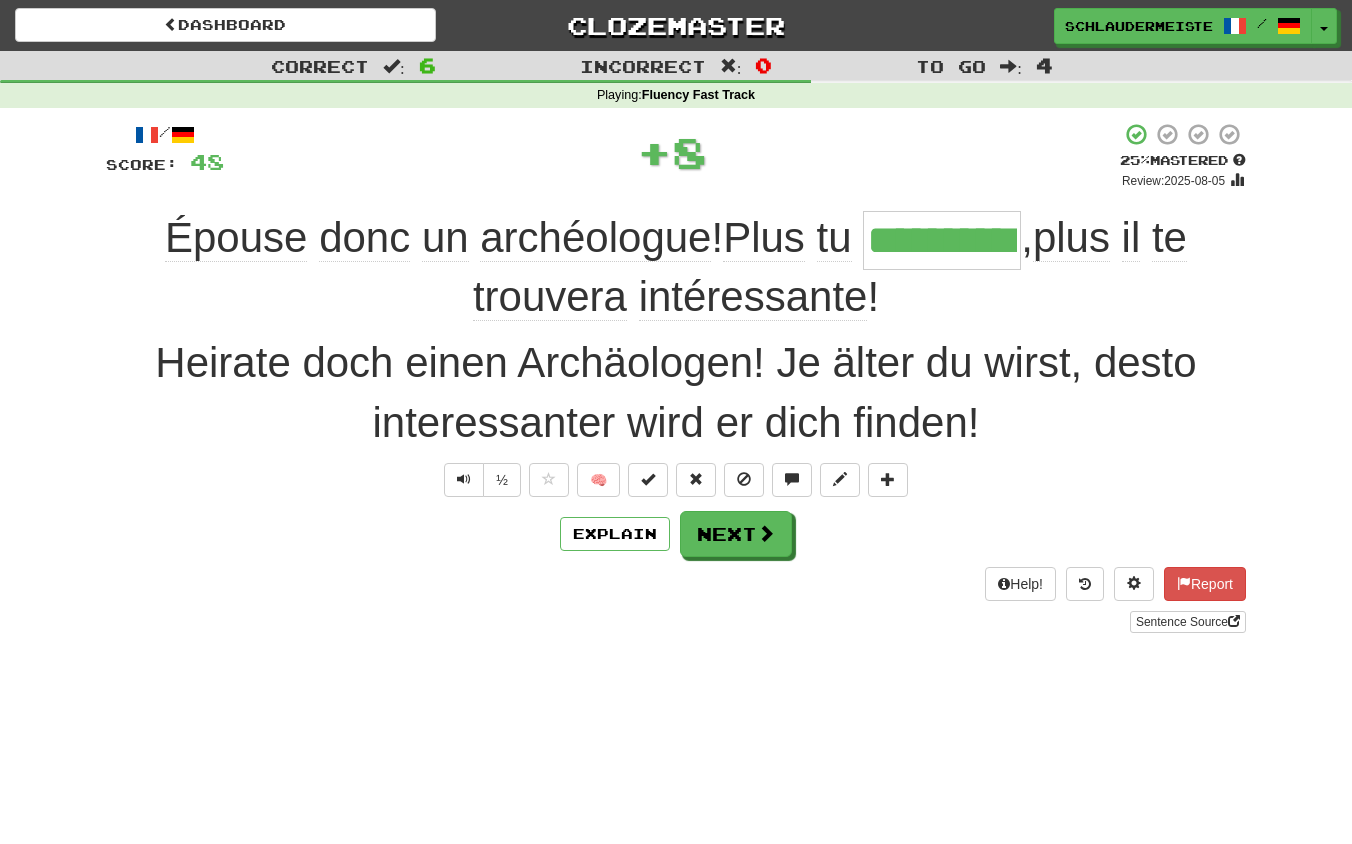 drag, startPoint x: 126, startPoint y: 221, endPoint x: 1159, endPoint y: 295, distance: 1035.6471 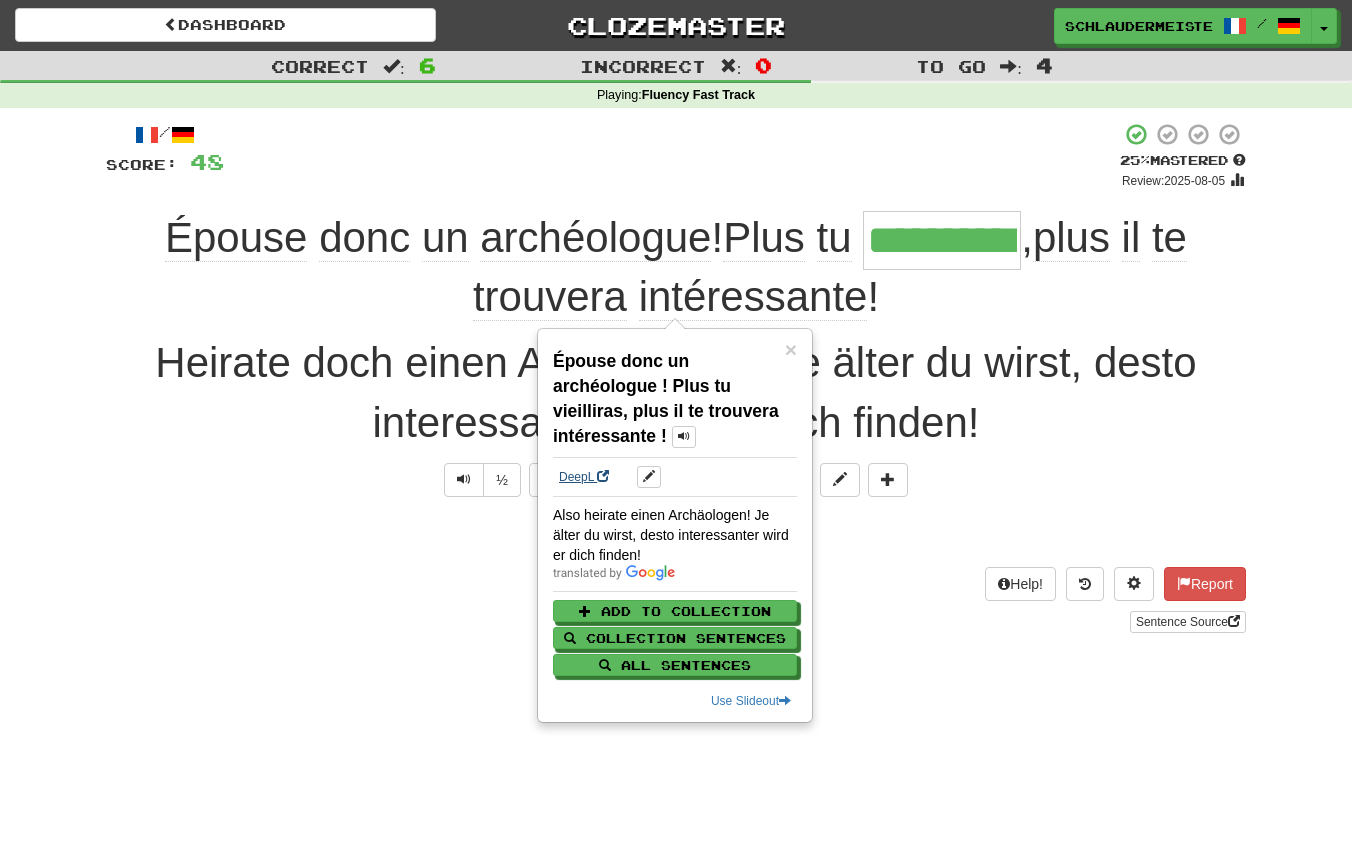 click on "DeepL" at bounding box center (584, 477) 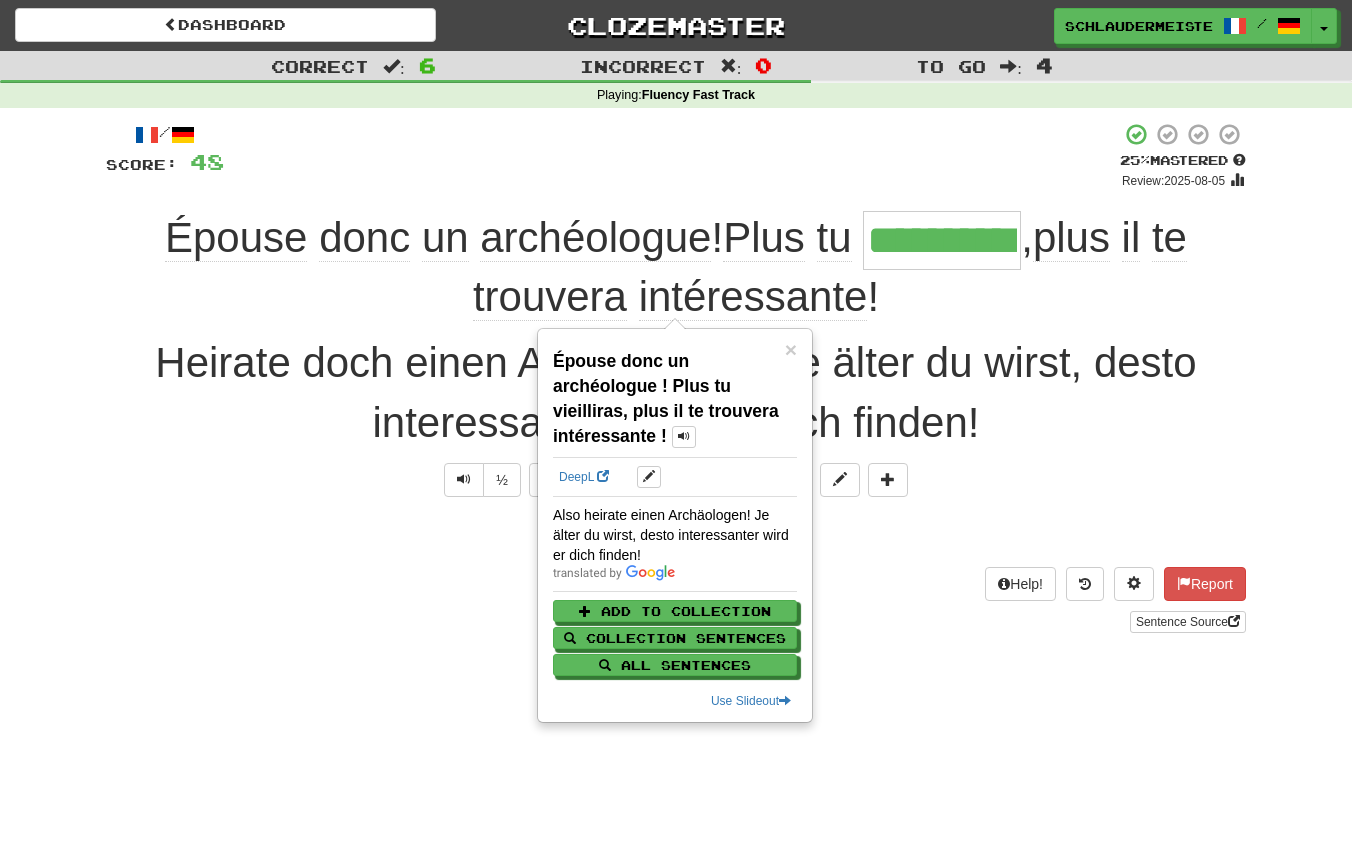 click on "Sentence Source" at bounding box center (676, 622) 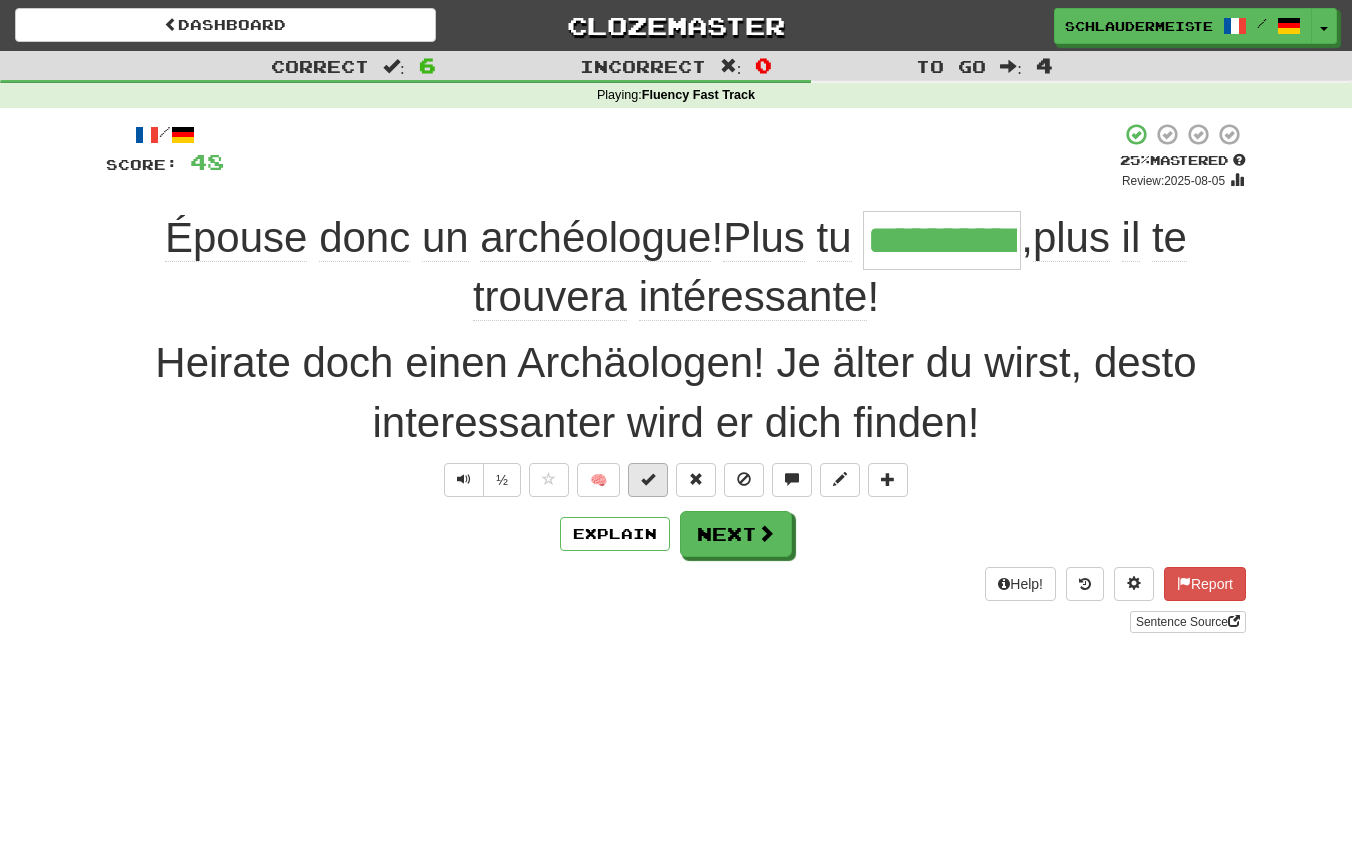 click at bounding box center [648, 479] 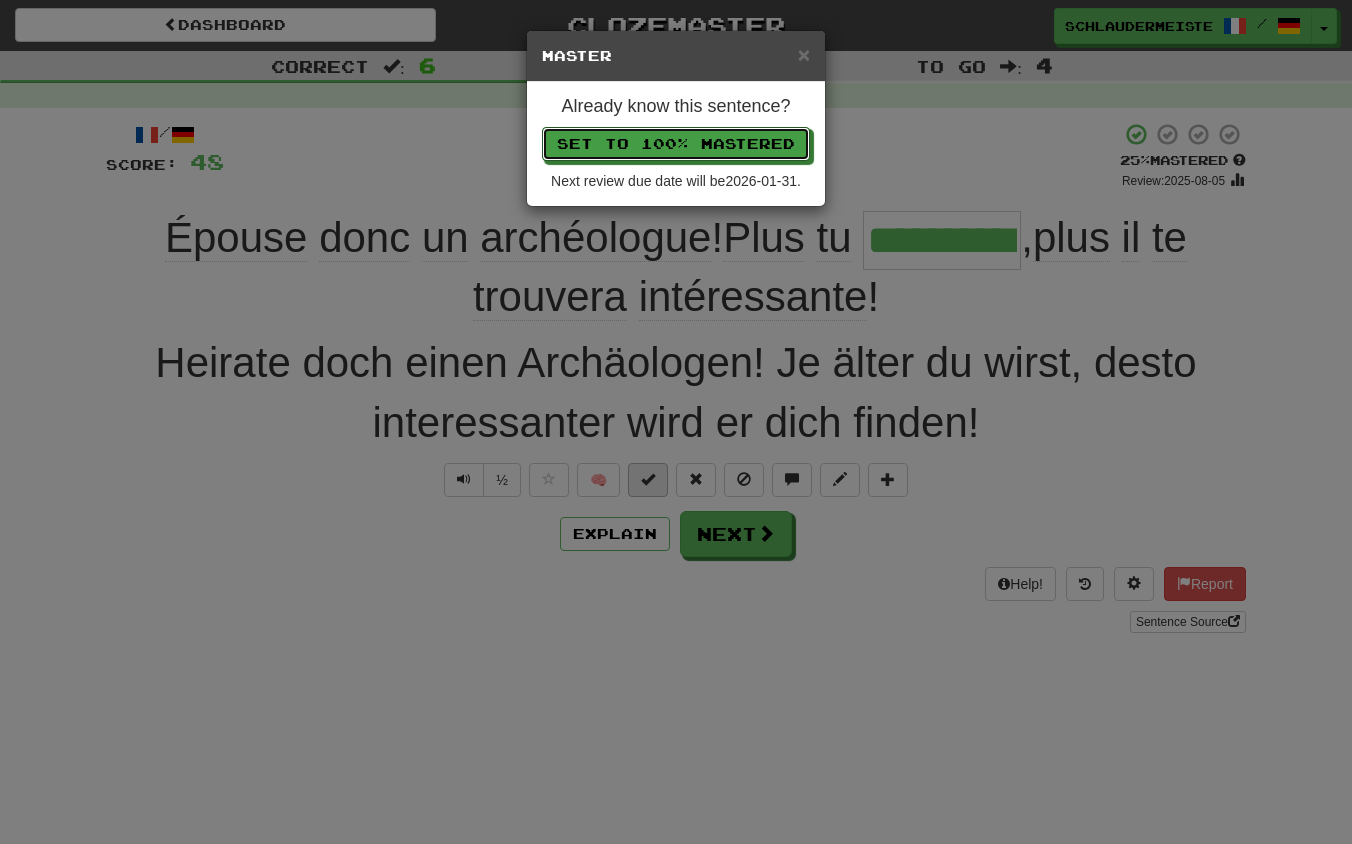 click on "Set to 100% Mastered" at bounding box center (676, 144) 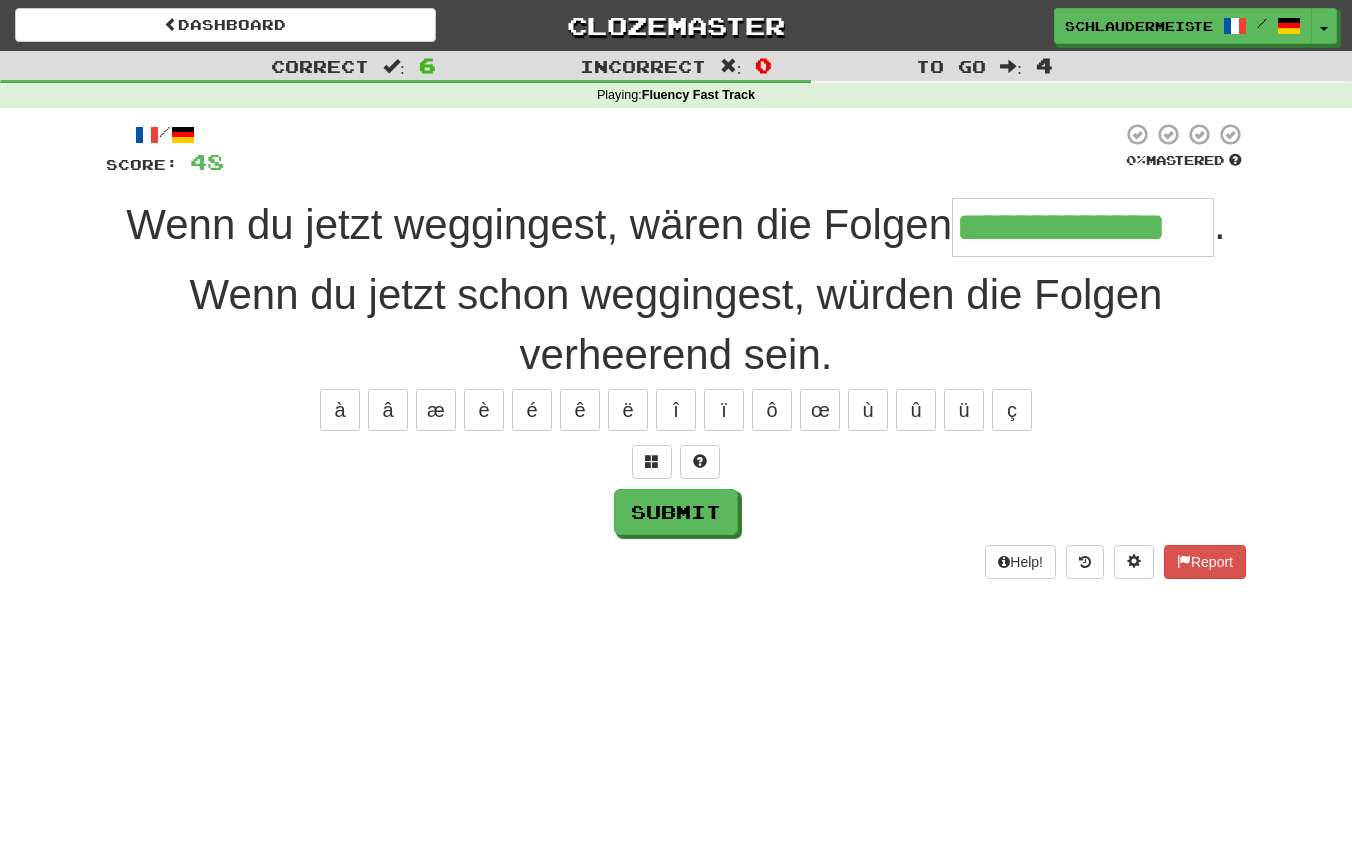 type on "**********" 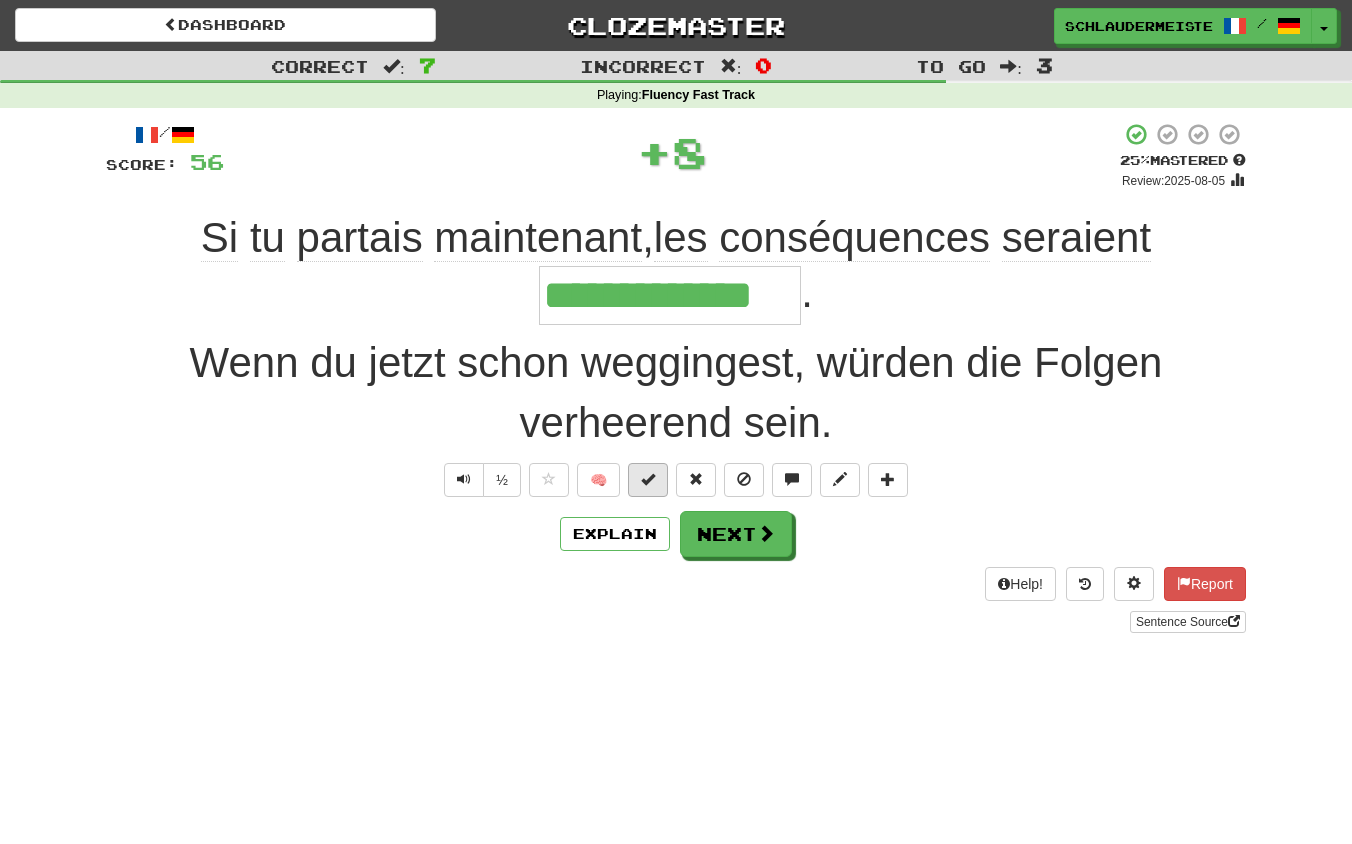 click at bounding box center (648, 479) 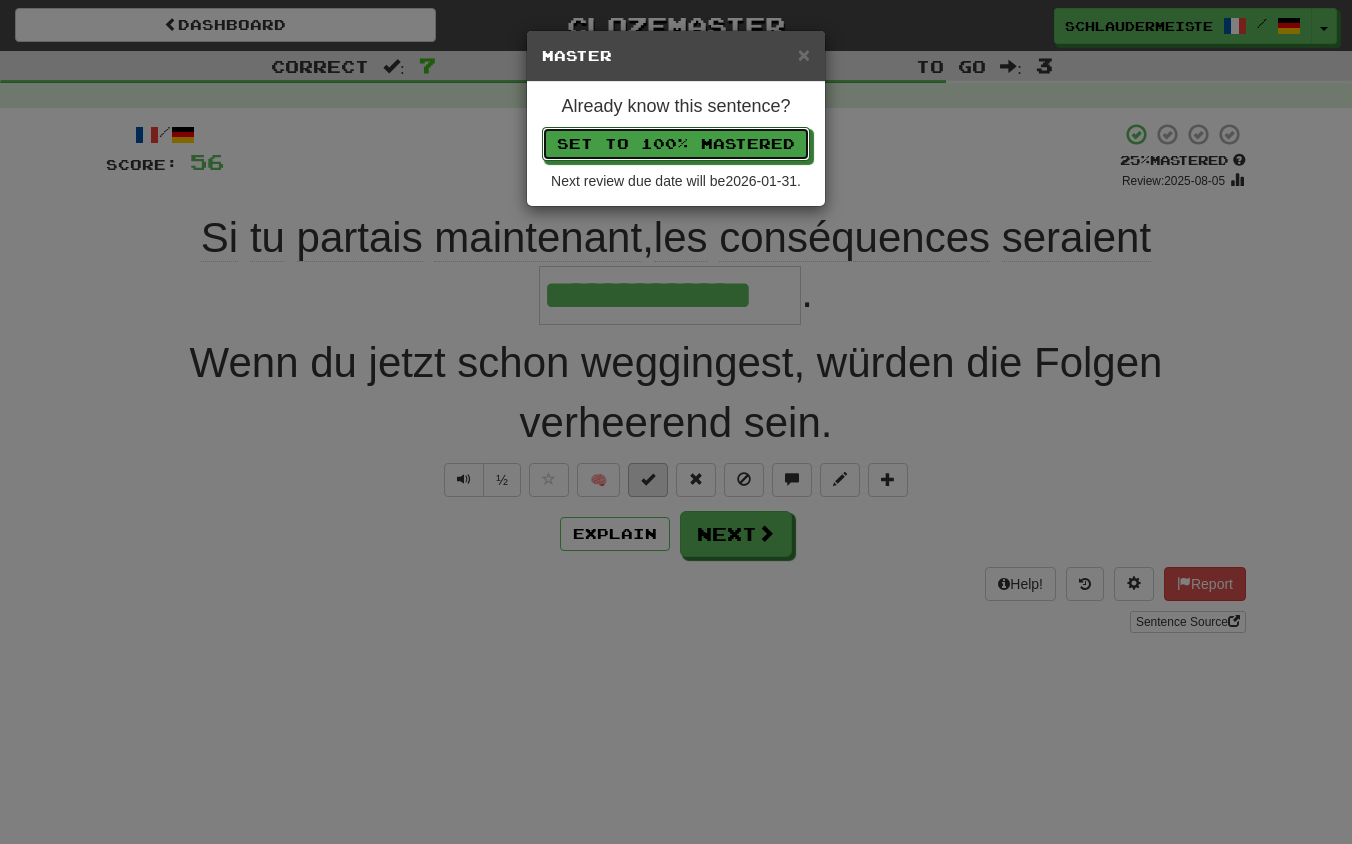 click on "Set to 100% Mastered" at bounding box center [676, 144] 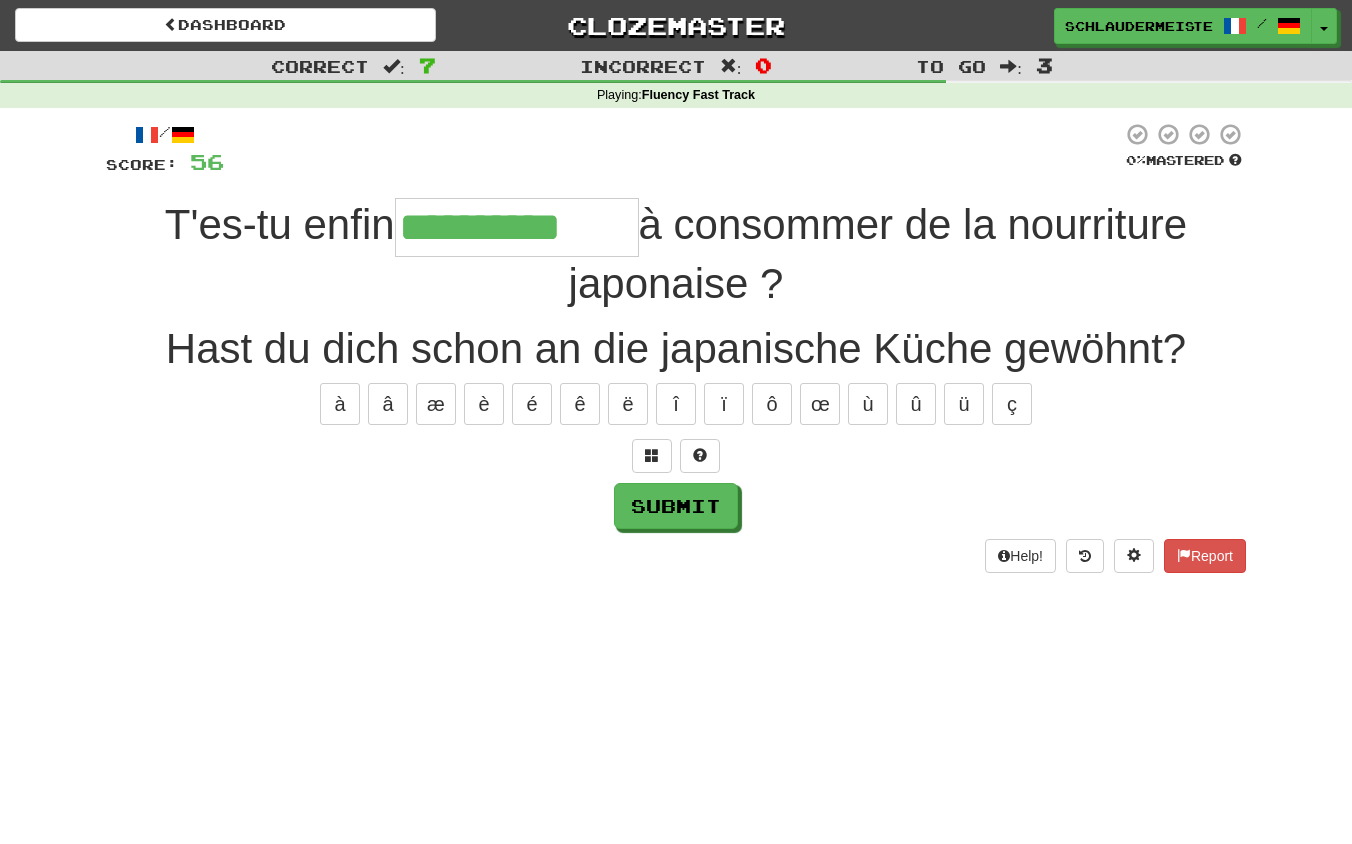 type on "**********" 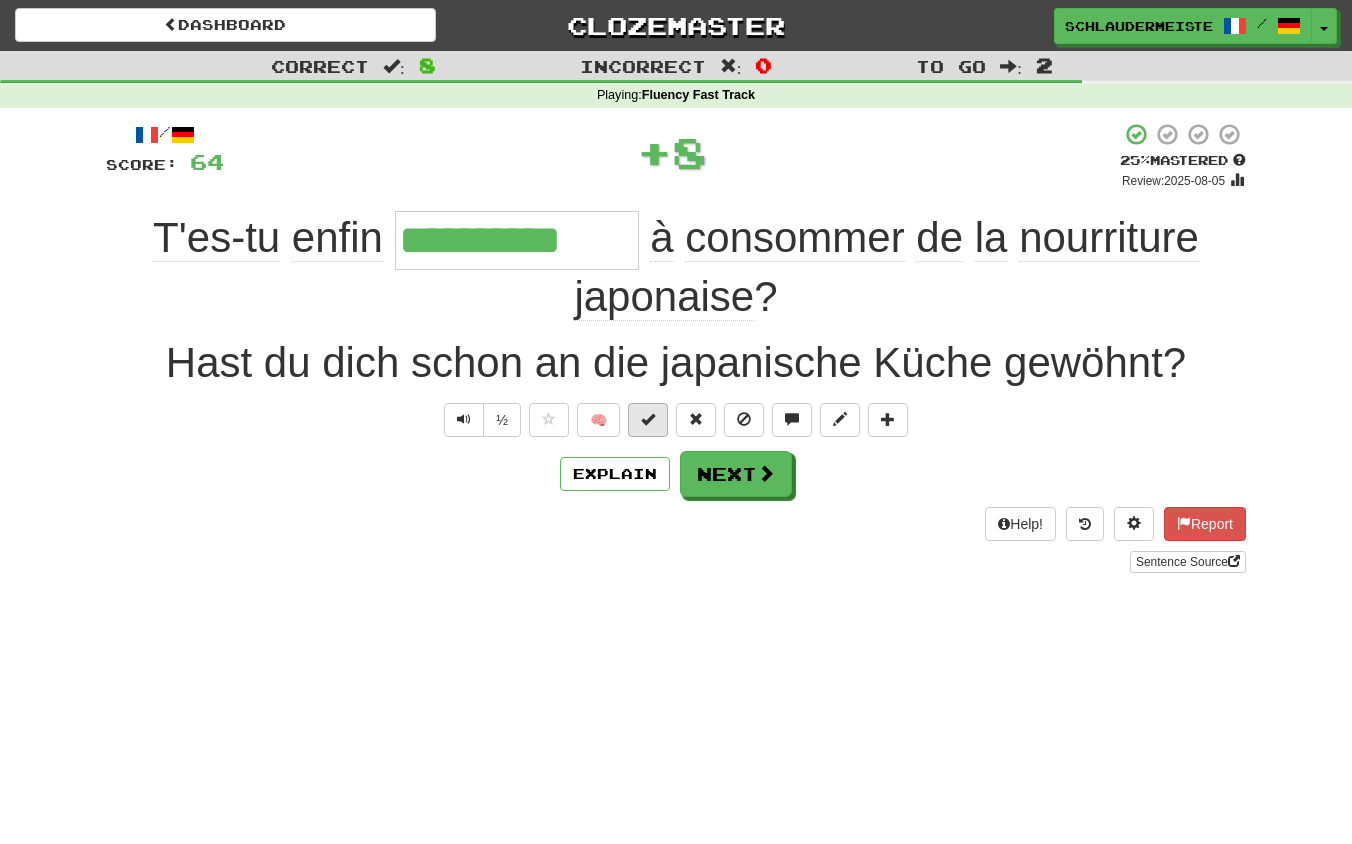 click at bounding box center (648, 419) 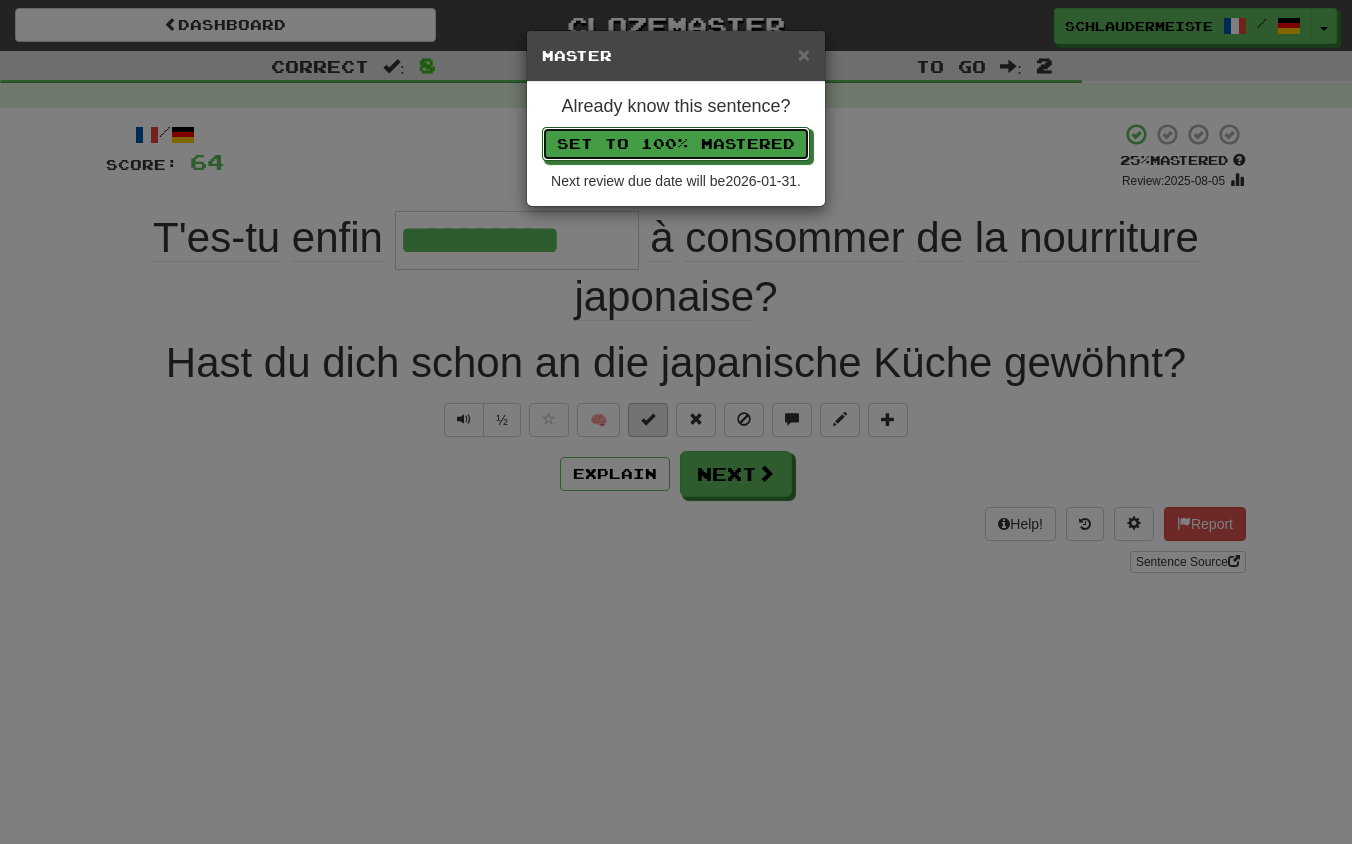 click on "Set to 100% Mastered" at bounding box center [676, 144] 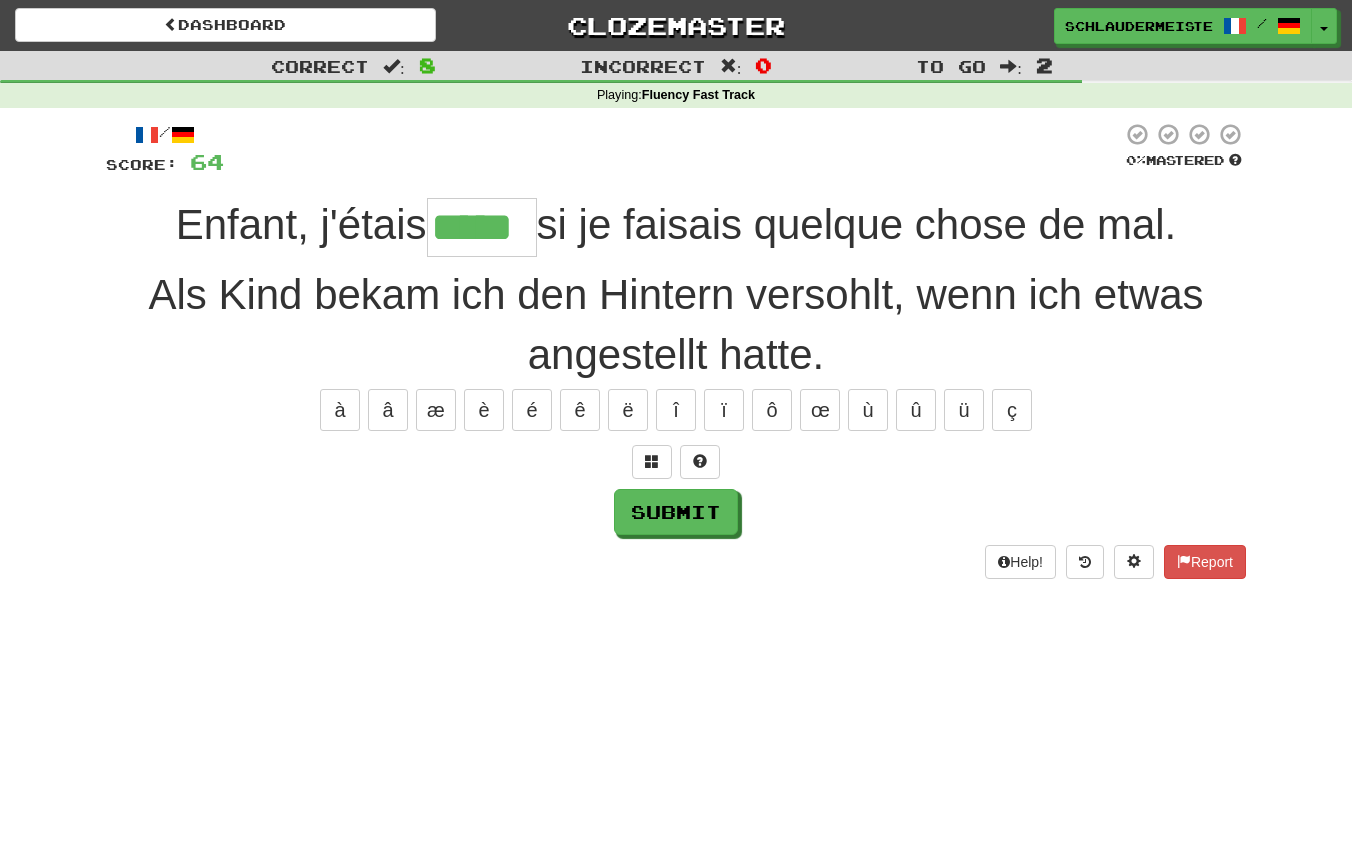 type on "*****" 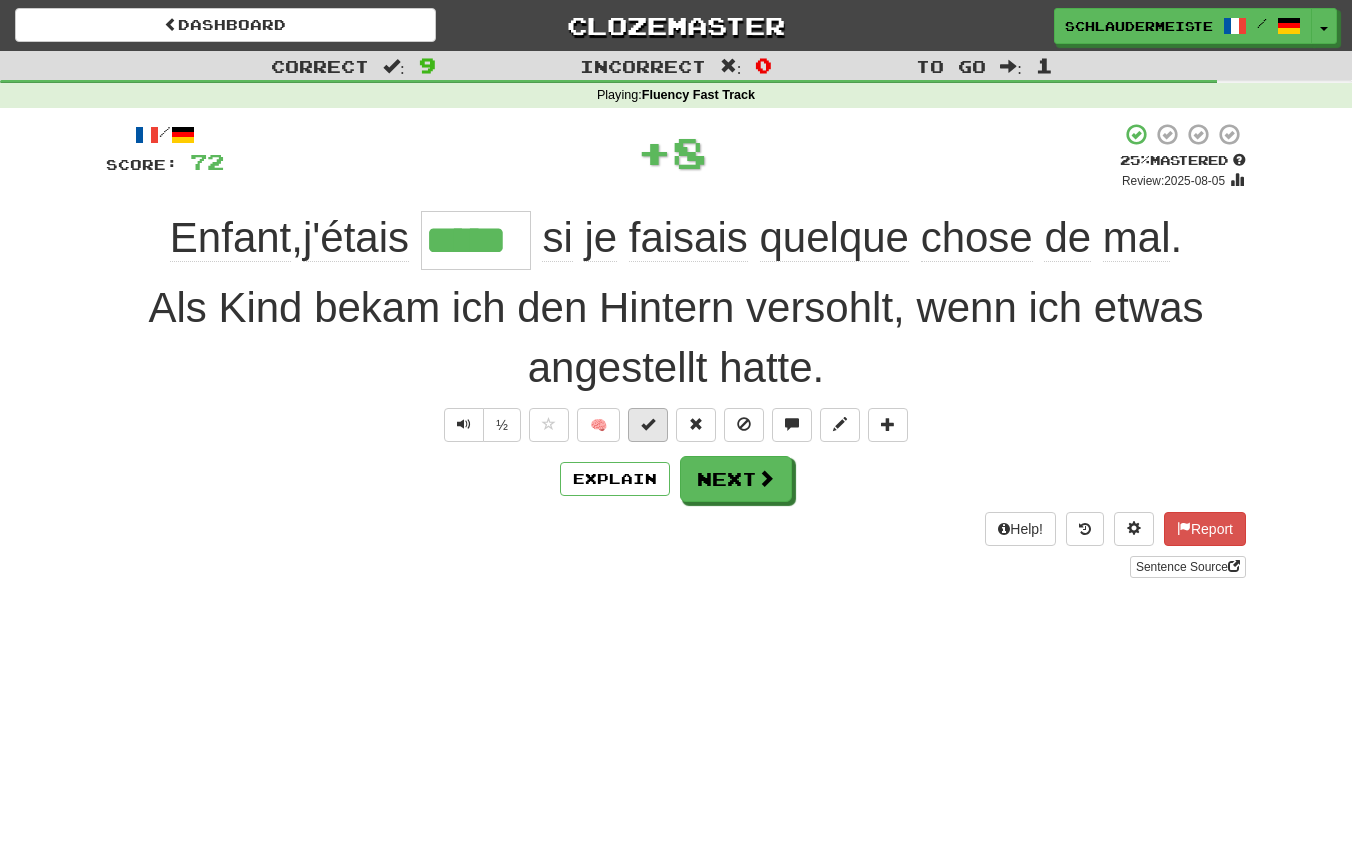 click at bounding box center [648, 425] 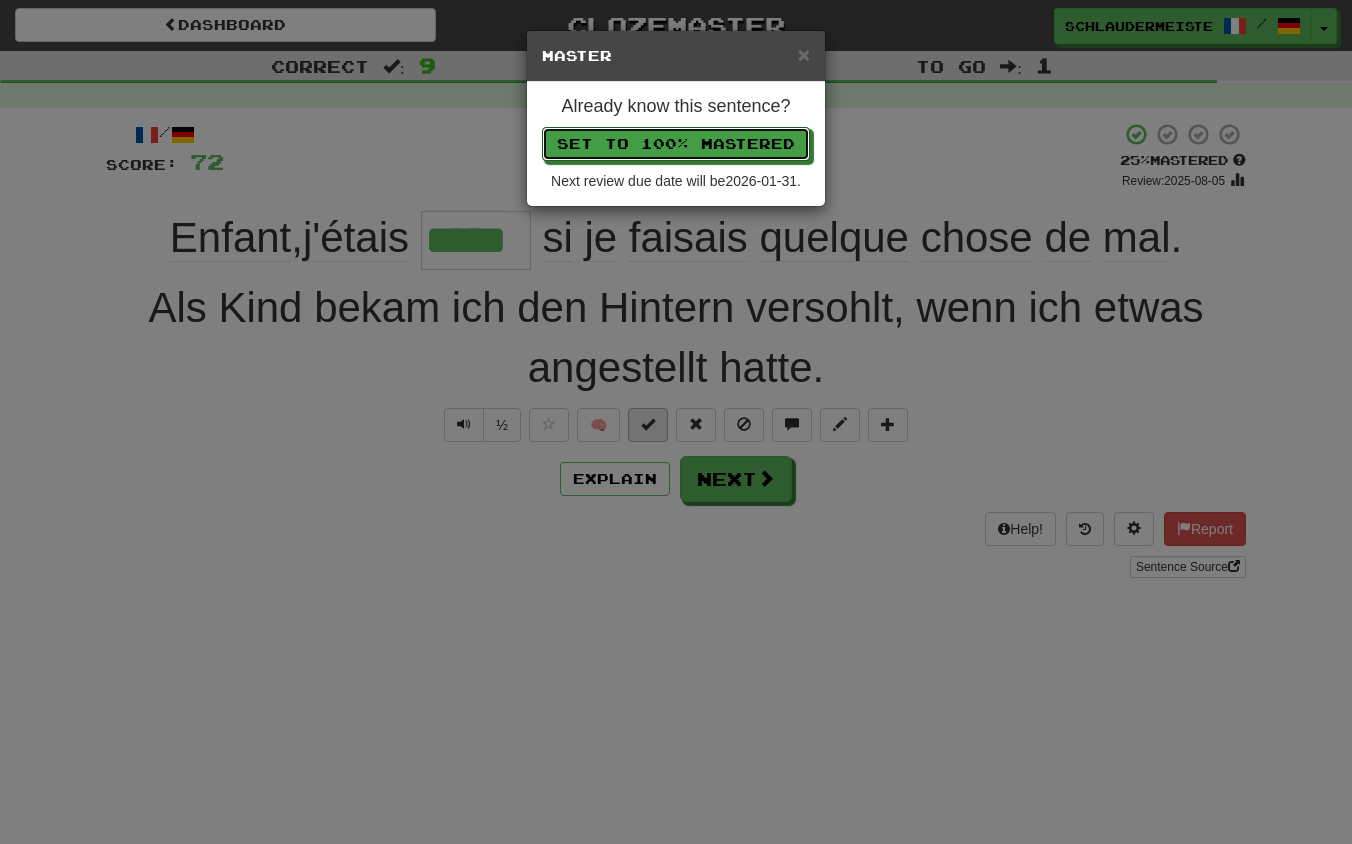 click on "Set to 100% Mastered" at bounding box center [676, 144] 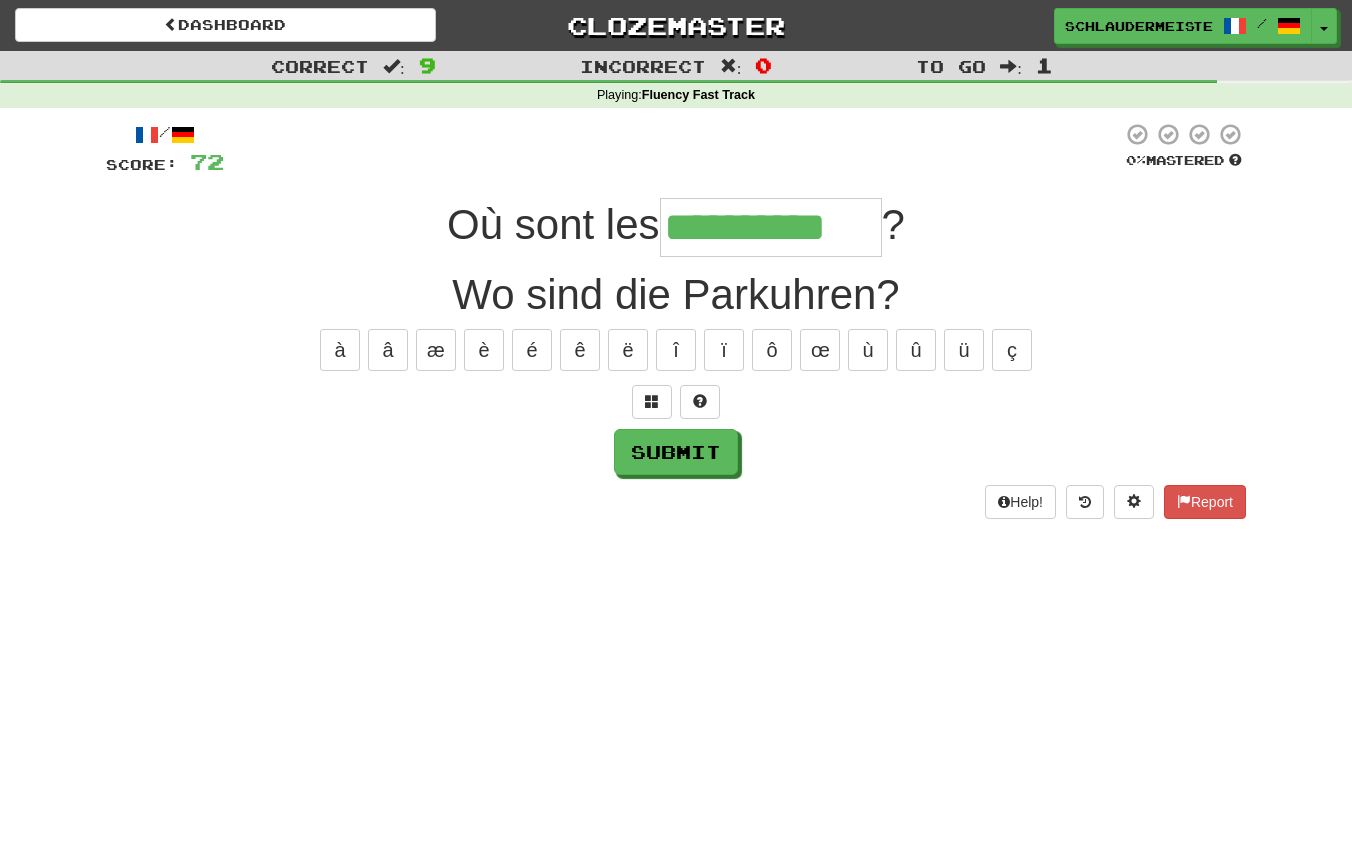 type on "**********" 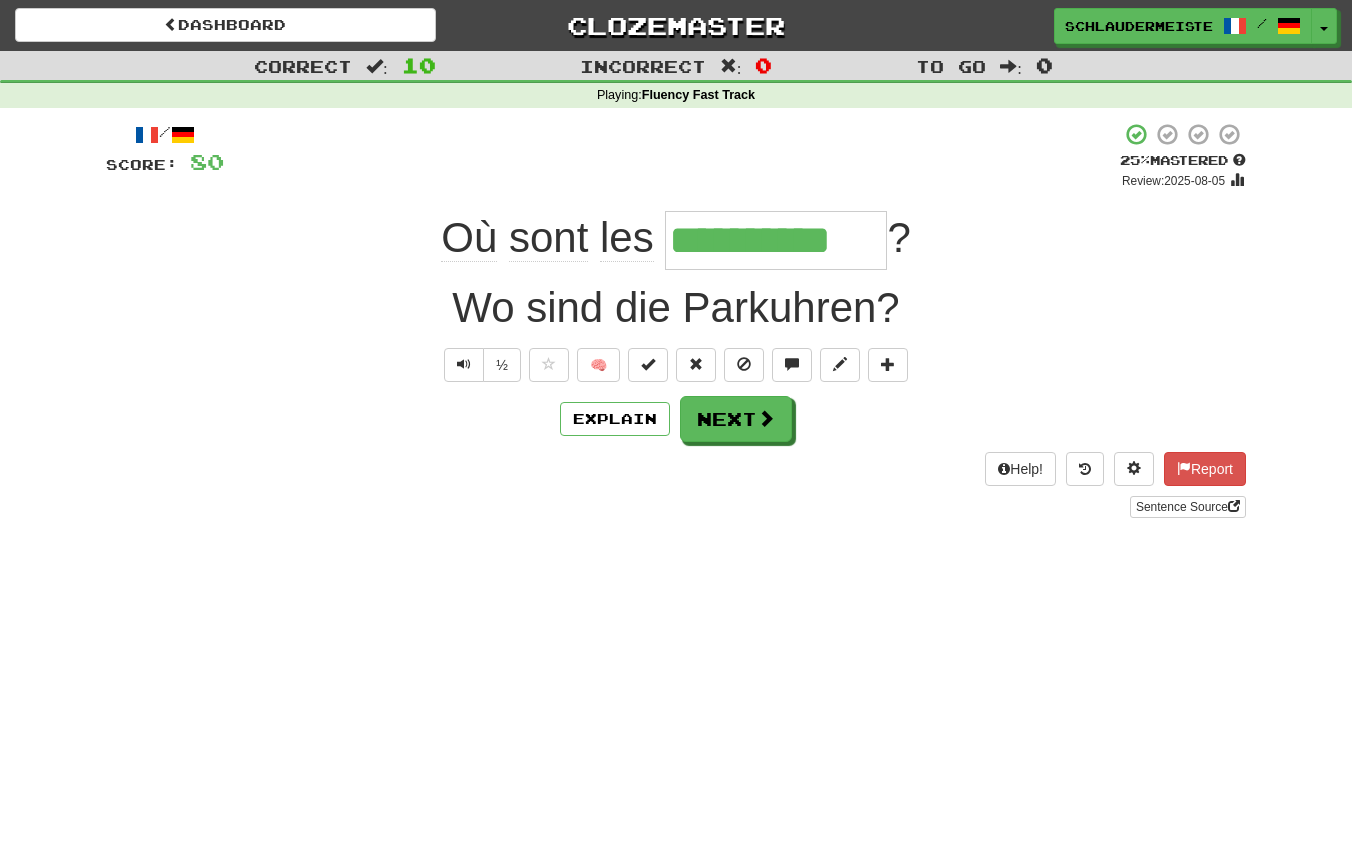 drag, startPoint x: 416, startPoint y: 243, endPoint x: 936, endPoint y: 248, distance: 520.02405 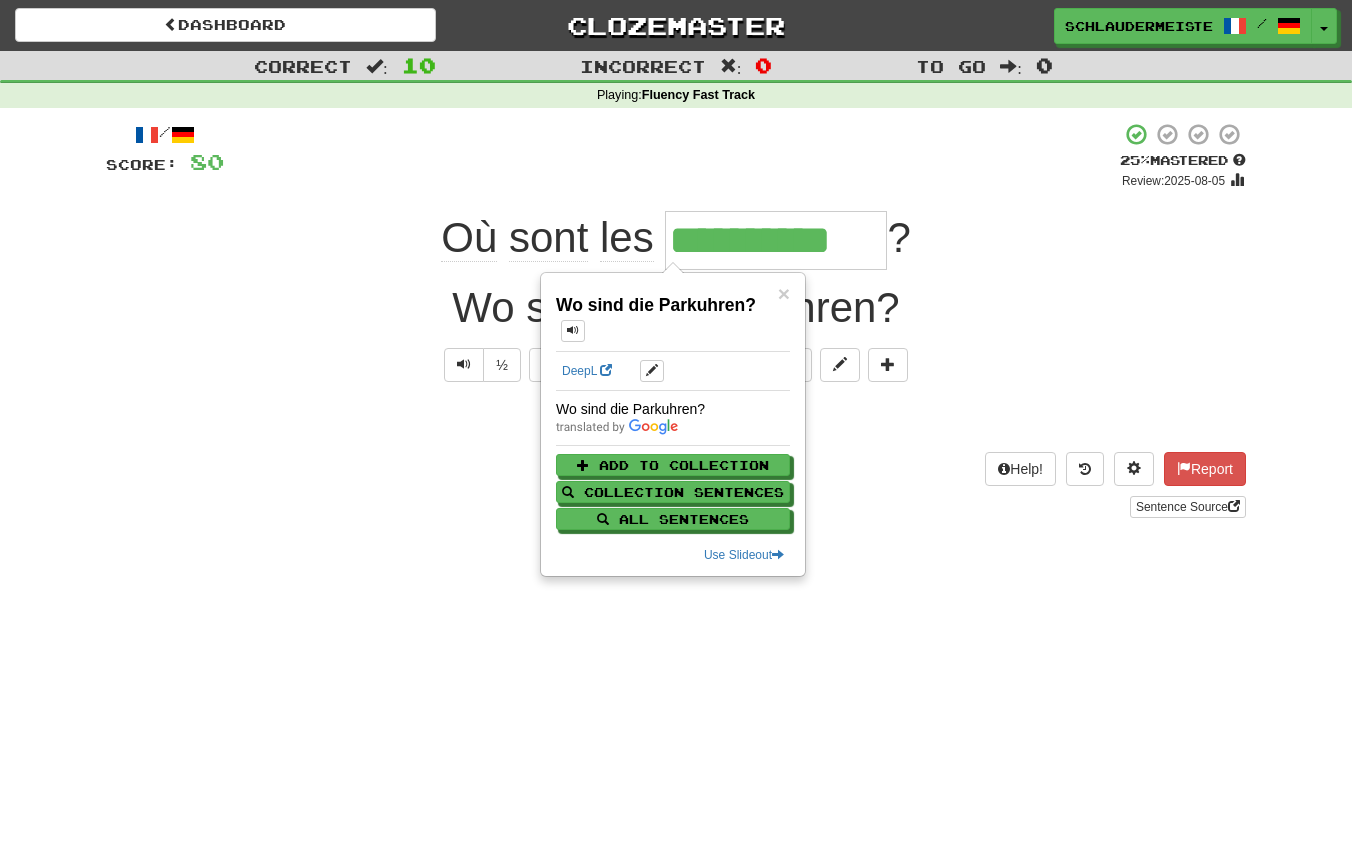 click on "Help!  Report Sentence Source" at bounding box center (676, 485) 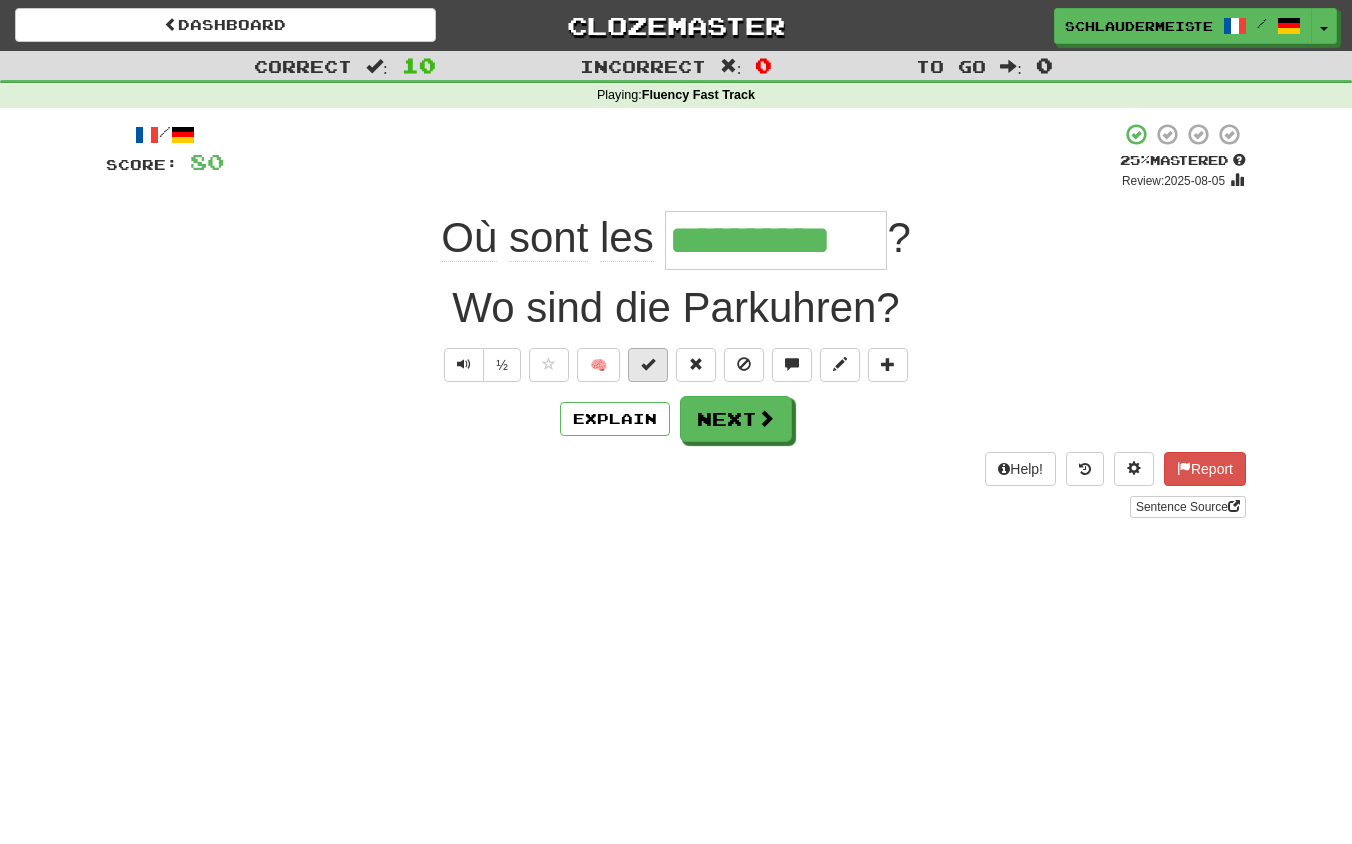click at bounding box center (648, 364) 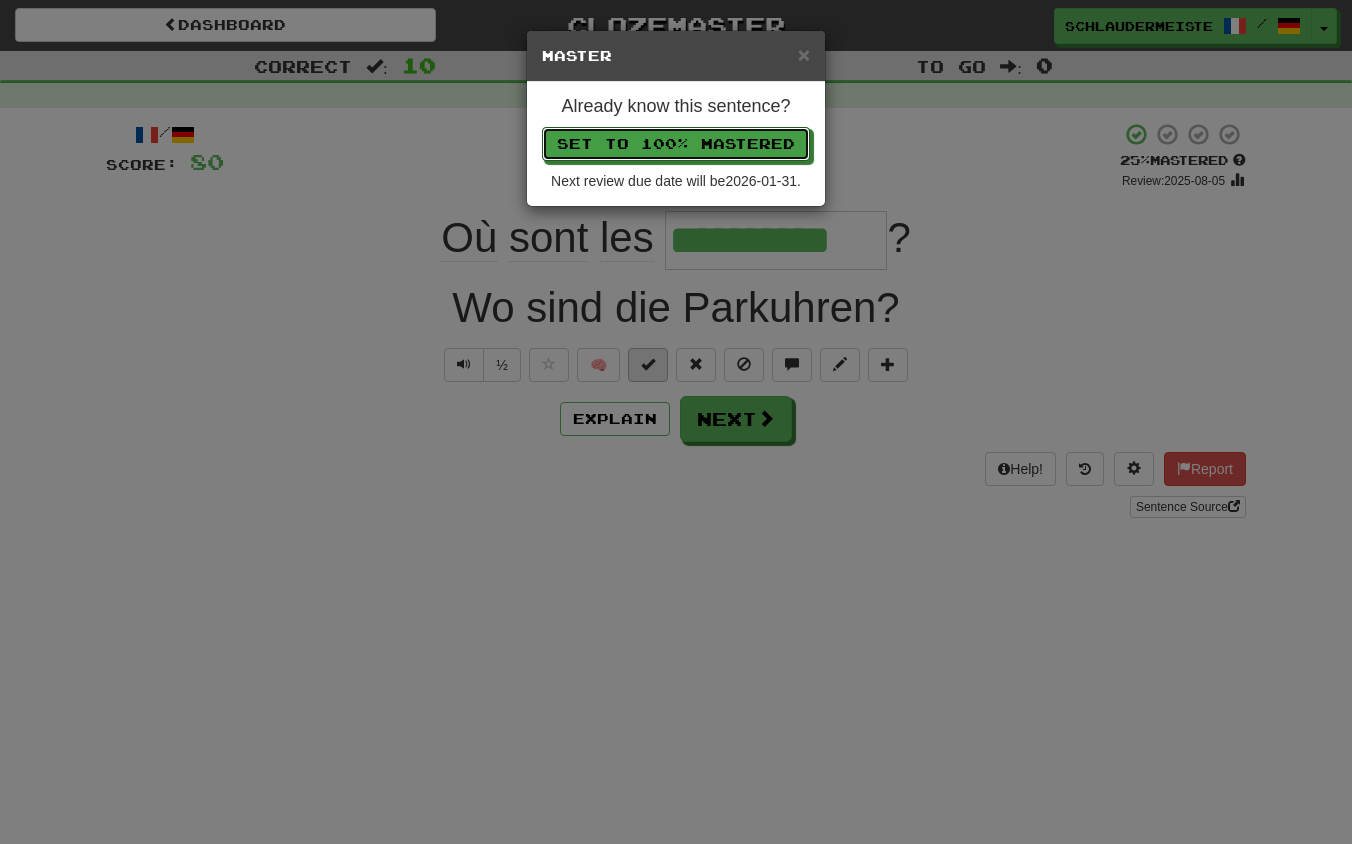 click on "Set to 100% Mastered" at bounding box center [676, 144] 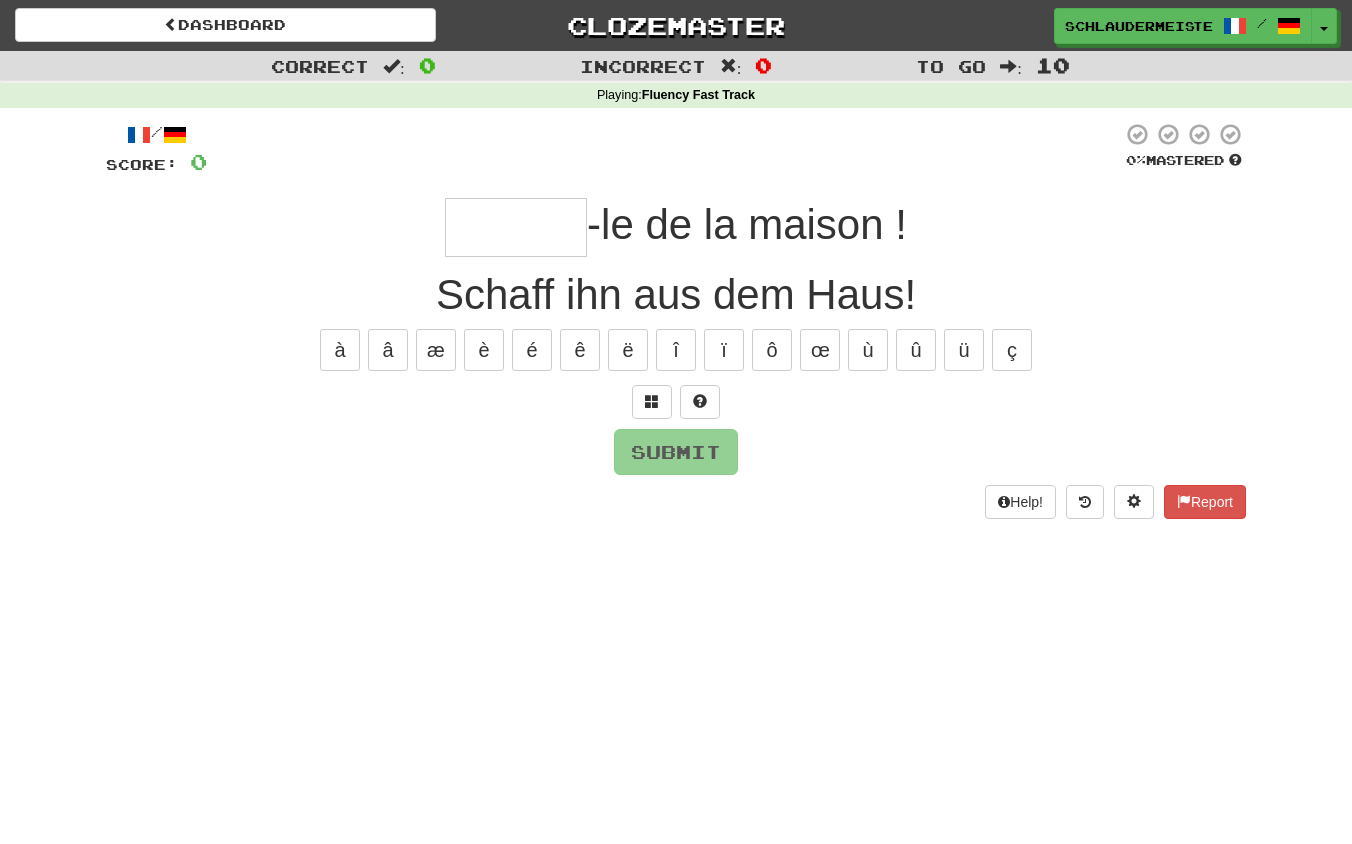 type on "*" 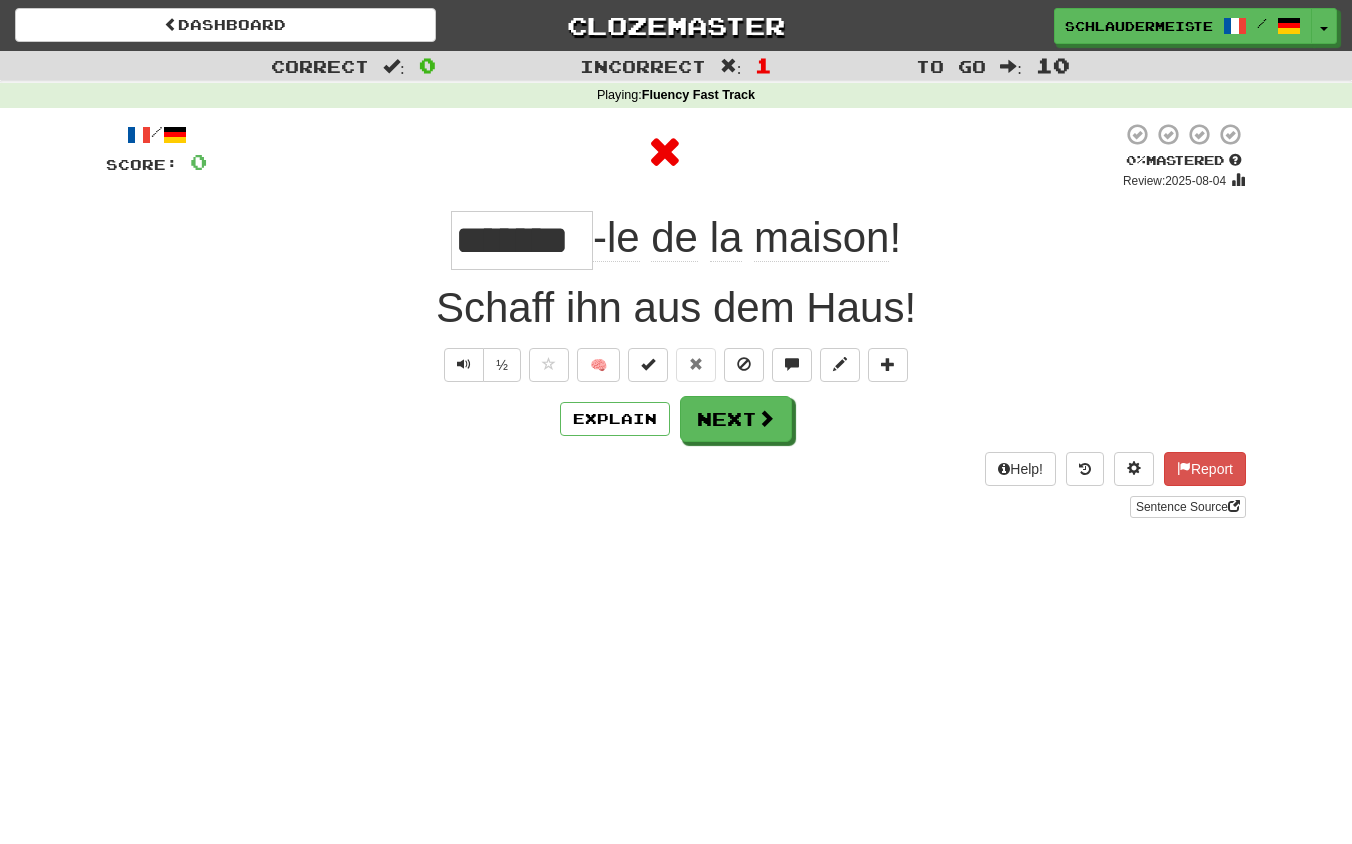 drag, startPoint x: 397, startPoint y: 234, endPoint x: 1019, endPoint y: 242, distance: 622.05145 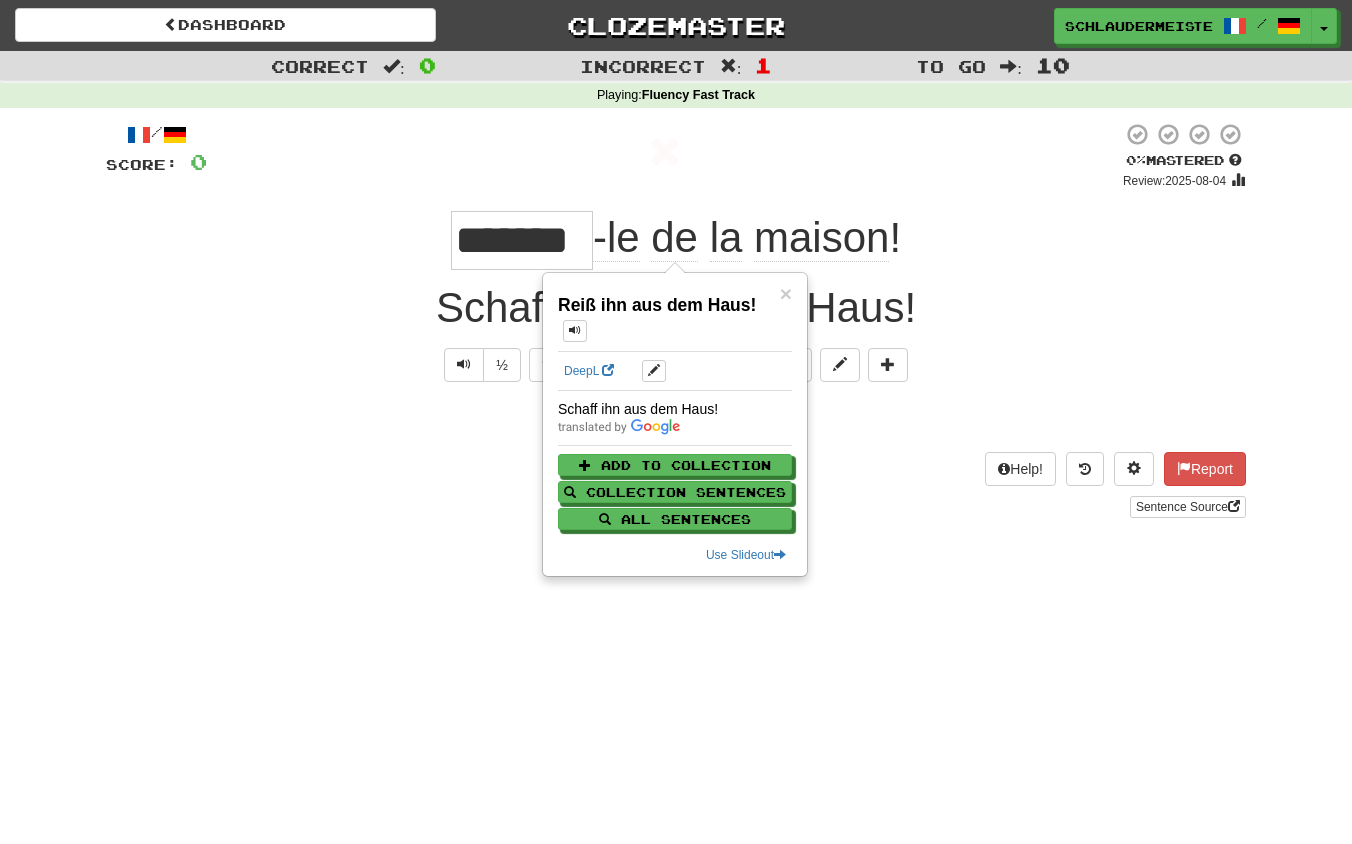 click on "Help!  Report Sentence Source" at bounding box center (676, 485) 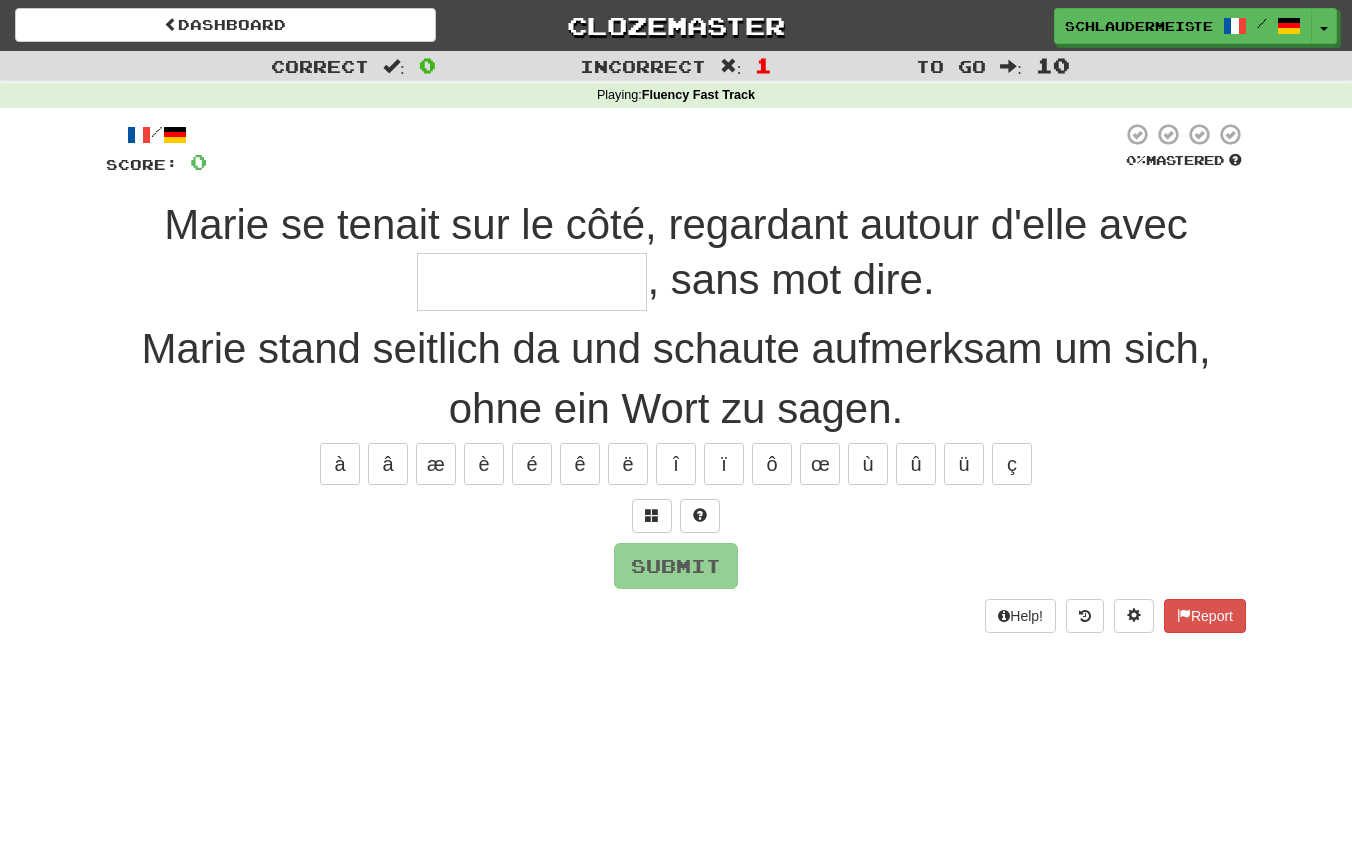 type on "*" 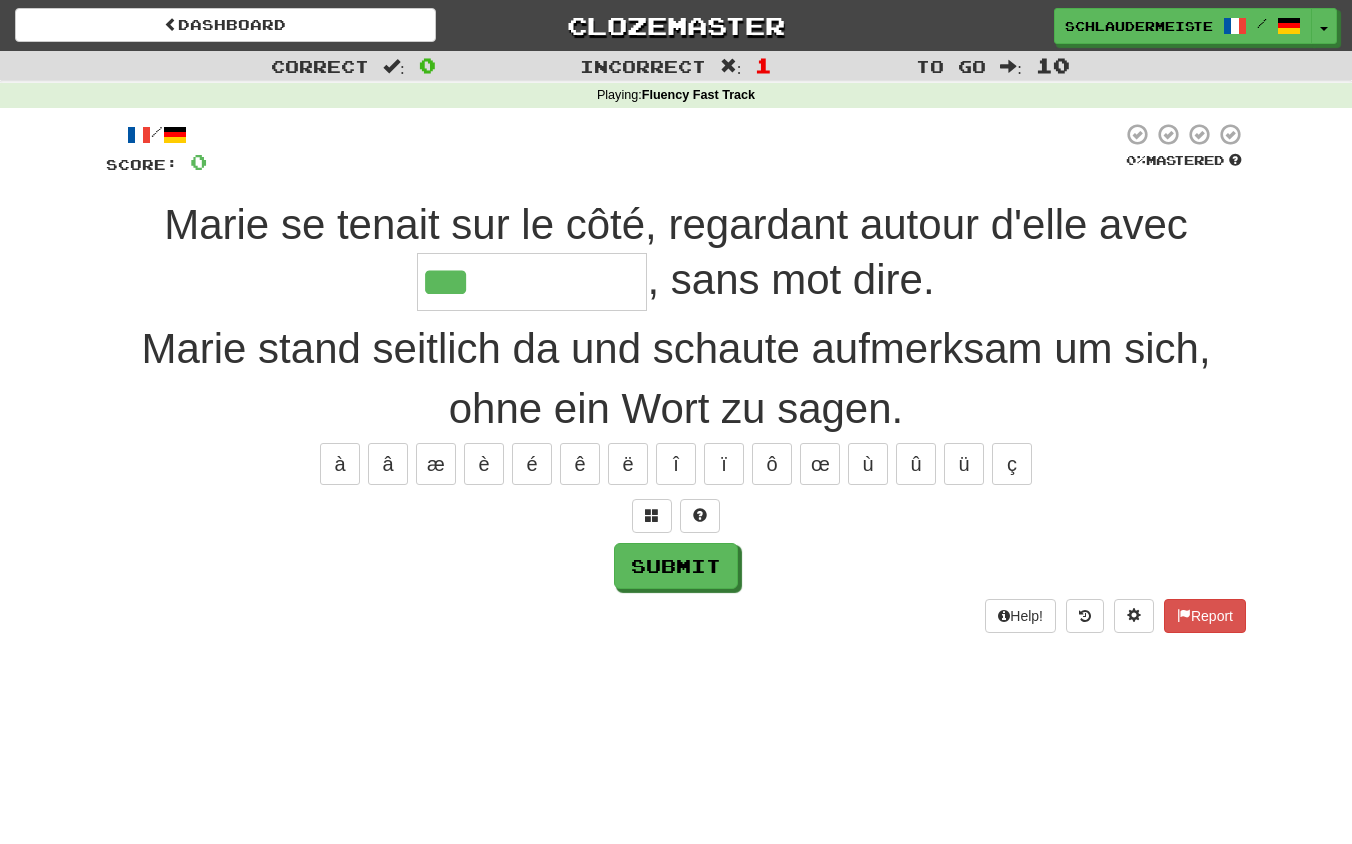 type on "**********" 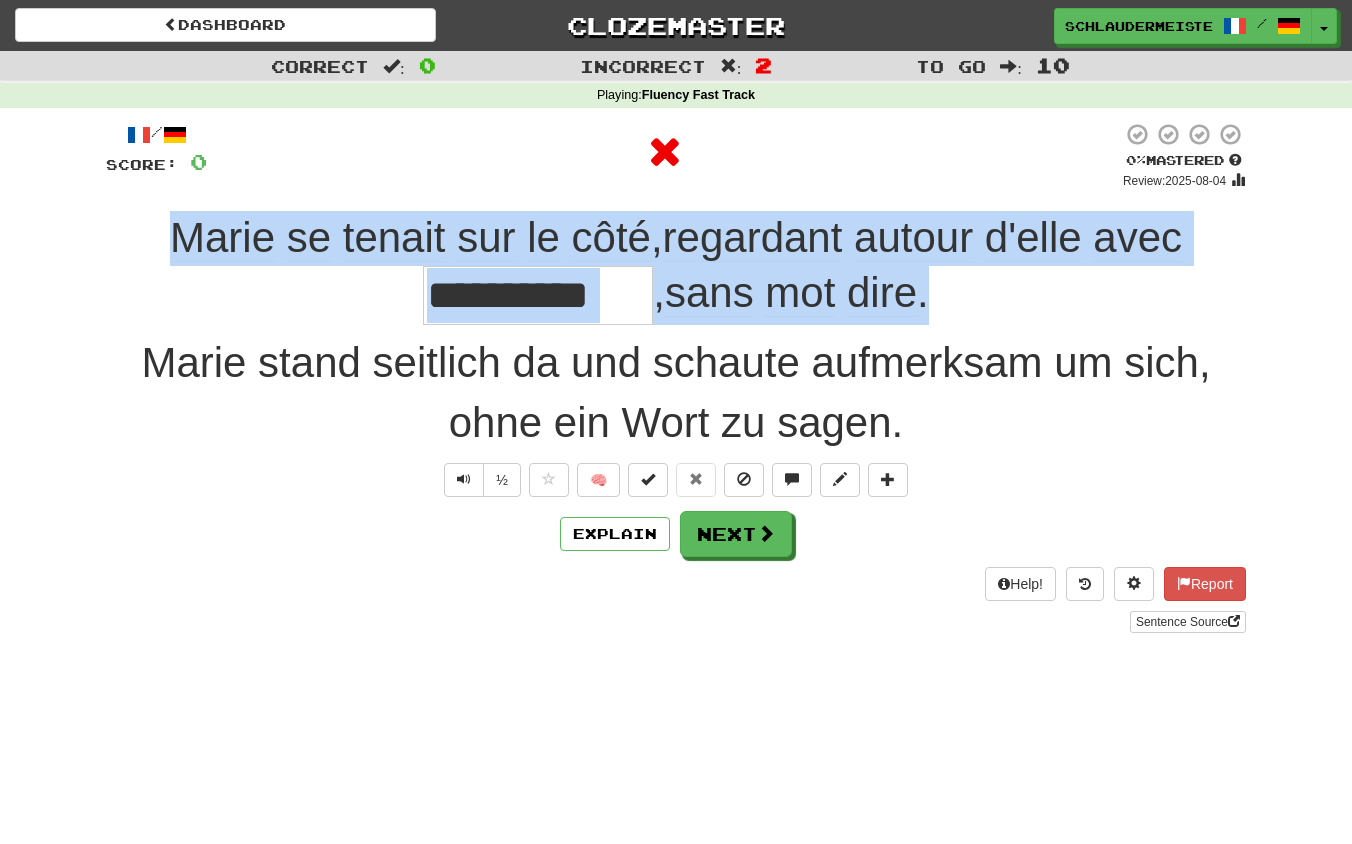 drag, startPoint x: 135, startPoint y: 229, endPoint x: 971, endPoint y: 309, distance: 839.81903 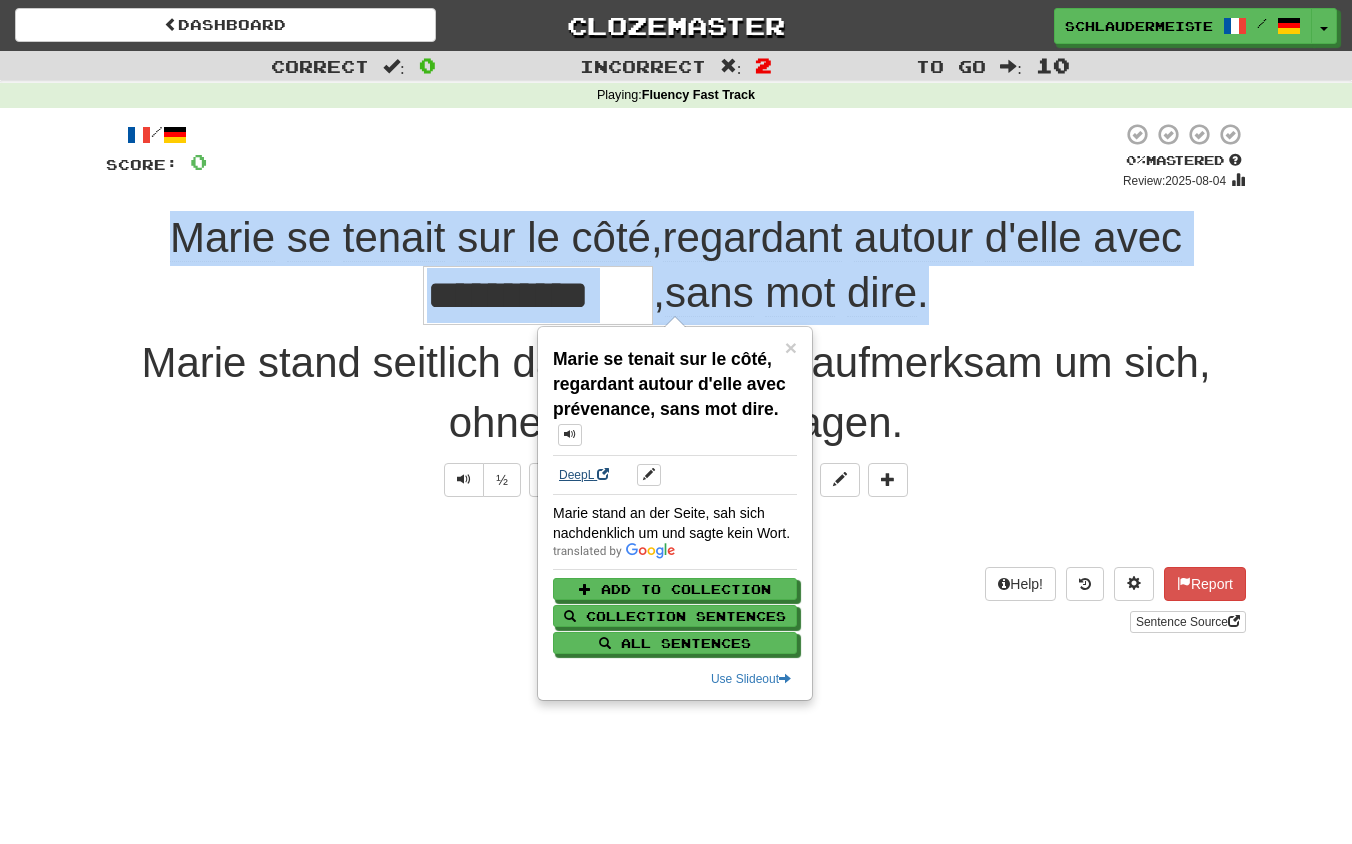 click on "DeepL" at bounding box center [584, 475] 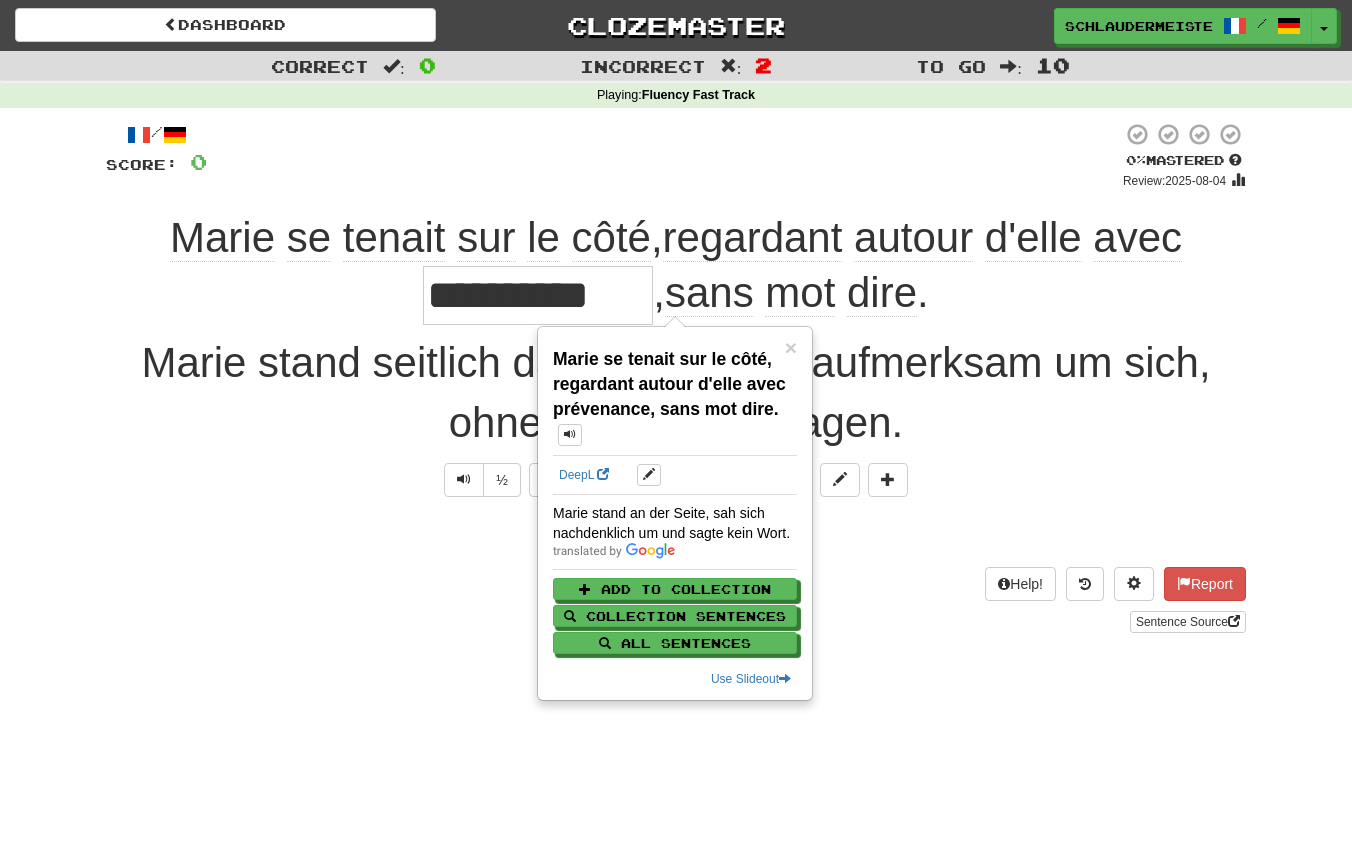 click on "**********" at bounding box center [676, 384] 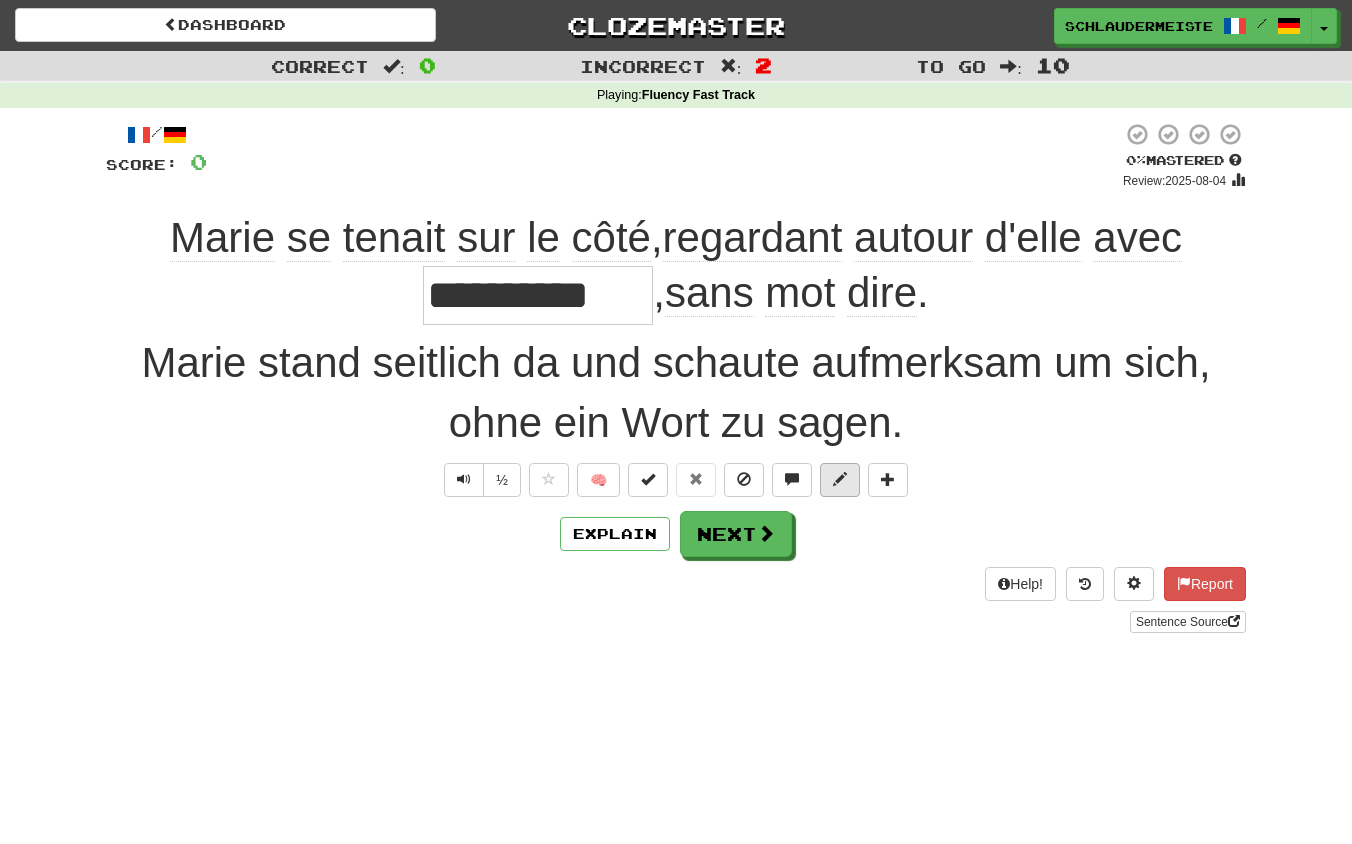 click at bounding box center [840, 479] 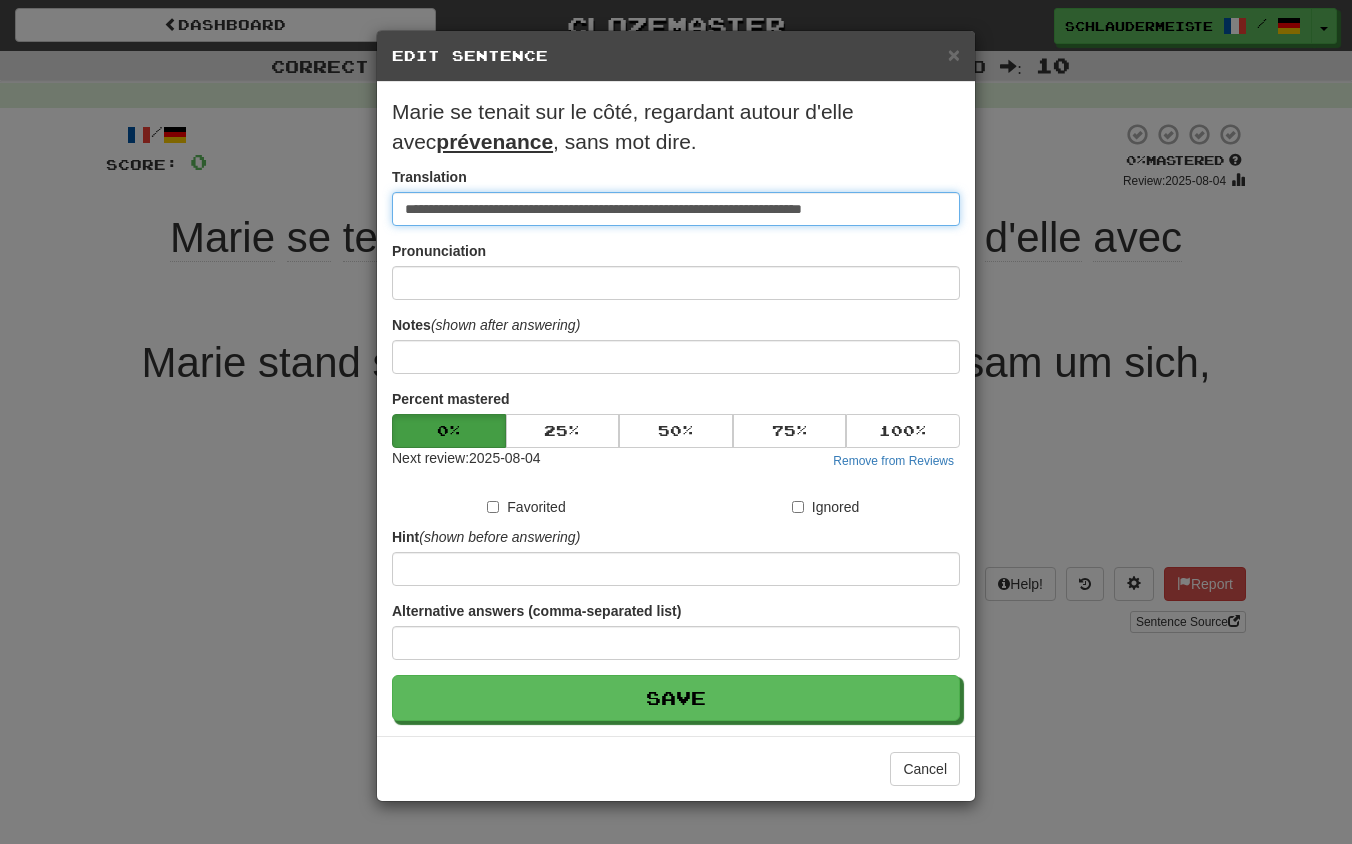 drag, startPoint x: 938, startPoint y: 209, endPoint x: 308, endPoint y: 191, distance: 630.2571 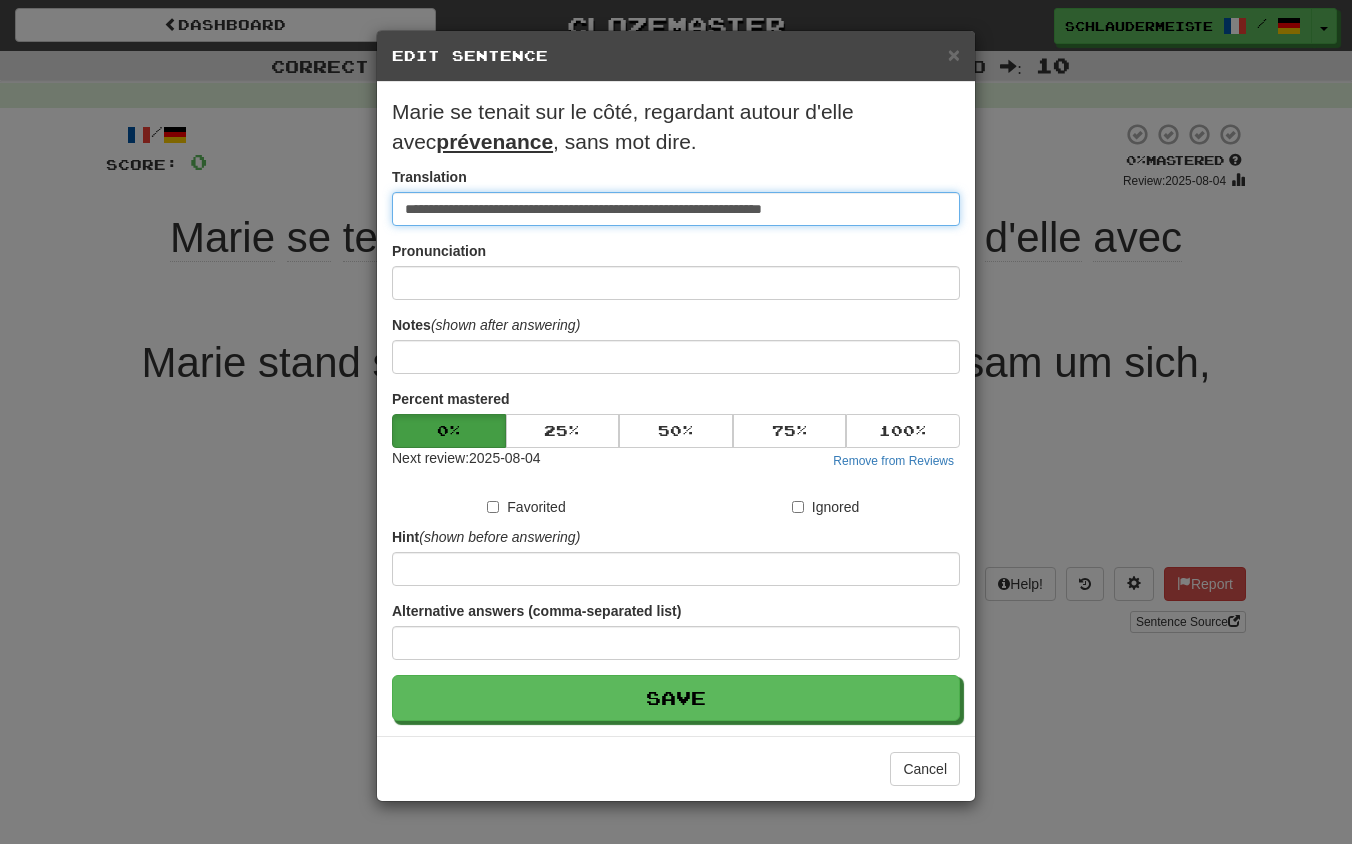 type on "**********" 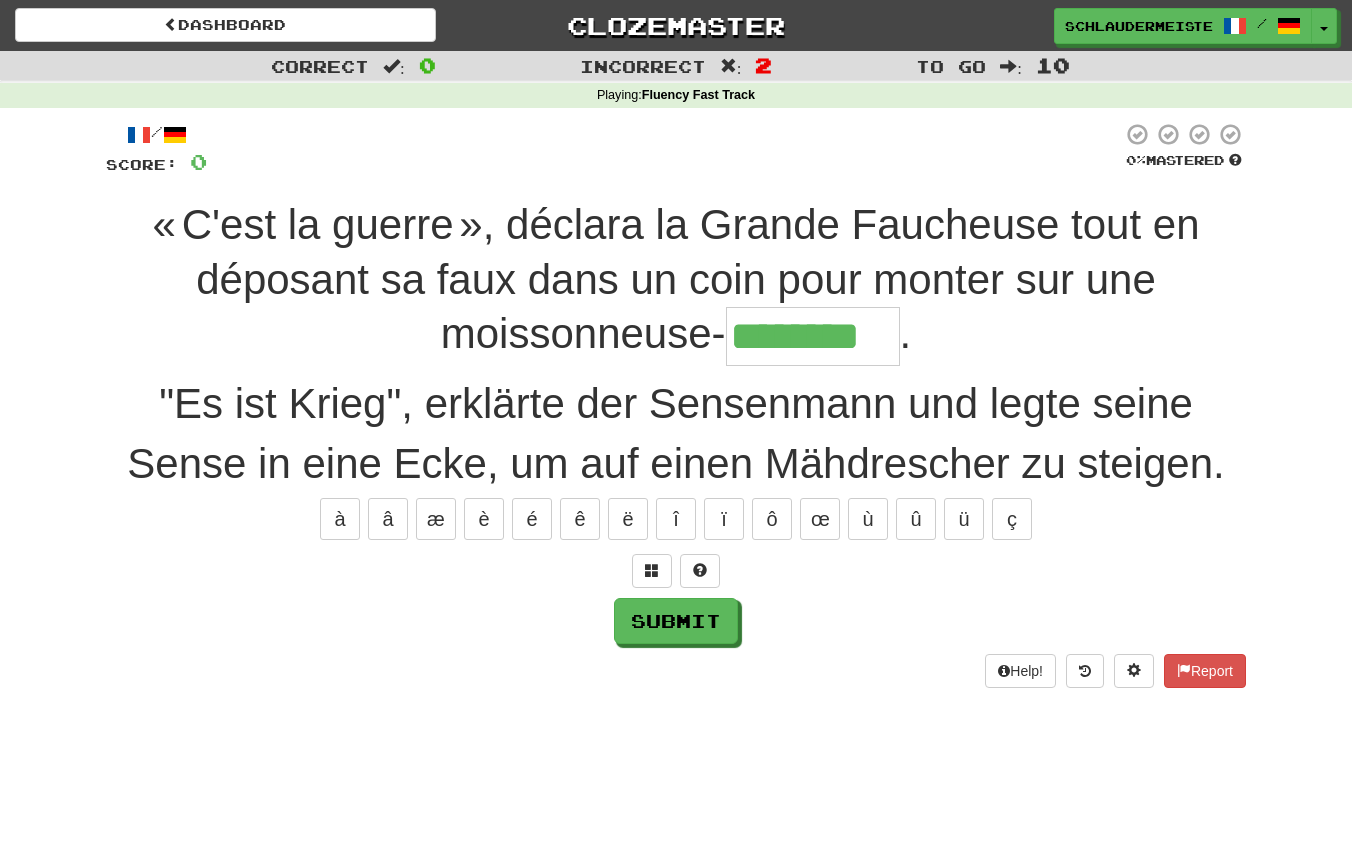type on "********" 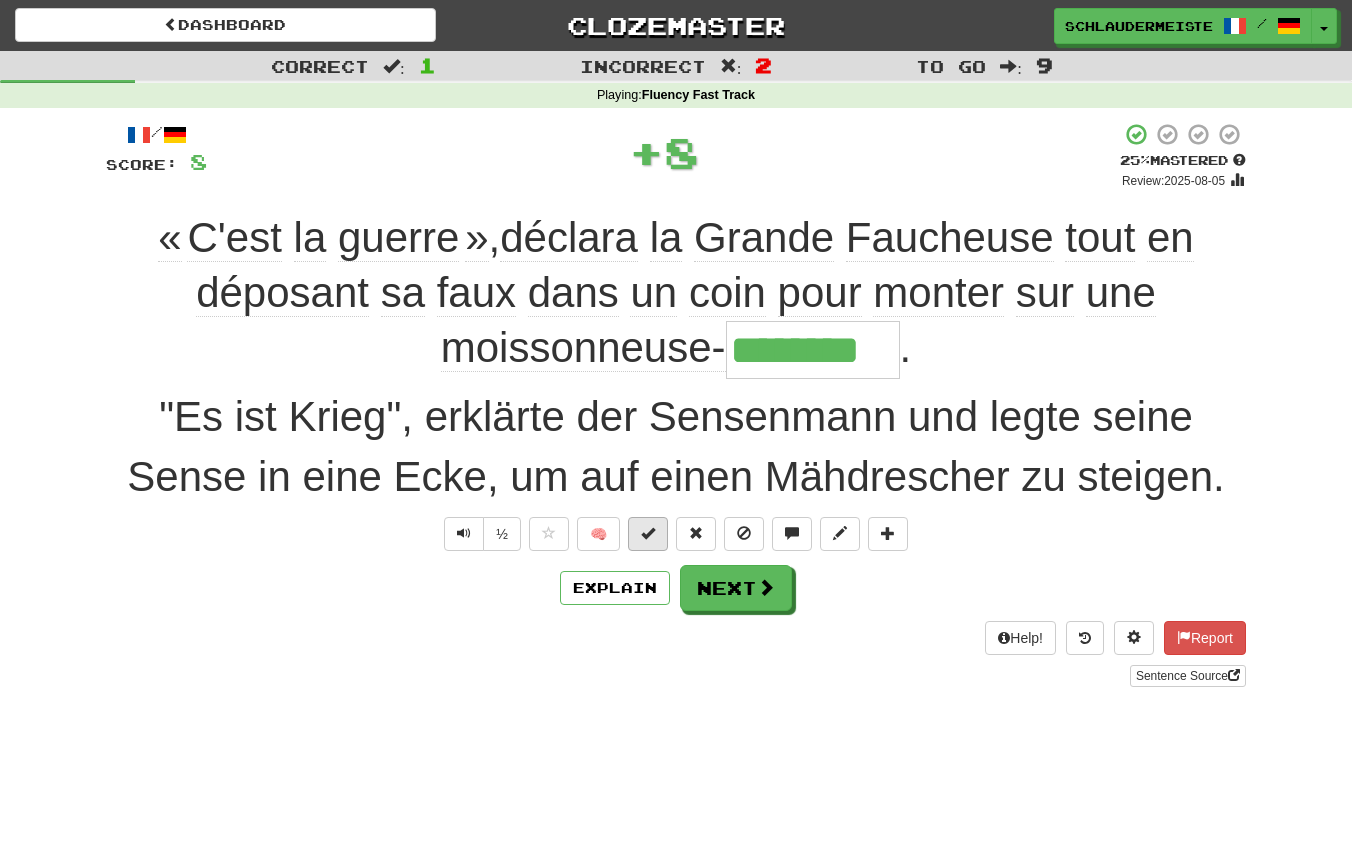click at bounding box center (648, 533) 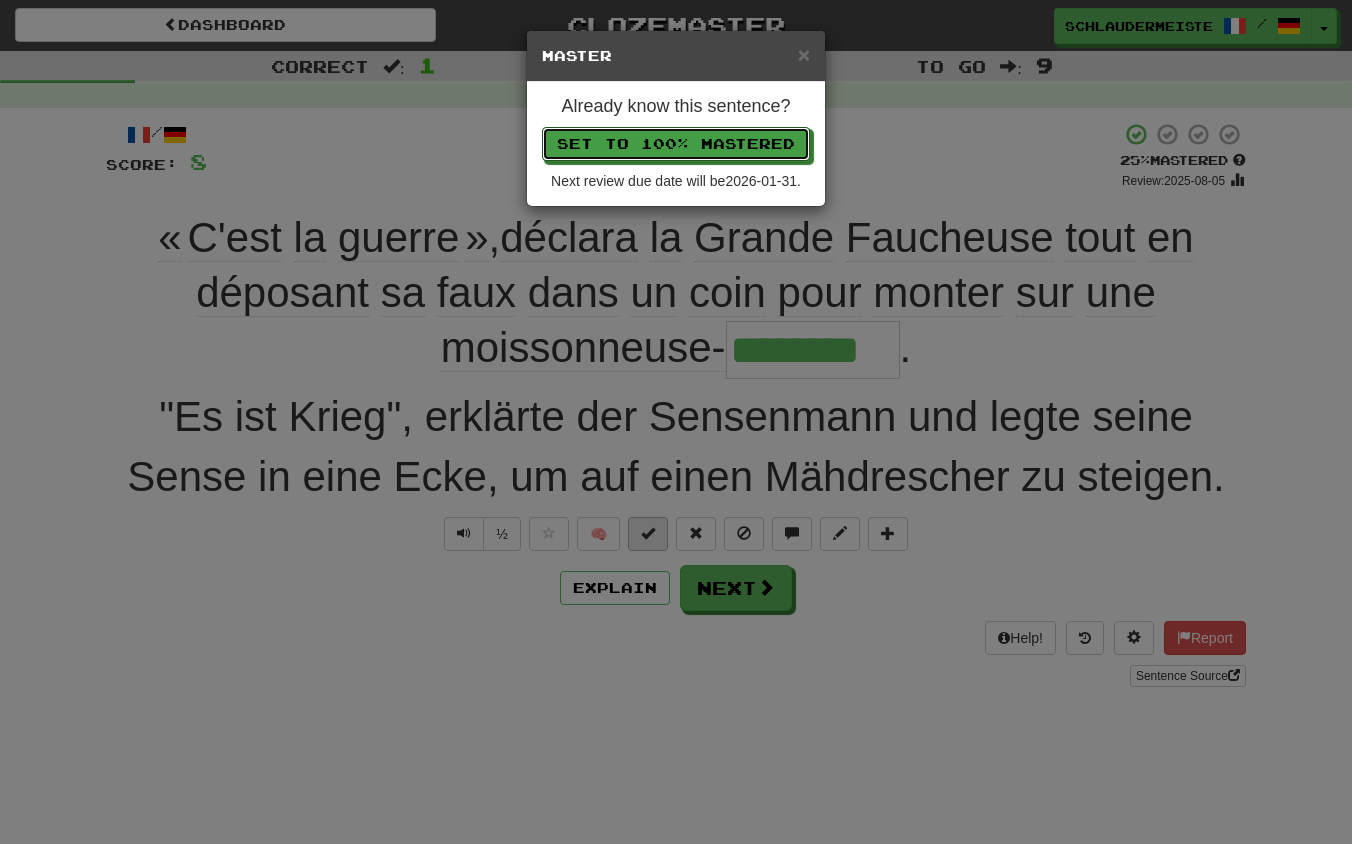 type 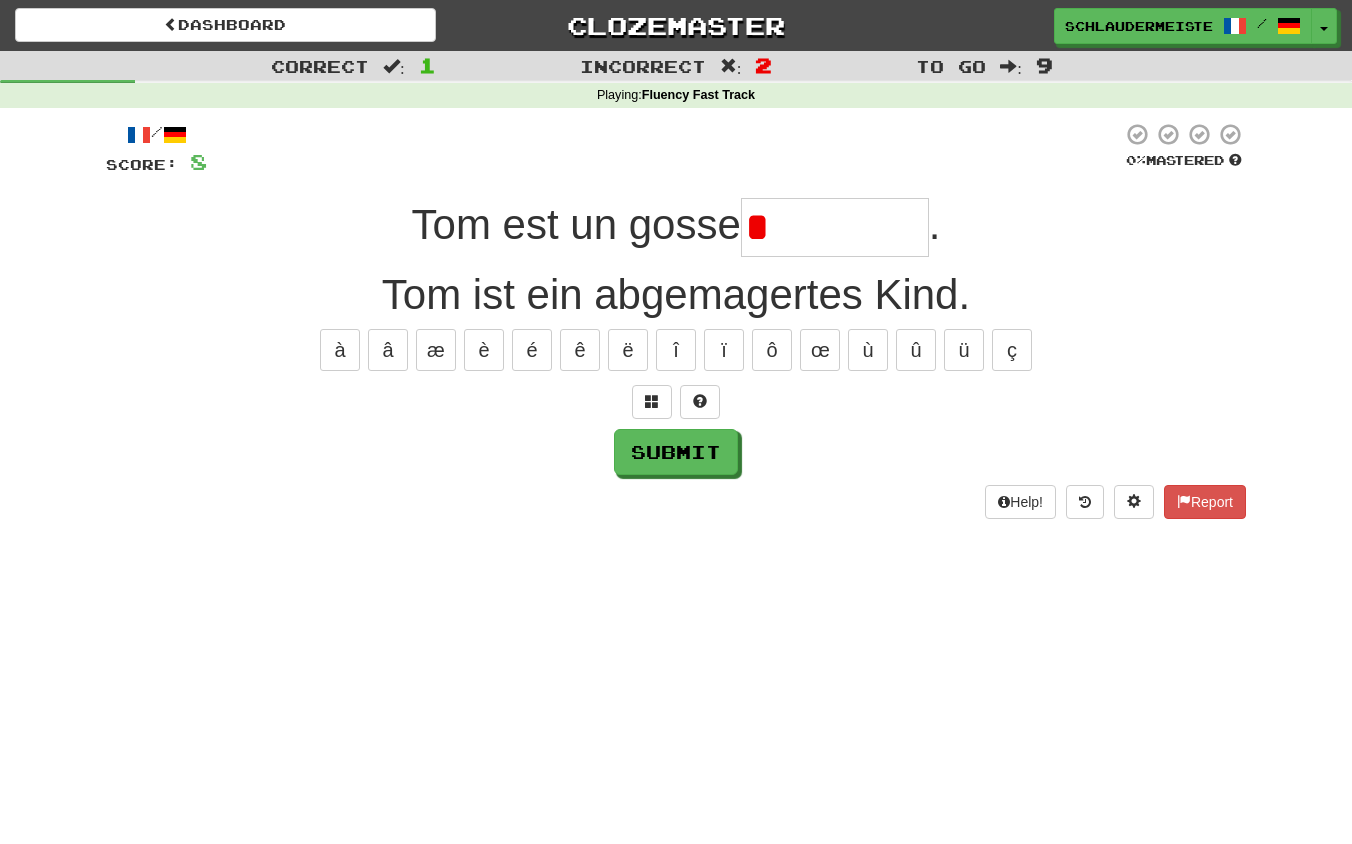 type on "********" 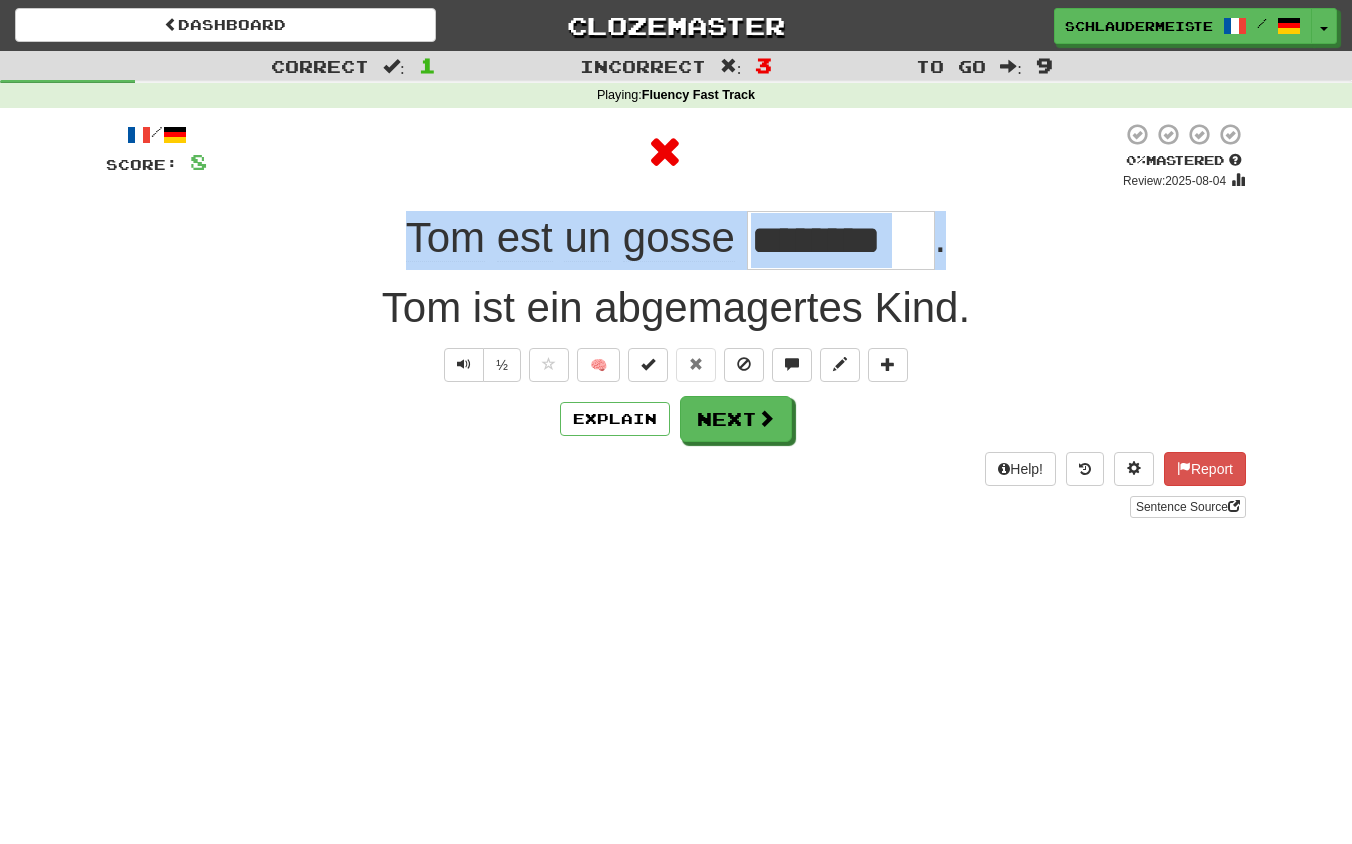 drag, startPoint x: 389, startPoint y: 233, endPoint x: 1021, endPoint y: 242, distance: 632.0641 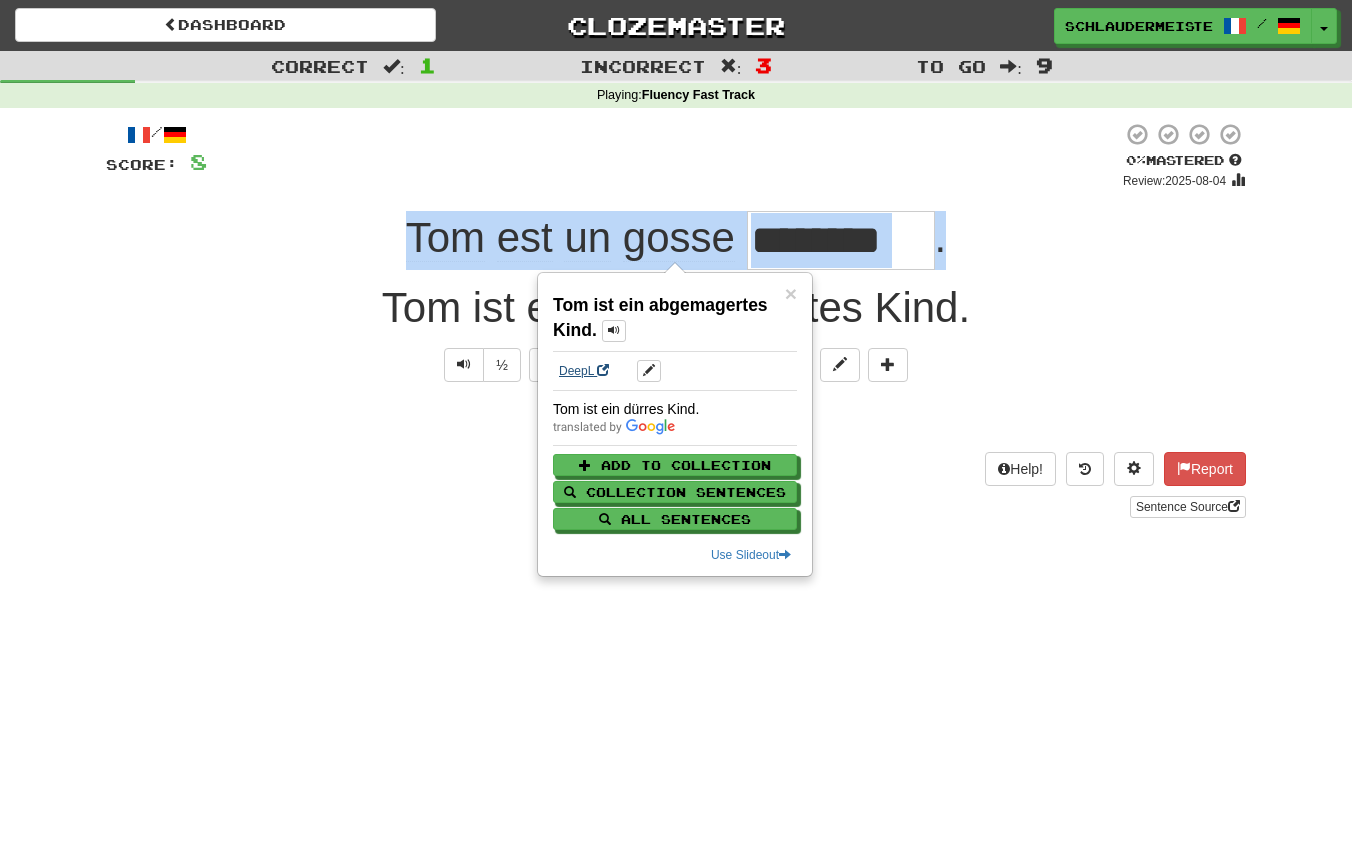 click on "DeepL" at bounding box center [584, 371] 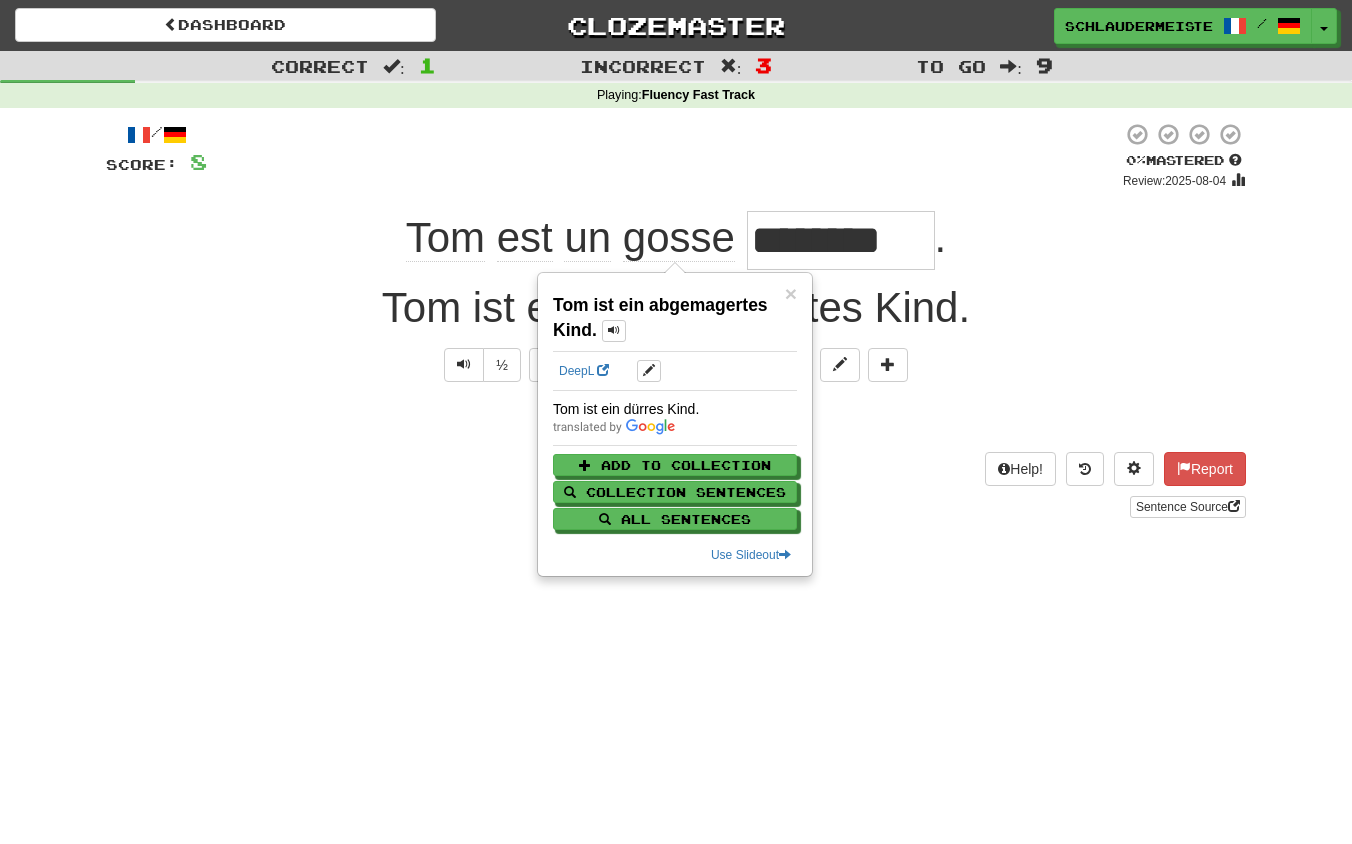 click on "Dashboard
Clozemaster
schlaudermeister
/
Toggle Dropdown
Dashboard
Leaderboard
Activity Feed
Notifications
Profile
Discussions
Français
/
Deutsch
Streak:
47
Review:
0
Points Today: 4120
Languages
Account
Logout
schlaudermeister
/
Toggle Dropdown
Dashboard
Leaderboard
Activity Feed
Notifications
Profile
Discussions
Français
/
Deutsch
Streak:
47
Review:
0
Points Today: 4120
Languages
Account
Logout
clozemaster
Correct   :   1 Incorrect   :   3 To go   :   9 Playing :  Fluency Fast Track  /  Score:   8 0 %  Mastered Review:  2025-08-04 Tom   est   un   gosse   ******** . Tom ist ein abgemagertes Kind. ½ 🧠 Explain Next" at bounding box center (676, 422) 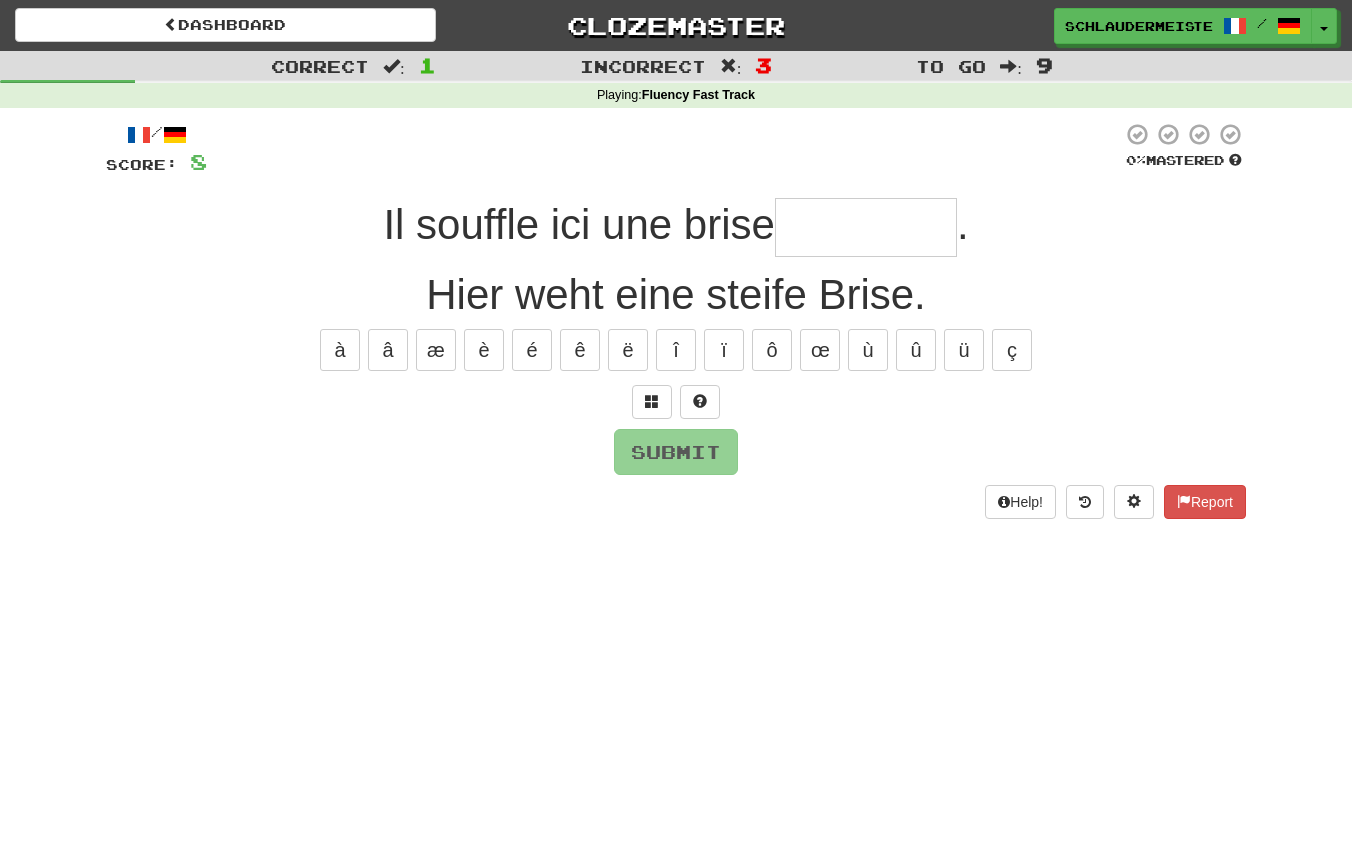type on "*" 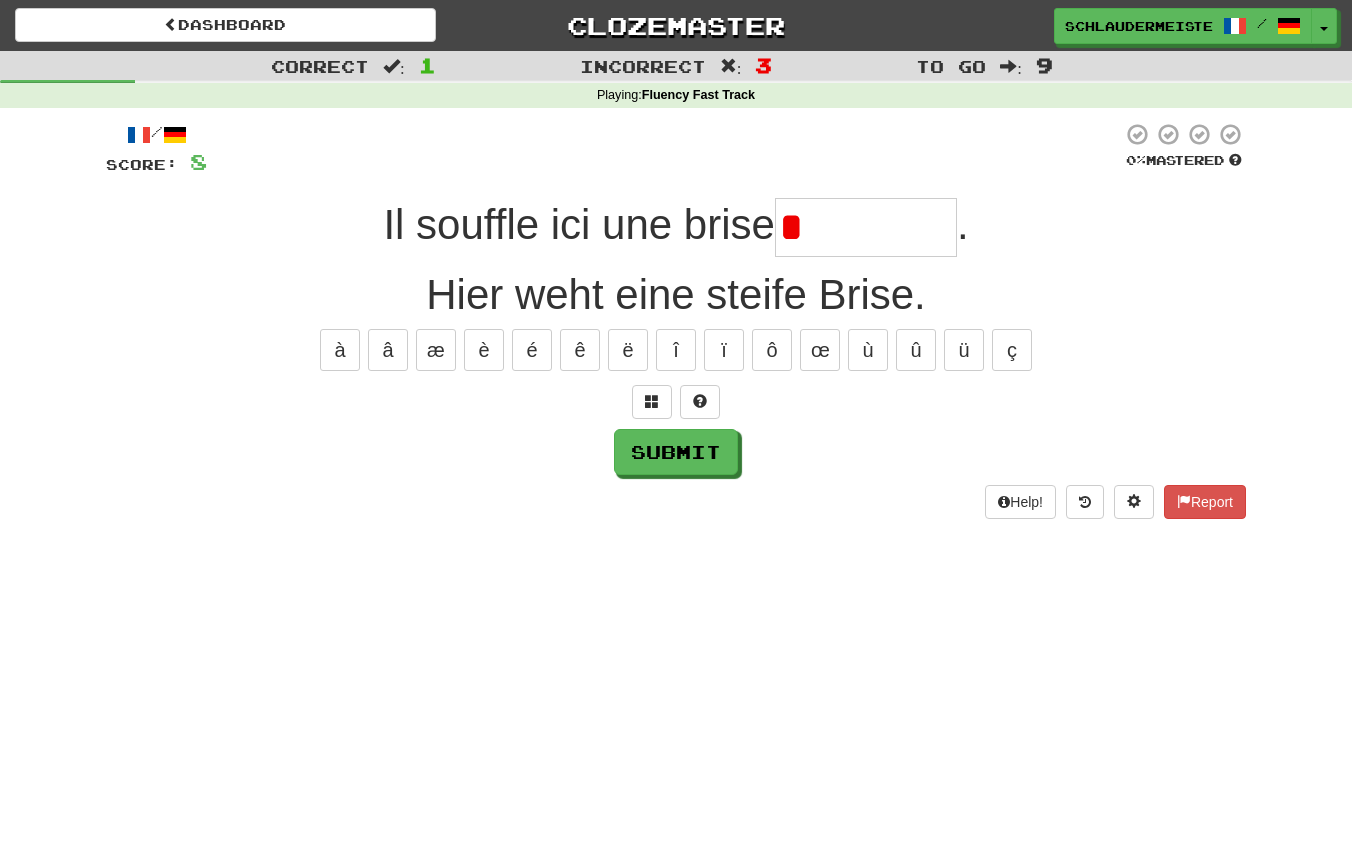 type on "*********" 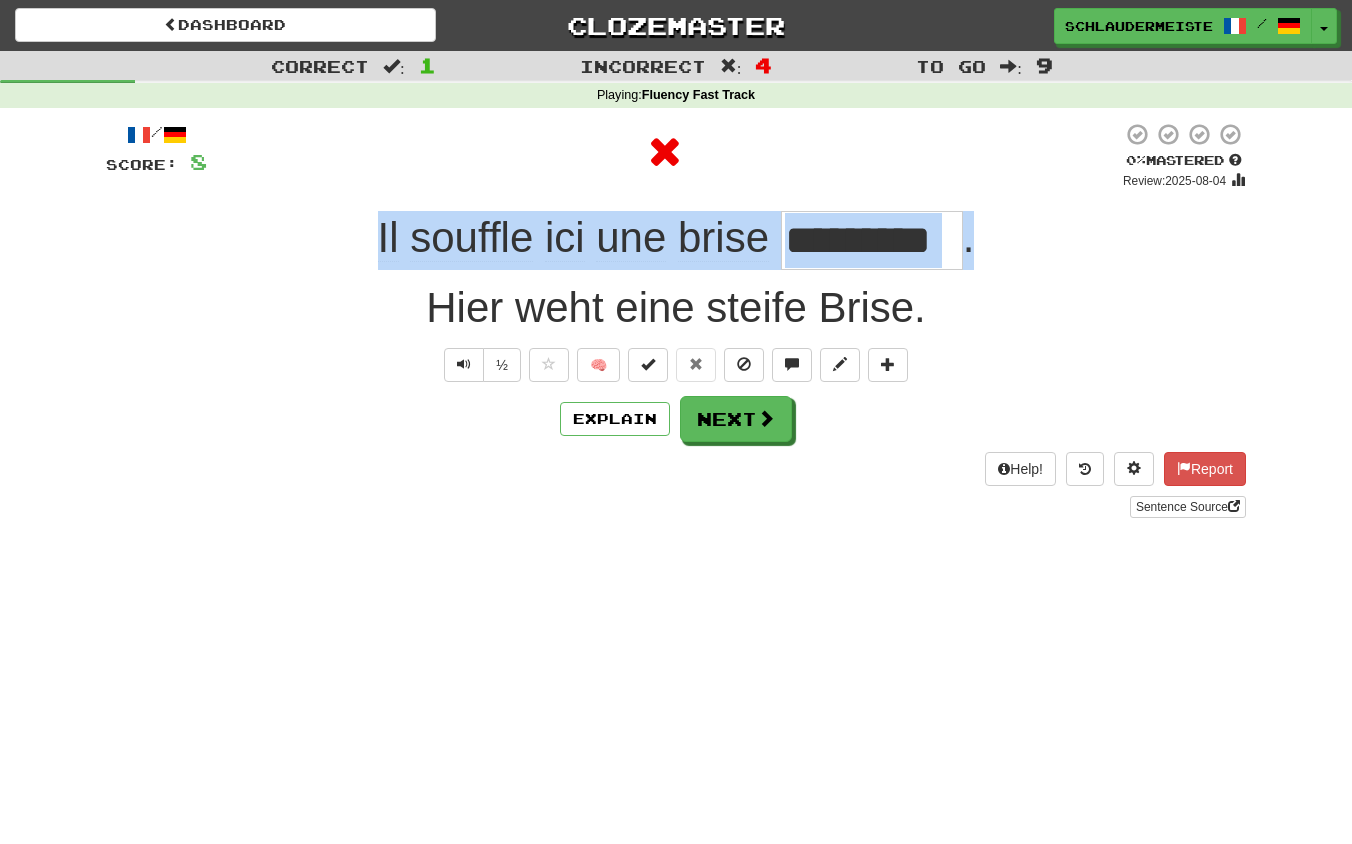 drag, startPoint x: 338, startPoint y: 220, endPoint x: 1022, endPoint y: 260, distance: 685.1686 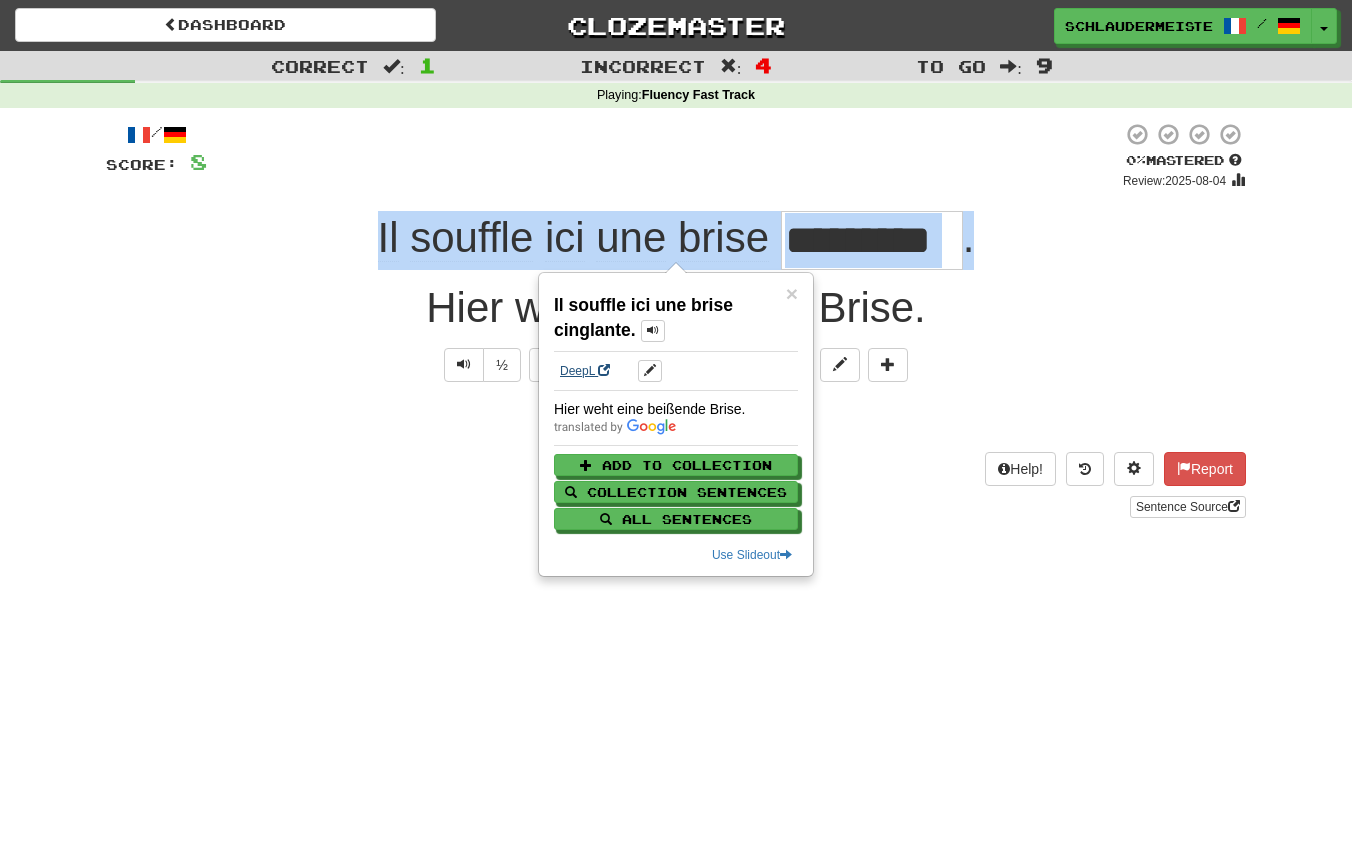 click on "DeepL" at bounding box center (585, 371) 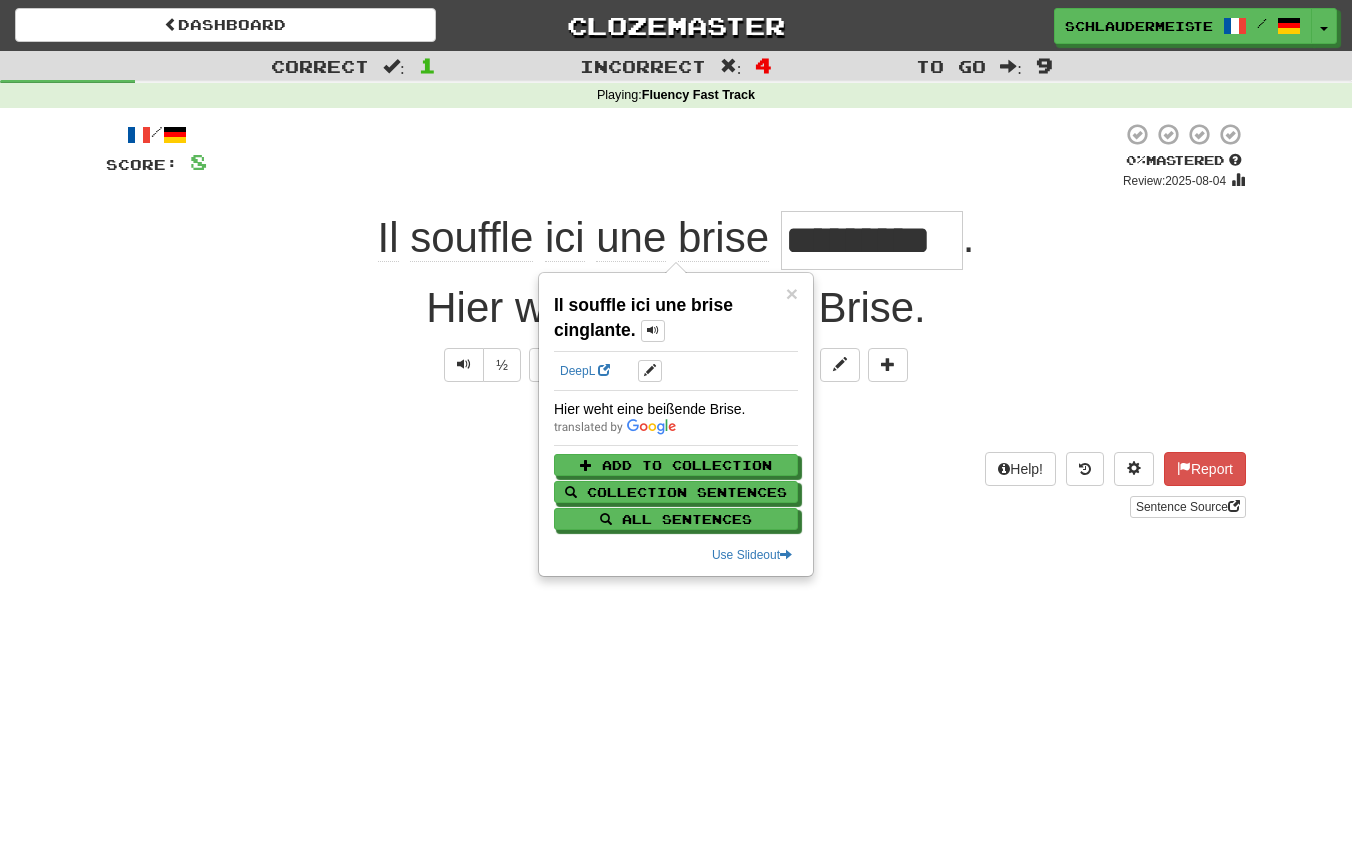 click on "Dashboard
Clozemaster
schlaudermeister
/
Toggle Dropdown
Dashboard
Leaderboard
Activity Feed
Notifications
Profile
Discussions
Français
/
Deutsch
Streak:
47
Review:
0
Points Today: 4120
Languages
Account
Logout
schlaudermeister
/
Toggle Dropdown
Dashboard
Leaderboard
Activity Feed
Notifications
Profile
Discussions
Français
/
Deutsch
Streak:
47
Review:
0
Points Today: 4120
Languages
Account
Logout
clozemaster
Correct   :   1 Incorrect   :   4 To go   :   9 Playing :  Fluency Fast Track  /  Score:   8 0 %  Mastered Review:  2025-08-04 Il   souffle   ici   une   brise   ********* . Hier weht eine steife Brise. ½ 🧠 Next" at bounding box center (676, 422) 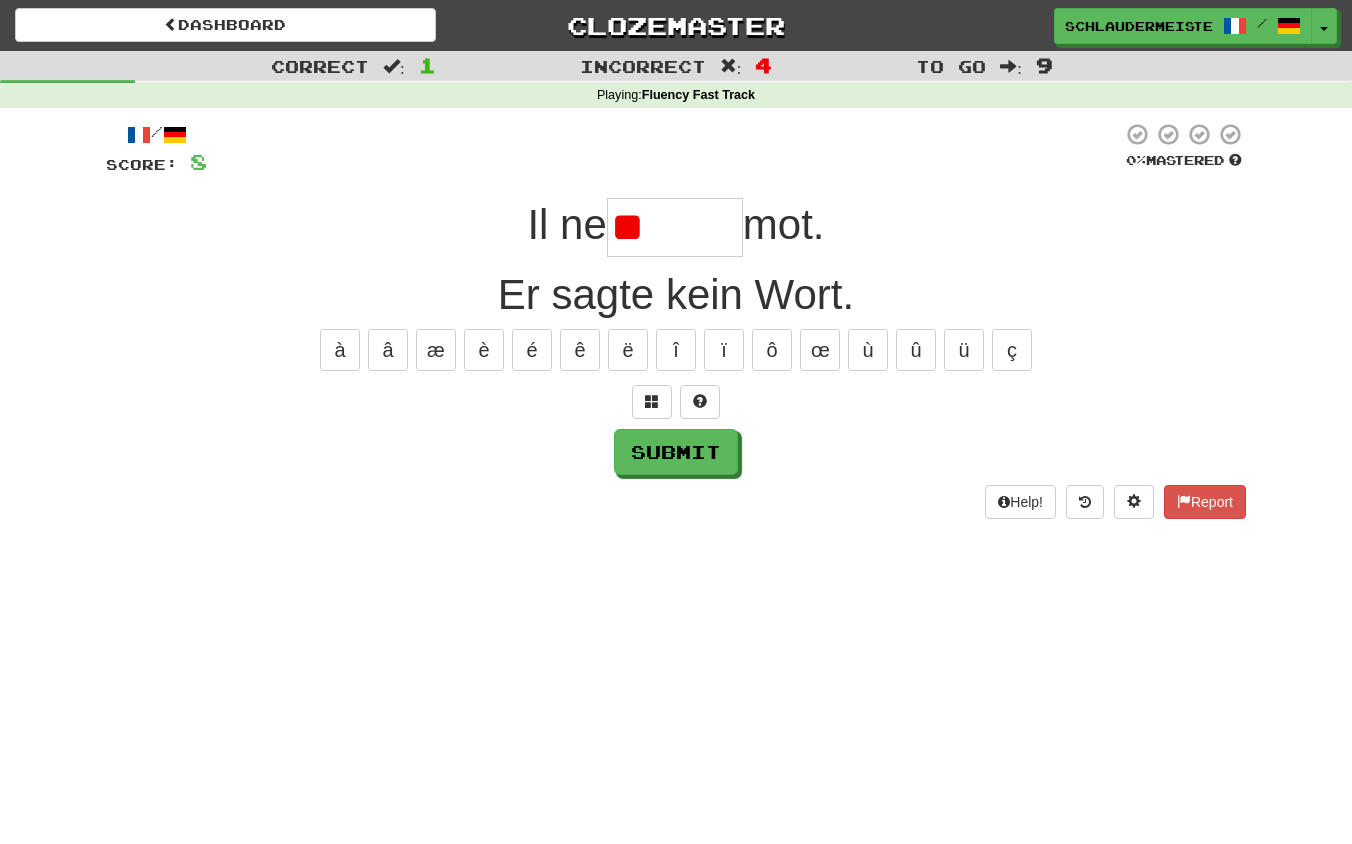 type on "*" 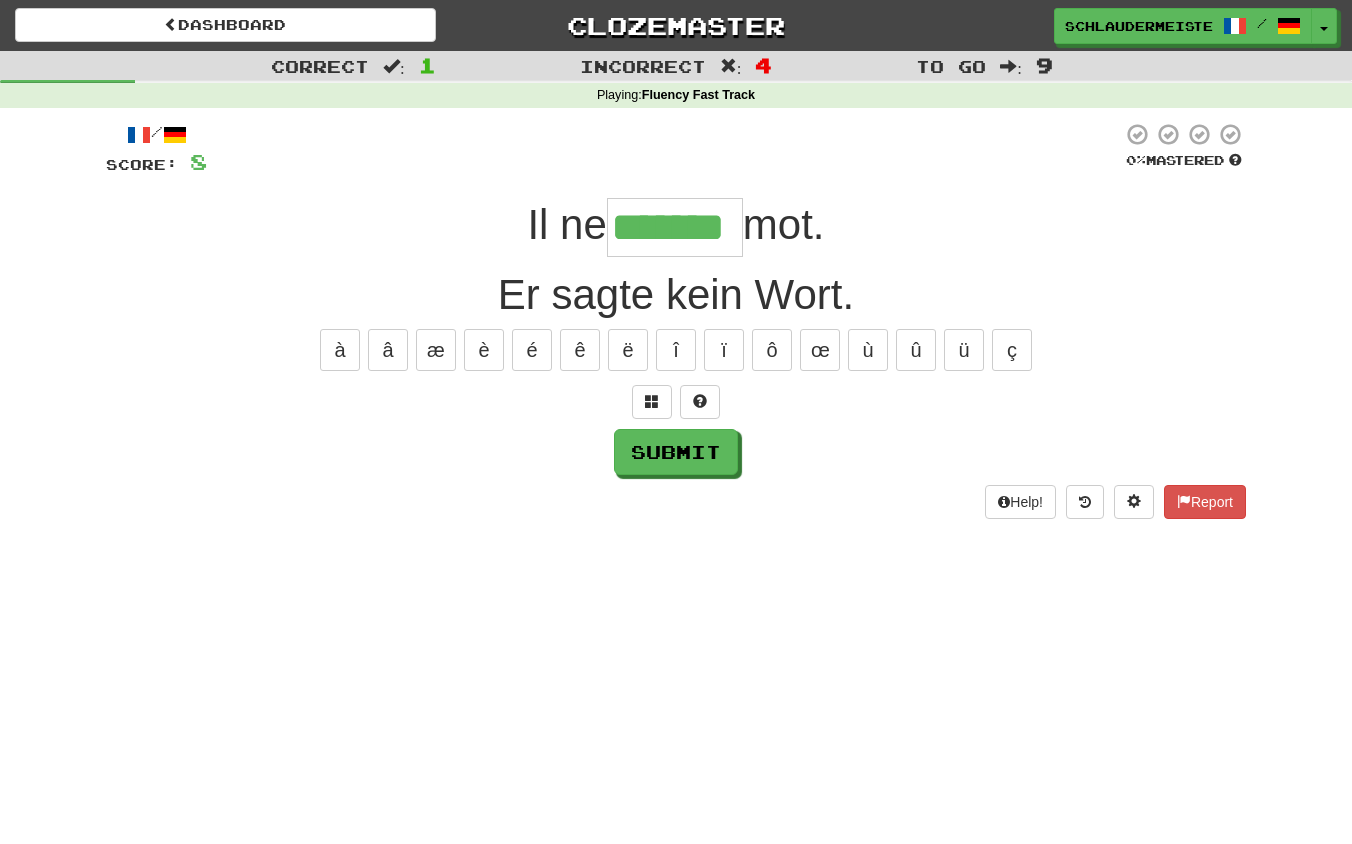 type on "*******" 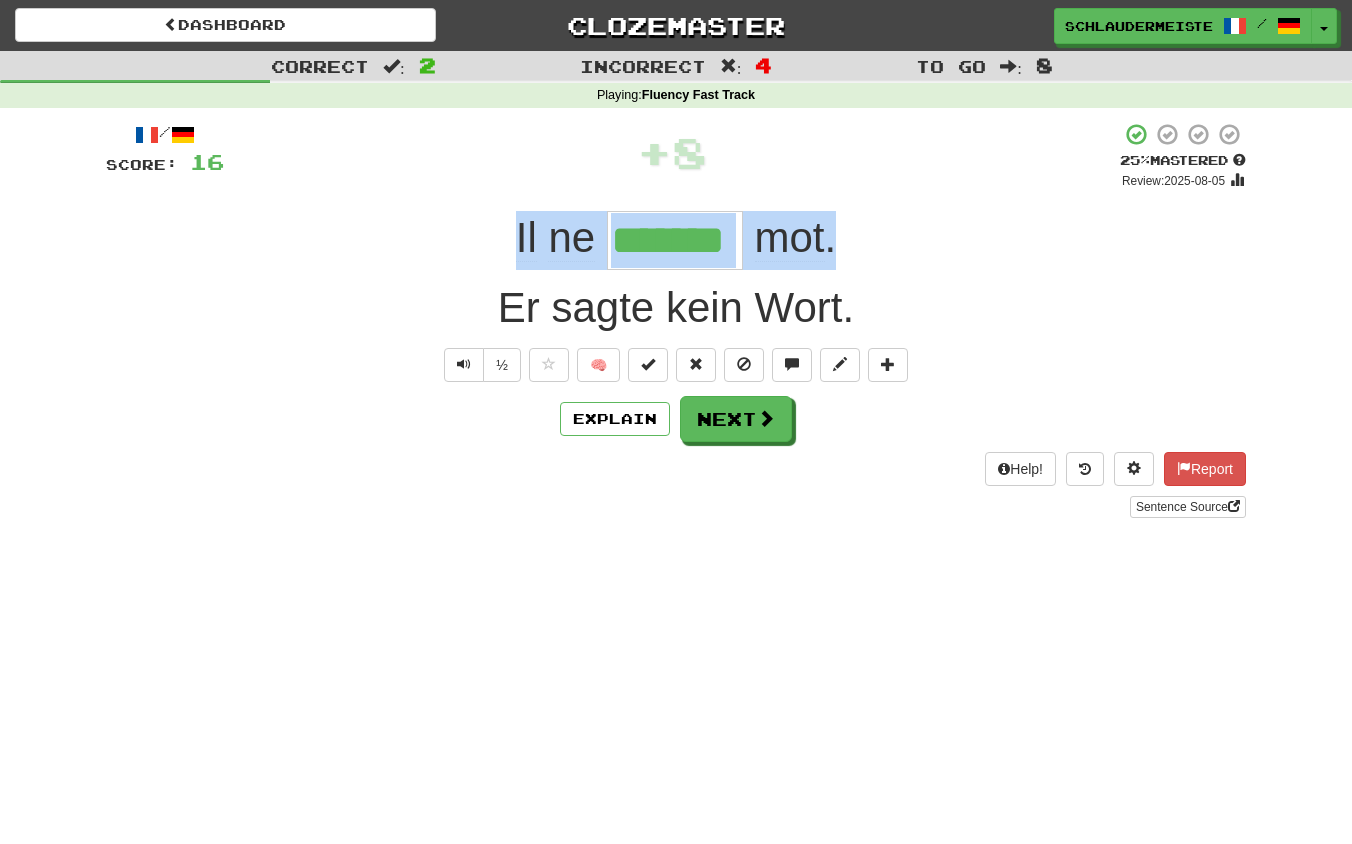 drag, startPoint x: 474, startPoint y: 233, endPoint x: 903, endPoint y: 236, distance: 429.0105 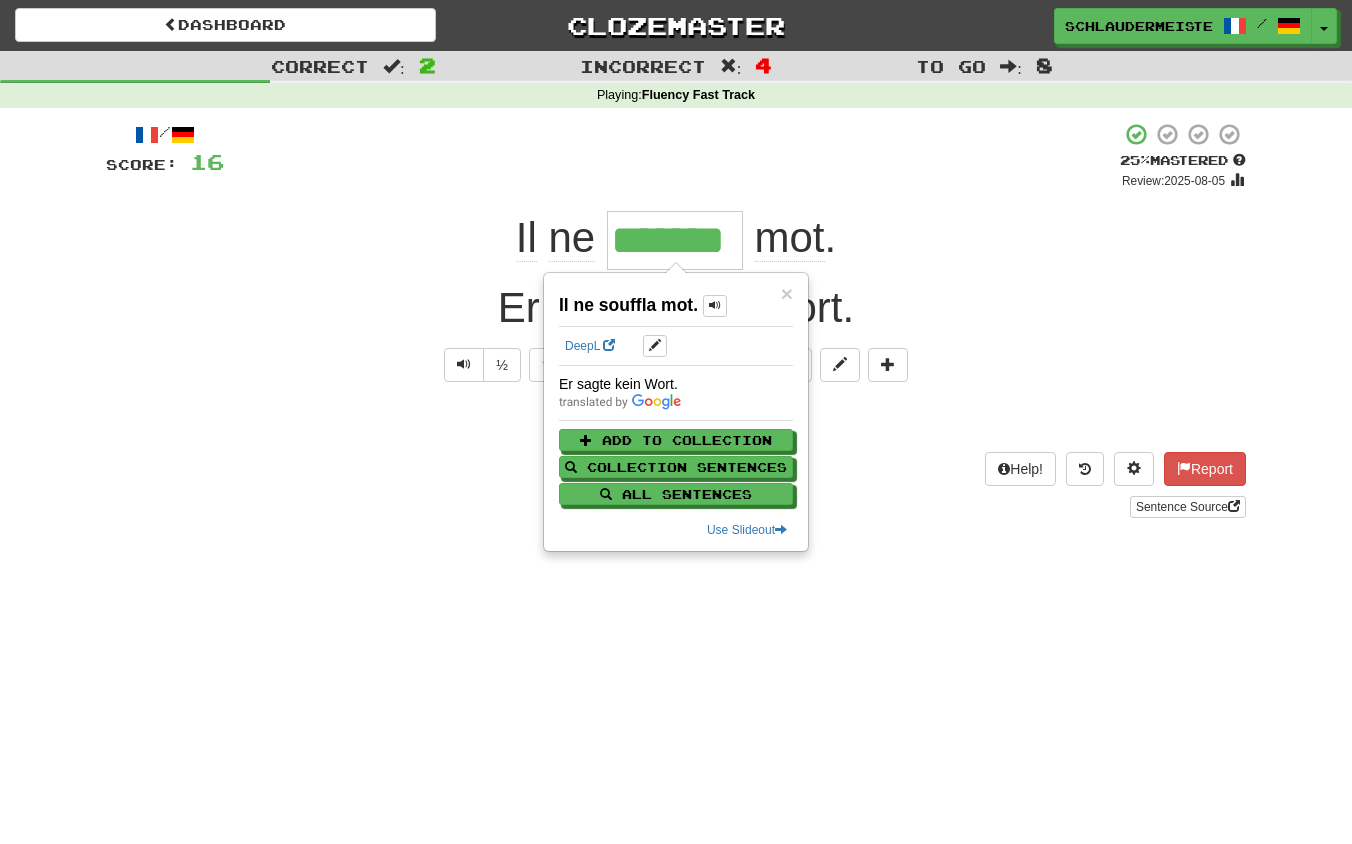 click on "Sentence Source" at bounding box center [676, 507] 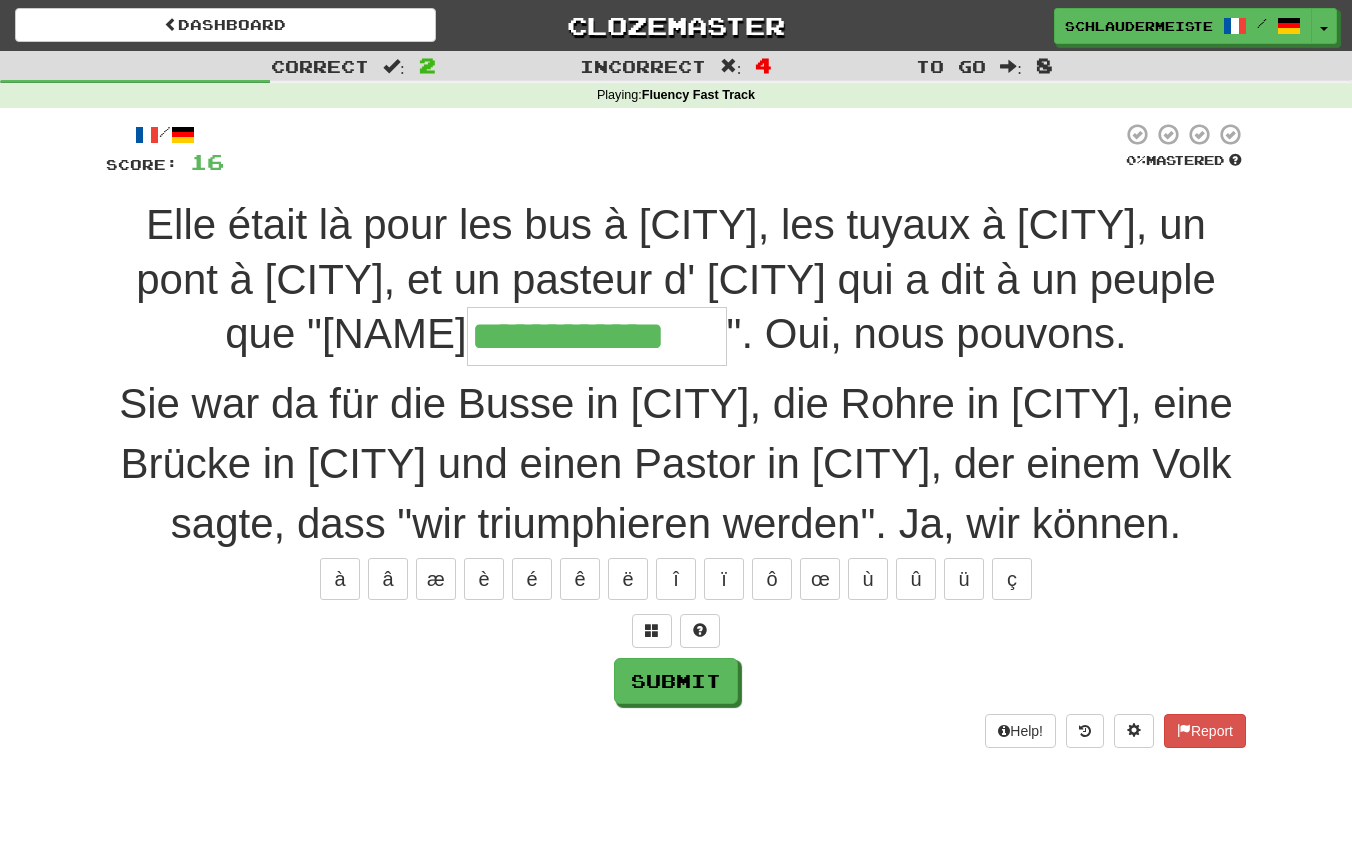 type on "**********" 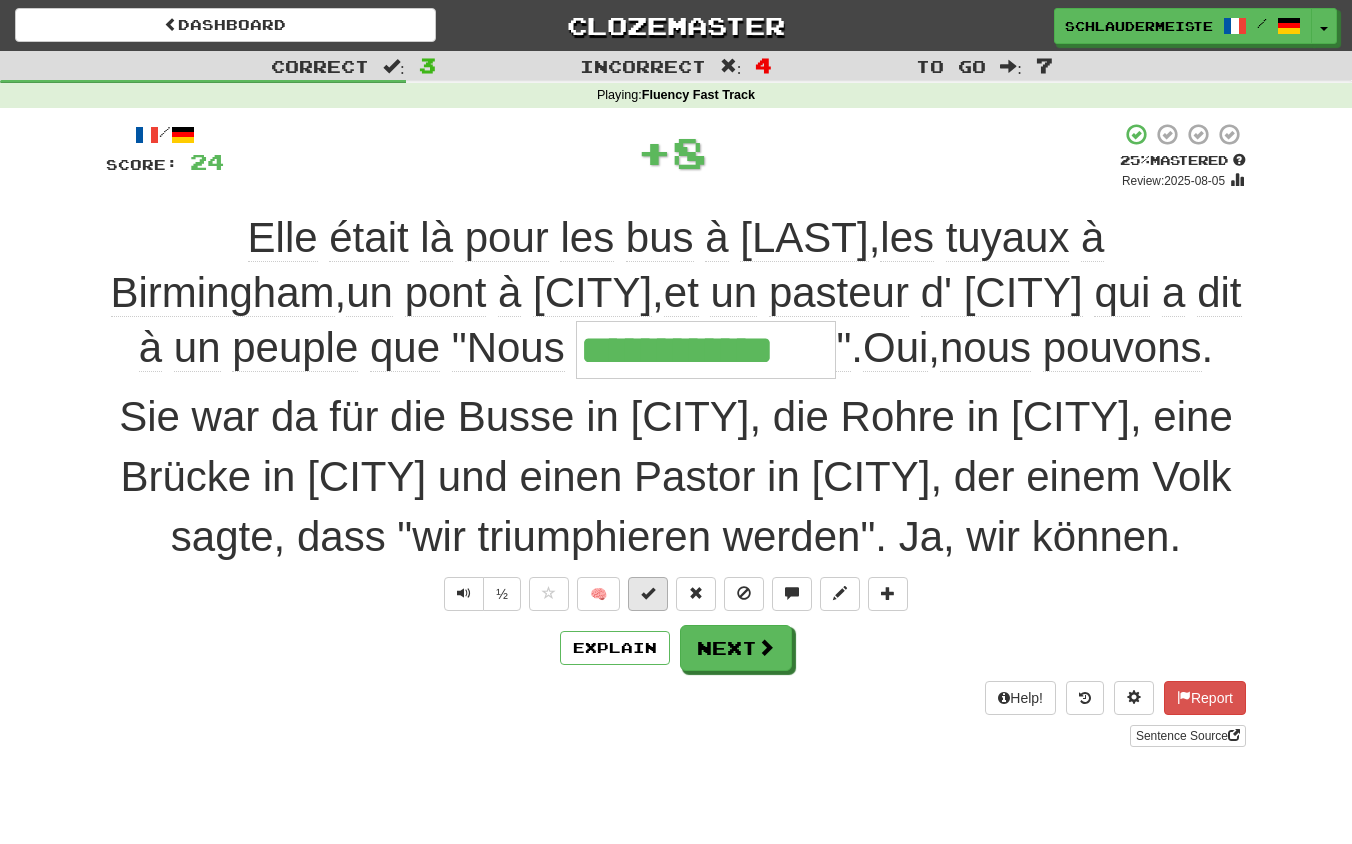 click at bounding box center [648, 594] 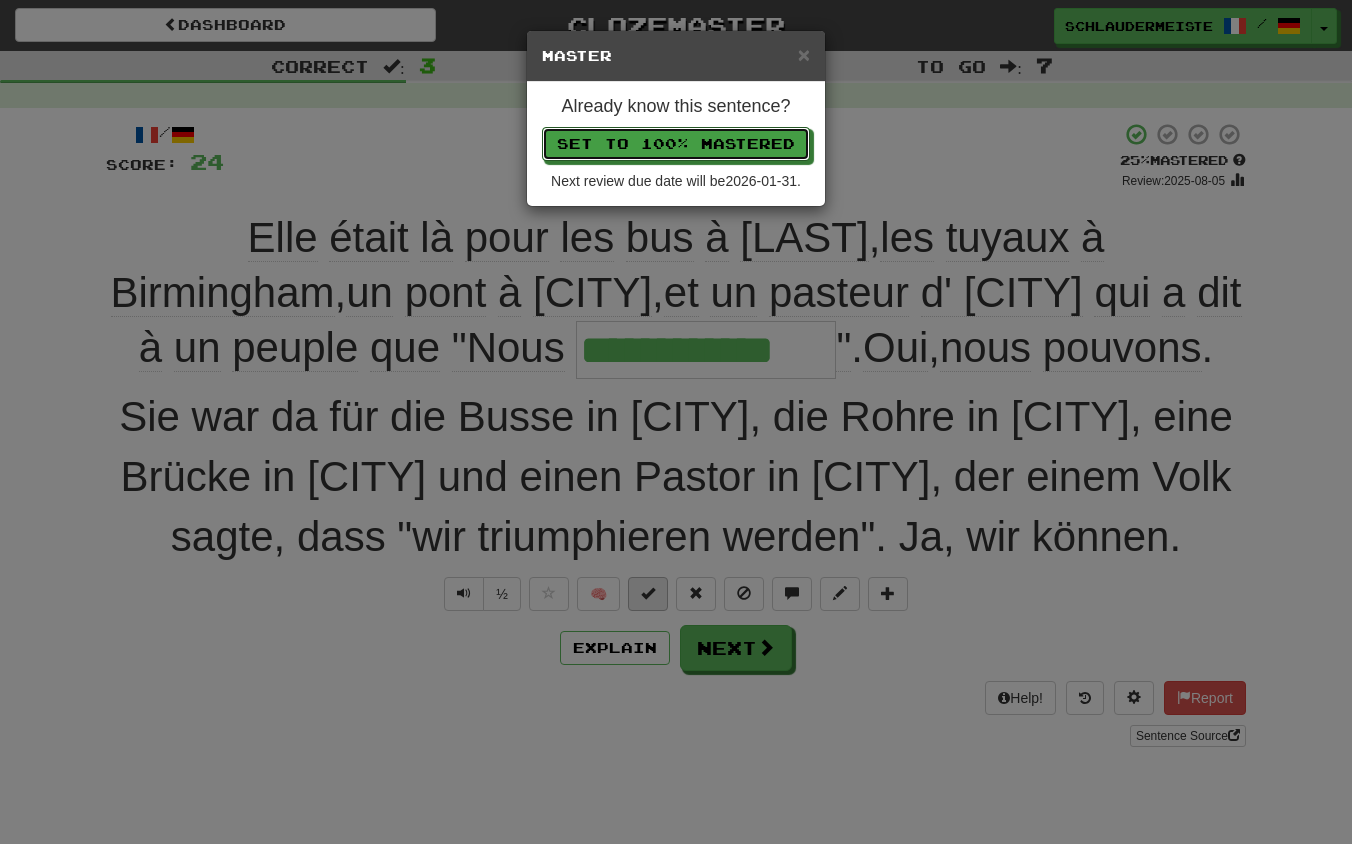click on "Set to 100% Mastered" at bounding box center (676, 144) 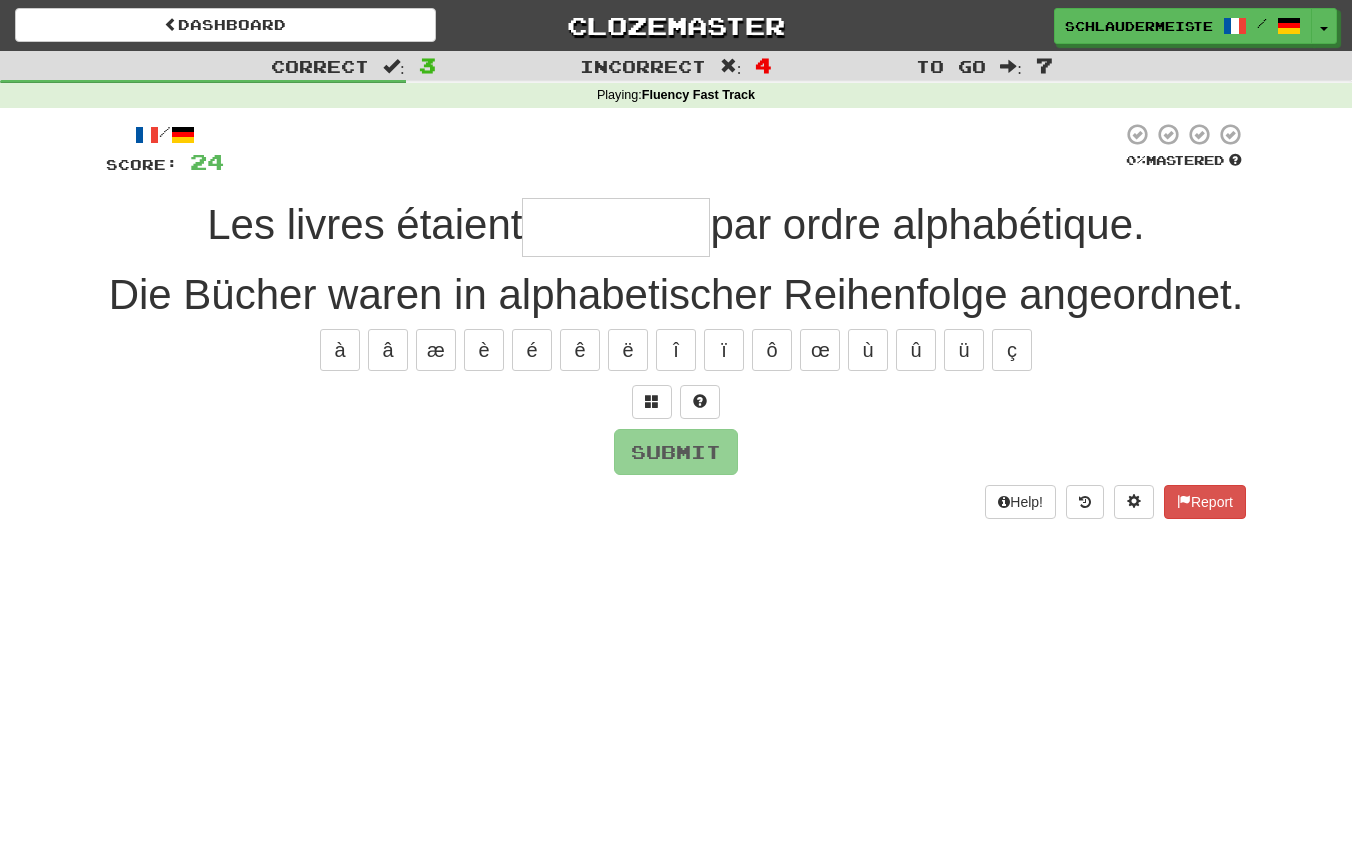 type on "*" 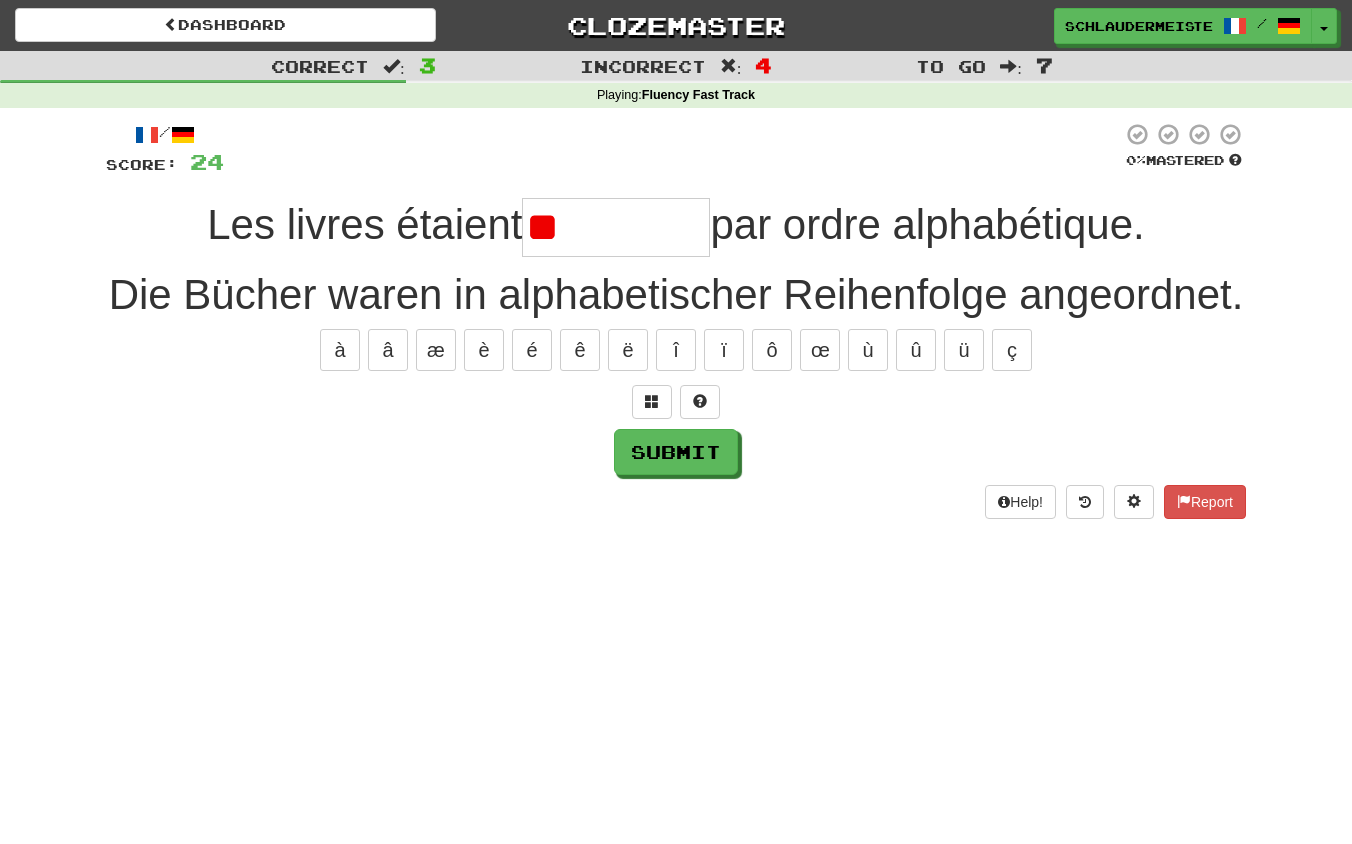 type on "********" 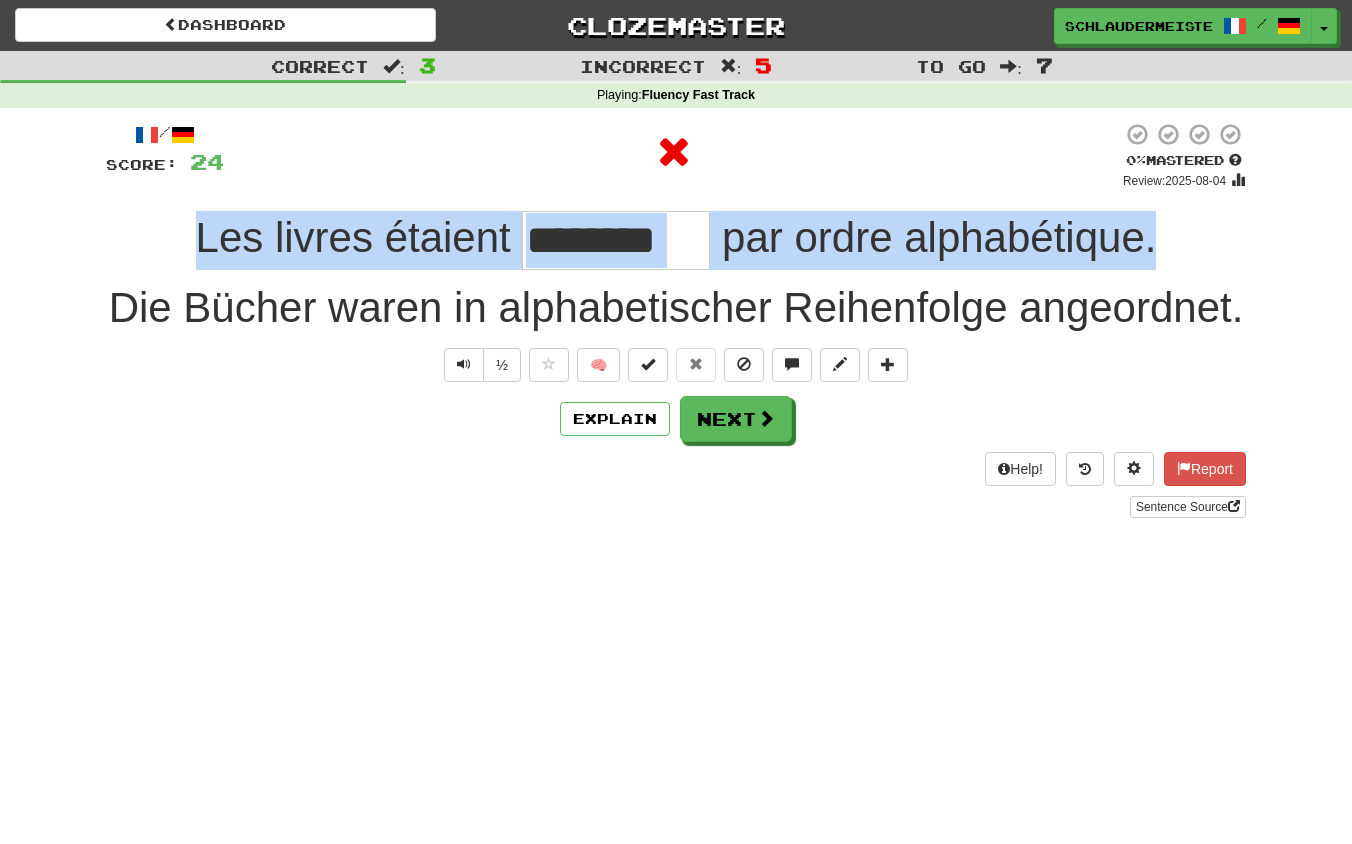 drag, startPoint x: 172, startPoint y: 228, endPoint x: 1175, endPoint y: 219, distance: 1003.0404 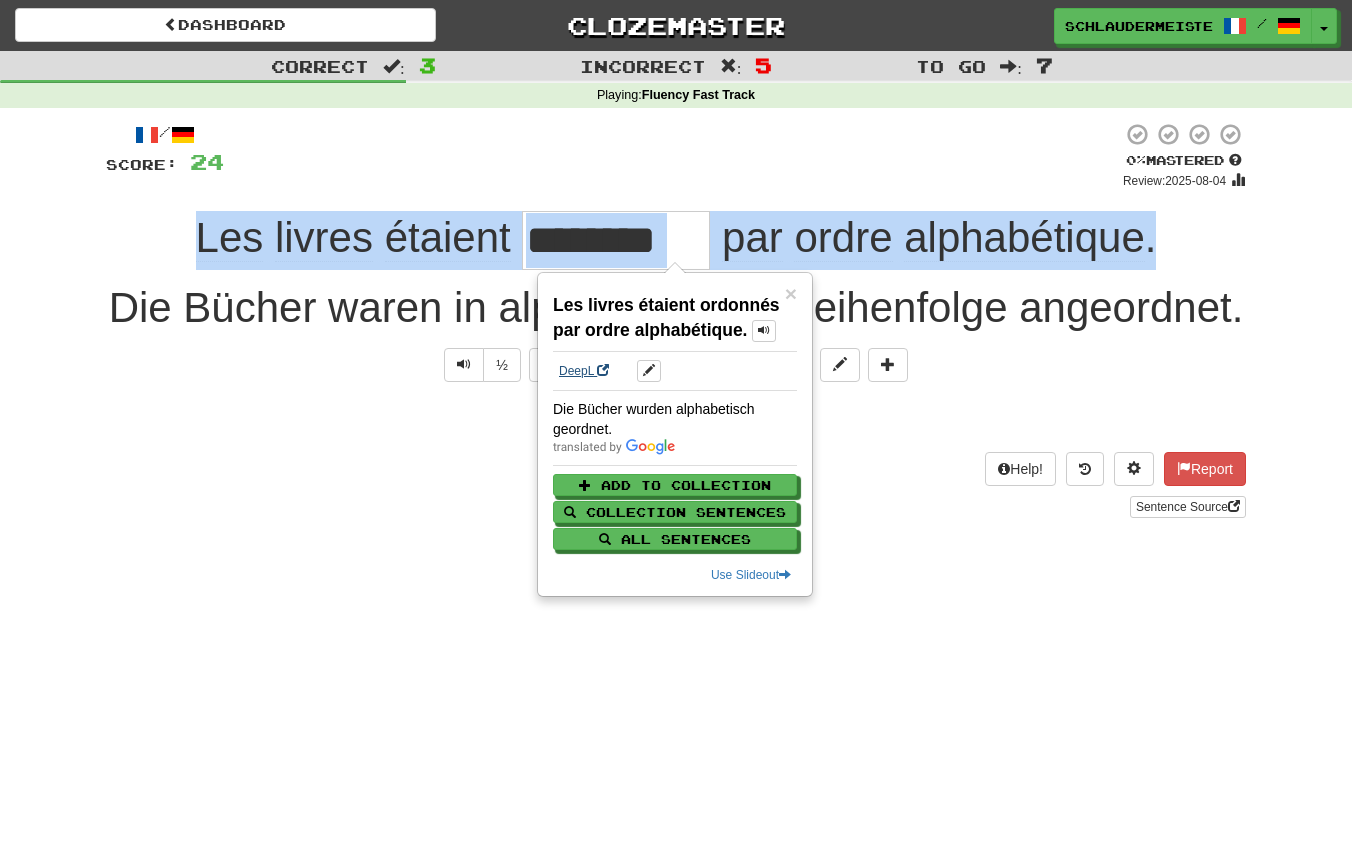 click on "DeepL" at bounding box center (584, 371) 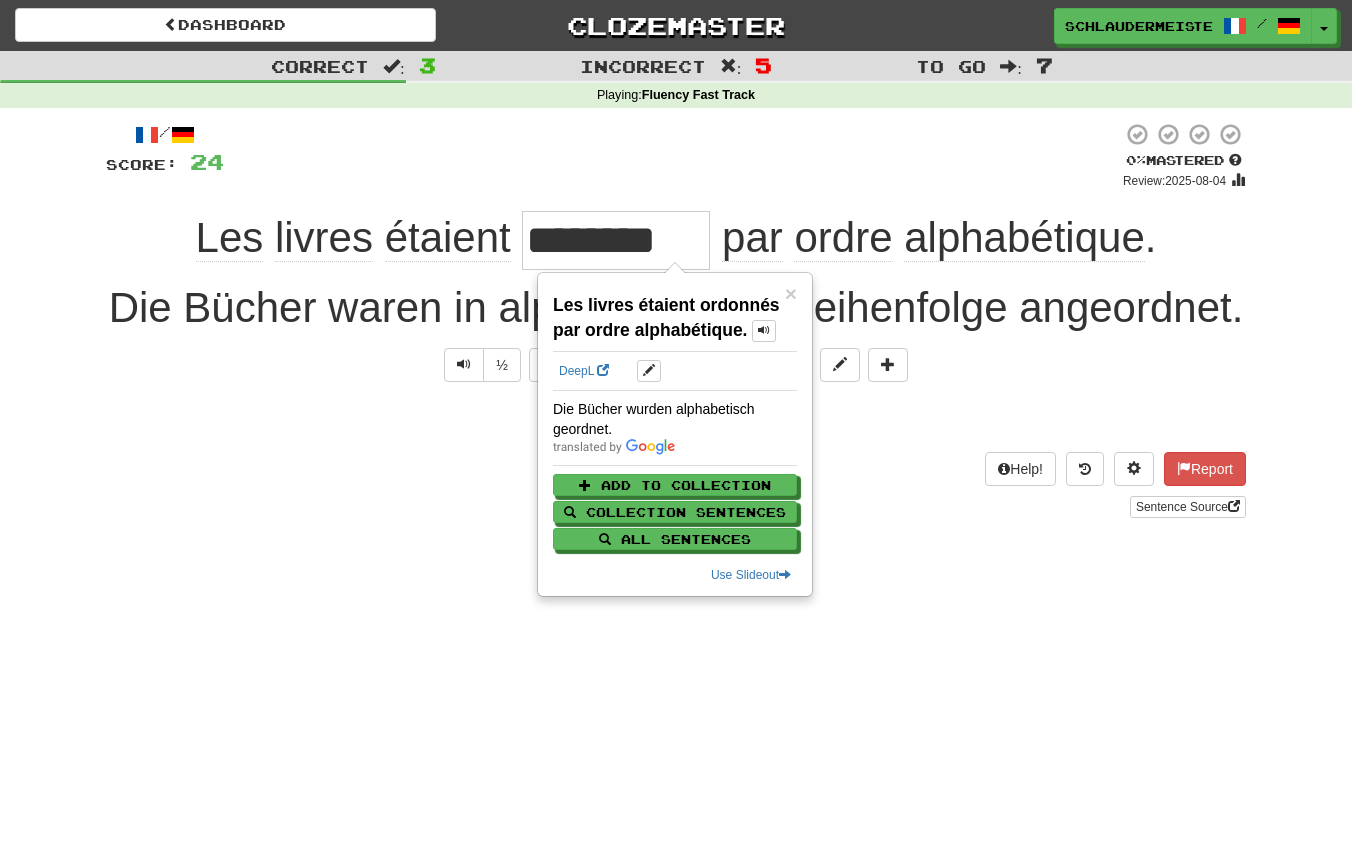 click on "Dashboard
Clozemaster
schlaudermeister
/
Toggle Dropdown
Dashboard
Leaderboard
Activity Feed
Notifications
Profile
Discussions
Français
/
Deutsch
Streak:
47
Review:
0
Points Today: 4120
Languages
Account
Logout
schlaudermeister
/
Toggle Dropdown
Dashboard
Leaderboard
Activity Feed
Notifications
Profile
Discussions
Français
/
Deutsch
Streak:
47
Review:
0
Points Today: 4120
Languages
Account
Logout
clozemaster
Correct   :   3 Incorrect   :   5 To go   :   7 Playing :  Fluency Fast Track  /  Score:   24 0 %  Mastered Review:  2025-08-04 Les   livres   étaient   ********   par   ordre   alphabétique . ½ 🧠 Explain Next" at bounding box center (676, 422) 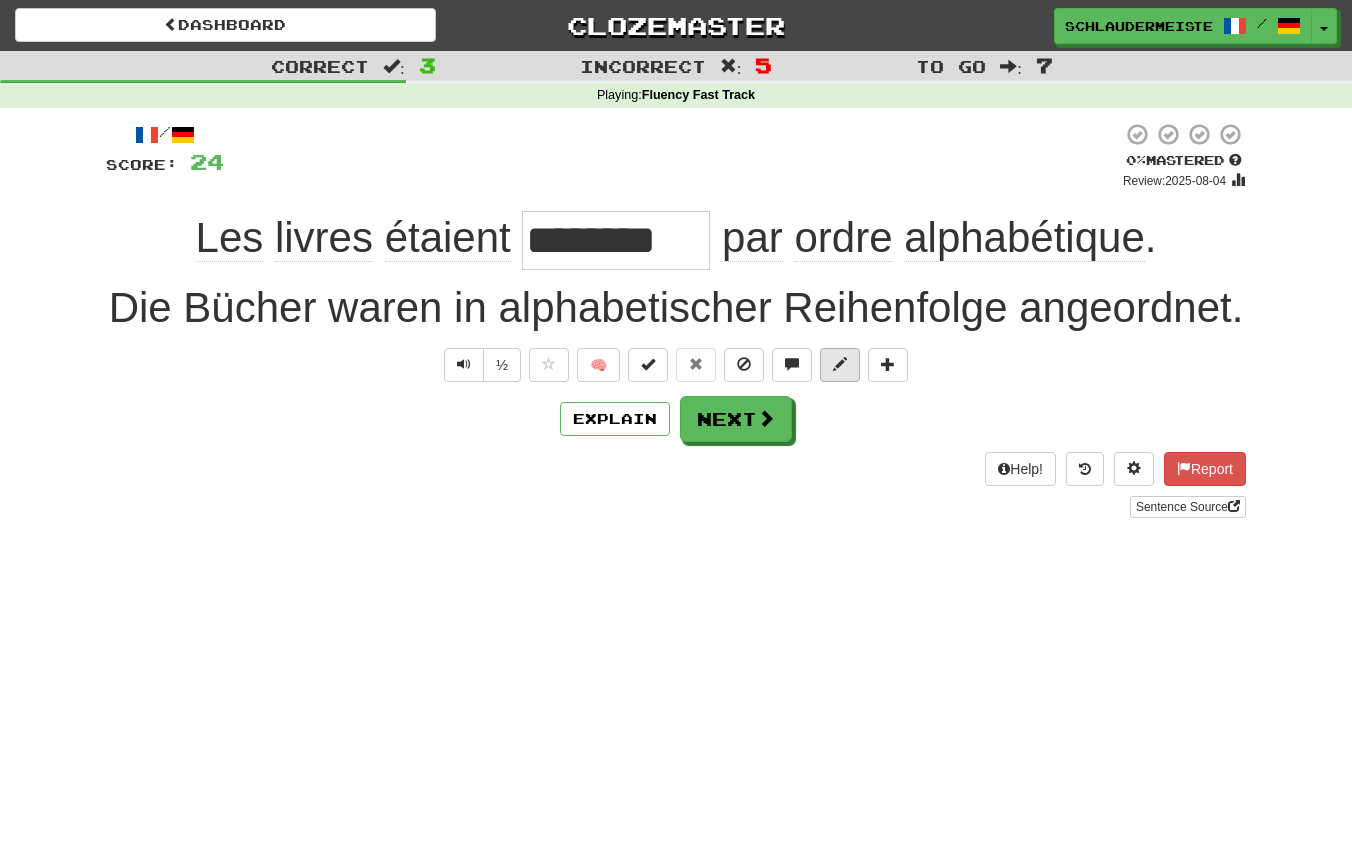 click at bounding box center (840, 364) 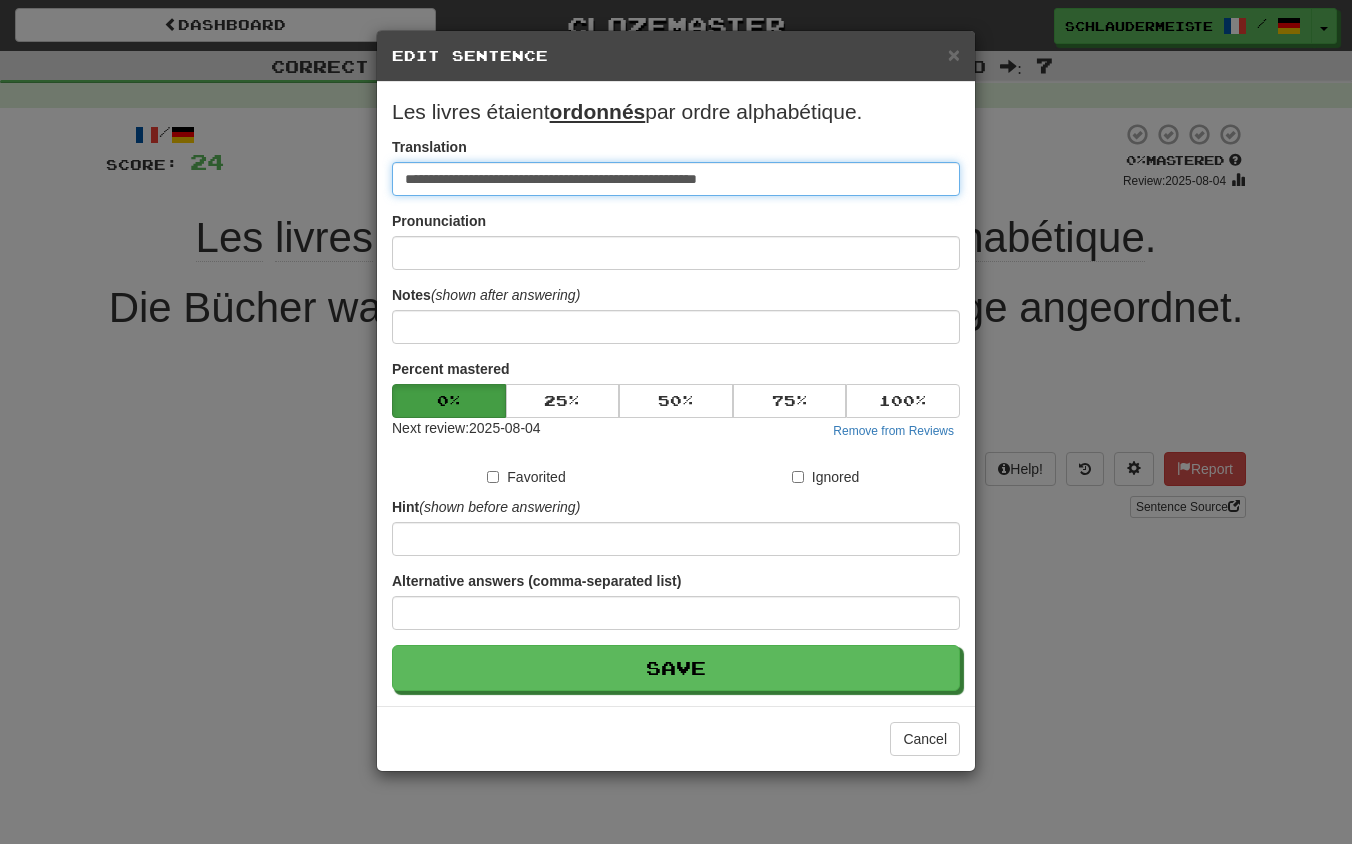drag, startPoint x: 819, startPoint y: 180, endPoint x: 116, endPoint y: 147, distance: 703.7741 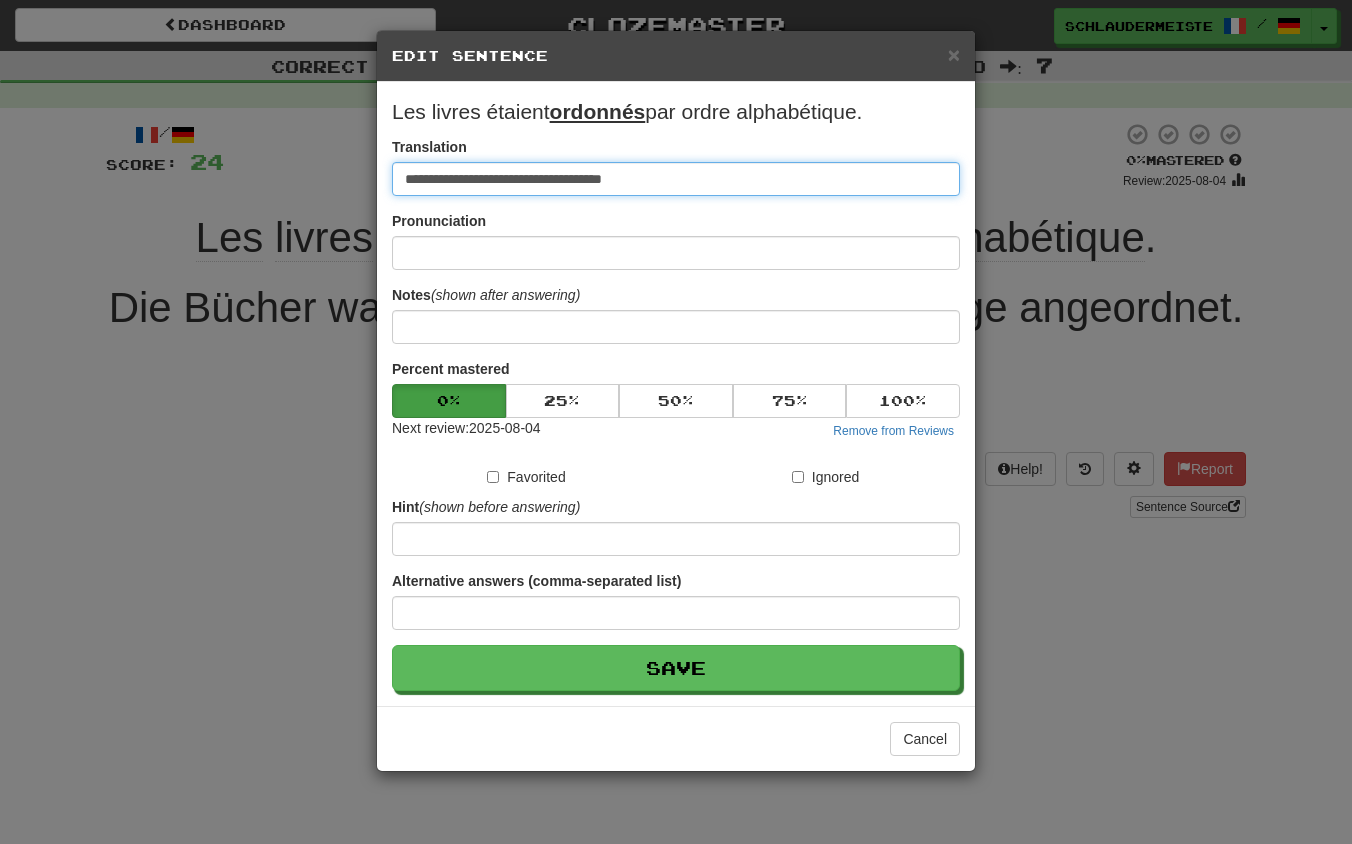 type on "**********" 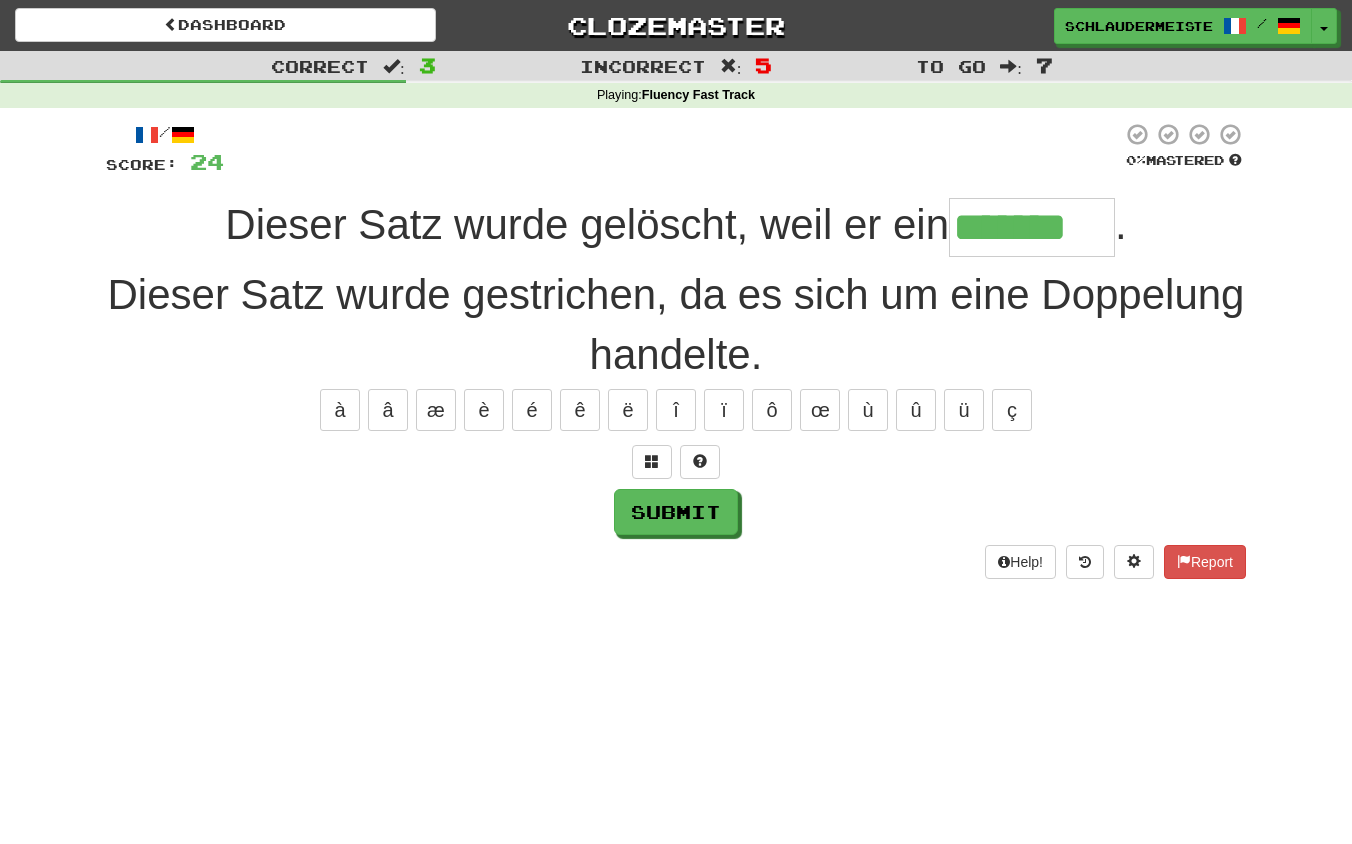 type on "*******" 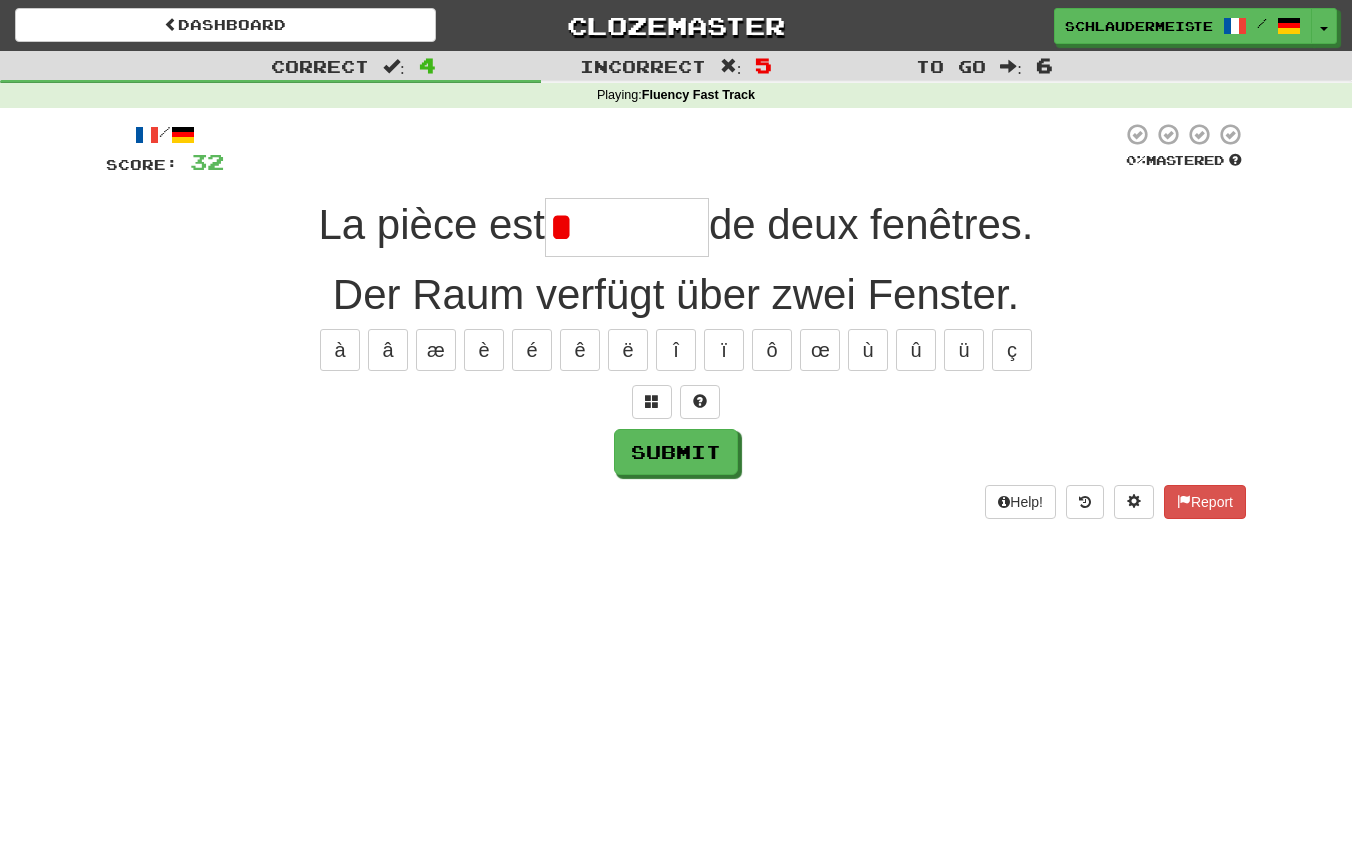 type on "*******" 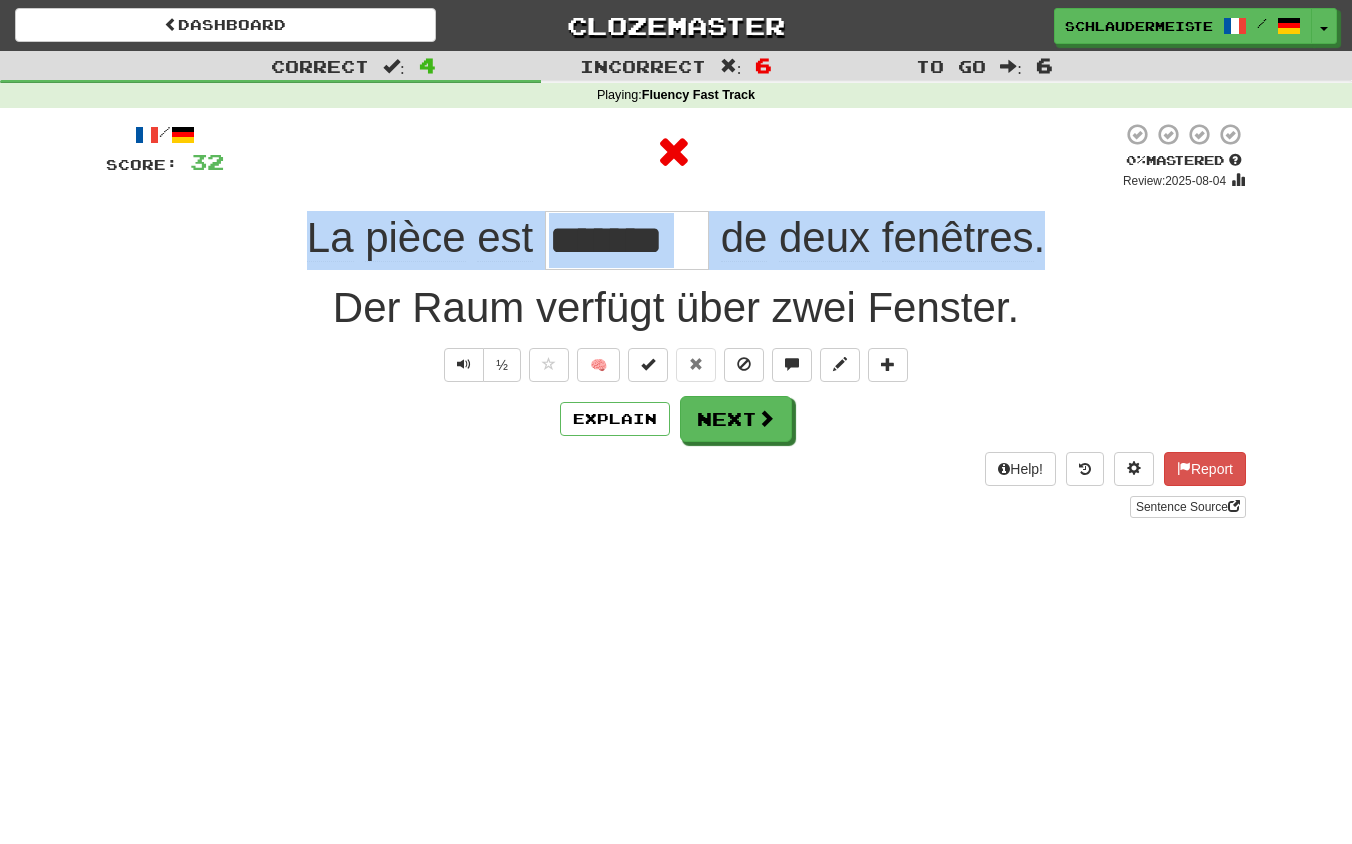 drag, startPoint x: 263, startPoint y: 221, endPoint x: 1093, endPoint y: 254, distance: 830.65576 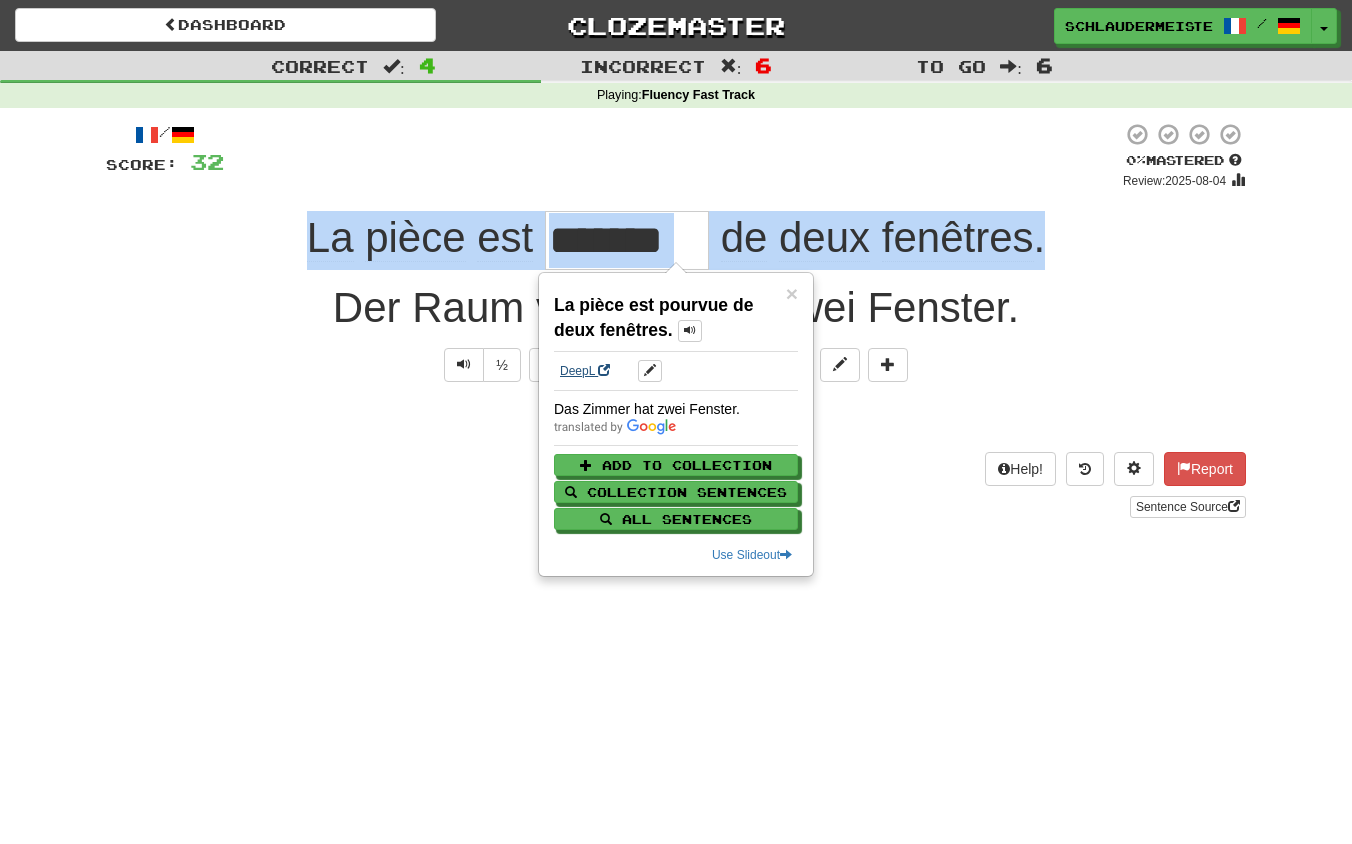 click on "DeepL" at bounding box center [585, 371] 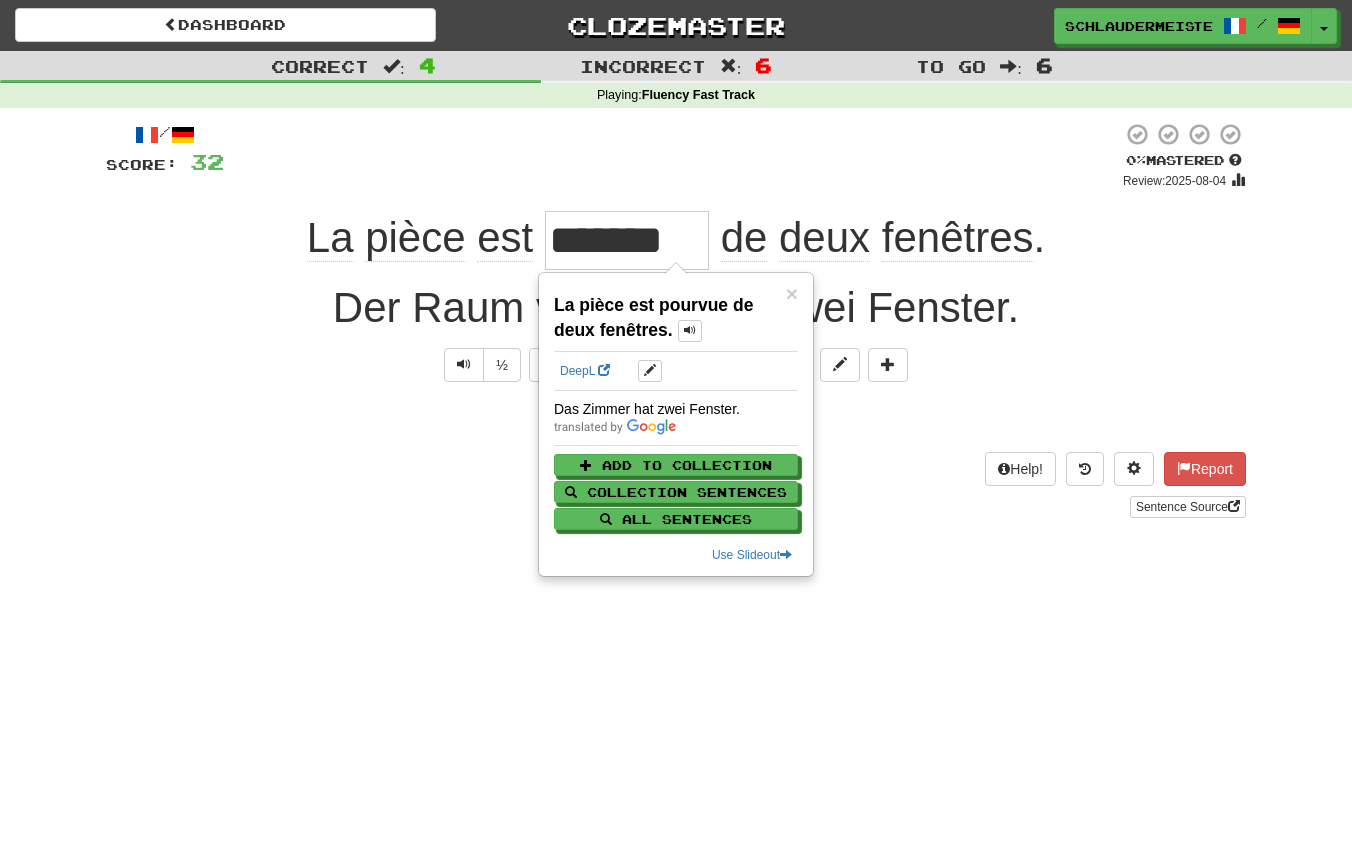 click on "/  Score:   32 0 %  Mastered Review:  2025-08-04 La   pièce   est   *******   de   deux   fenêtres . Der Raum verfügt über zwei Fenster. ½ 🧠 Explain Next  Help!  Report Sentence Source" at bounding box center [676, 327] 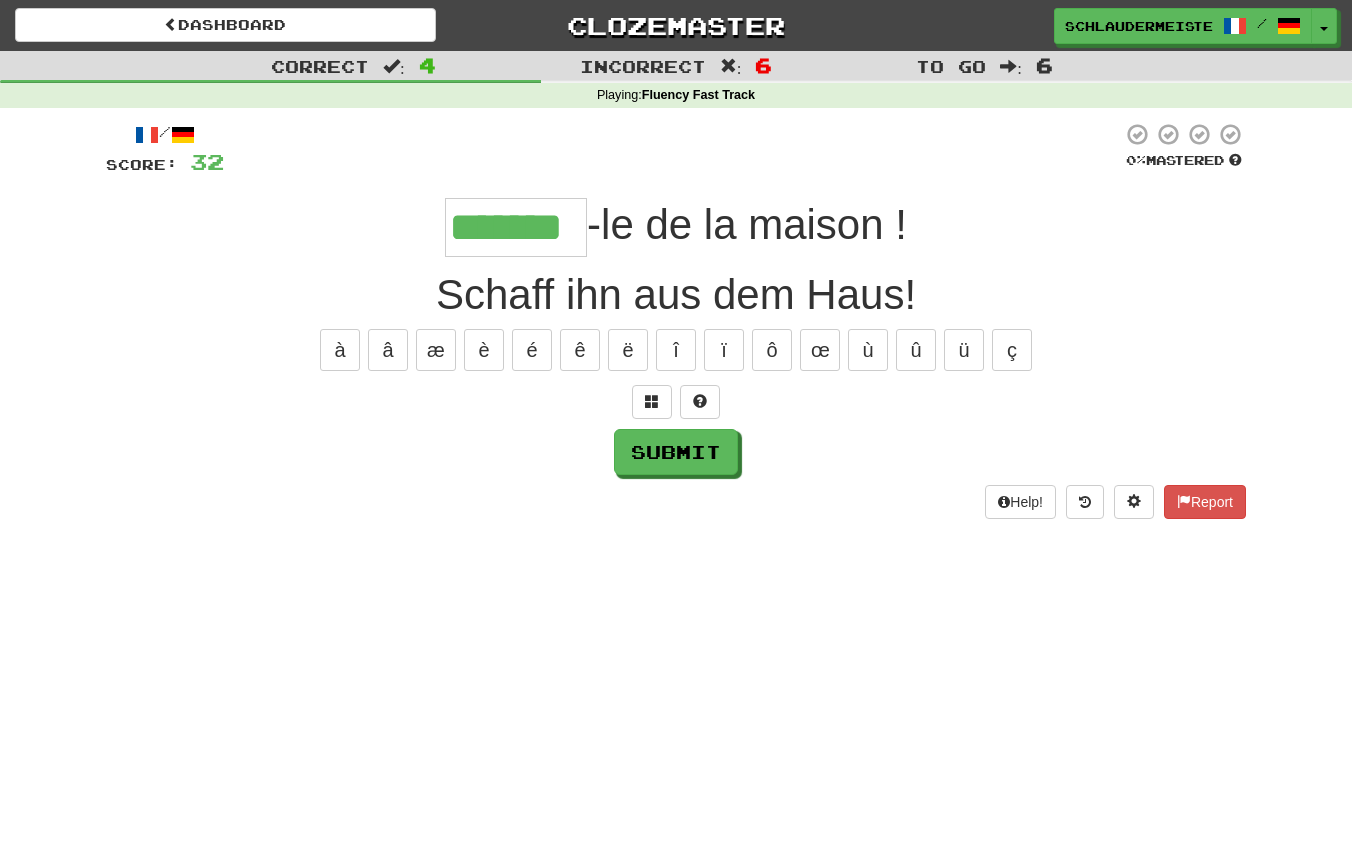type on "*******" 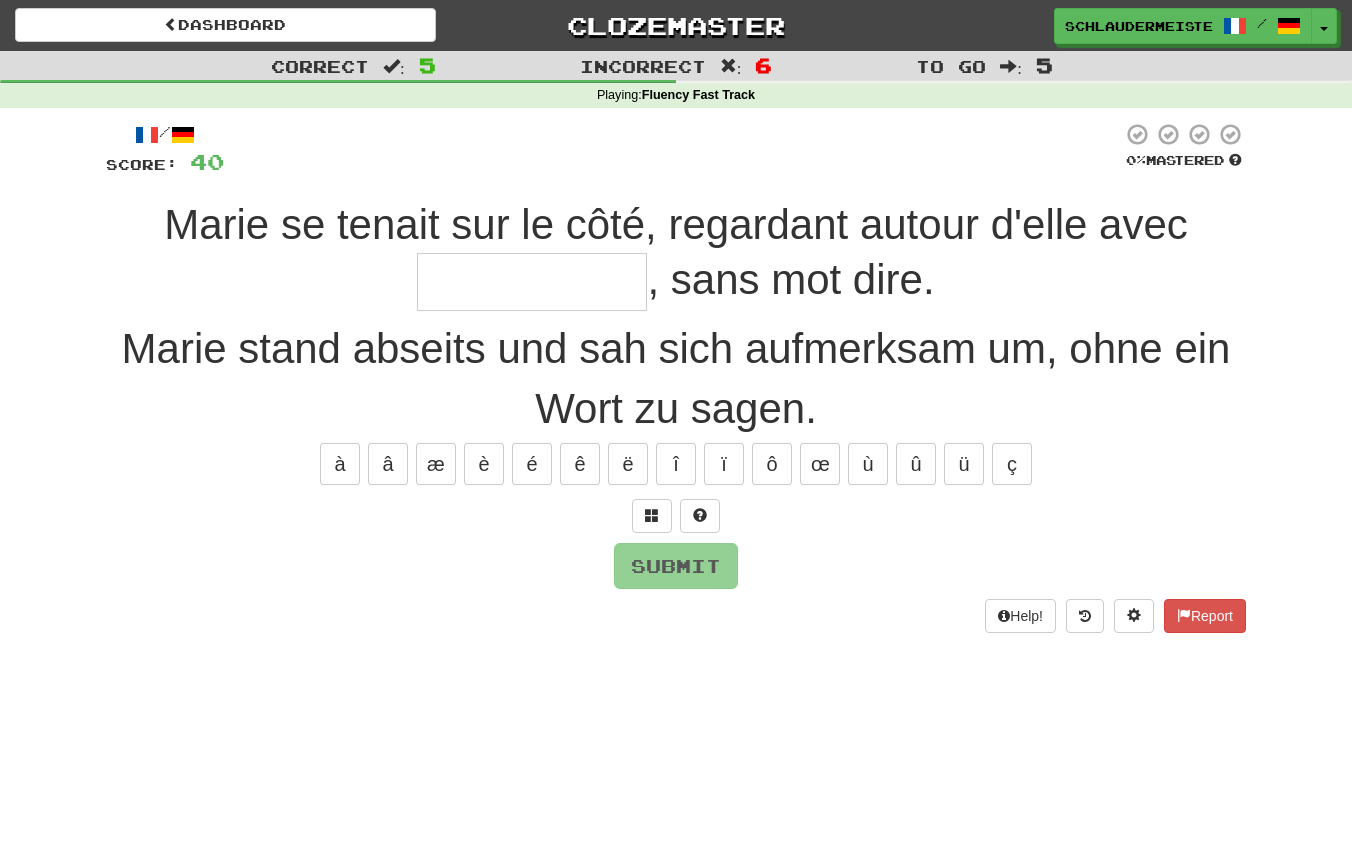 type on "*" 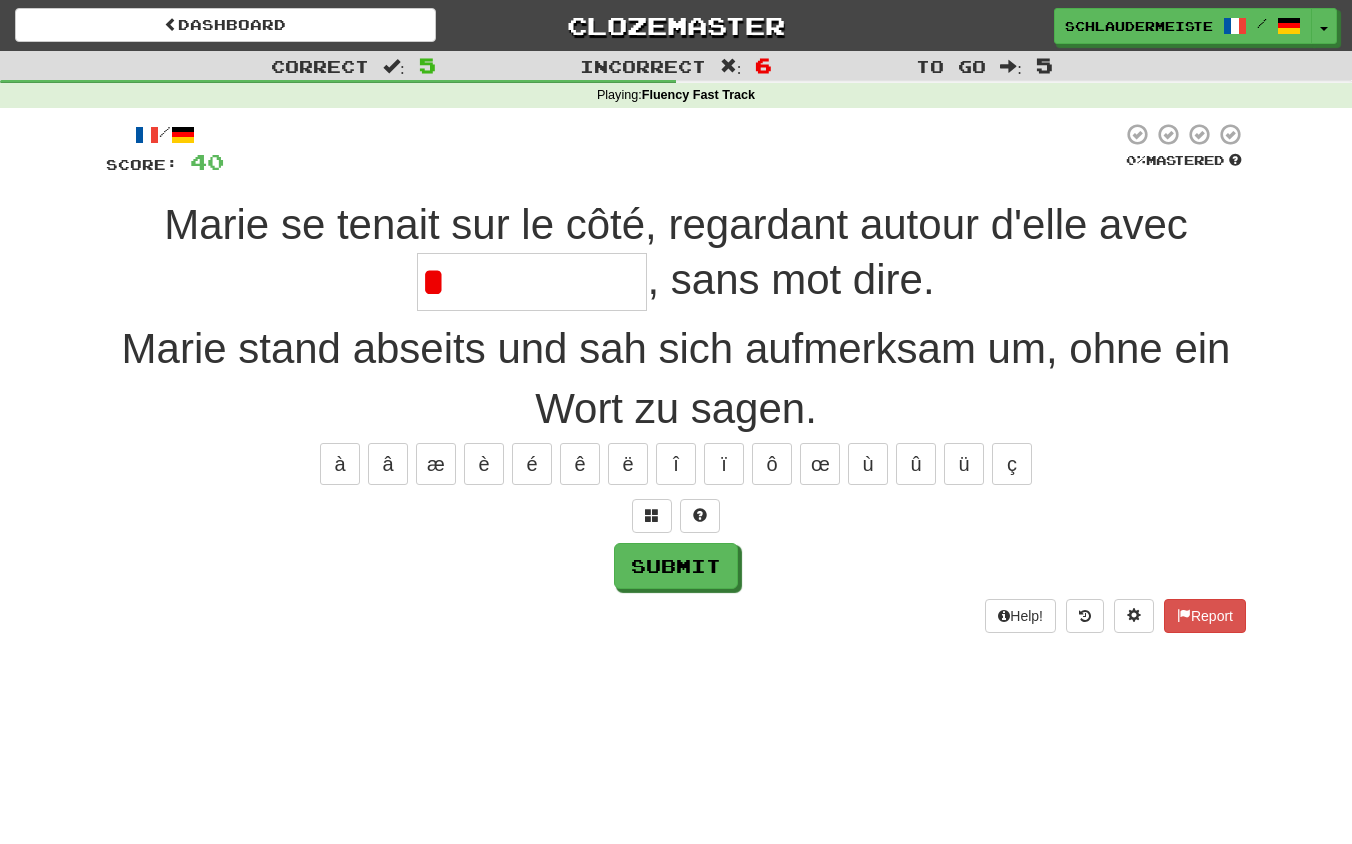 type on "**********" 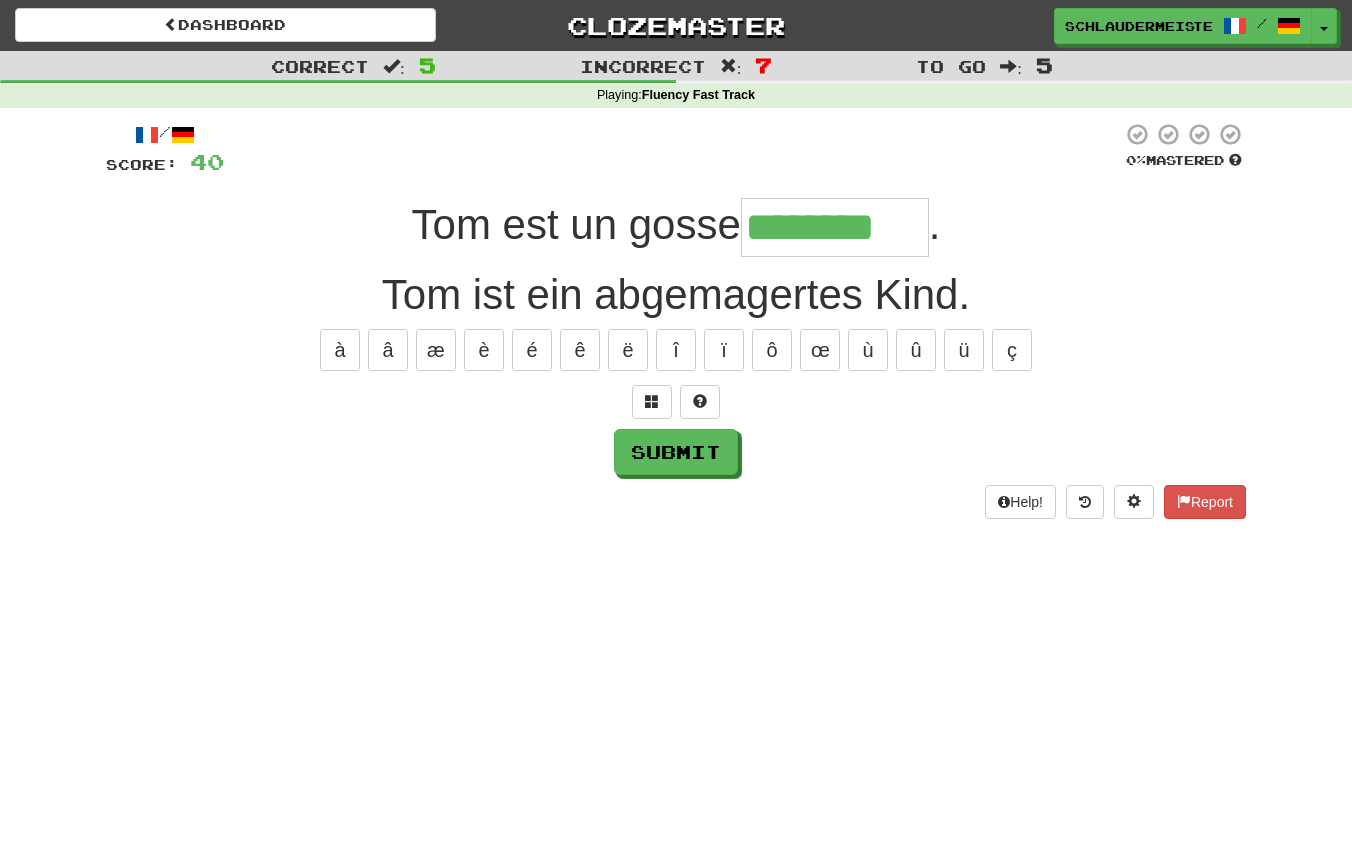 type on "********" 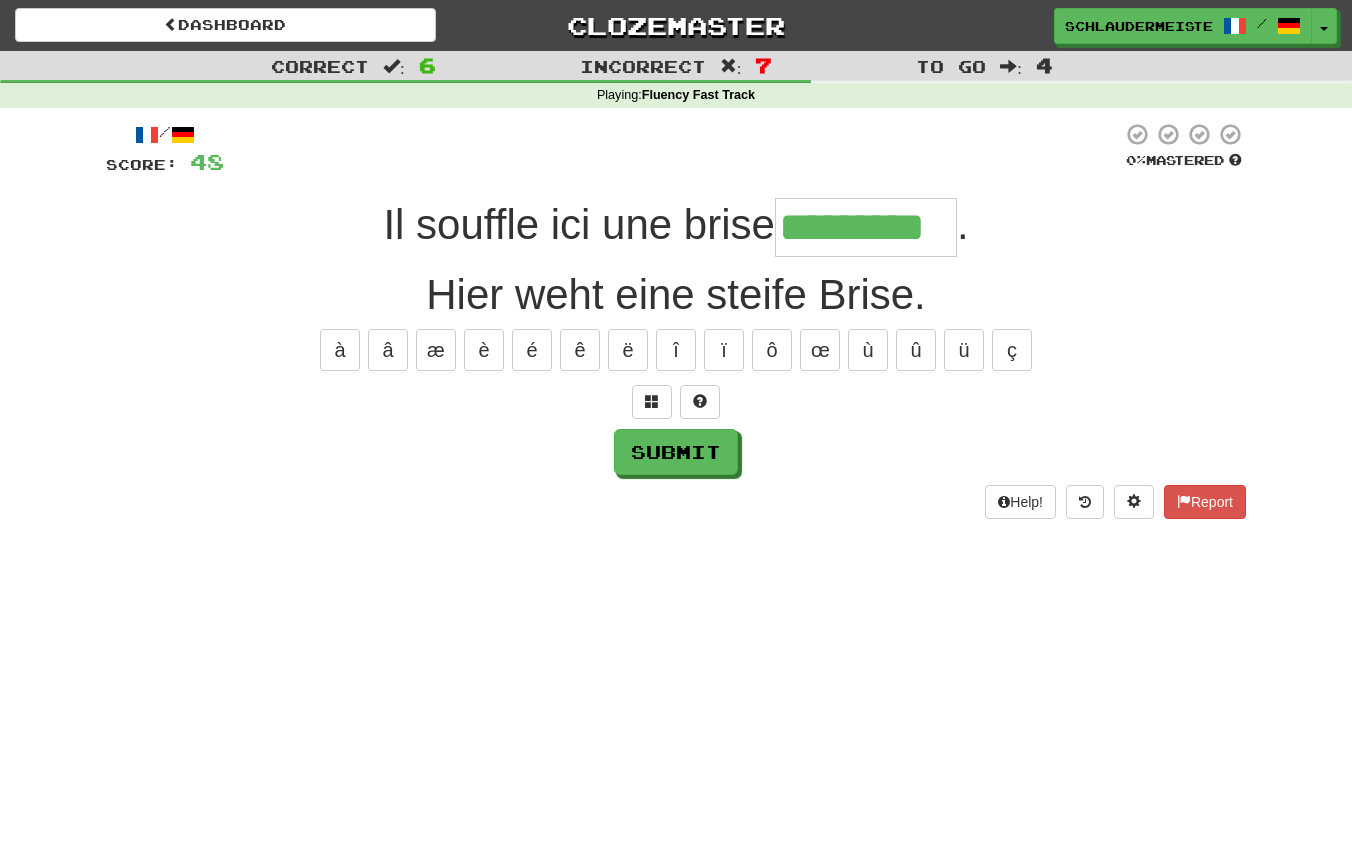 type on "*********" 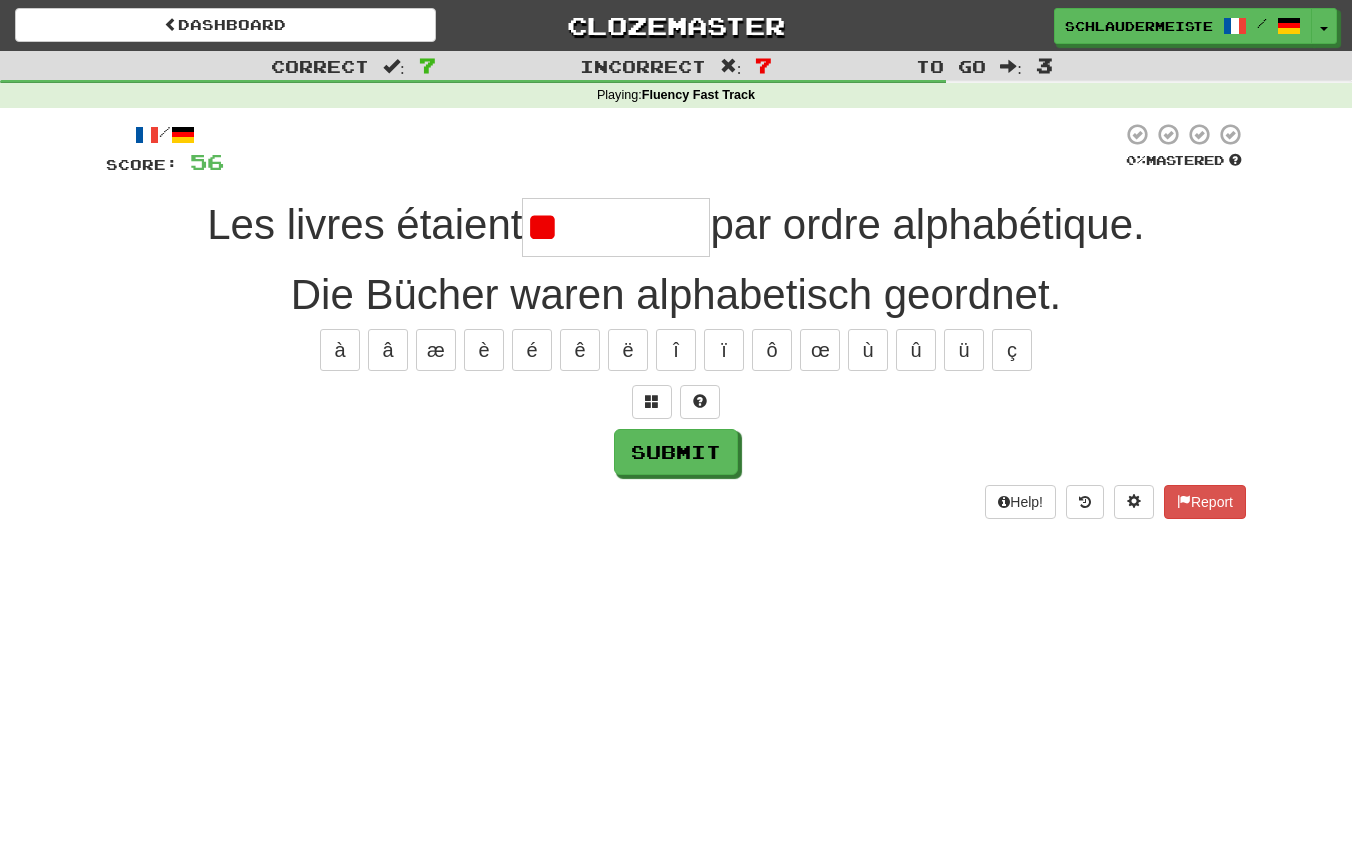 type on "*" 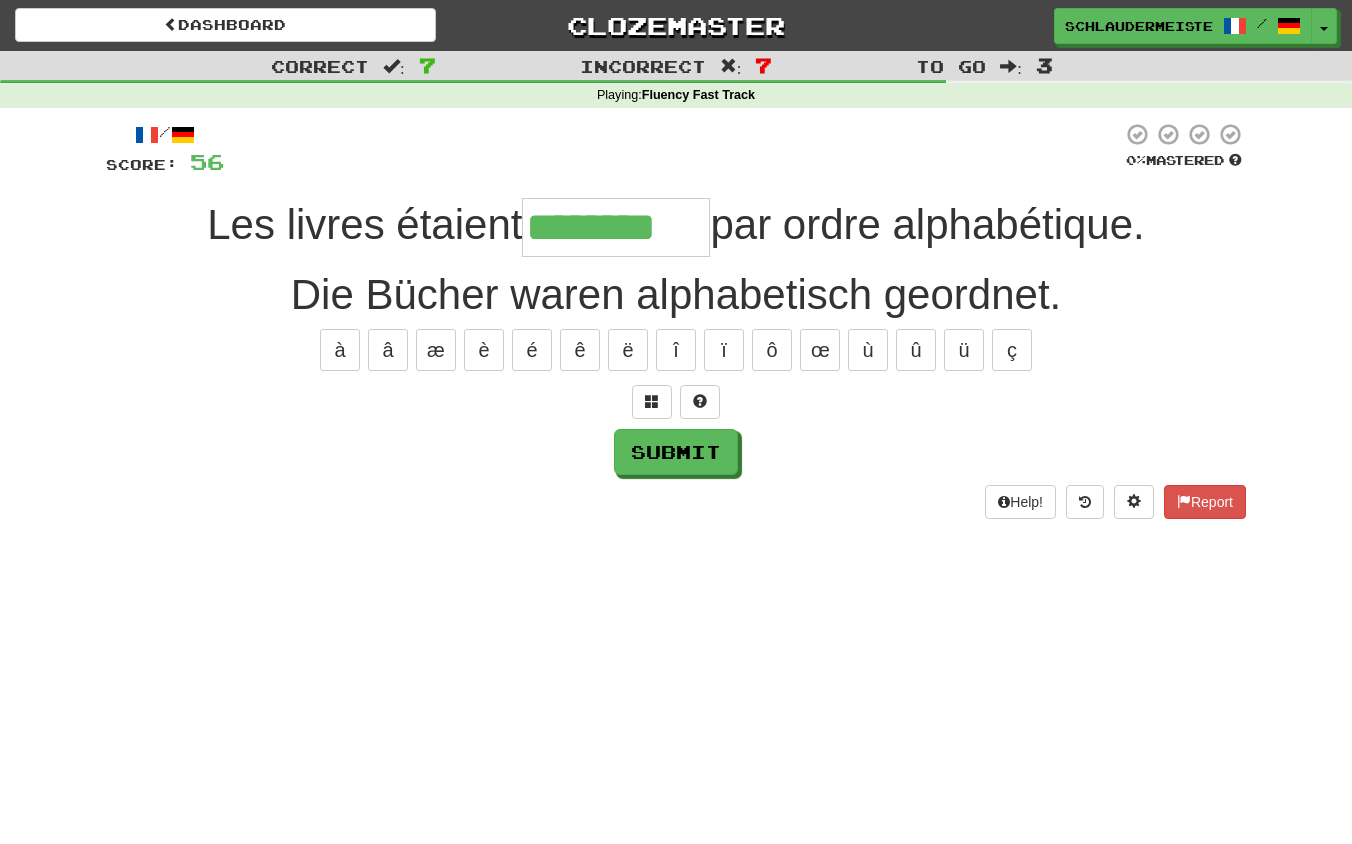 type on "********" 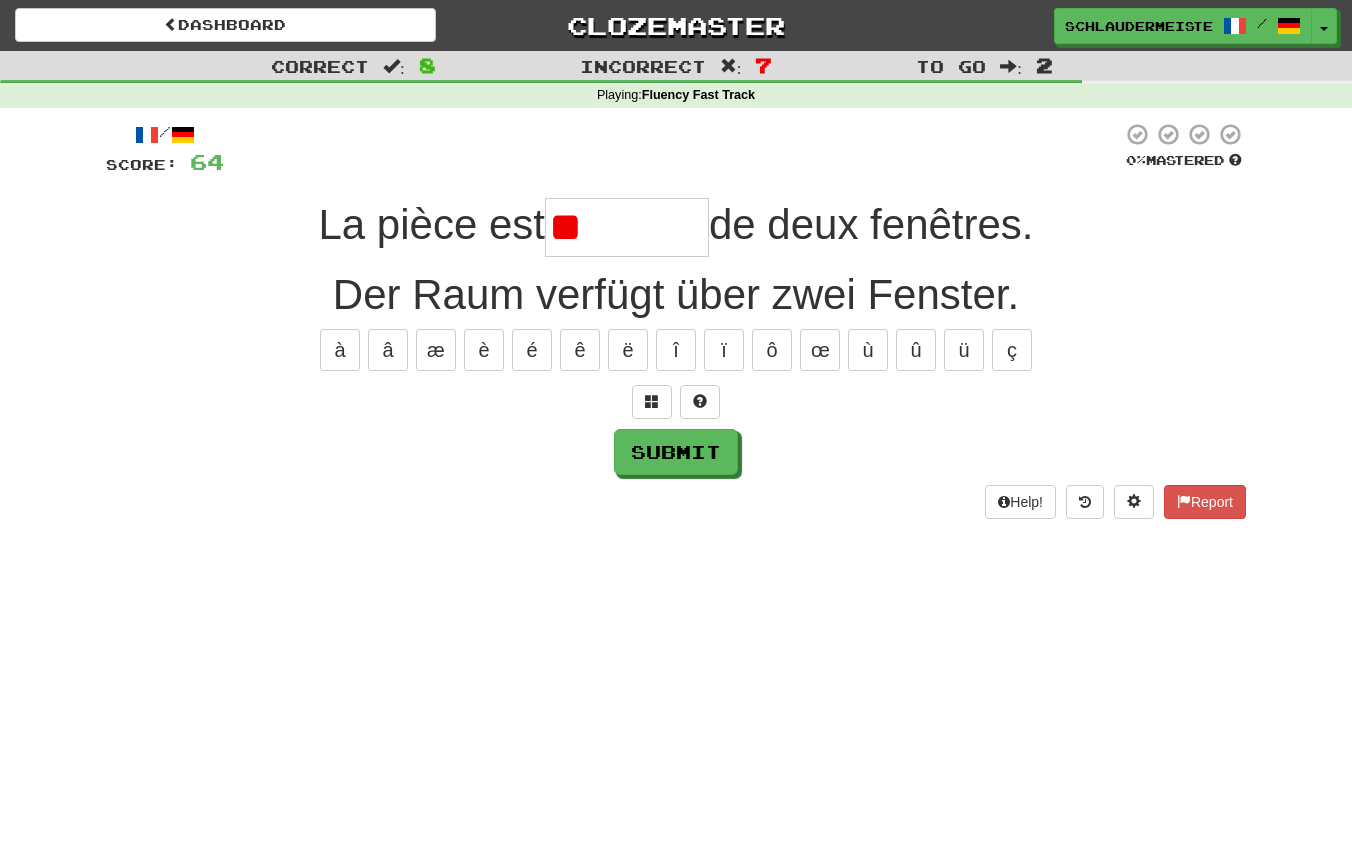 type on "*" 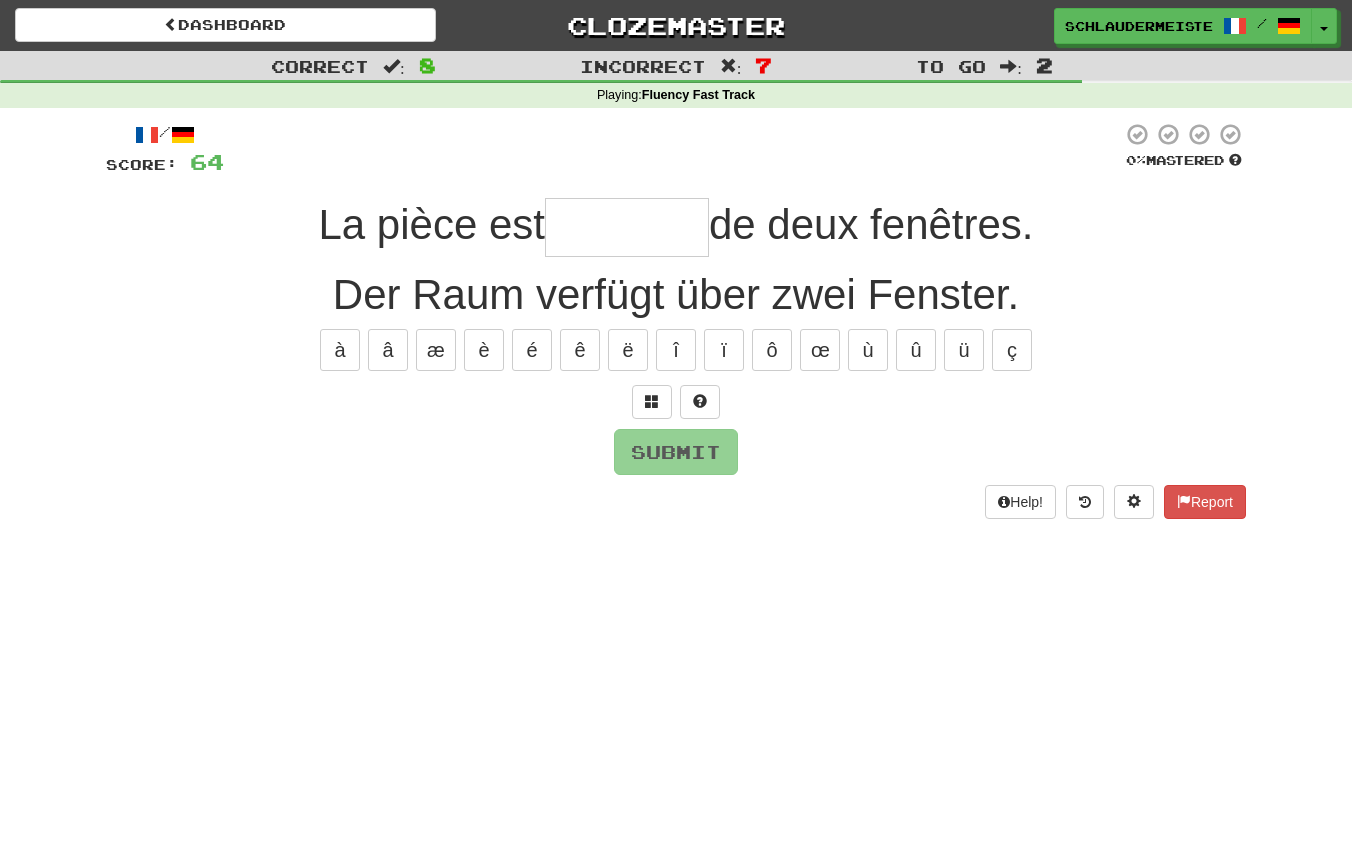 type on "*******" 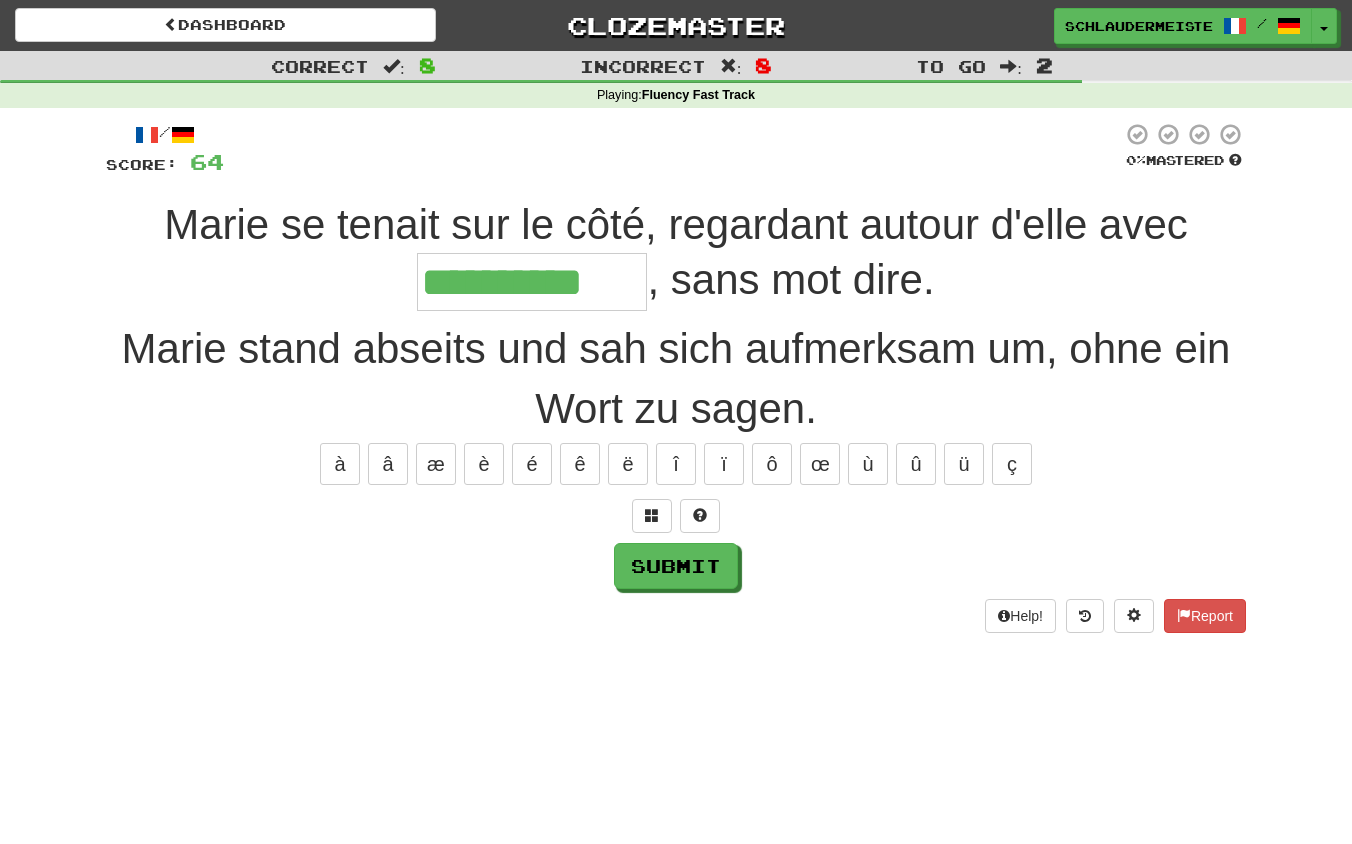 type on "**********" 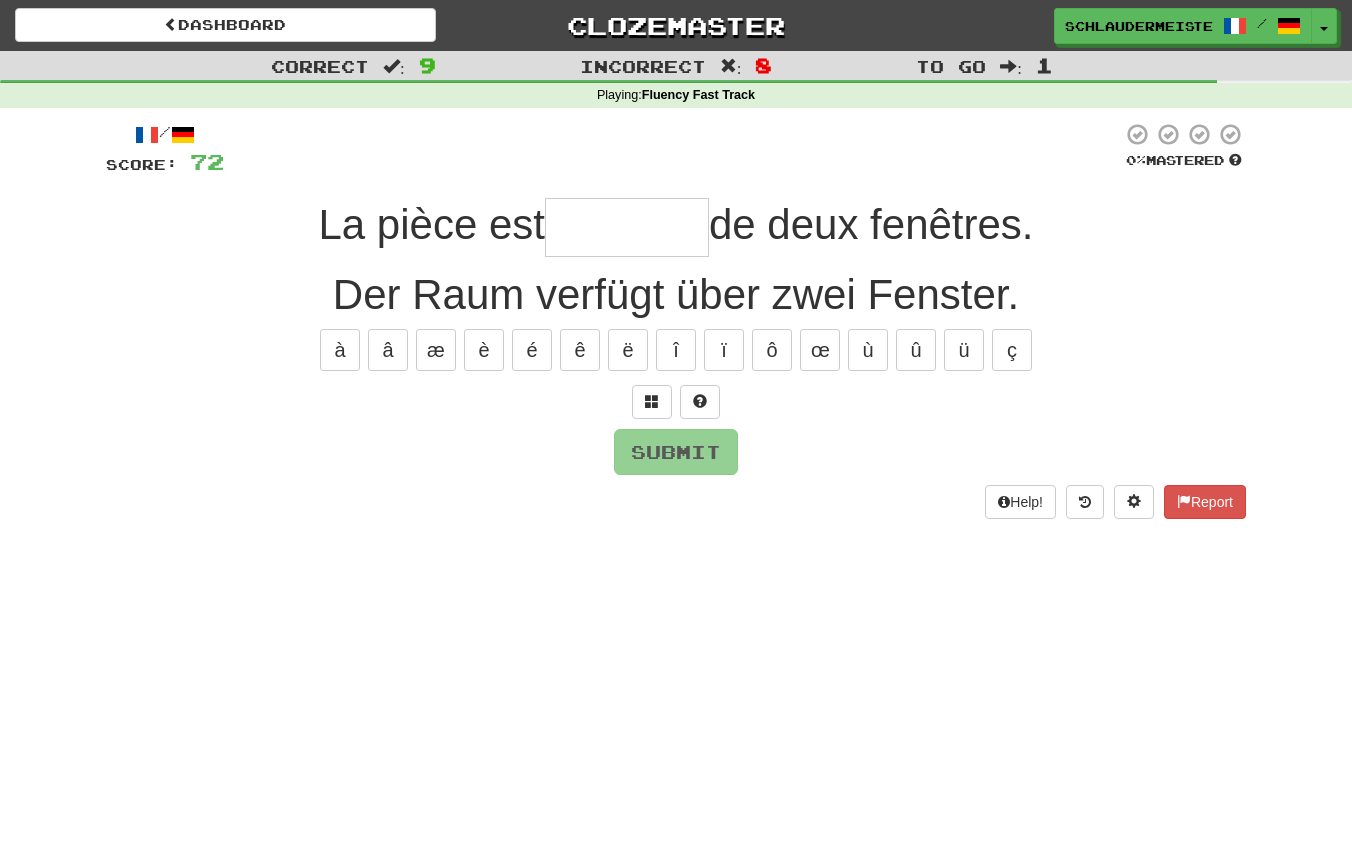type on "*" 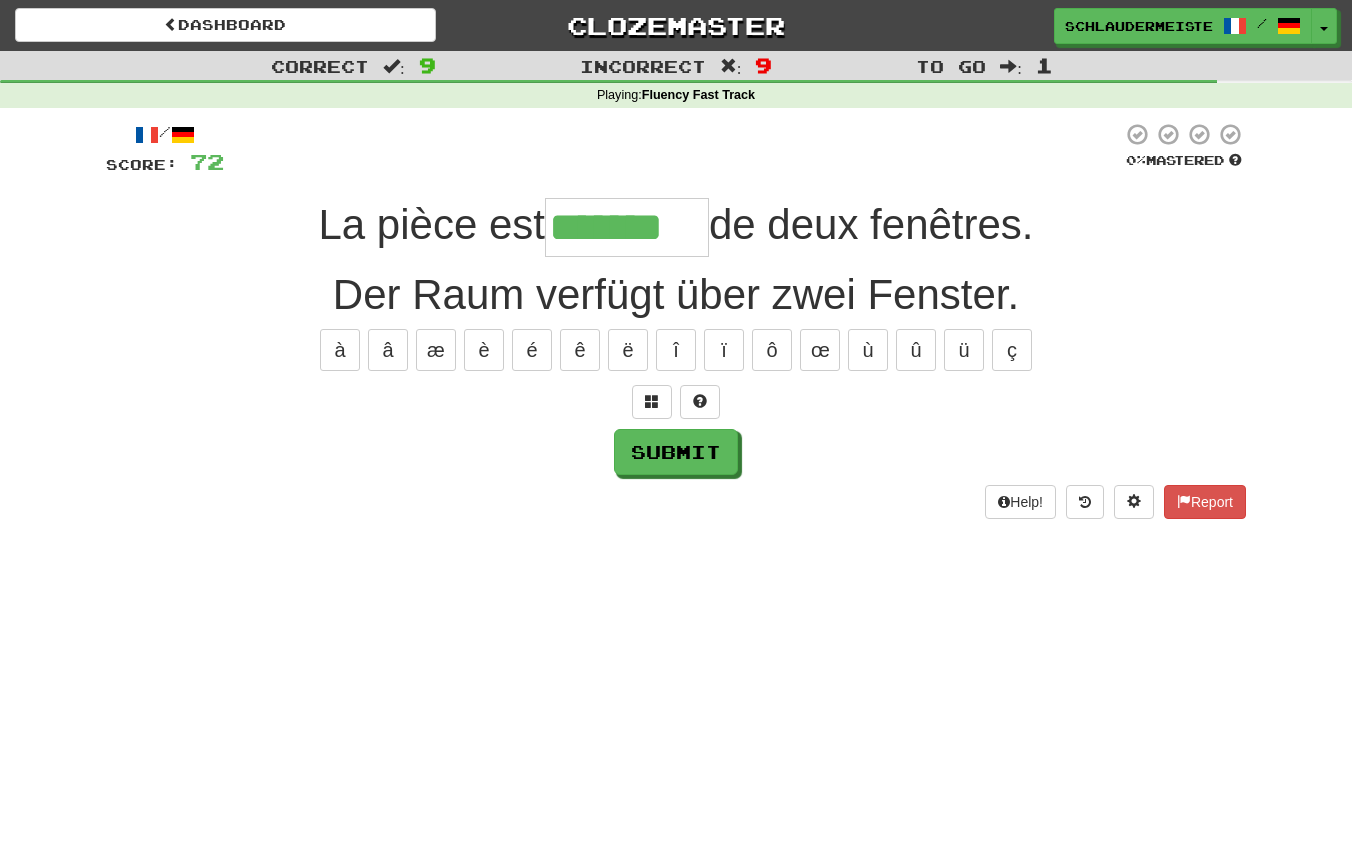 type on "*******" 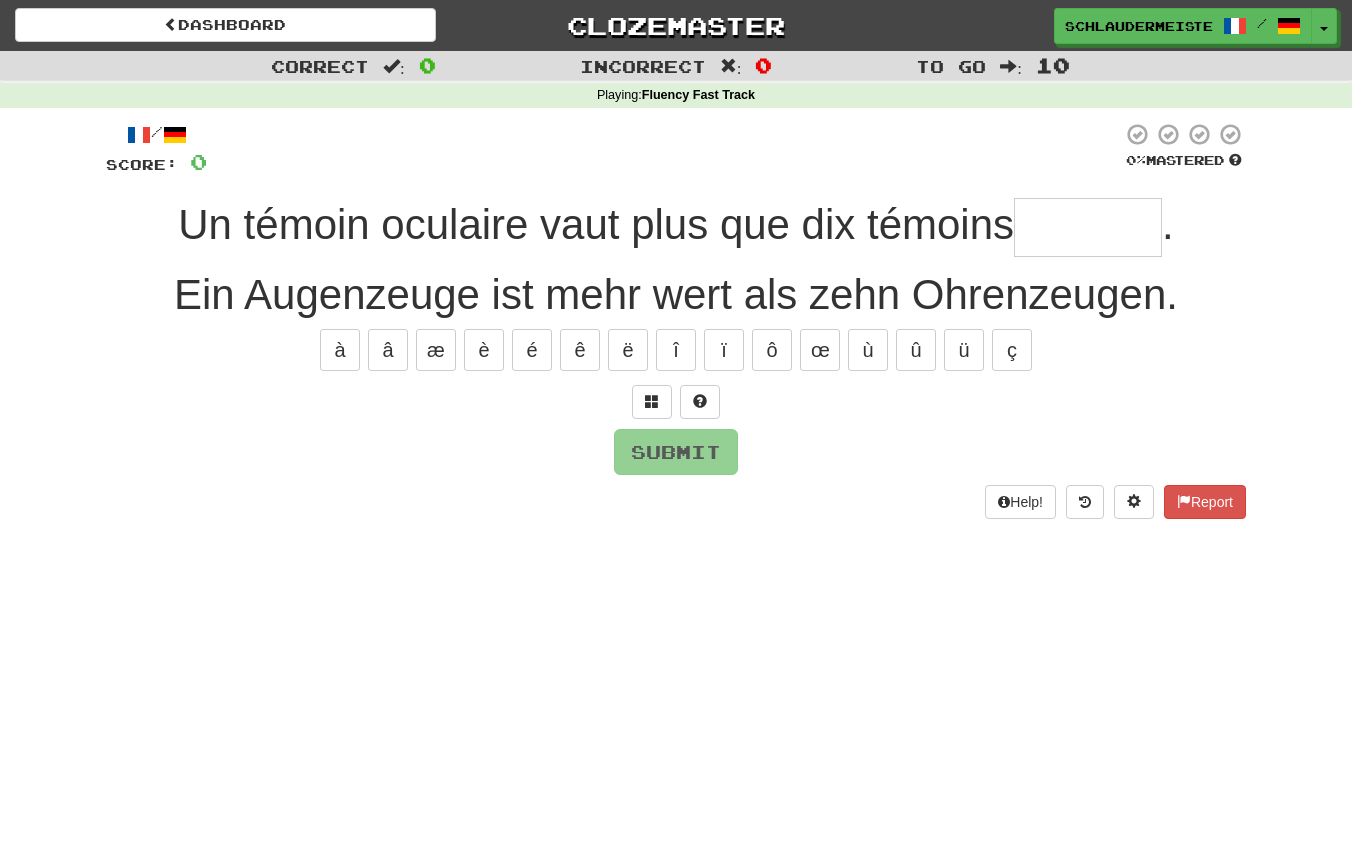 type on "********" 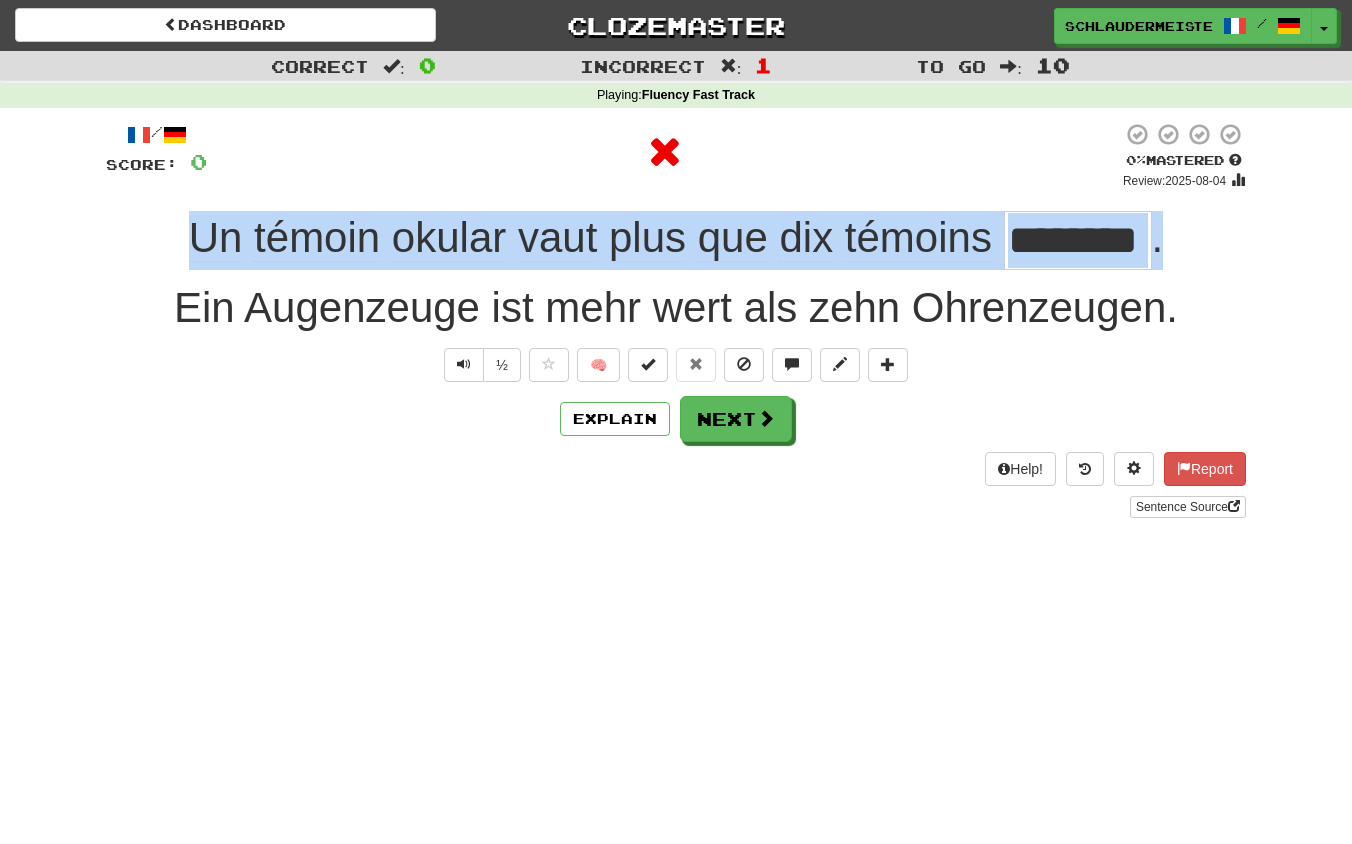 drag, startPoint x: 109, startPoint y: 227, endPoint x: 1208, endPoint y: 235, distance: 1099.0292 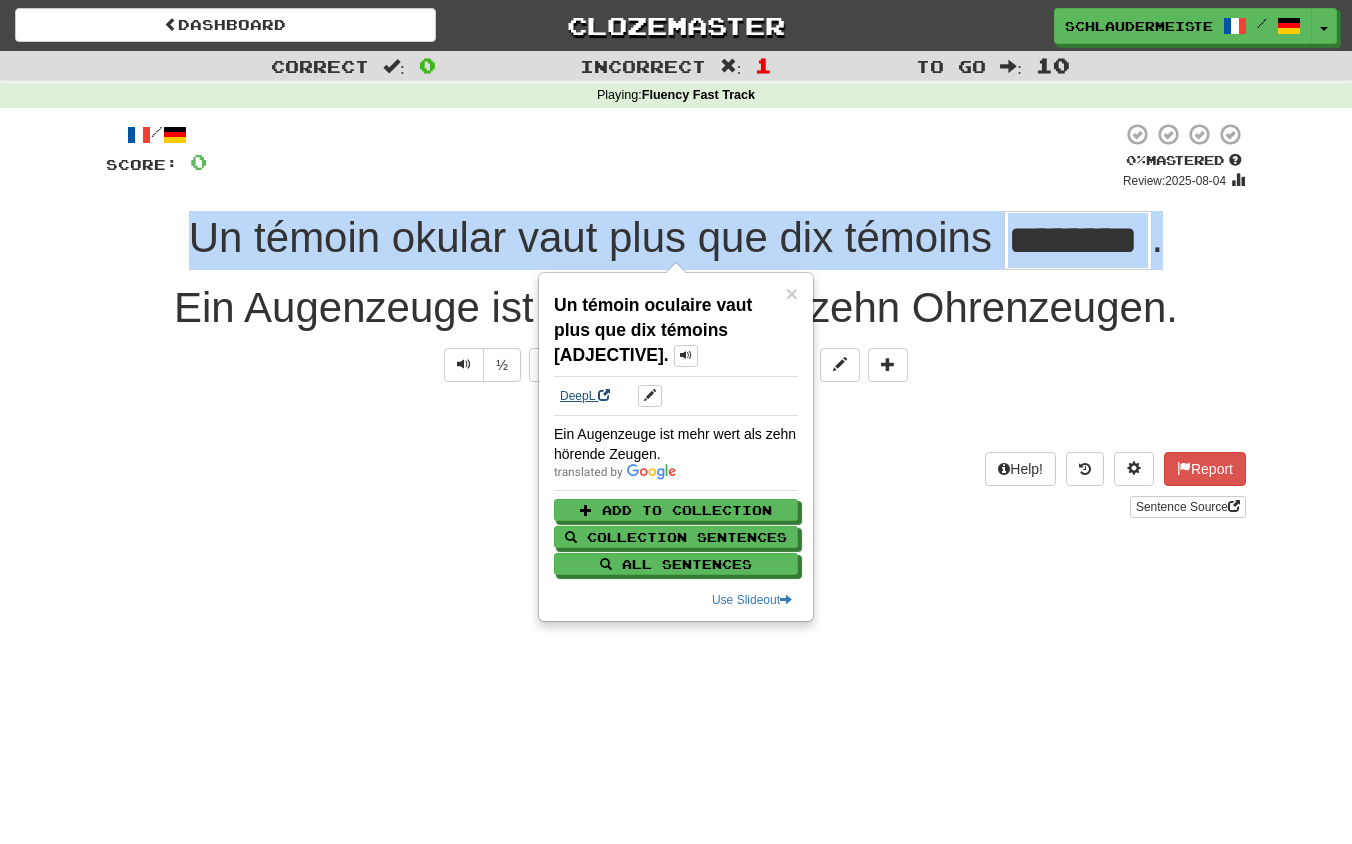 click on "DeepL" at bounding box center [585, 396] 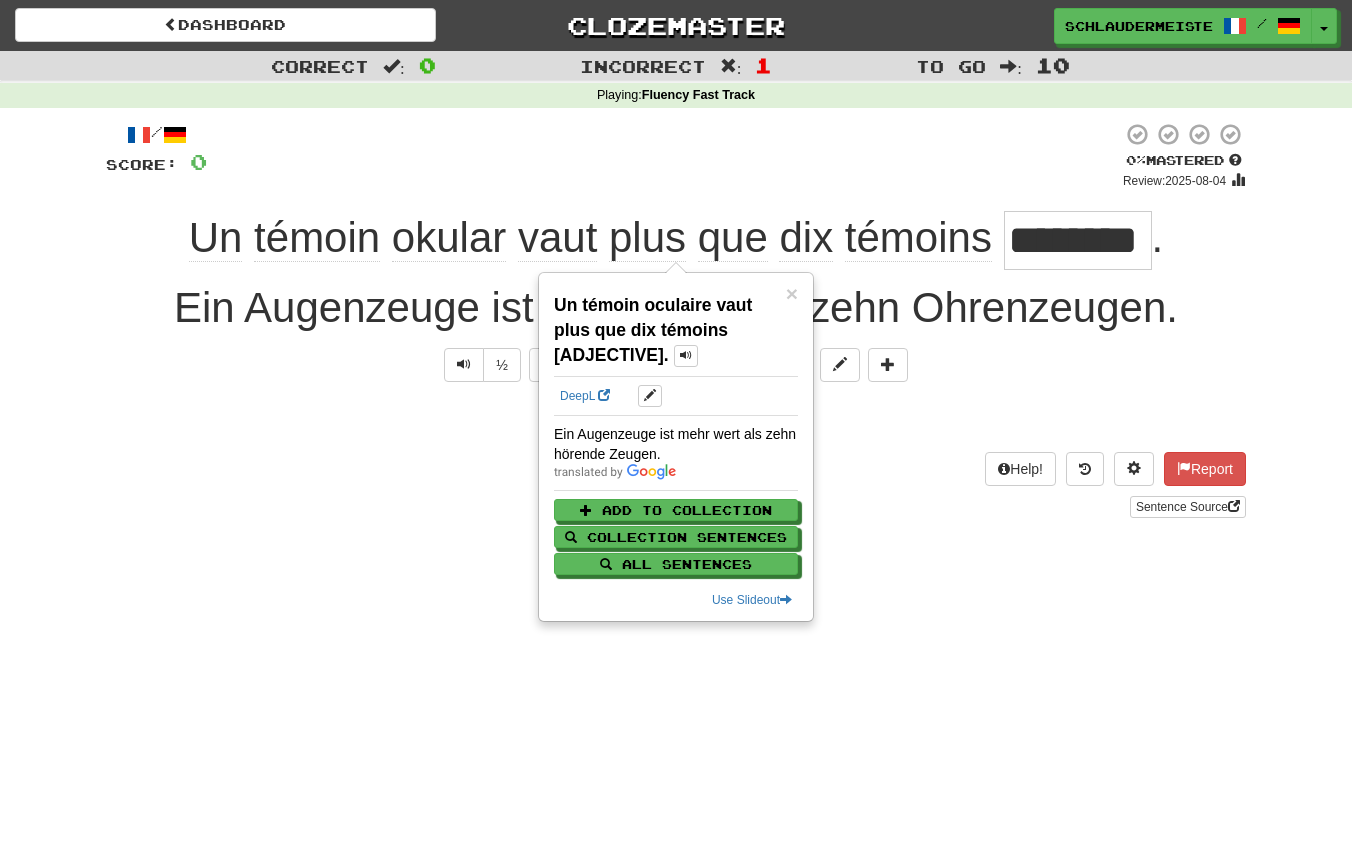click on "/  Score:   0 0 %  Mastered Review:  2025-08-04 Un   témoin   oculaire   vaut   plus   que   dix   témoins   ******** . Ein Augenzeuge ist mehr wert als zehn Ohrenzeugen. ½ 🧠 Explain Next  Help!  Report Sentence Source" at bounding box center [676, 327] 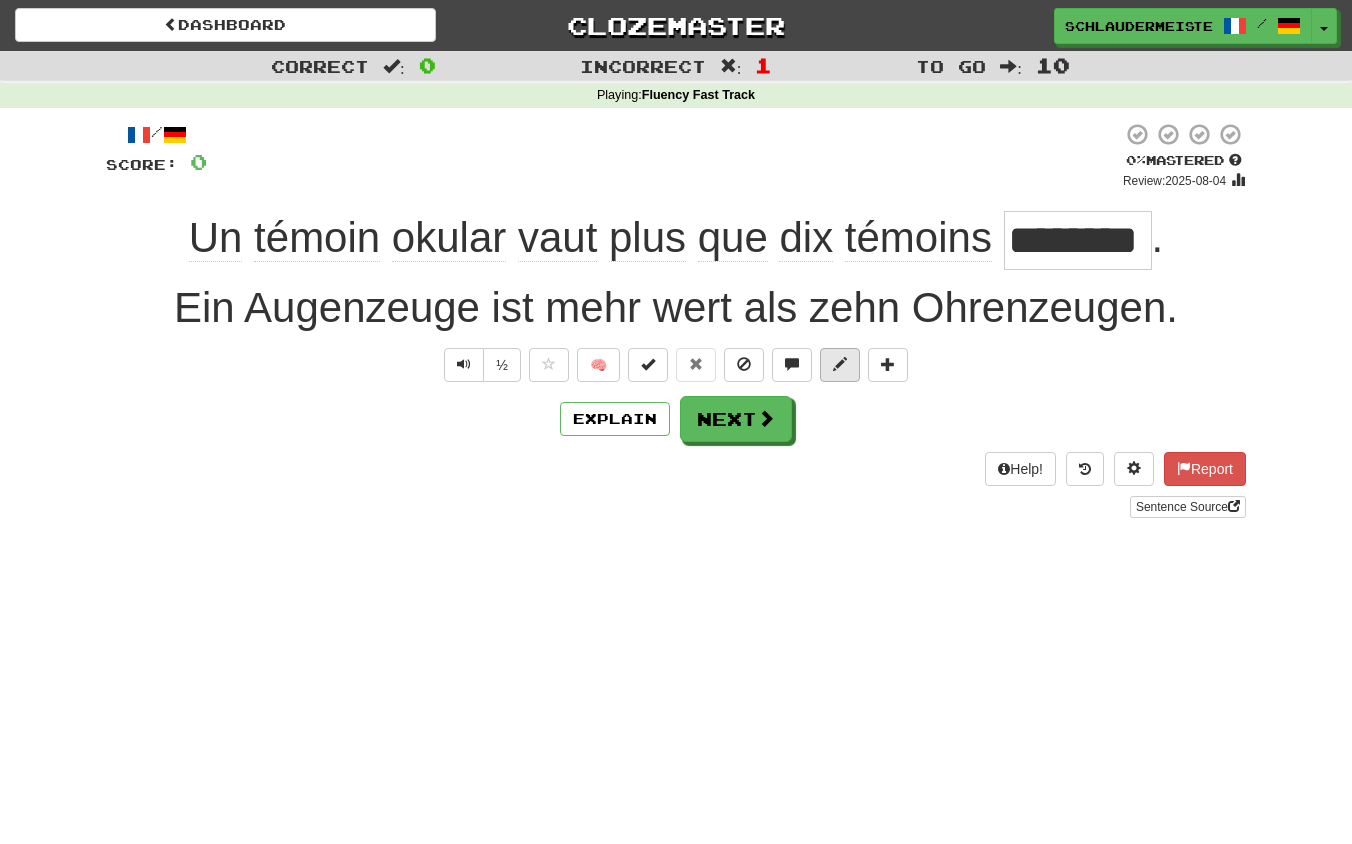 click at bounding box center [840, 364] 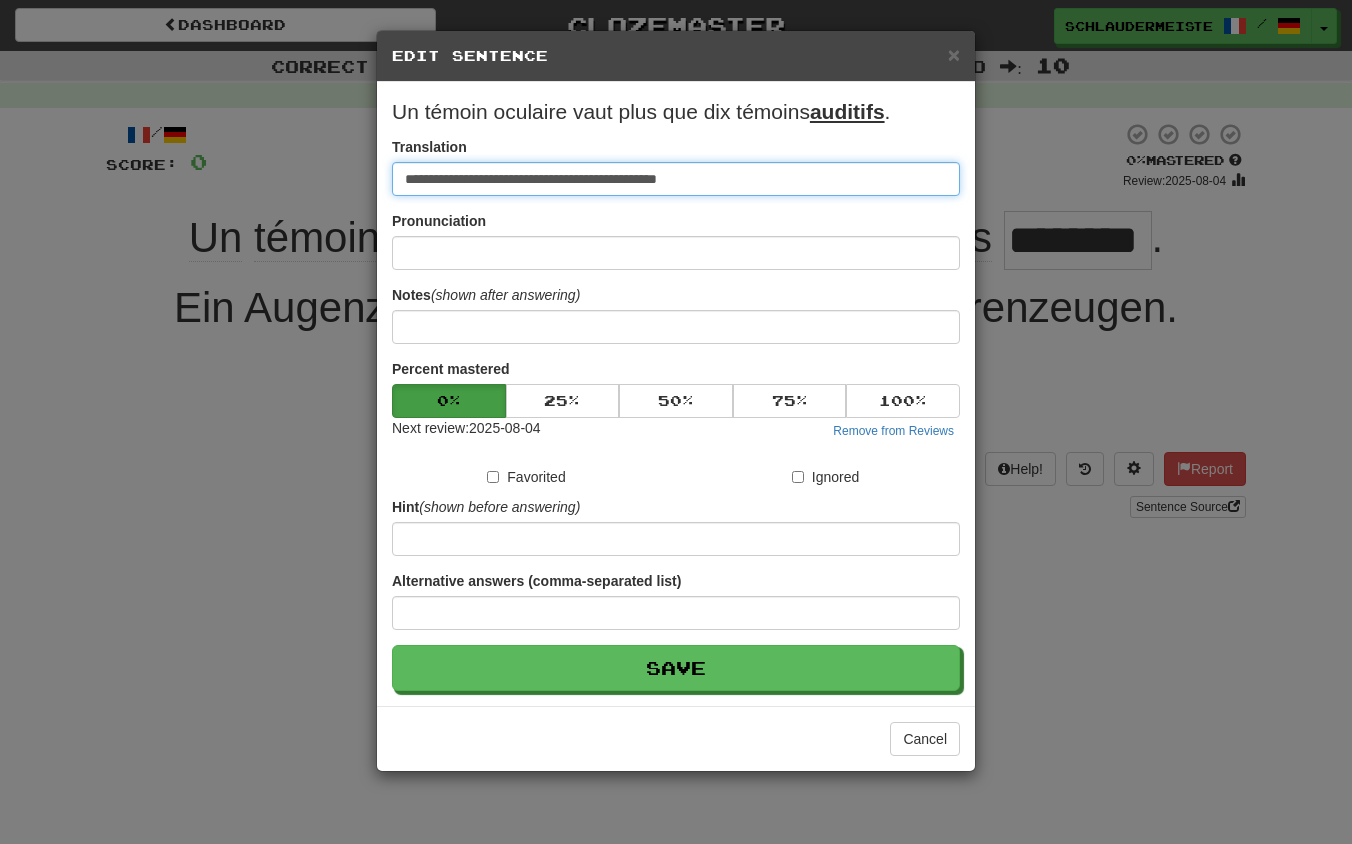 drag, startPoint x: 805, startPoint y: 185, endPoint x: 206, endPoint y: 146, distance: 600.26825 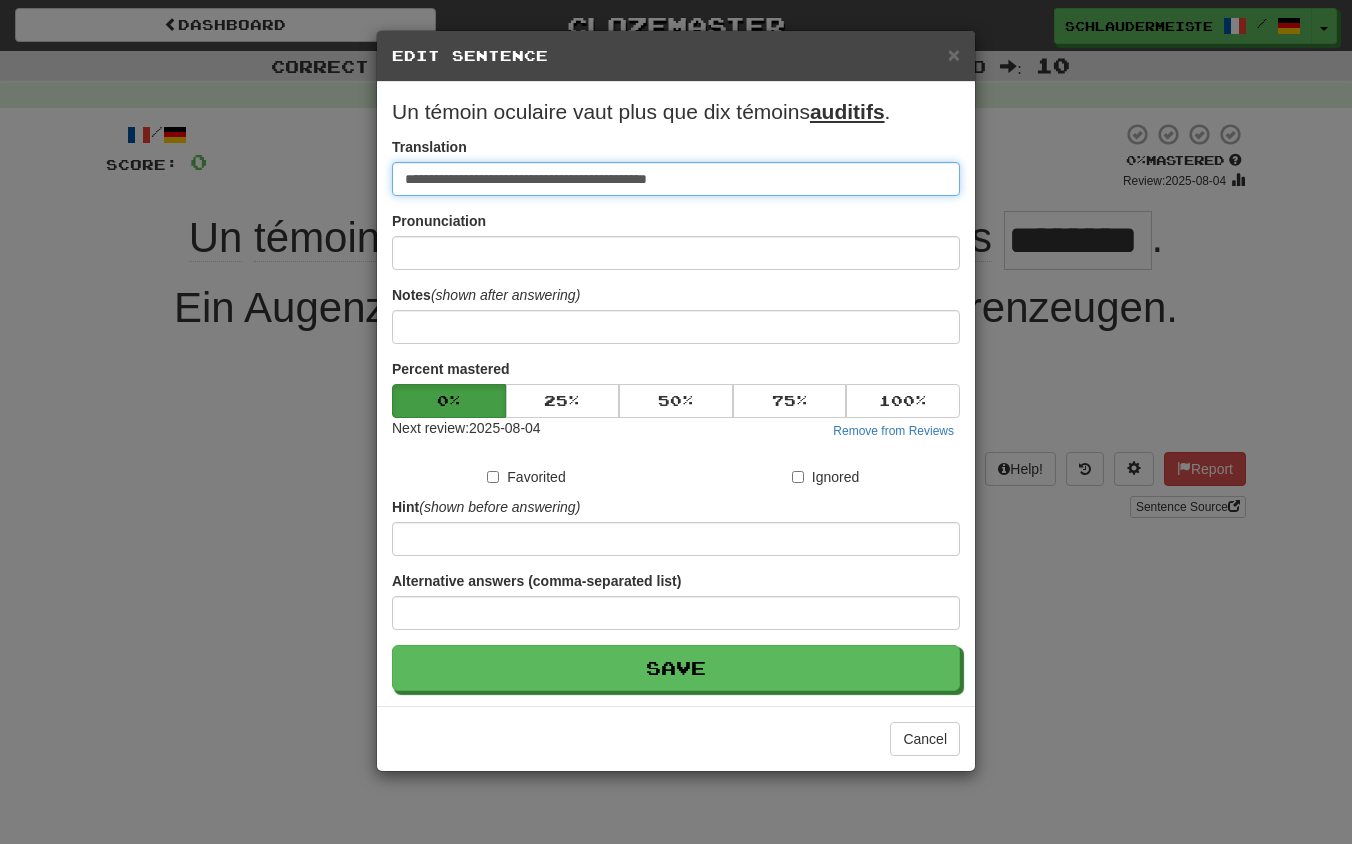 type on "**********" 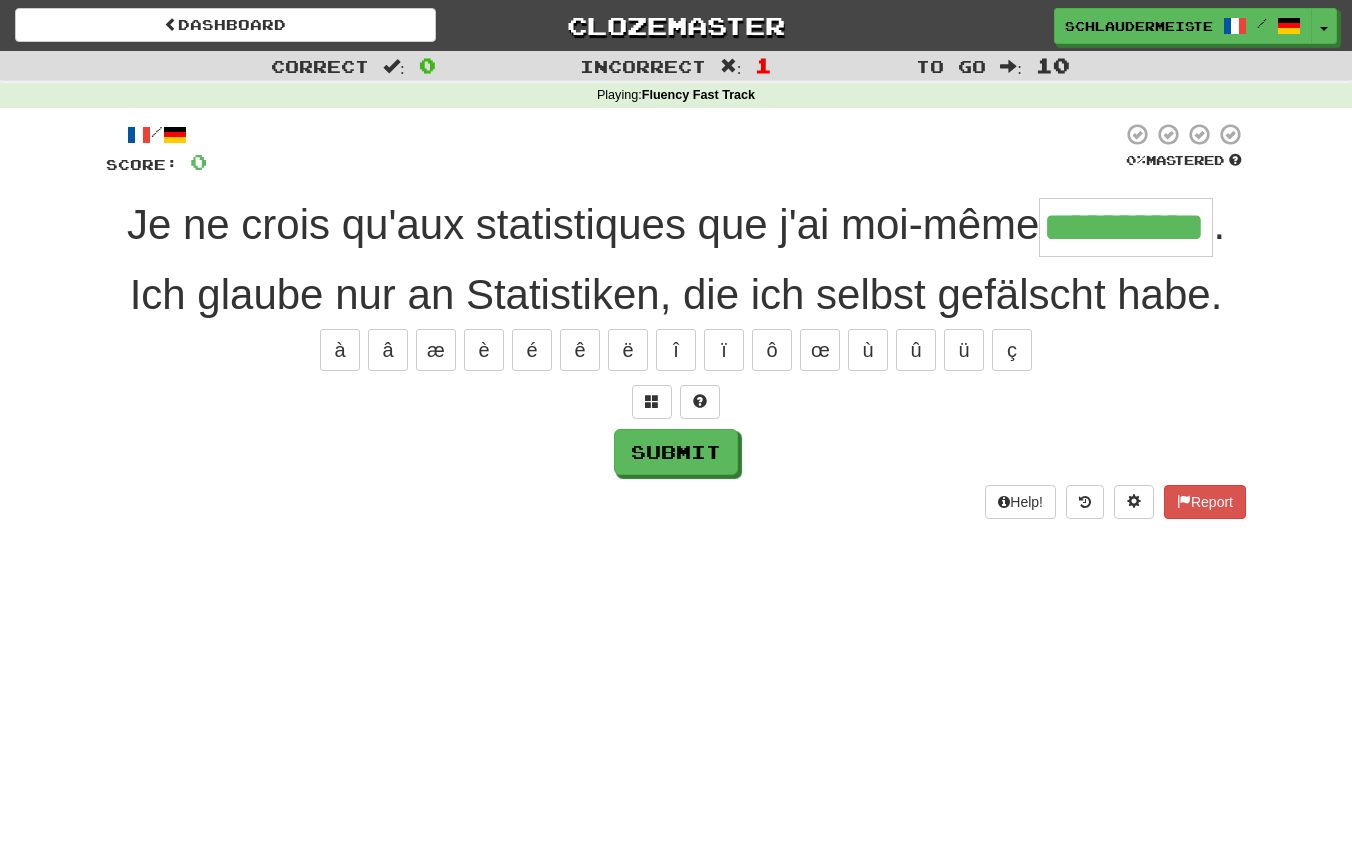 type on "**********" 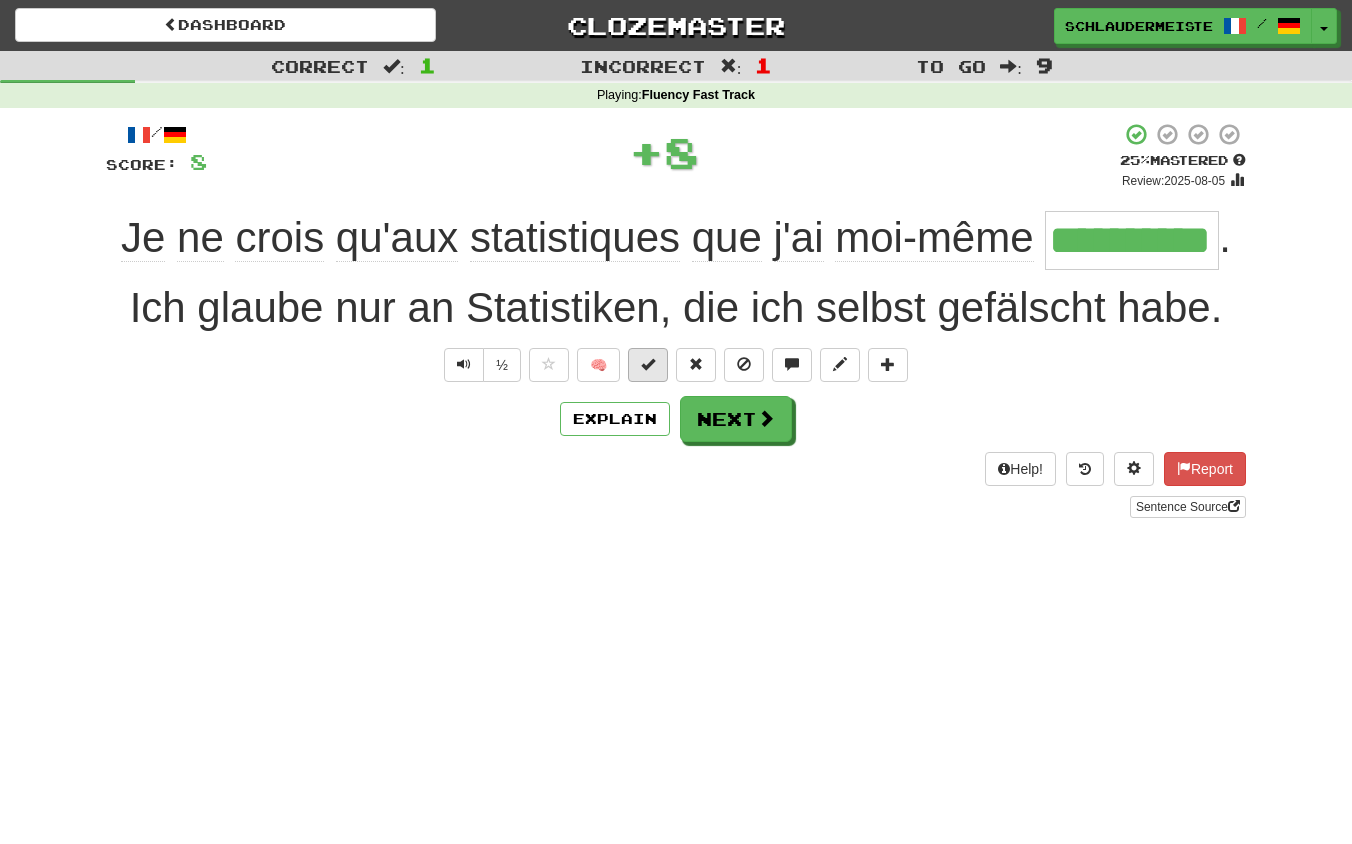 click at bounding box center (648, 364) 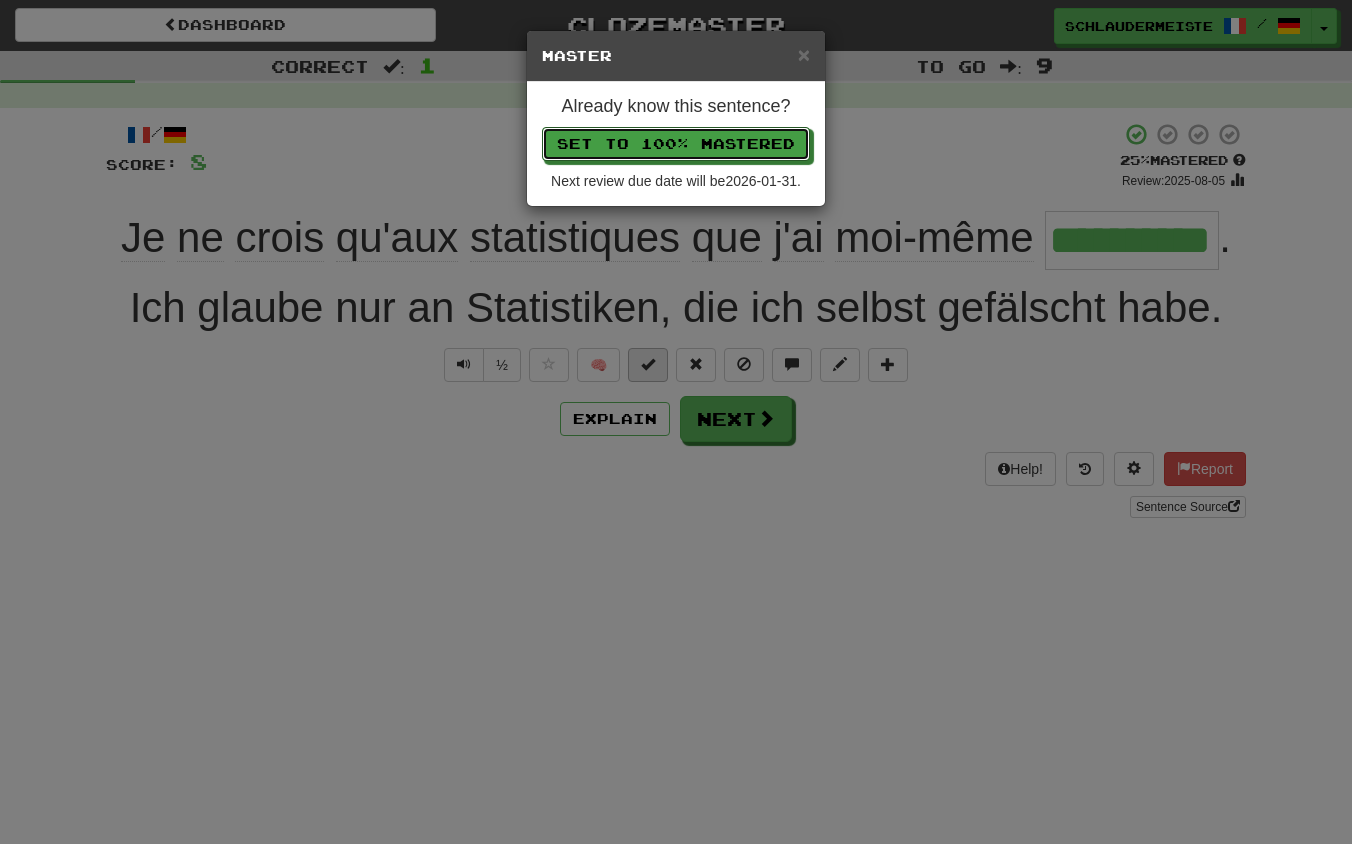 type 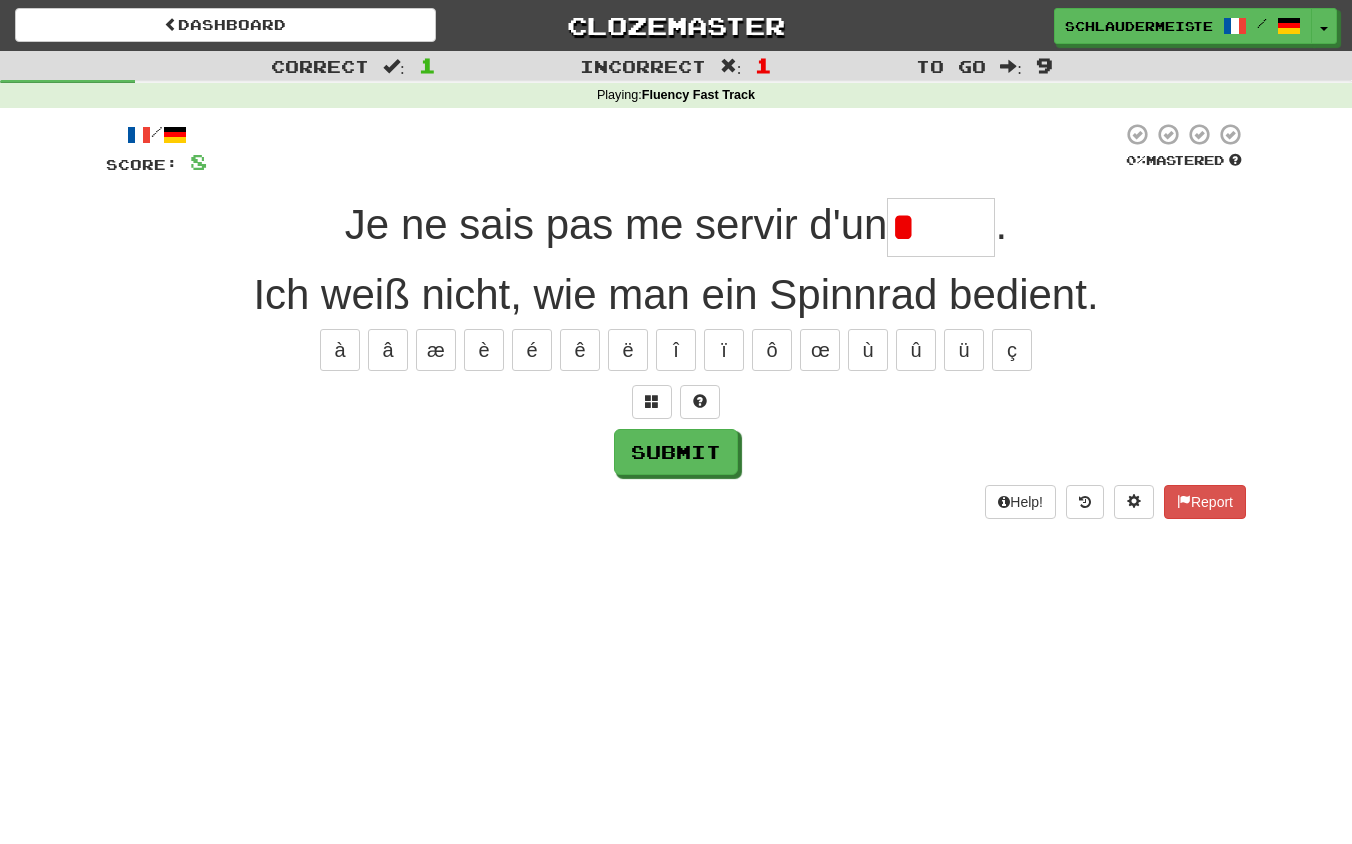 type on "*****" 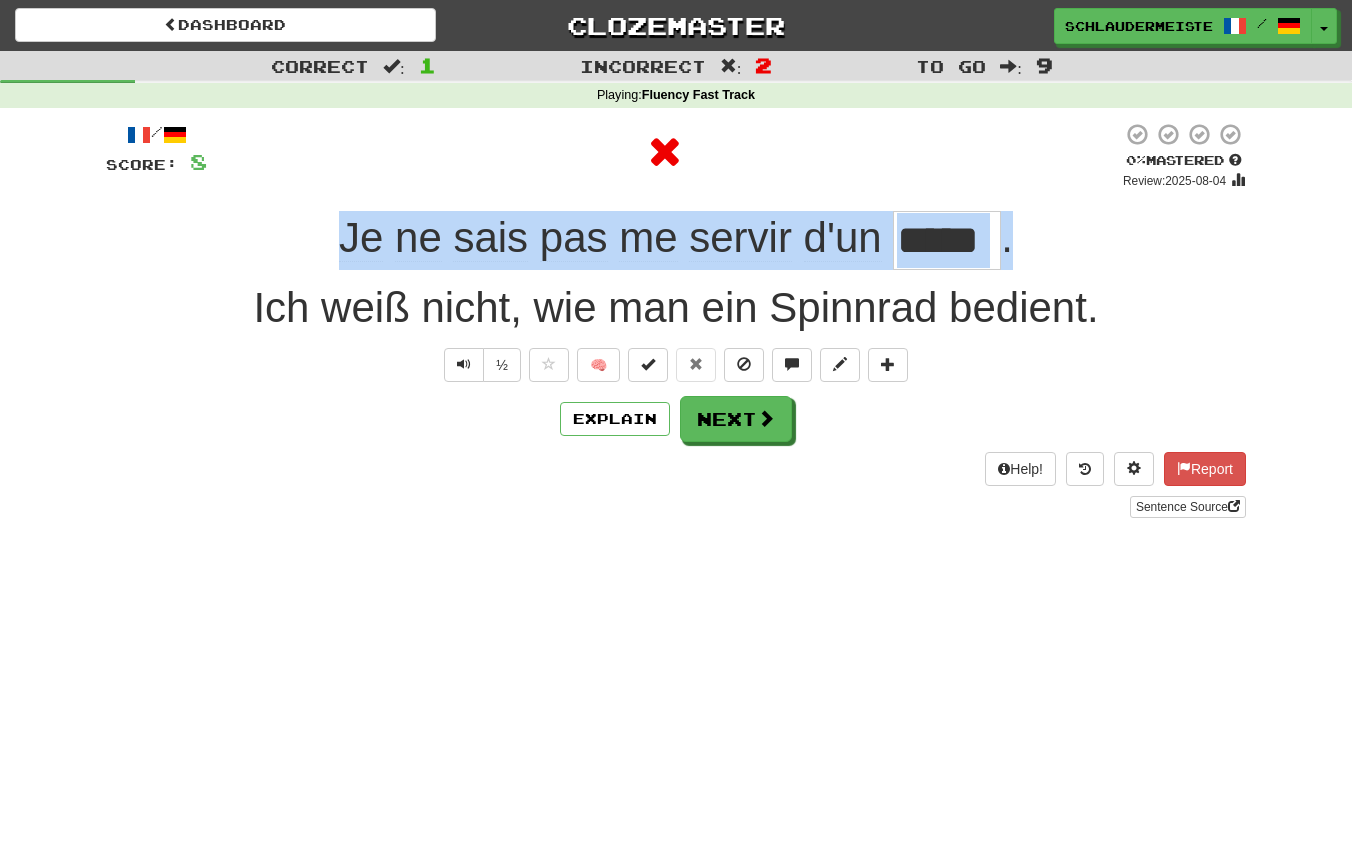 drag, startPoint x: 282, startPoint y: 220, endPoint x: 1127, endPoint y: 245, distance: 845.36975 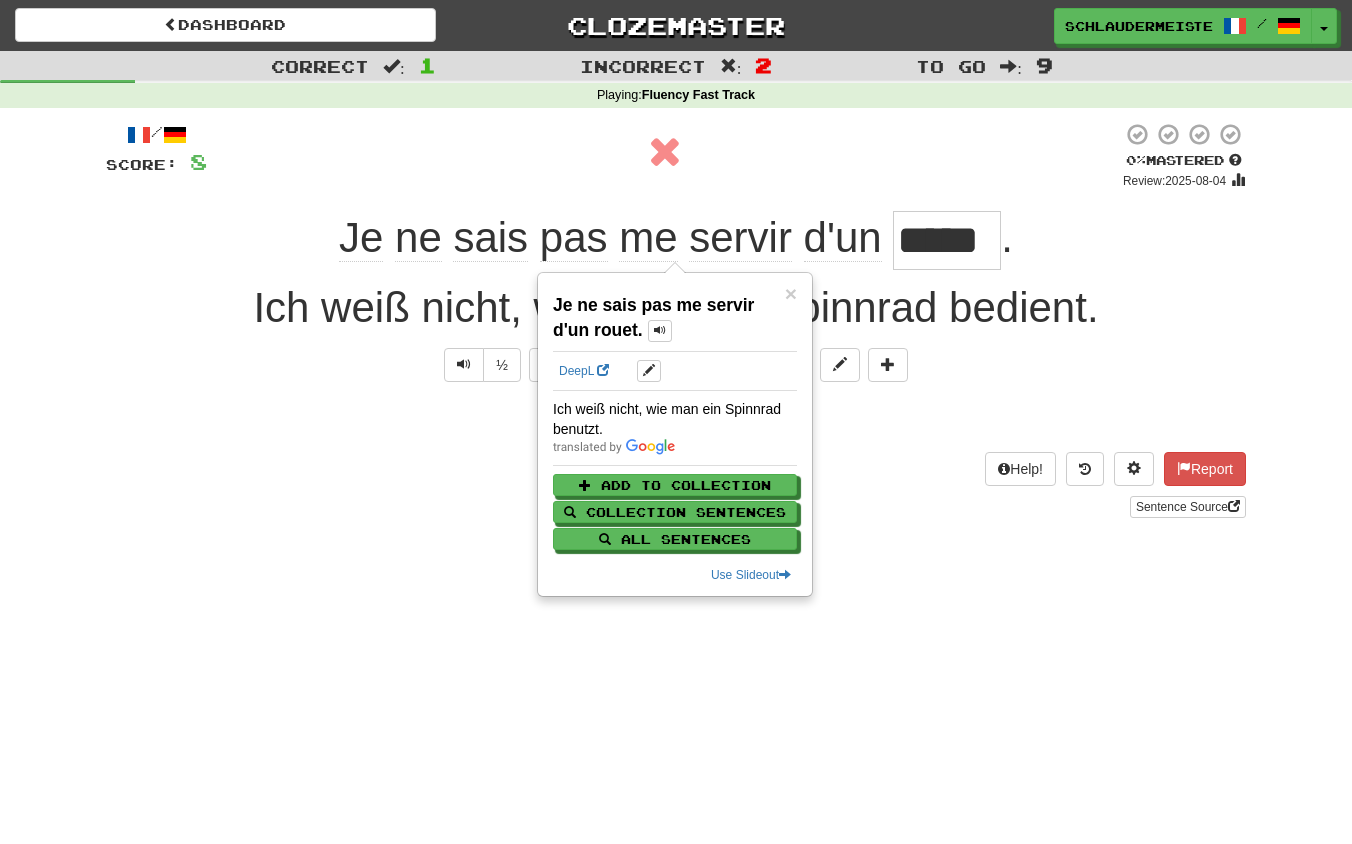 click on "/  Score:   8 0 %  Mastered Review:  2025-08-04 Je   ne   sais   pas   me   servir   d'un   ***** . Ich weiß nicht, wie man ein Spinnrad bedient. ½ 🧠 Explain Next  Help!  Report Sentence Source" at bounding box center [676, 320] 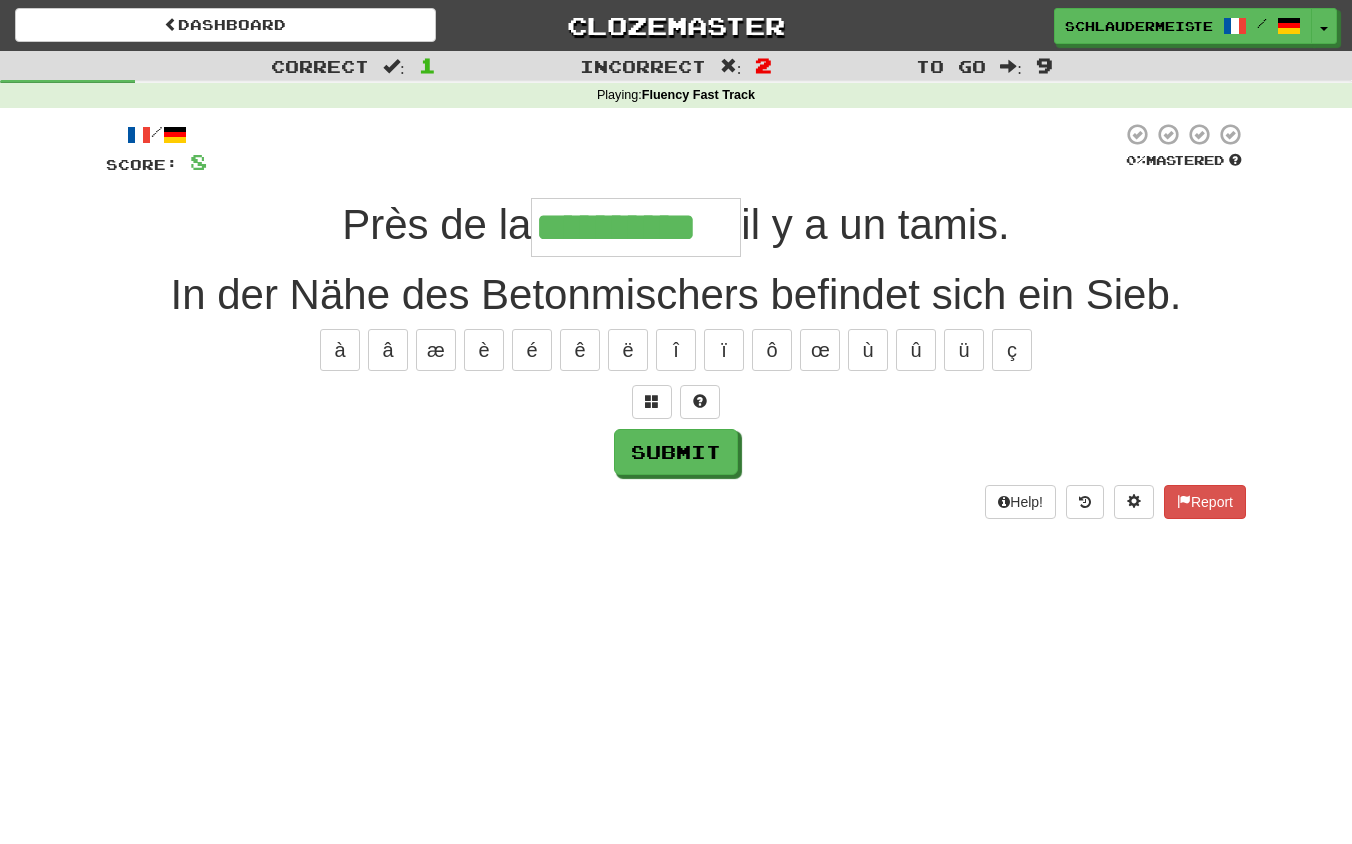 type on "**********" 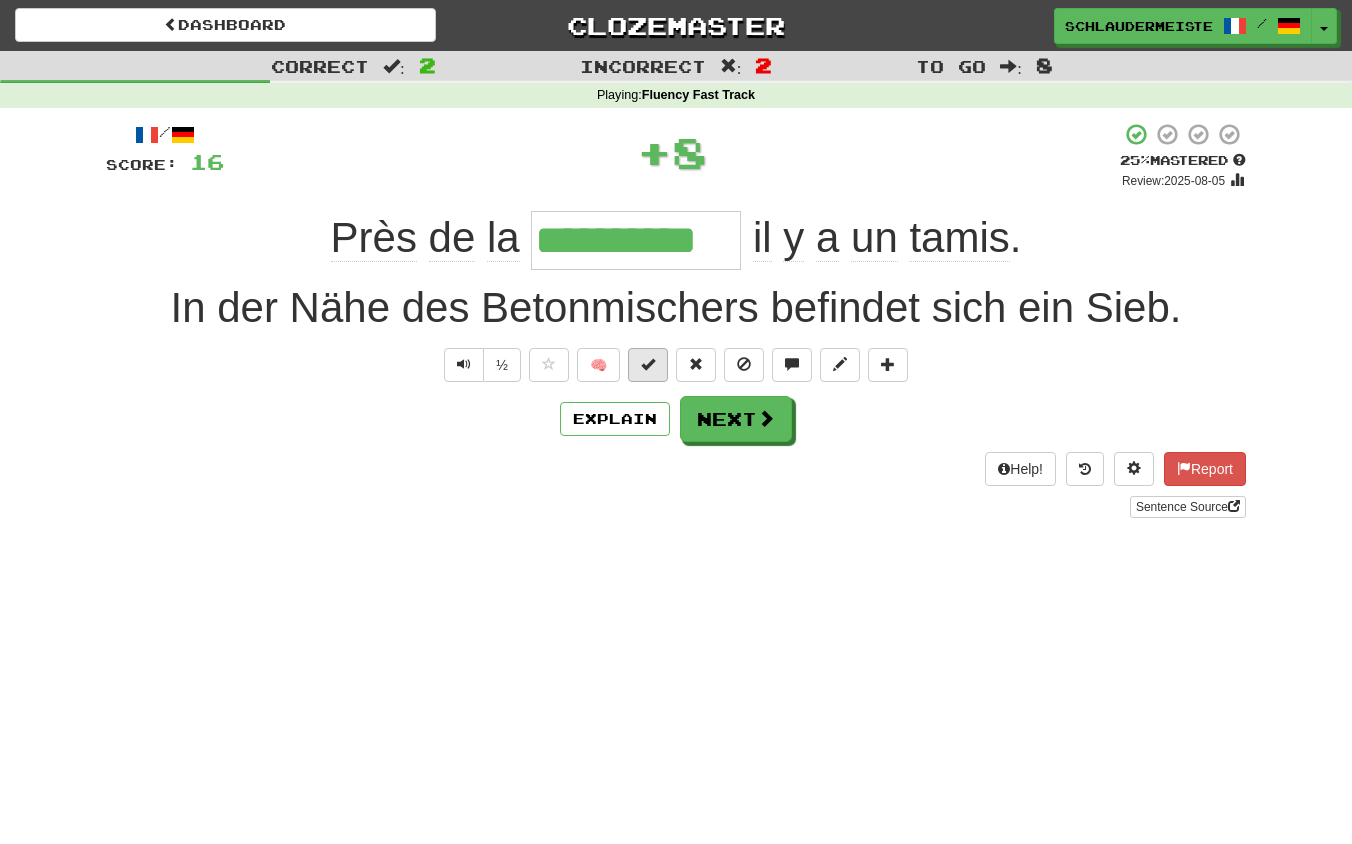 click at bounding box center [648, 364] 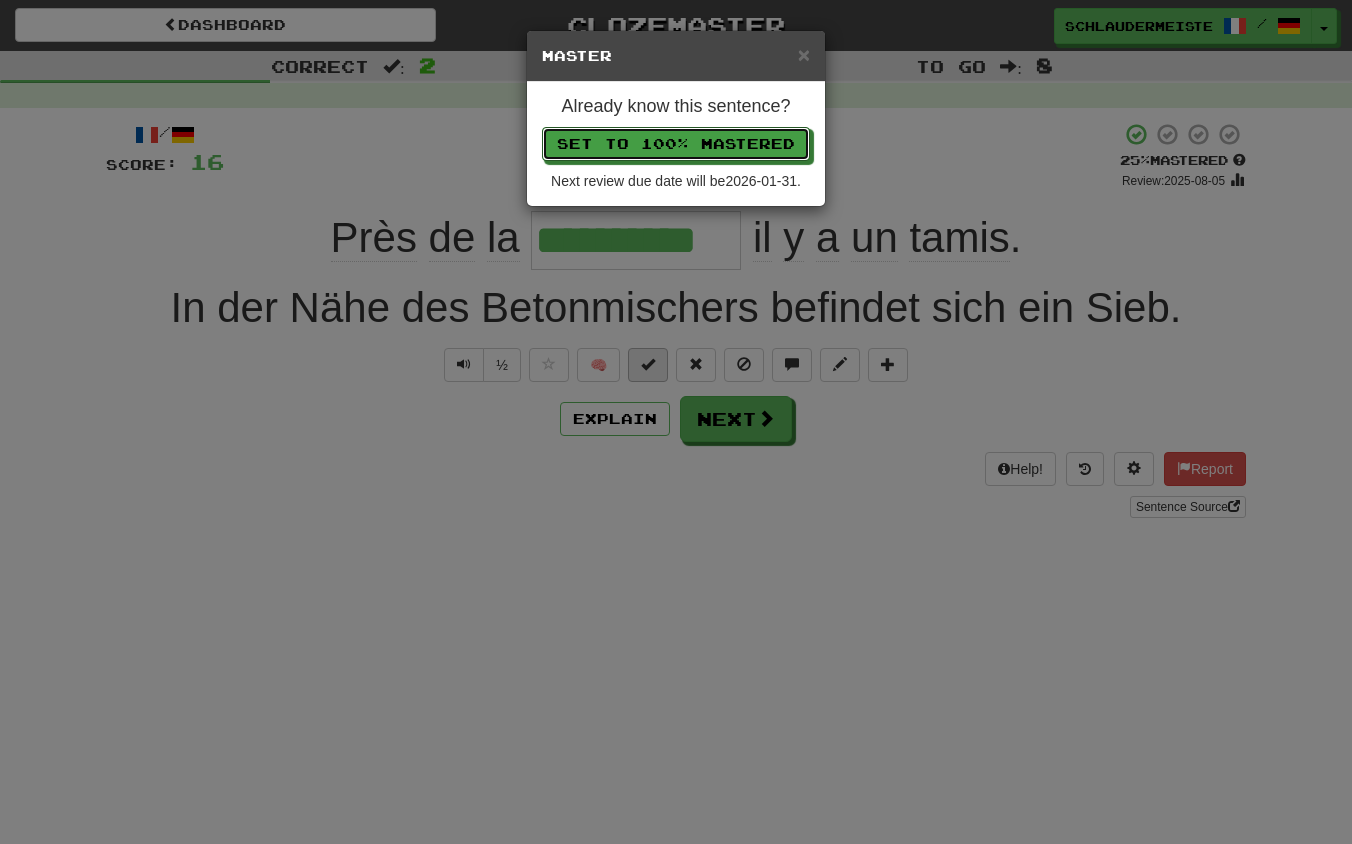 click on "Set to 100% Mastered" at bounding box center [676, 144] 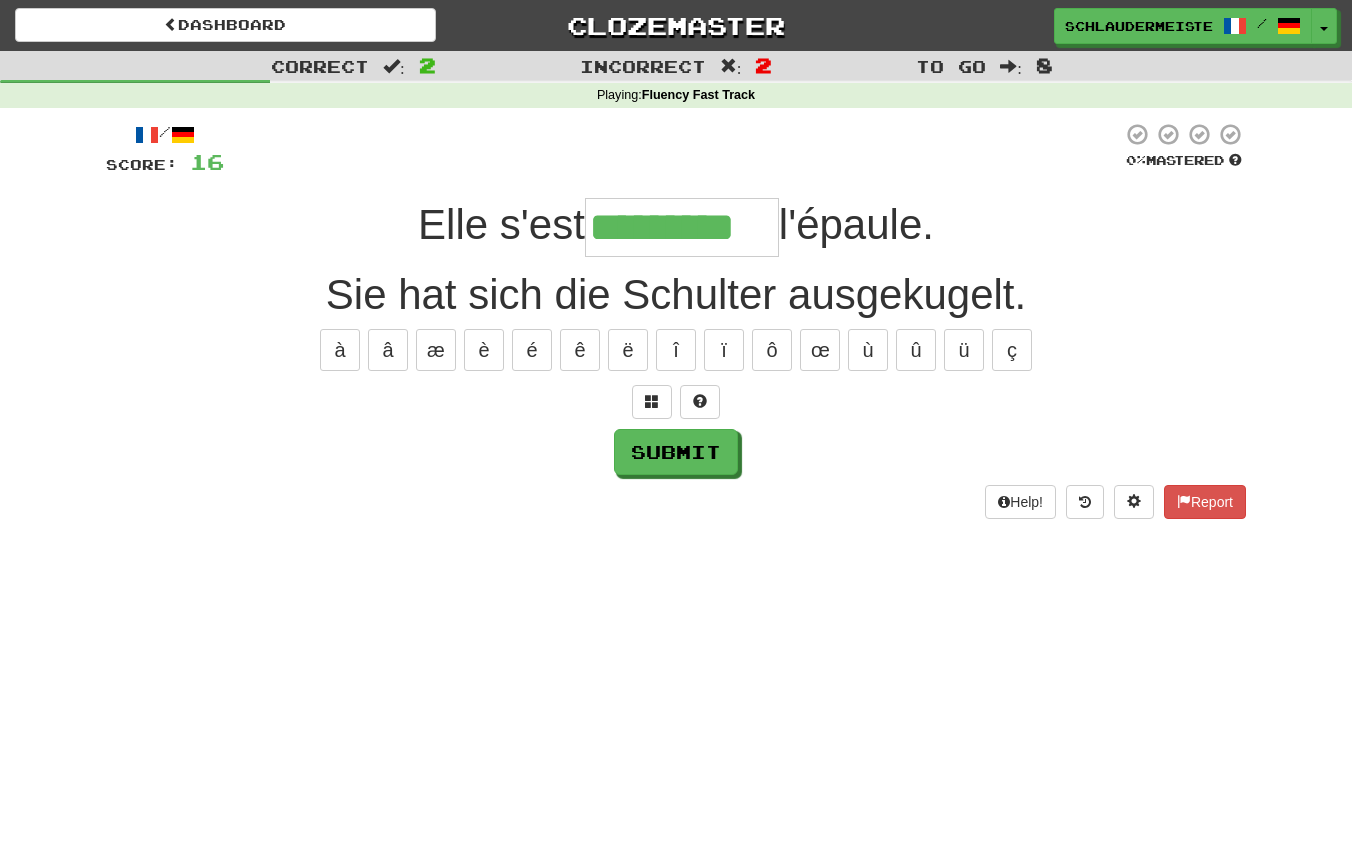 type on "*********" 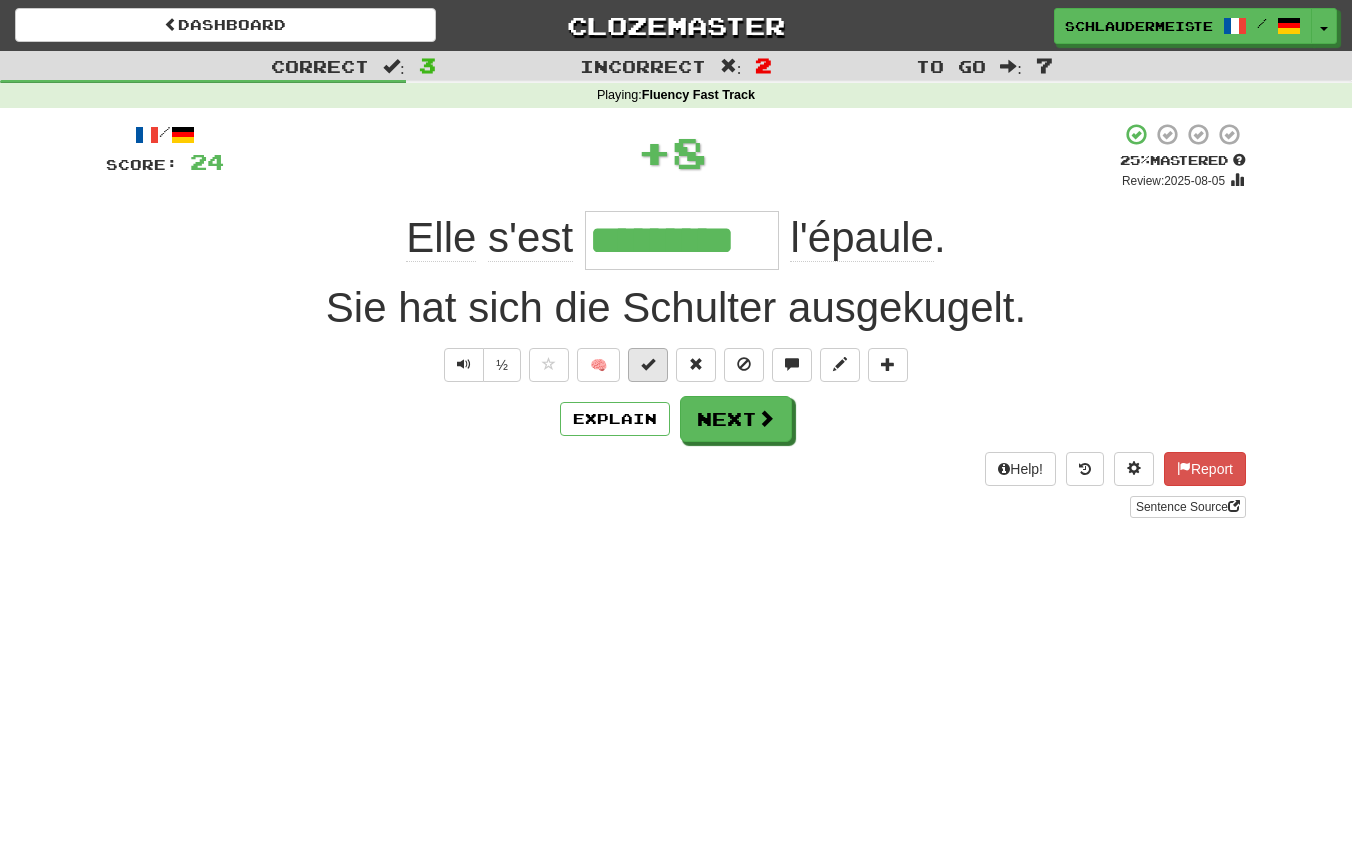 click at bounding box center (648, 364) 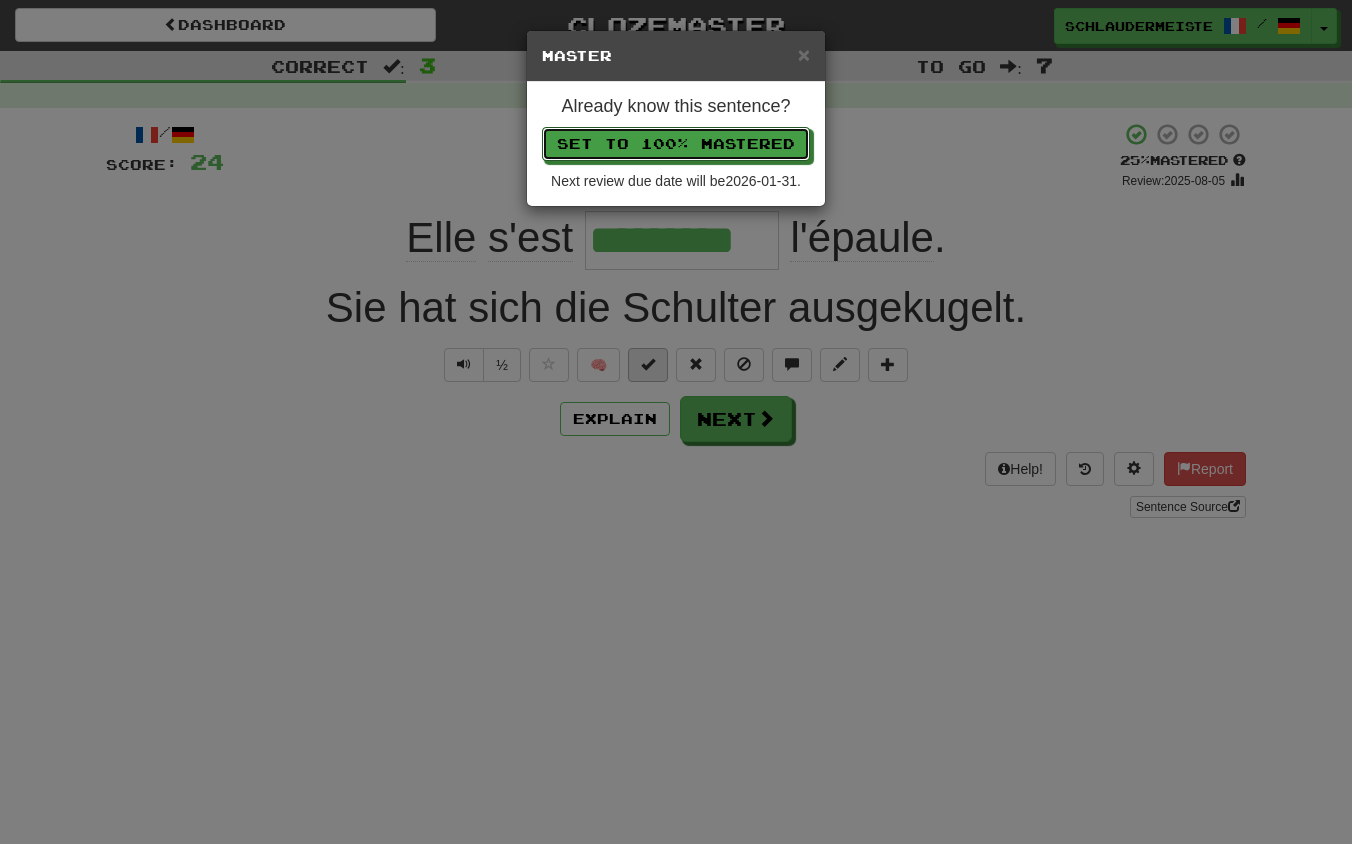 click on "Set to 100% Mastered" at bounding box center [676, 144] 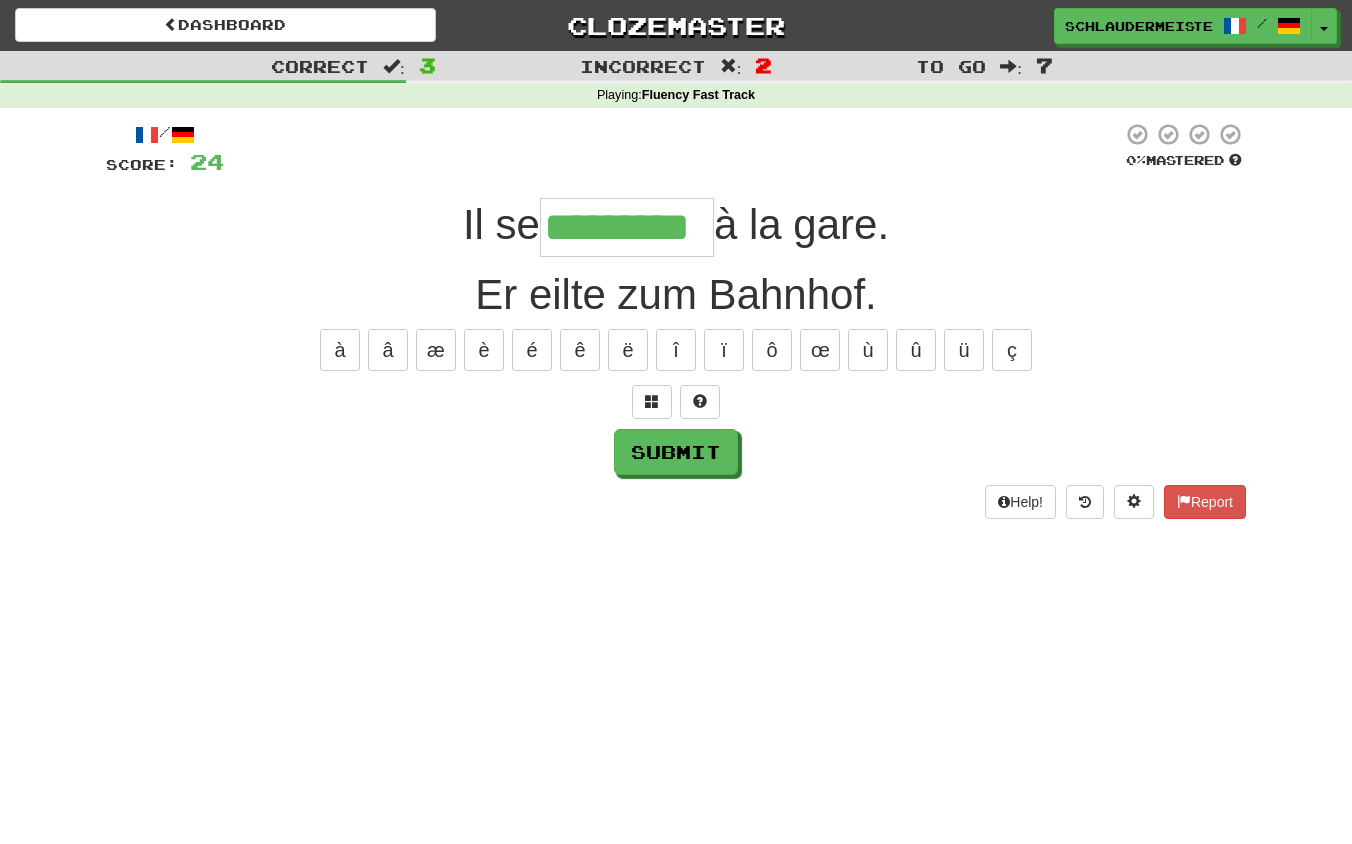 type on "*********" 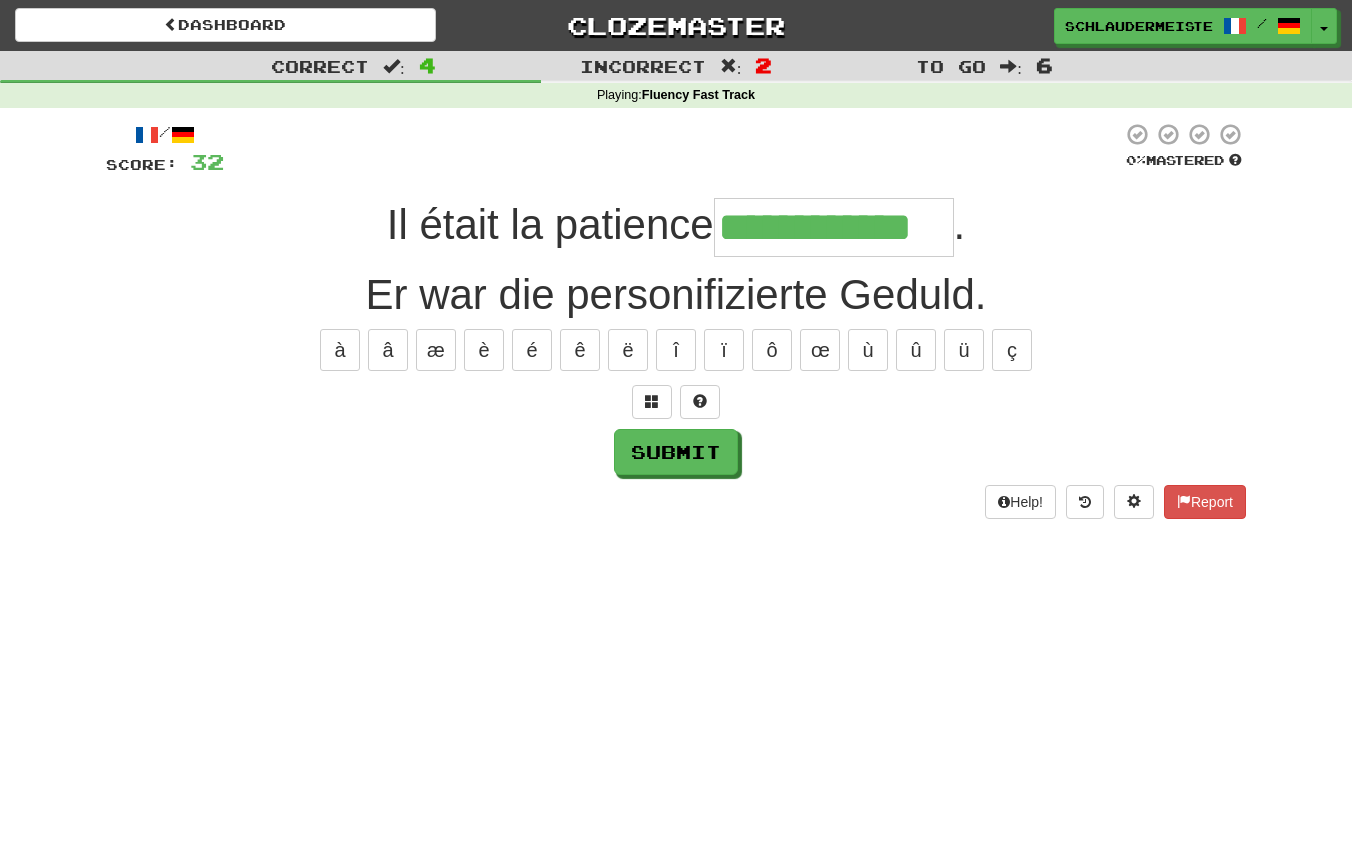 type on "**********" 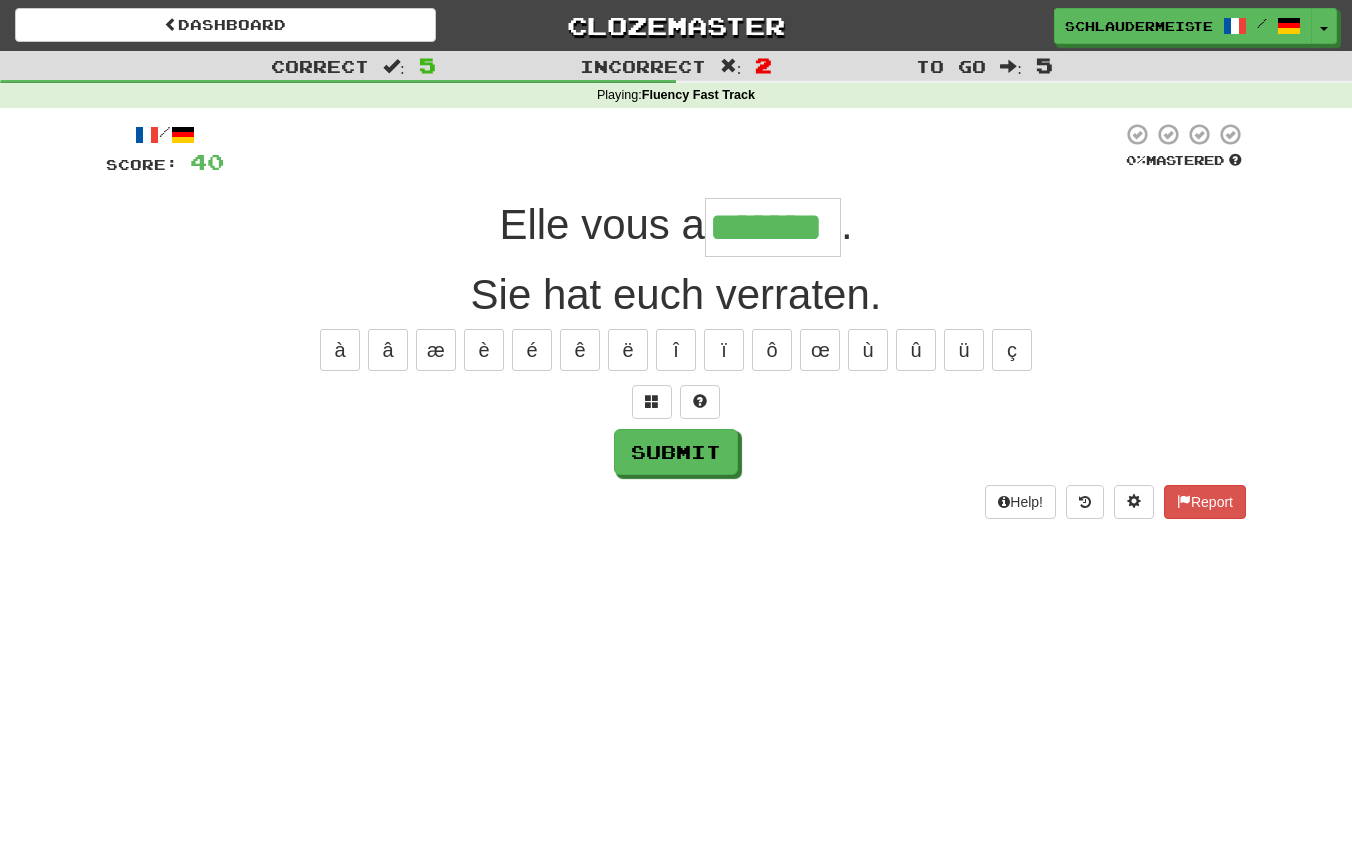 type on "*******" 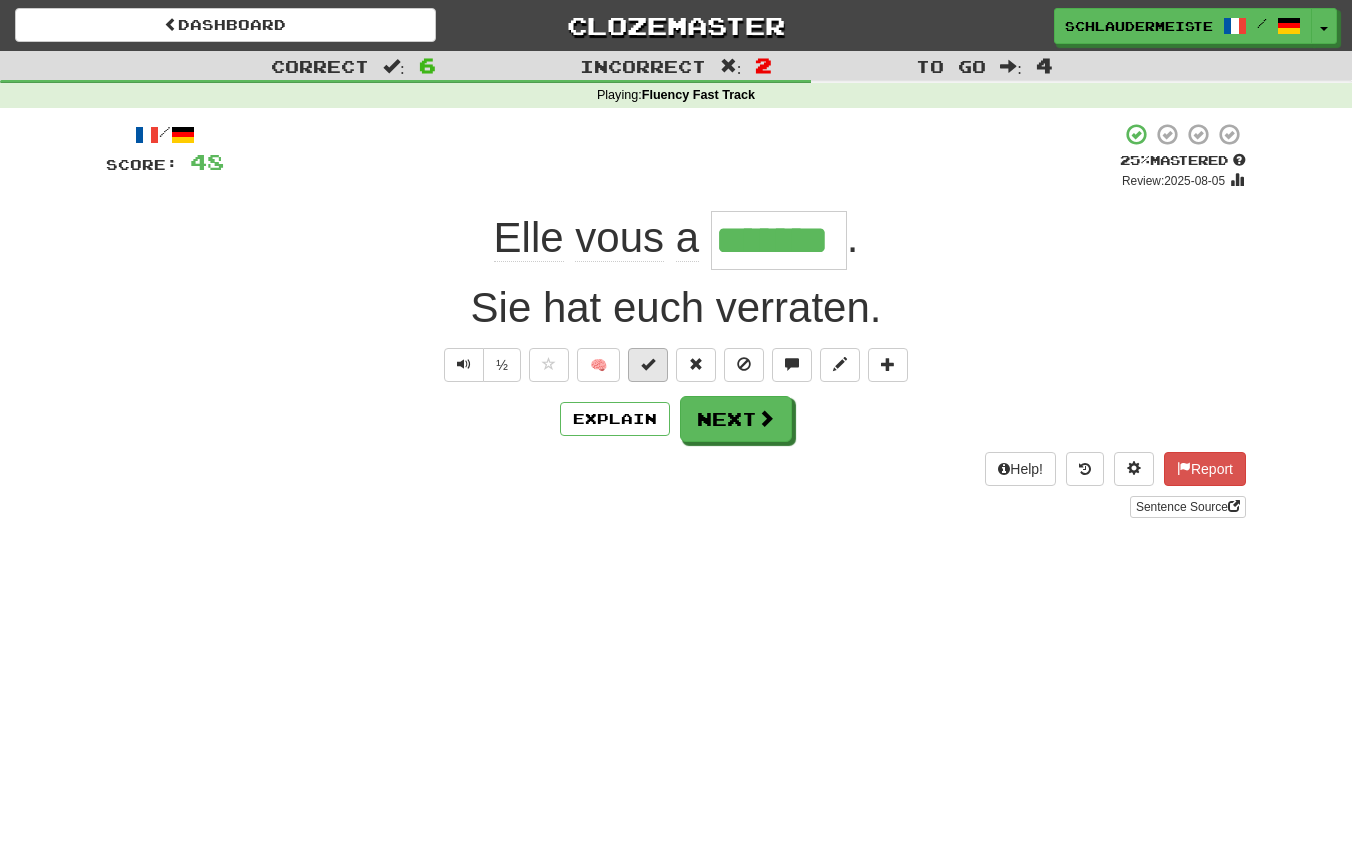 click at bounding box center (648, 364) 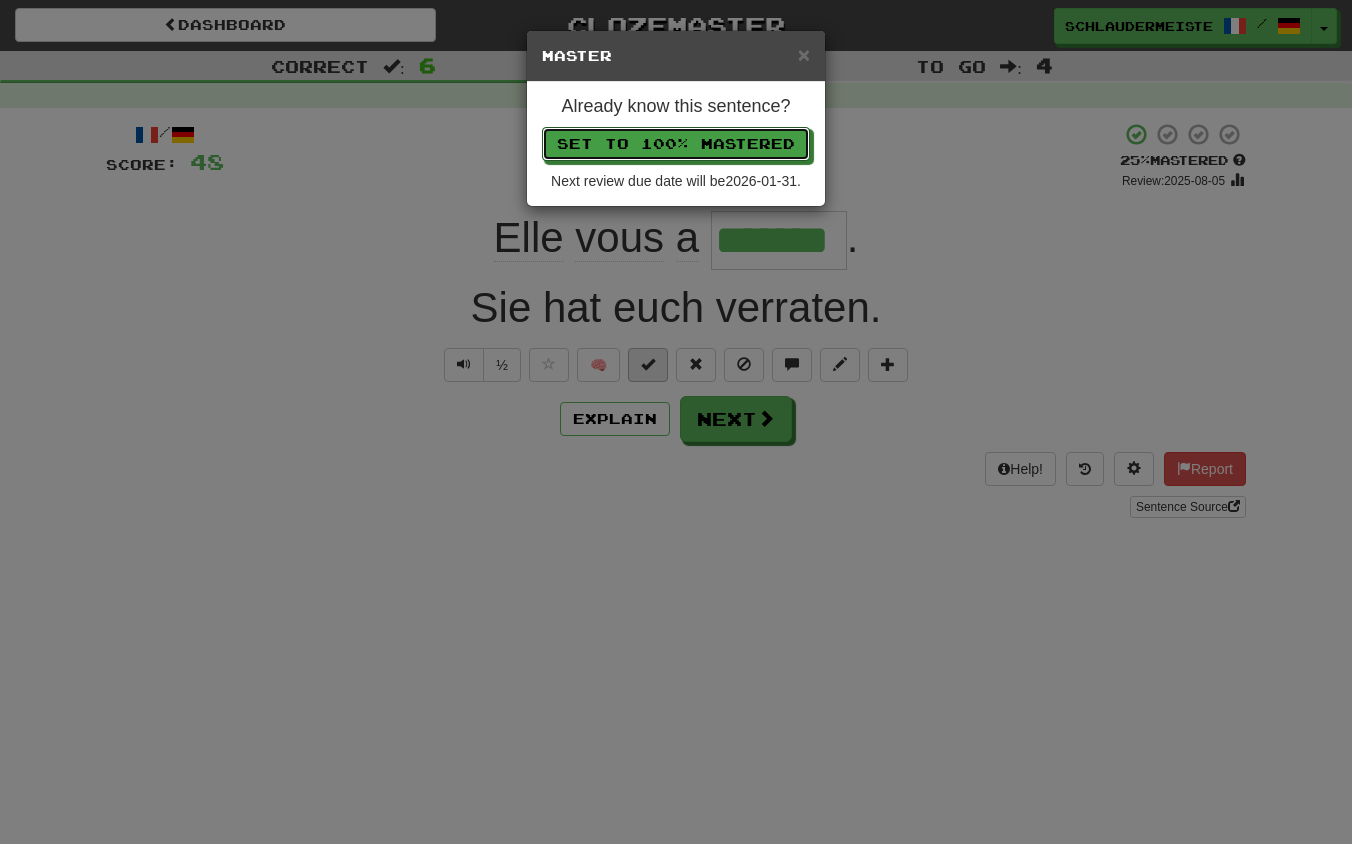 click on "Set to 100% Mastered" at bounding box center [676, 144] 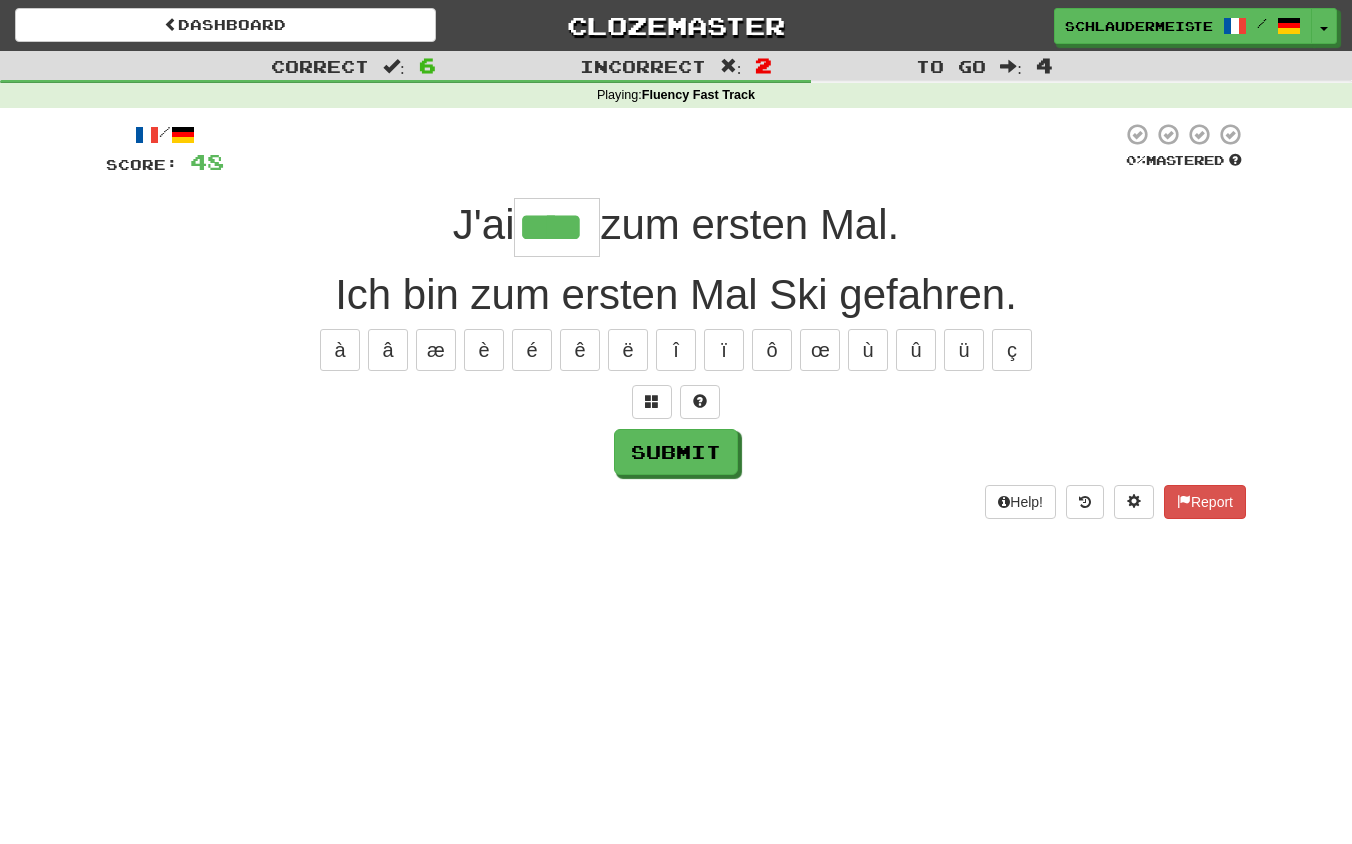 type on "****" 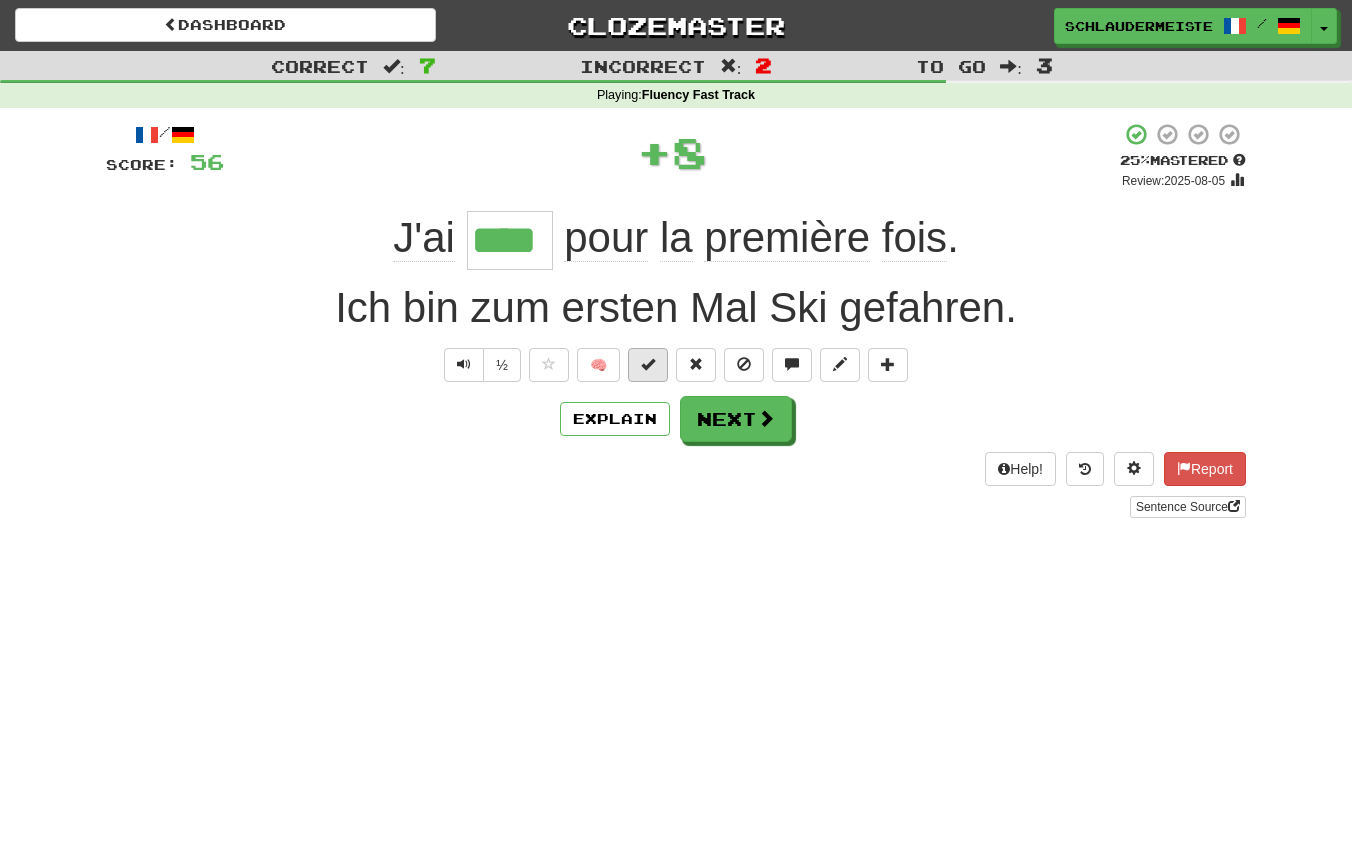 click at bounding box center (648, 364) 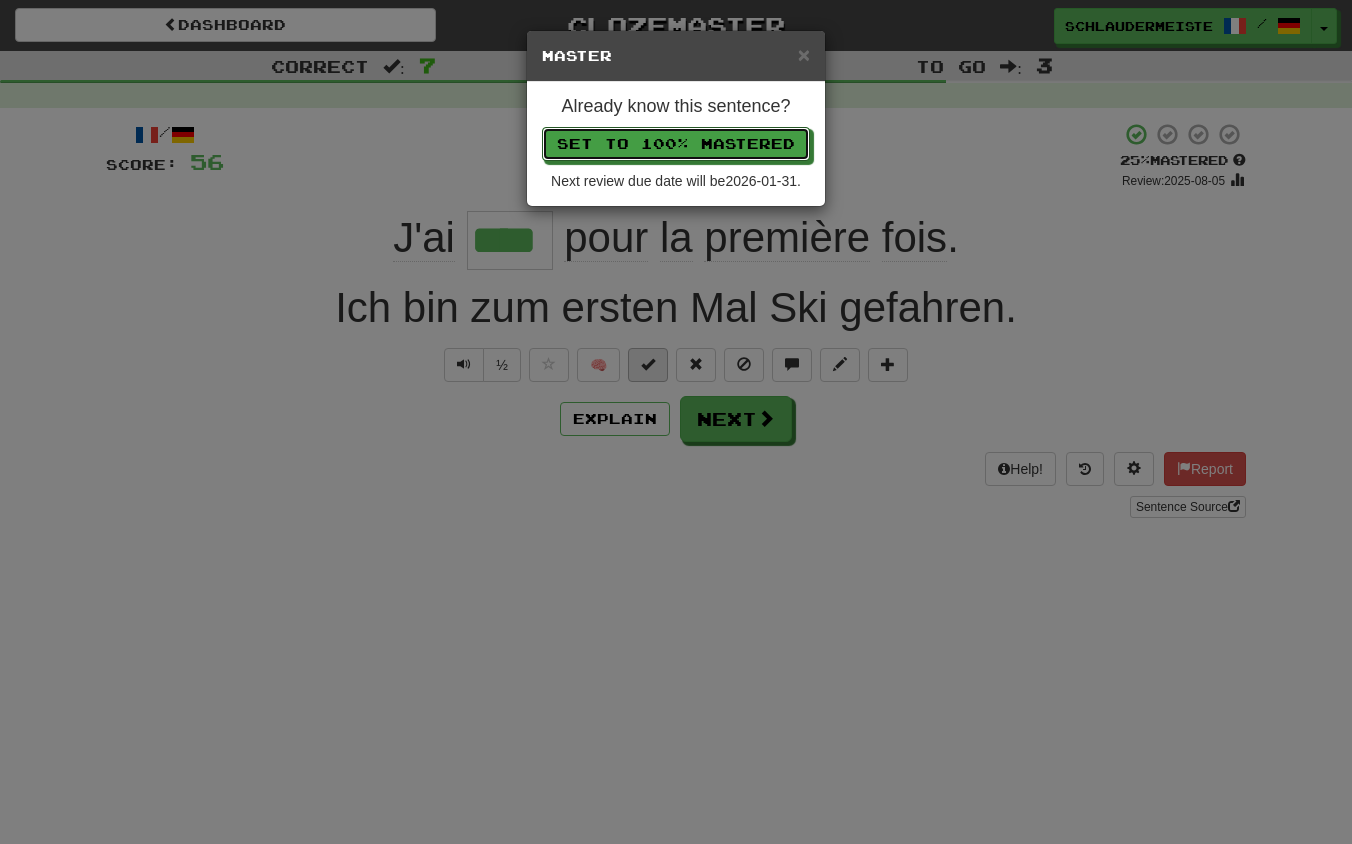 click on "Set to 100% Mastered" at bounding box center (676, 144) 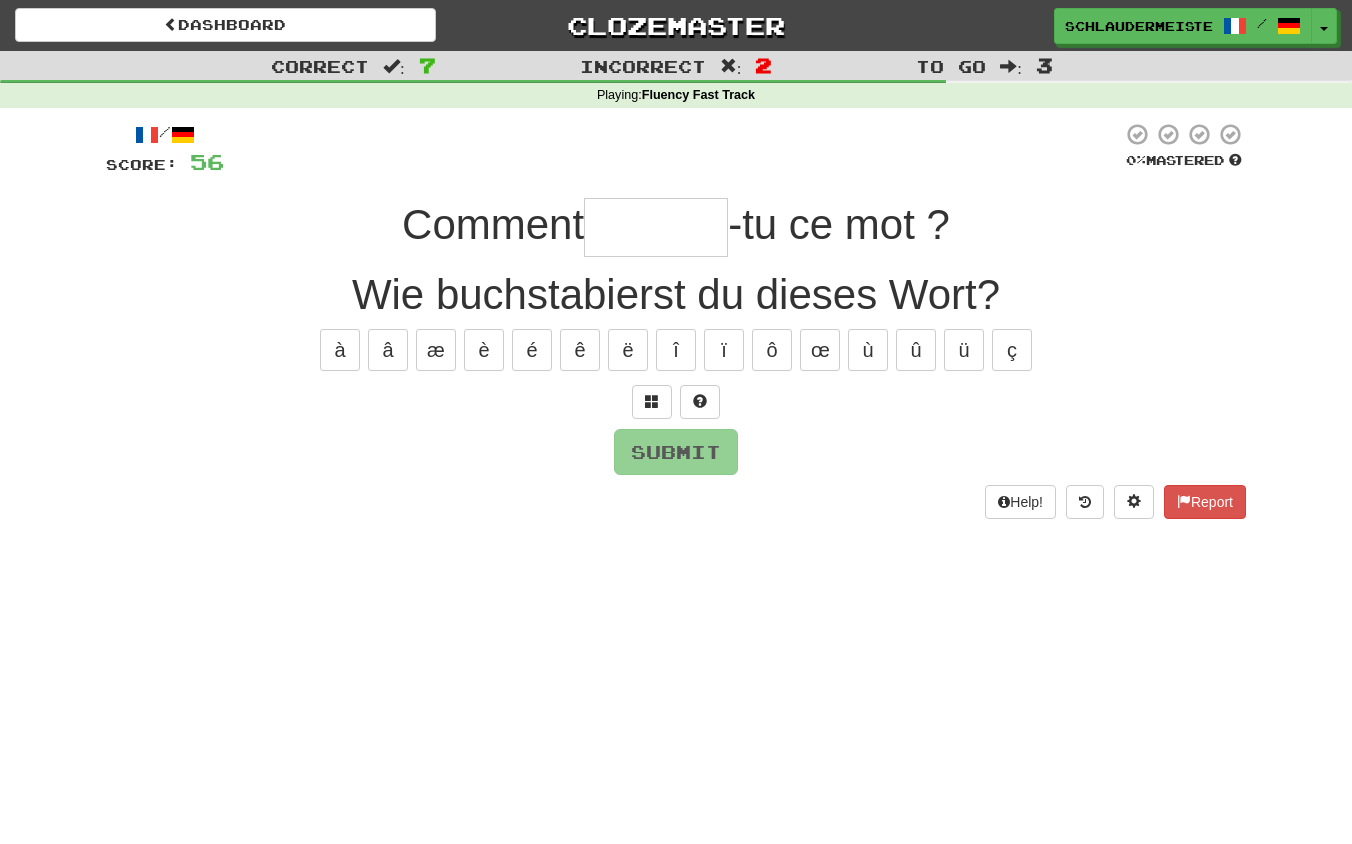 type on "*******" 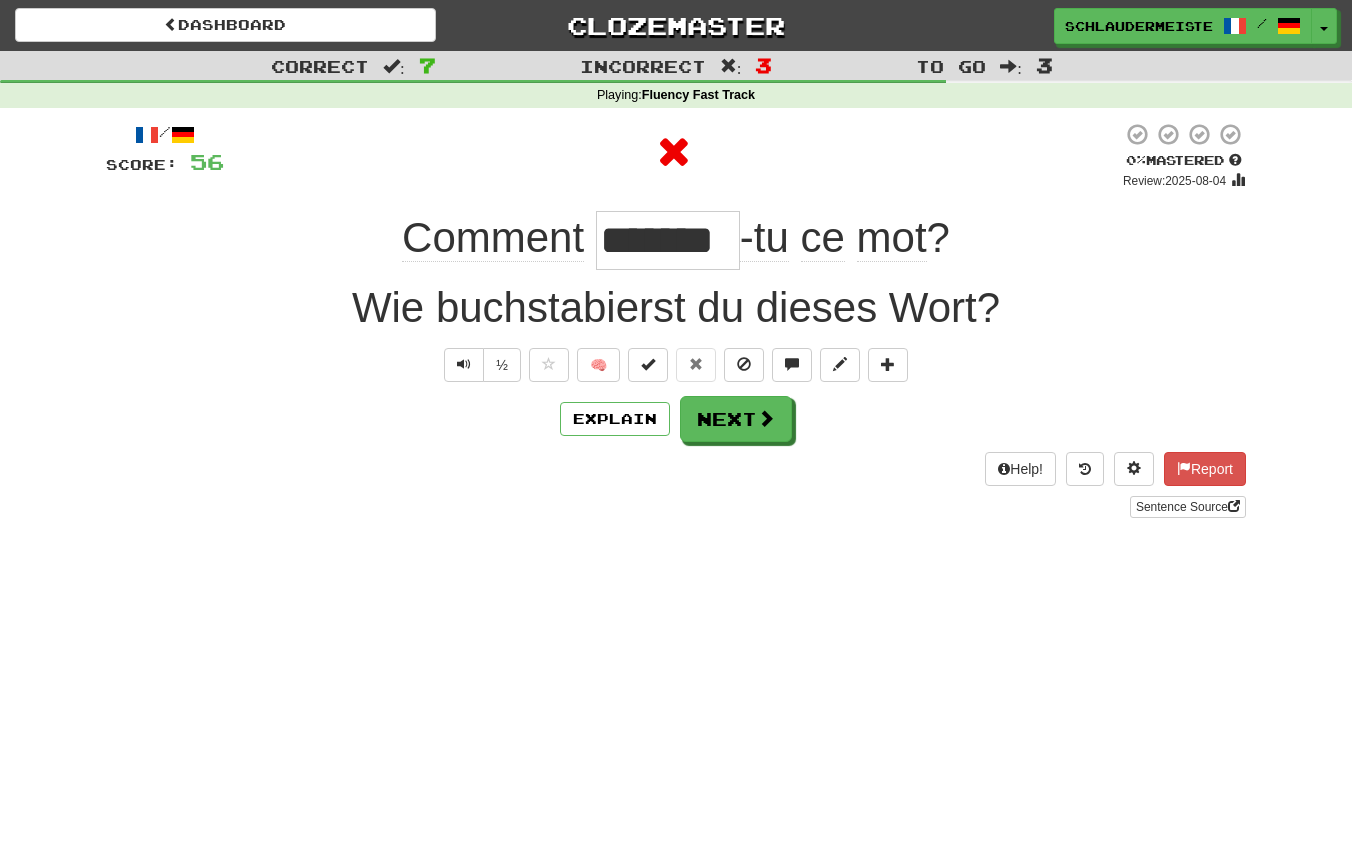 drag, startPoint x: 360, startPoint y: 215, endPoint x: 1027, endPoint y: 239, distance: 667.43164 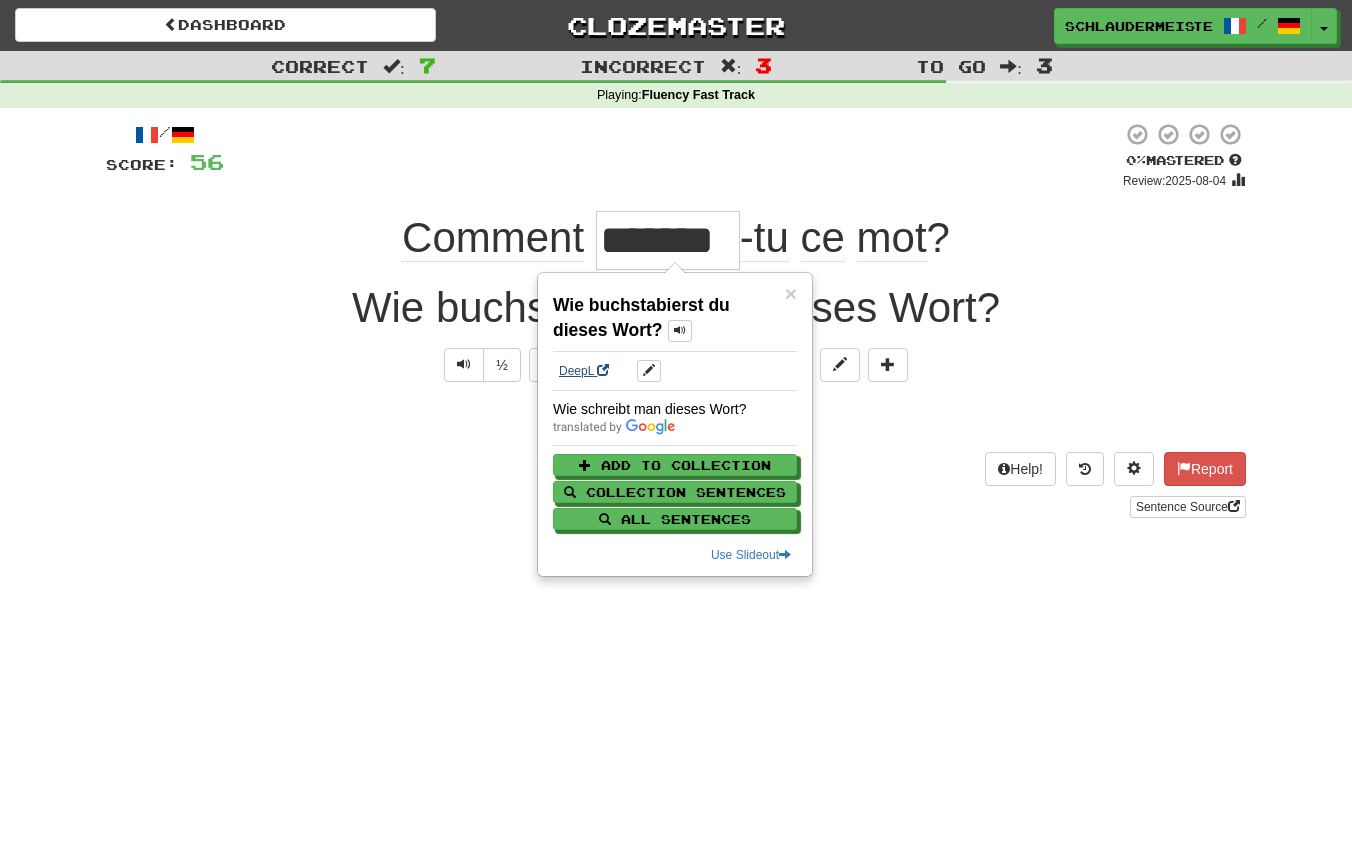 click on "DeepL" at bounding box center [584, 371] 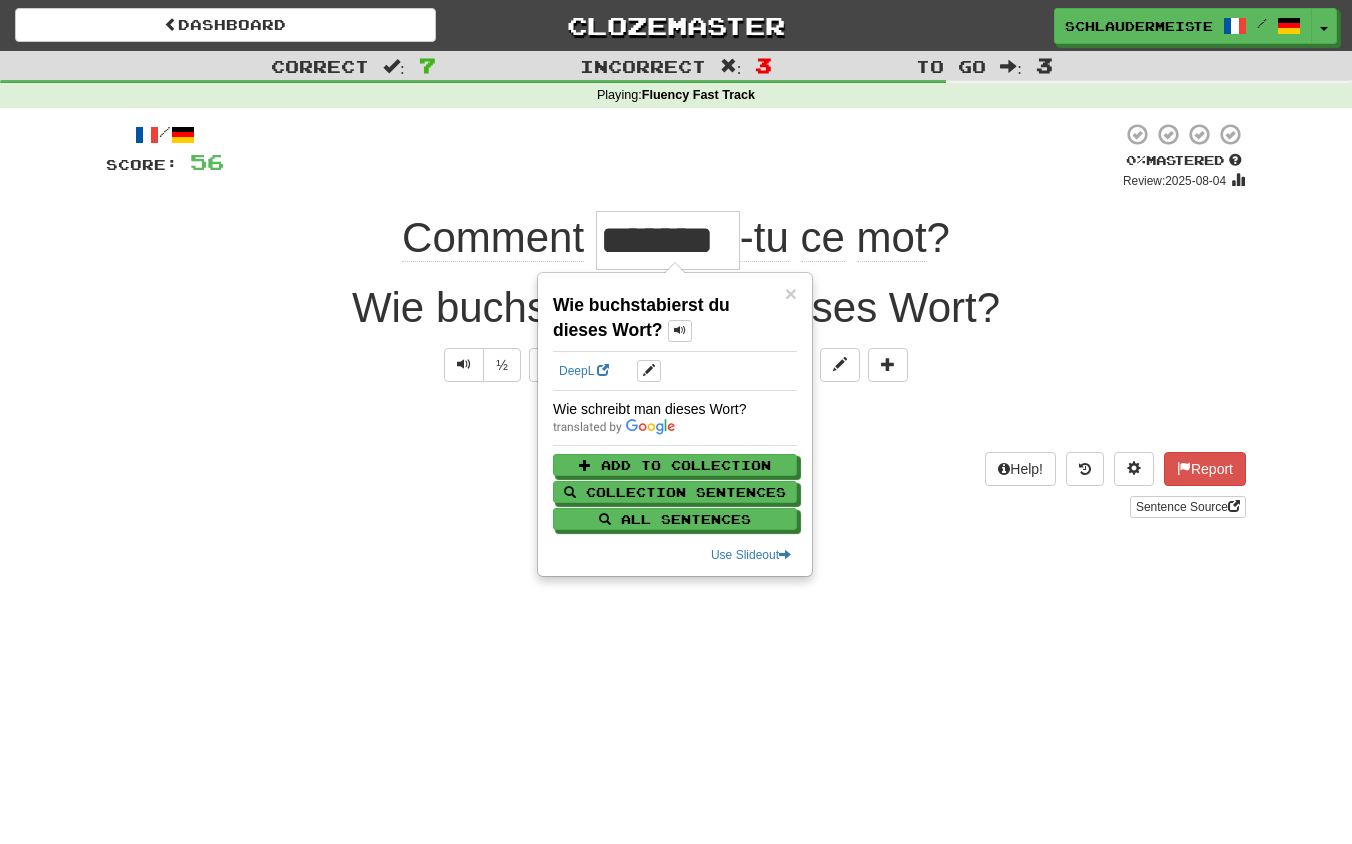 click on "Explain Next" at bounding box center [676, 419] 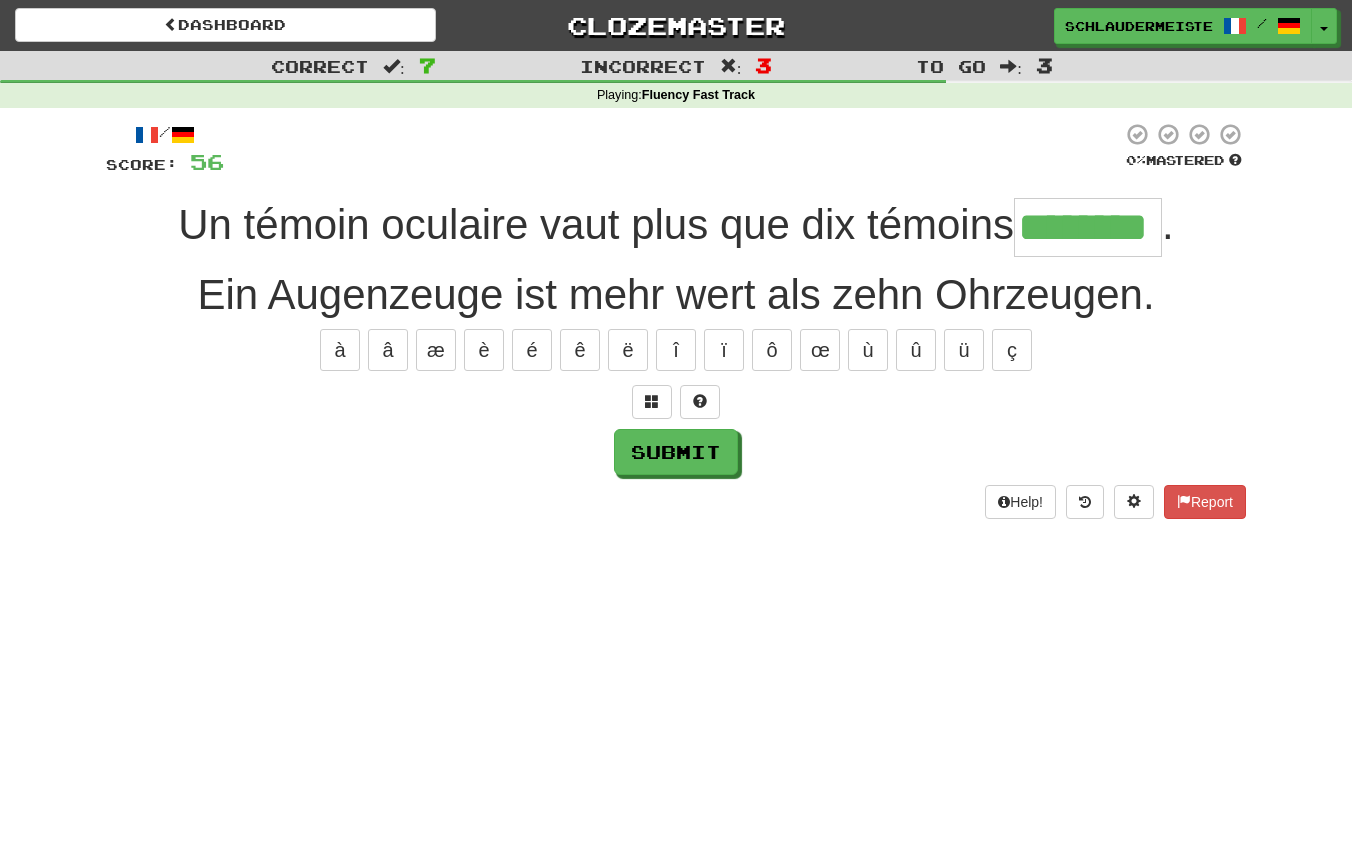 type on "********" 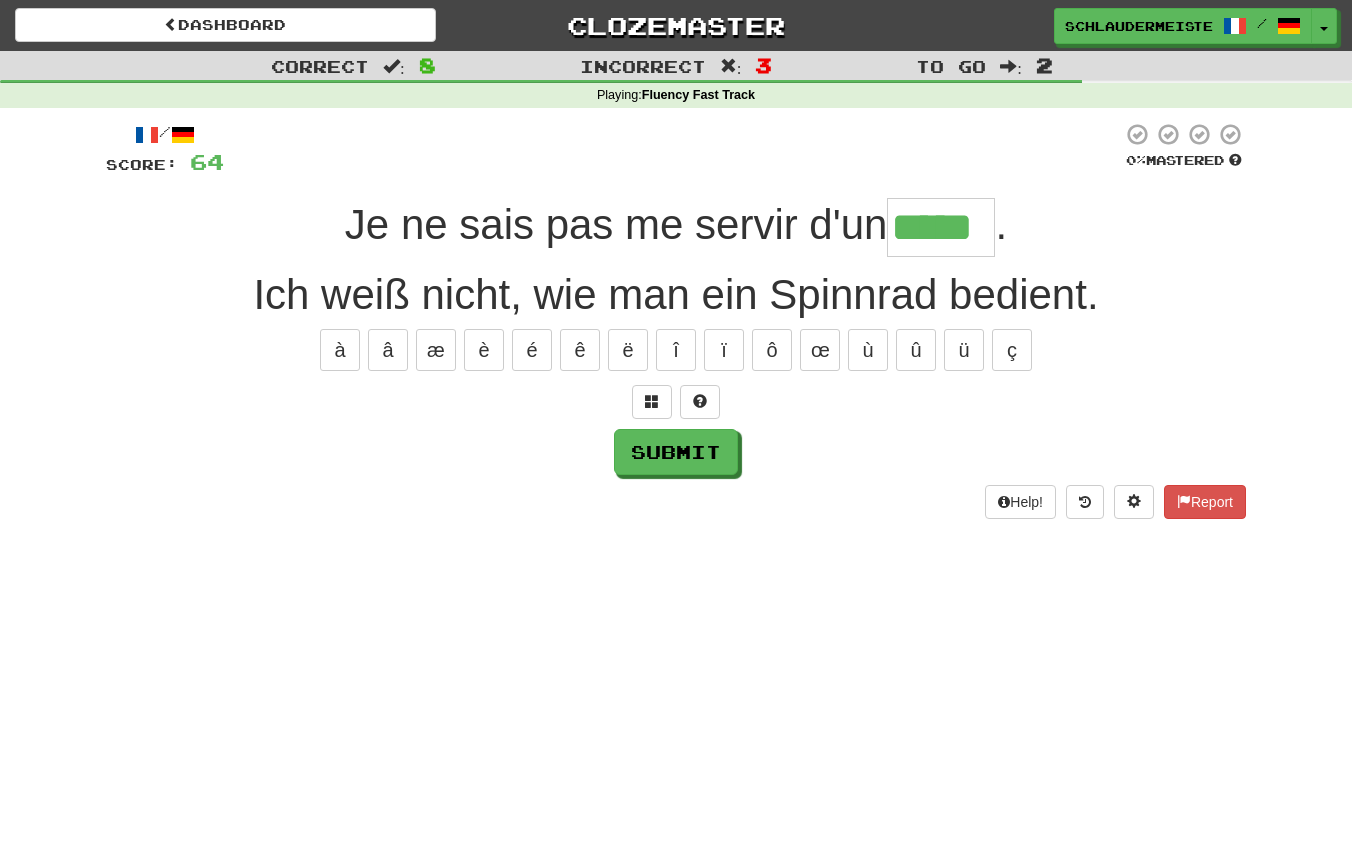 type on "*****" 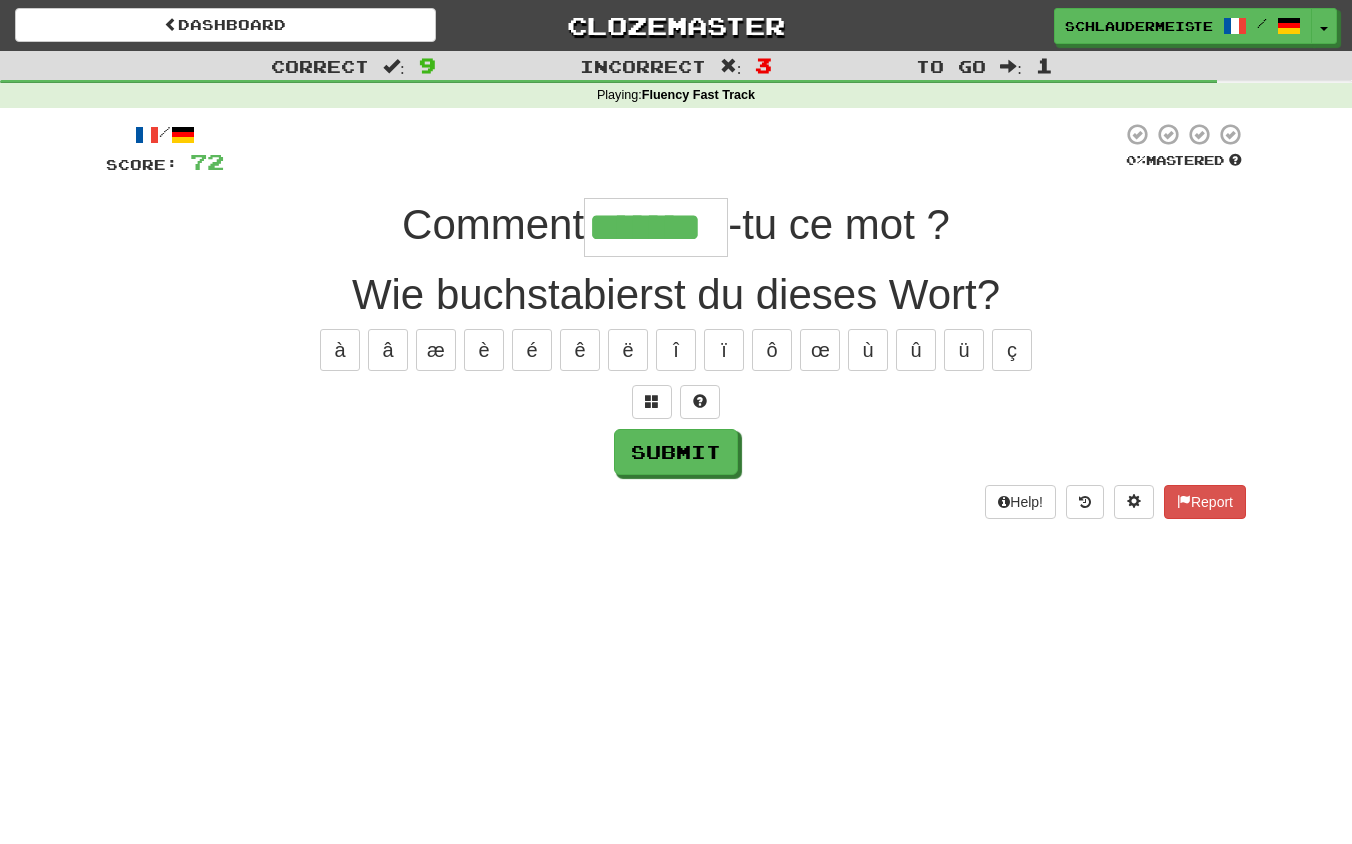 type on "*******" 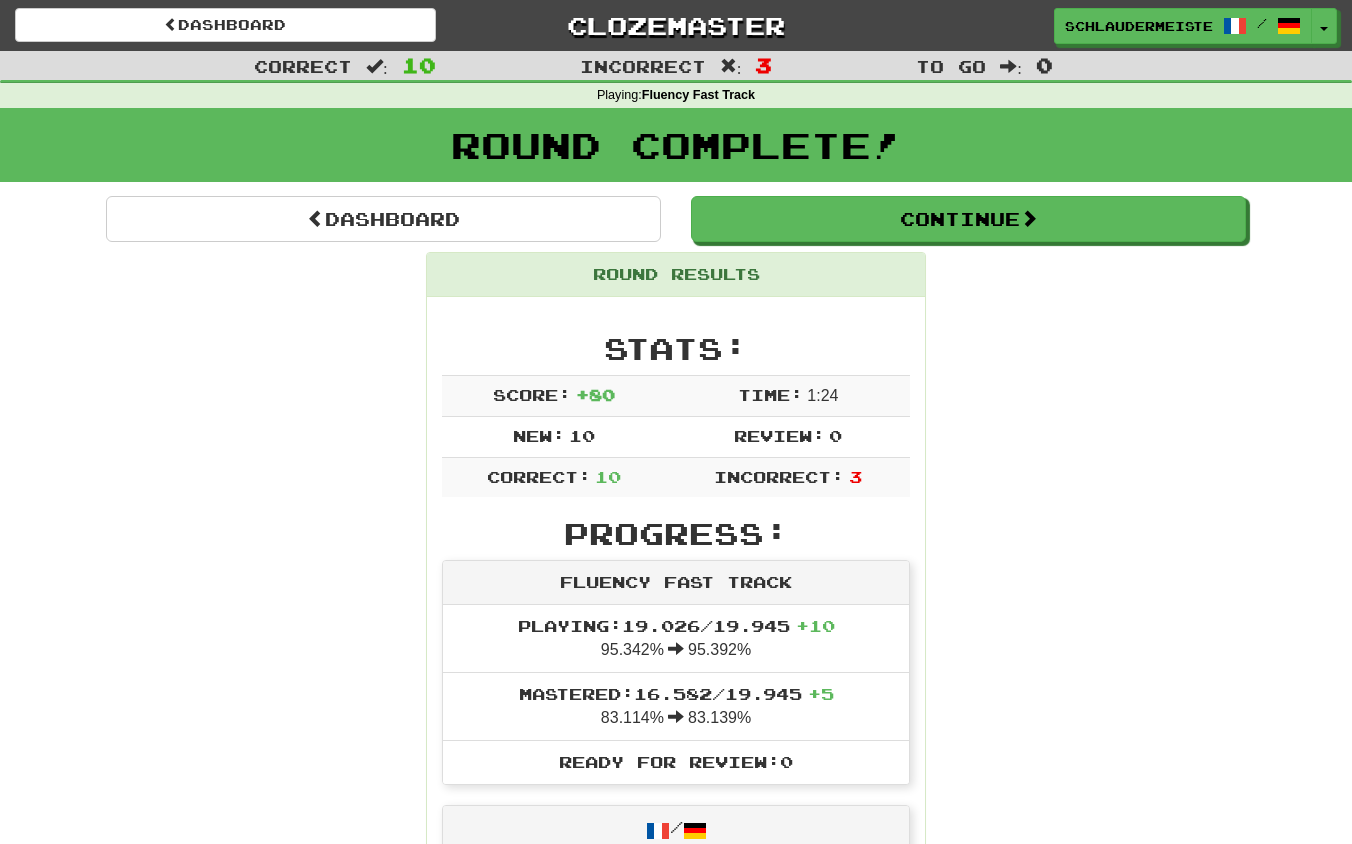 scroll, scrollTop: 0, scrollLeft: 0, axis: both 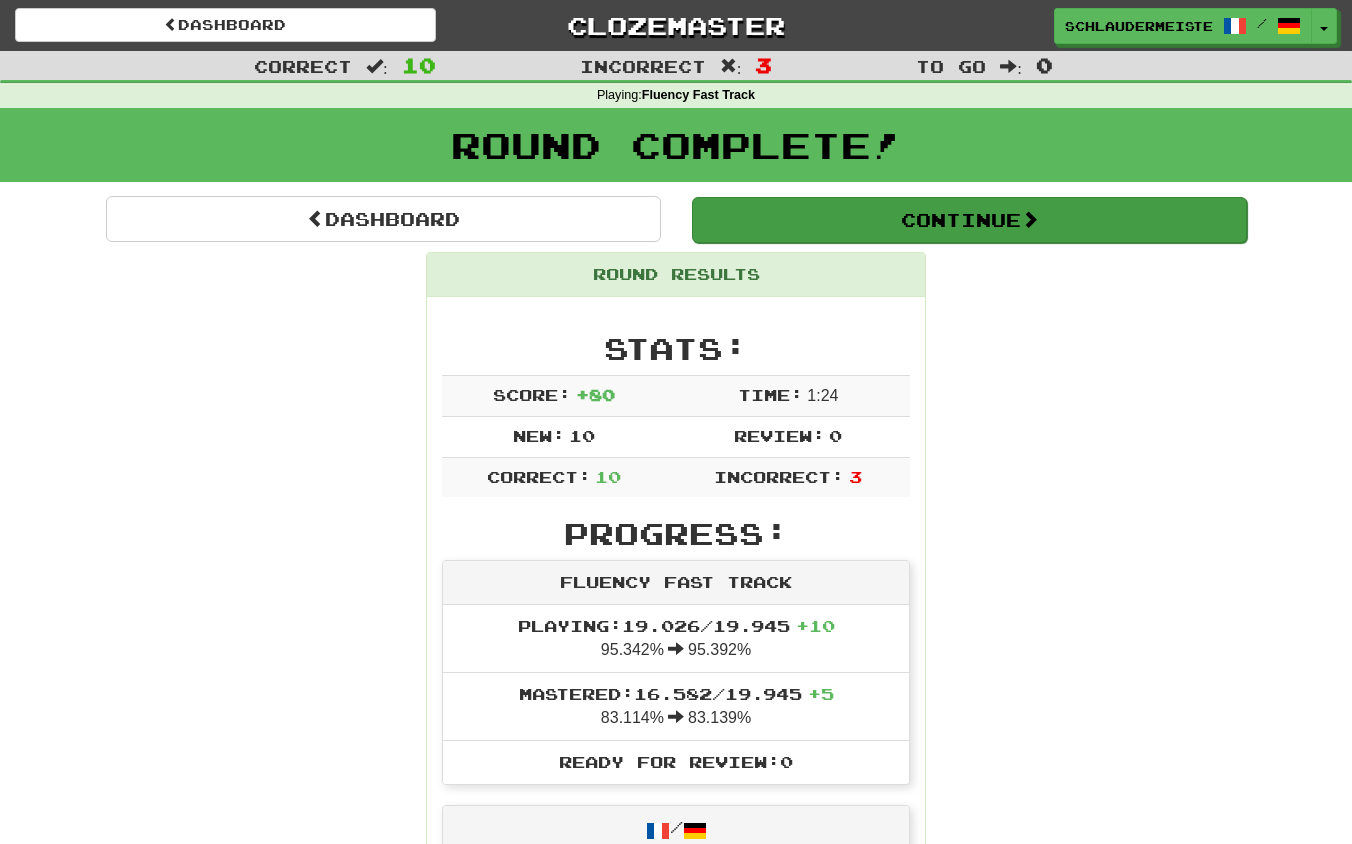 click on "Continue" at bounding box center (969, 220) 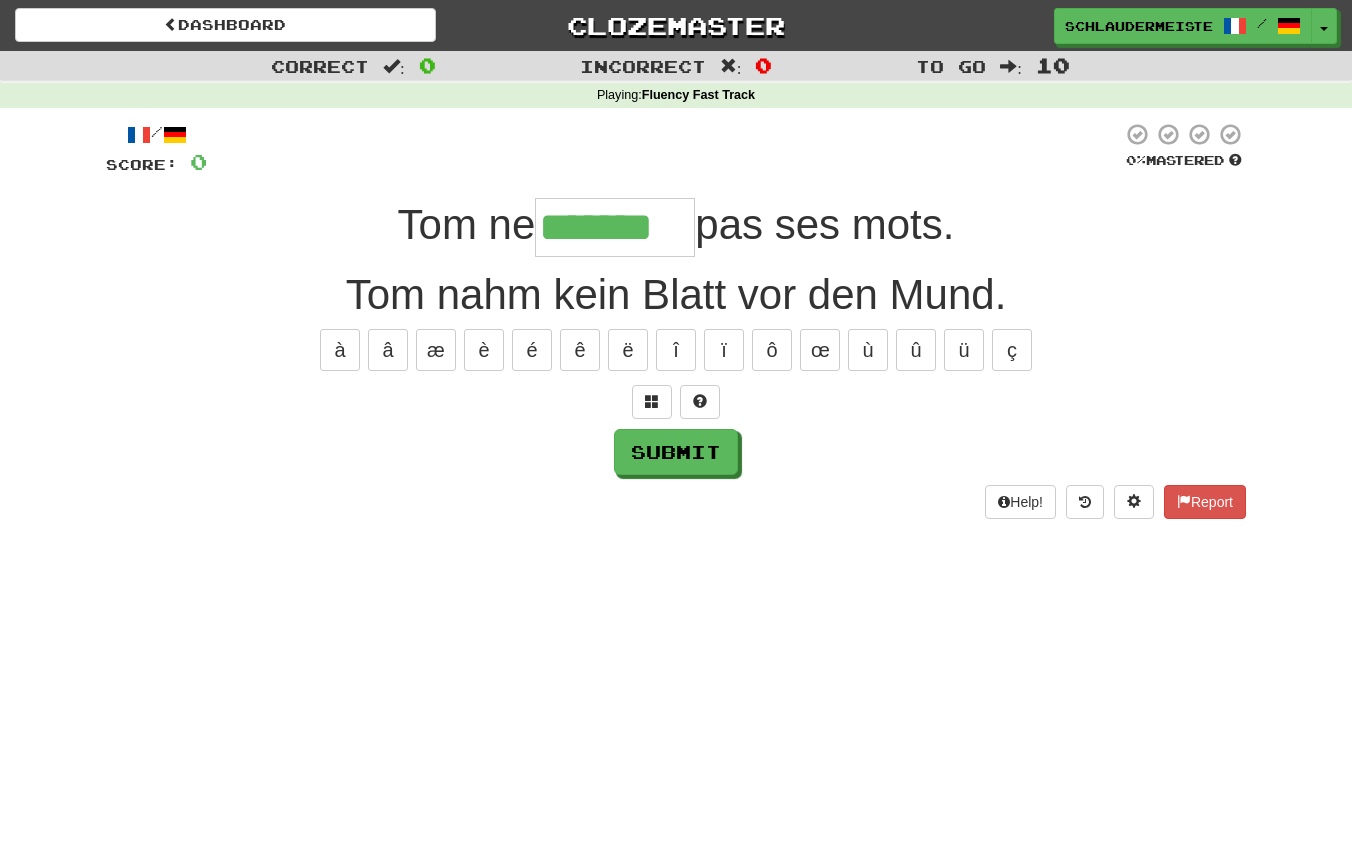 type on "*******" 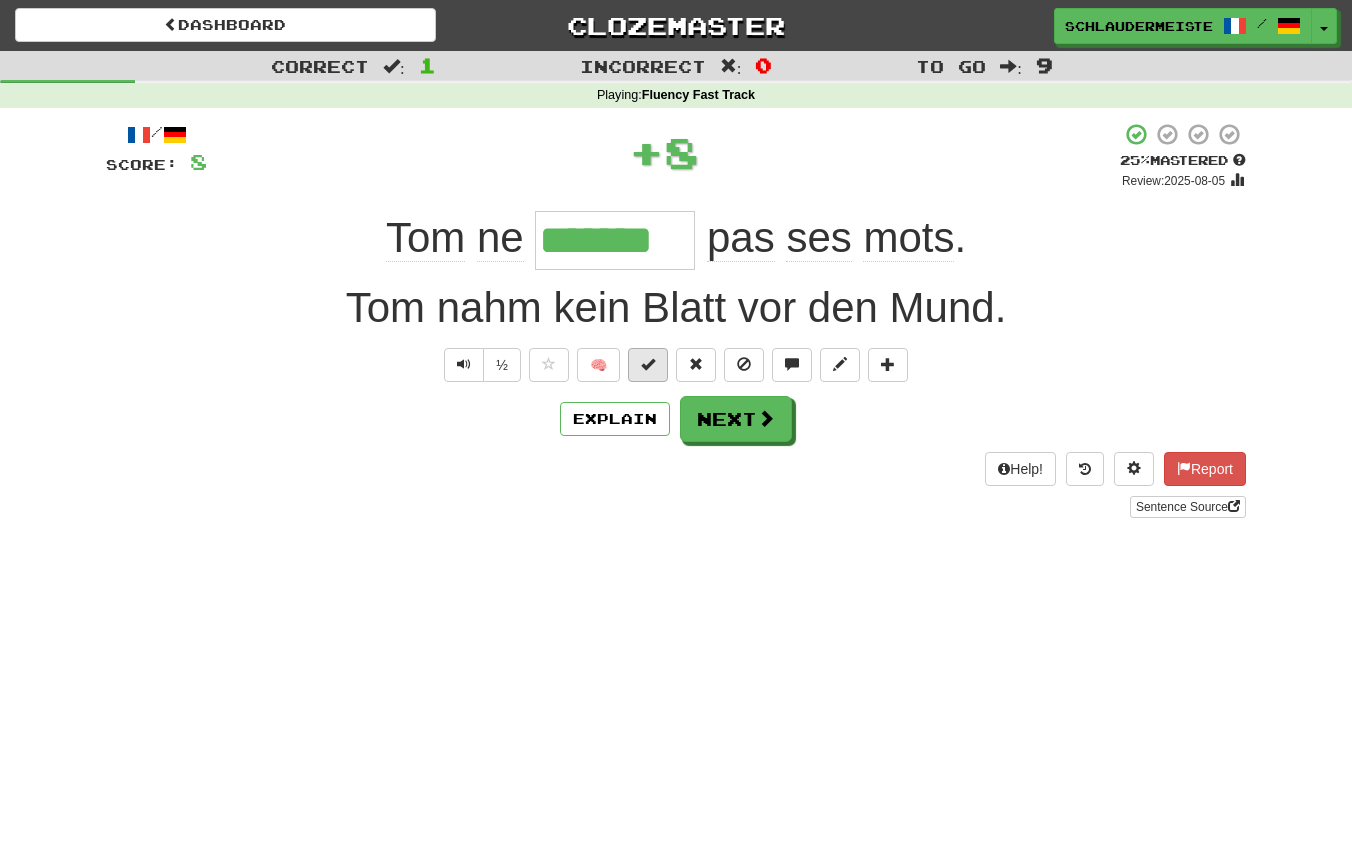 click at bounding box center (648, 364) 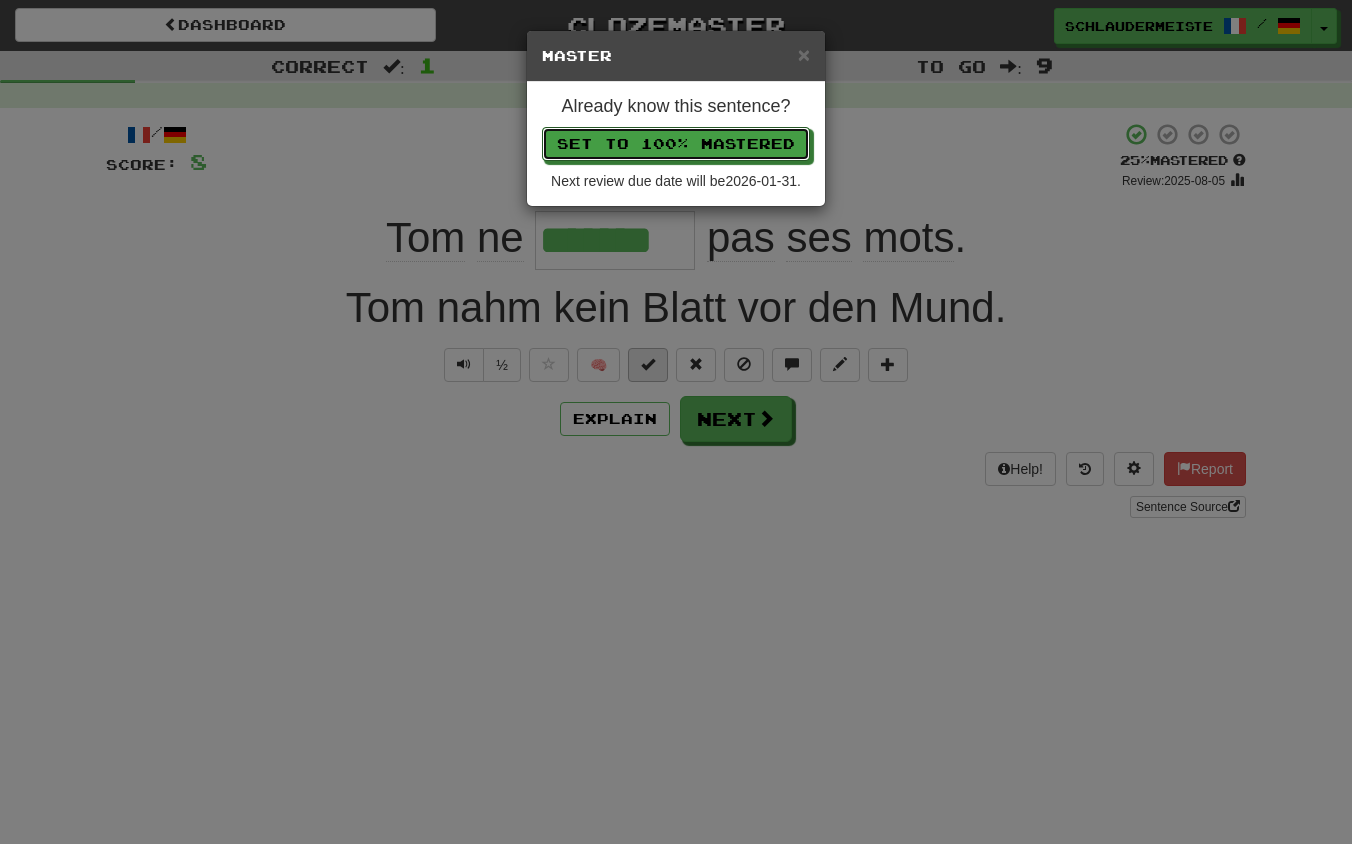 type 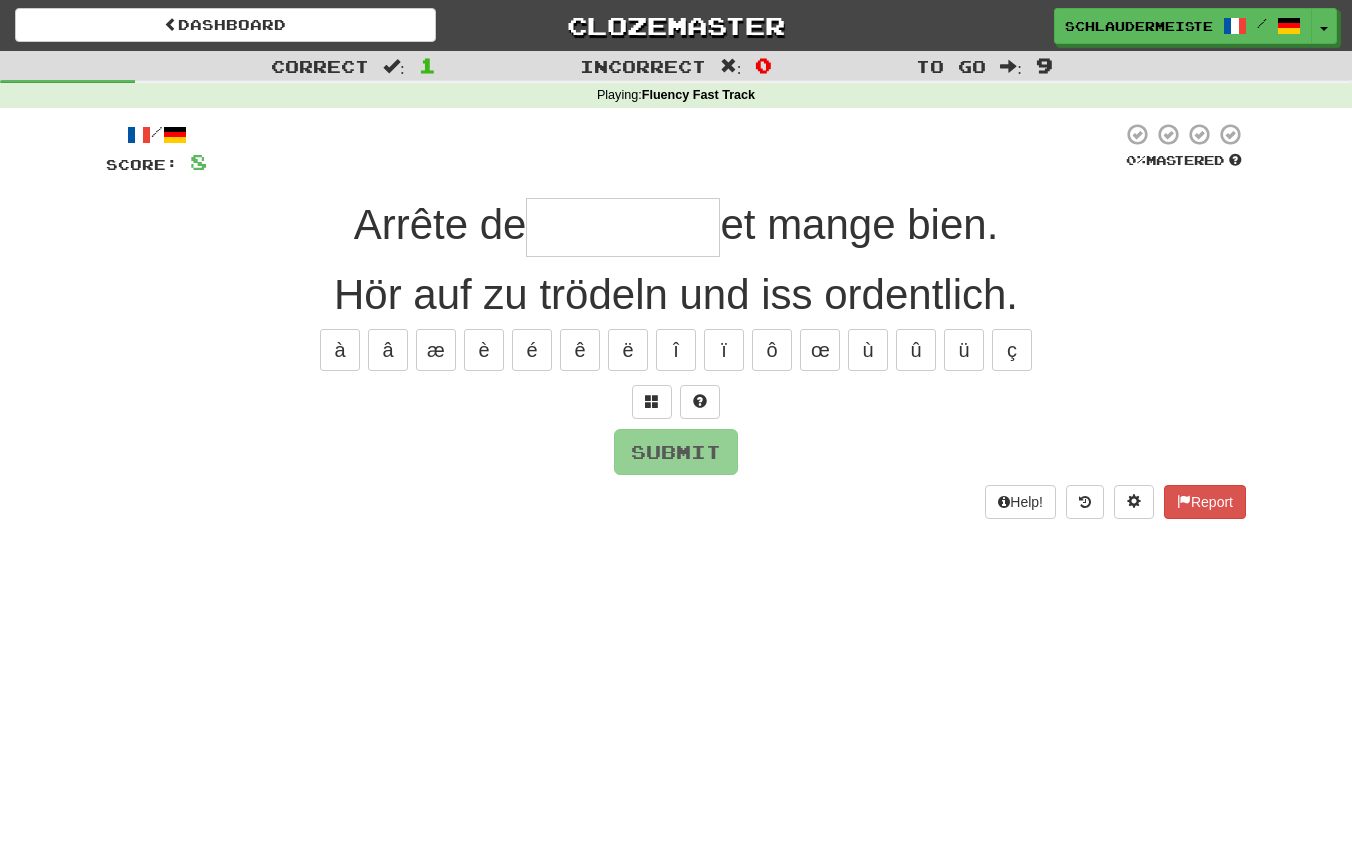 type on "**********" 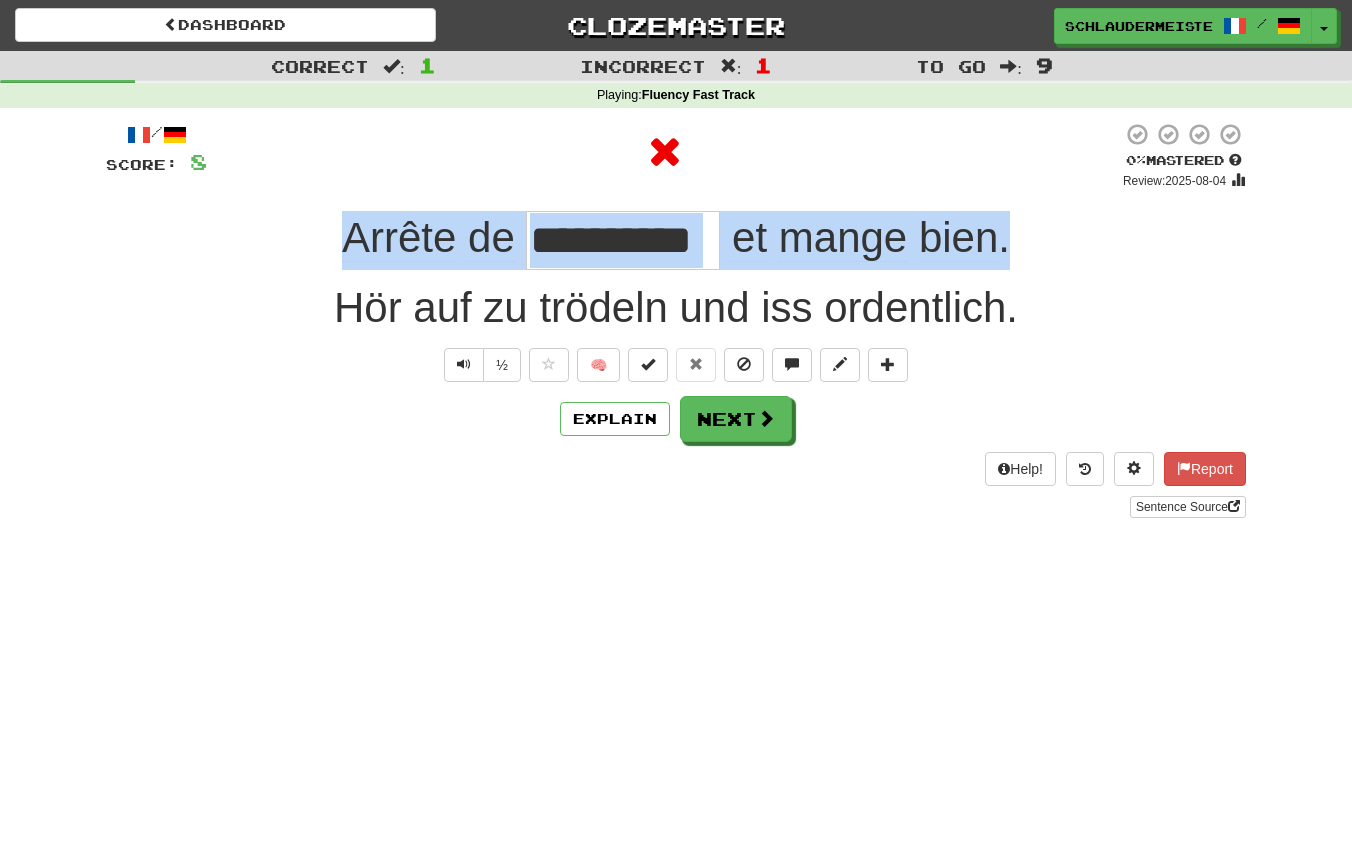 drag, startPoint x: 302, startPoint y: 219, endPoint x: 1101, endPoint y: 245, distance: 799.4229 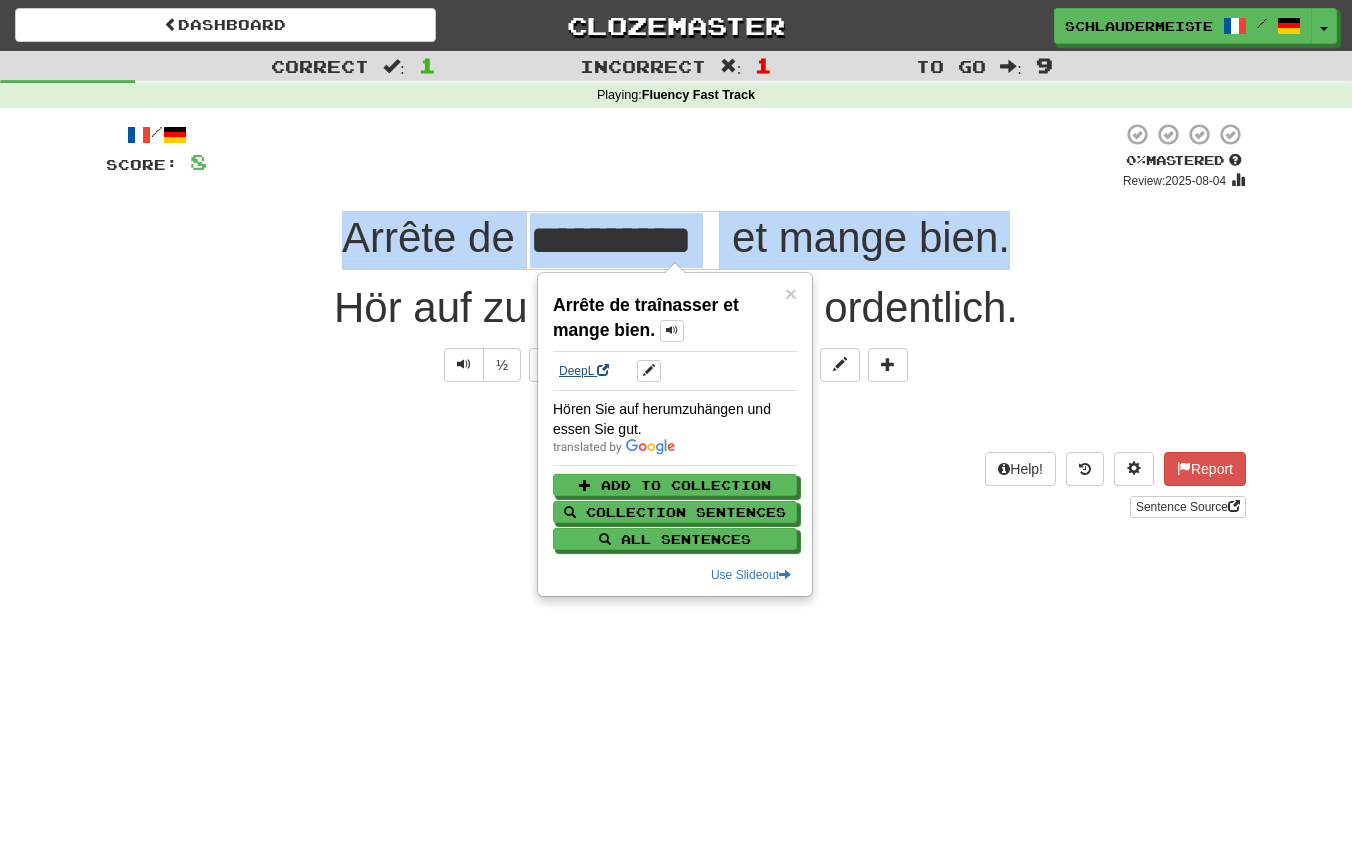 click on "DeepL" at bounding box center (584, 371) 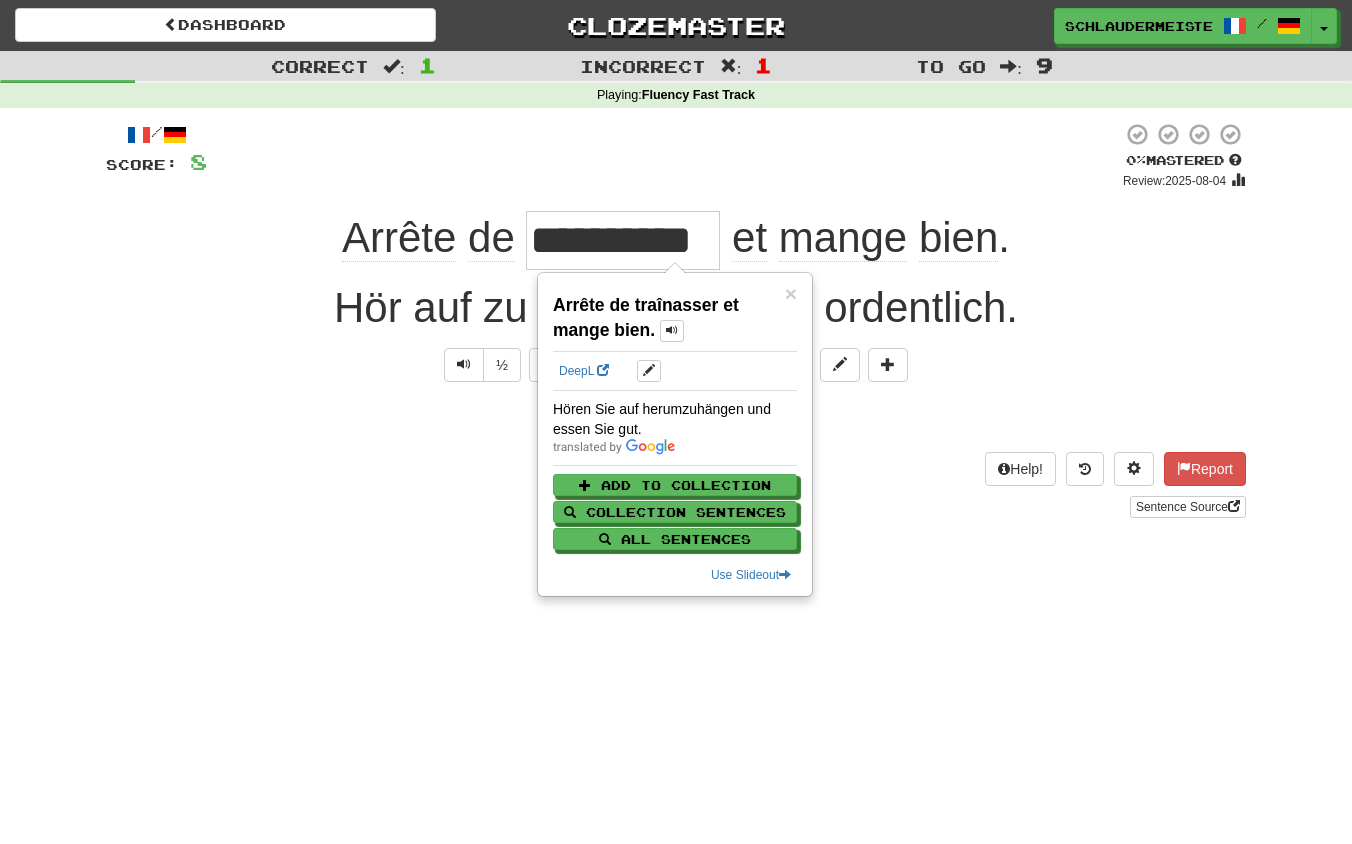 click on "Explain Next" at bounding box center (676, 419) 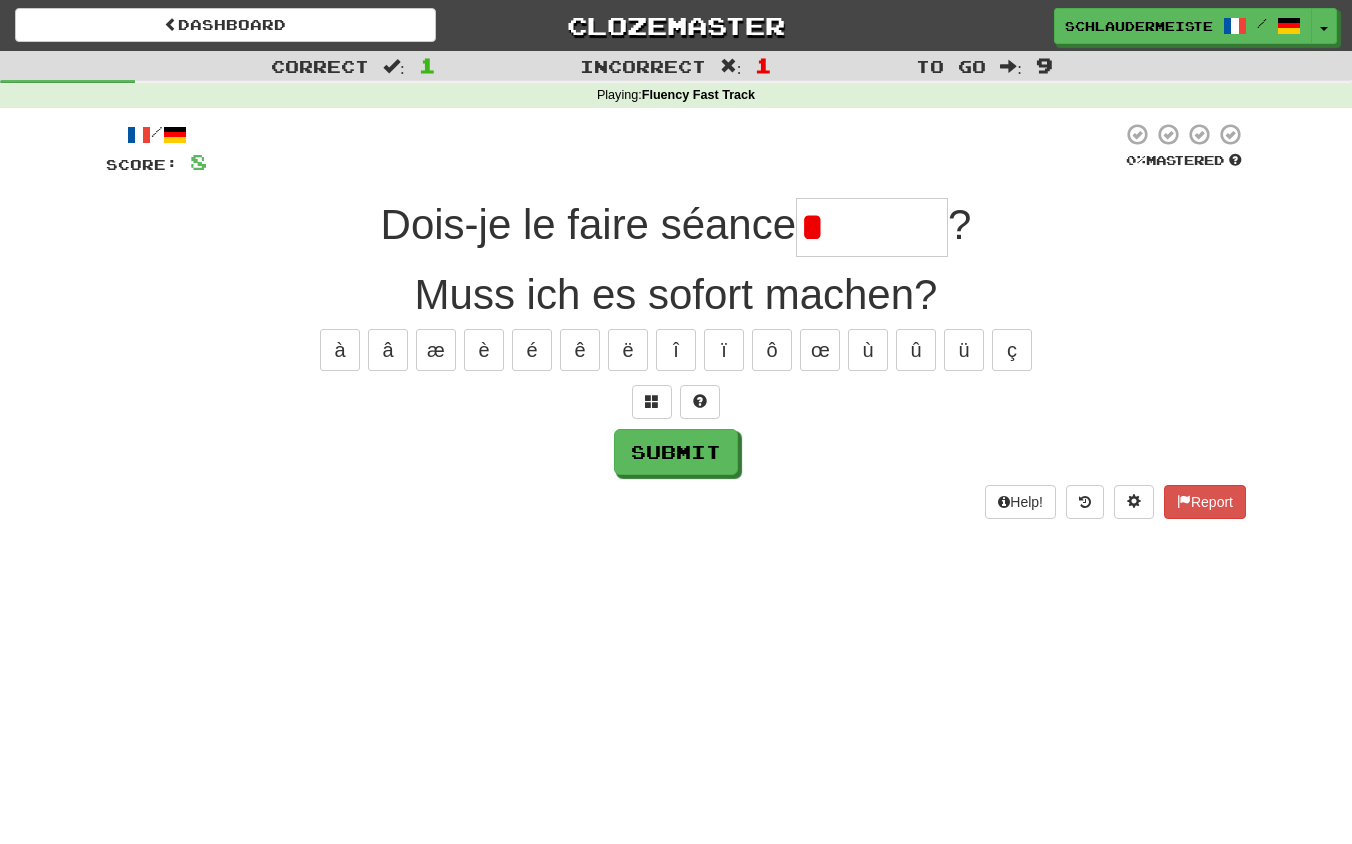 type on "*******" 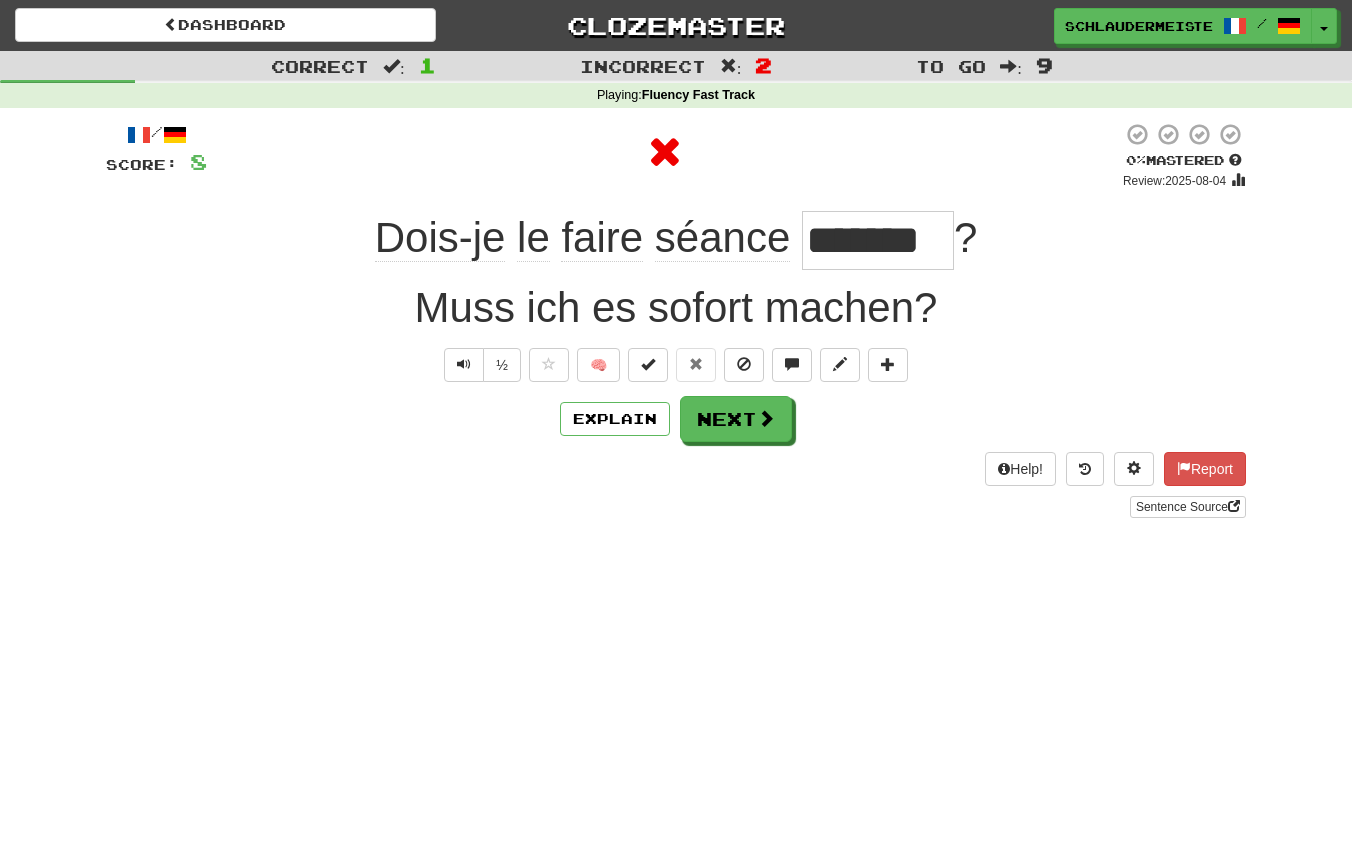 drag, startPoint x: 351, startPoint y: 238, endPoint x: 1052, endPoint y: 216, distance: 701.34515 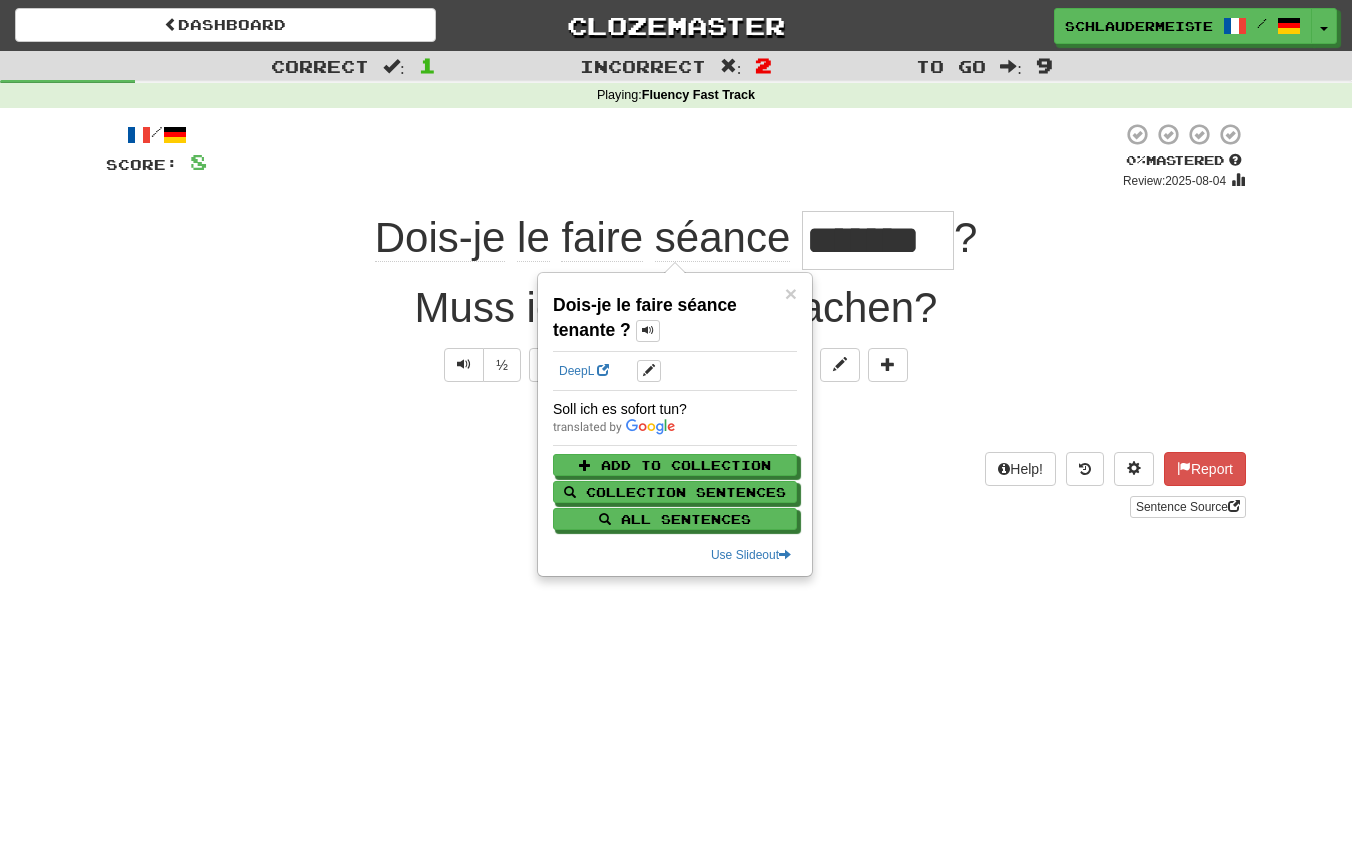 click on "Sentence Source" at bounding box center [676, 507] 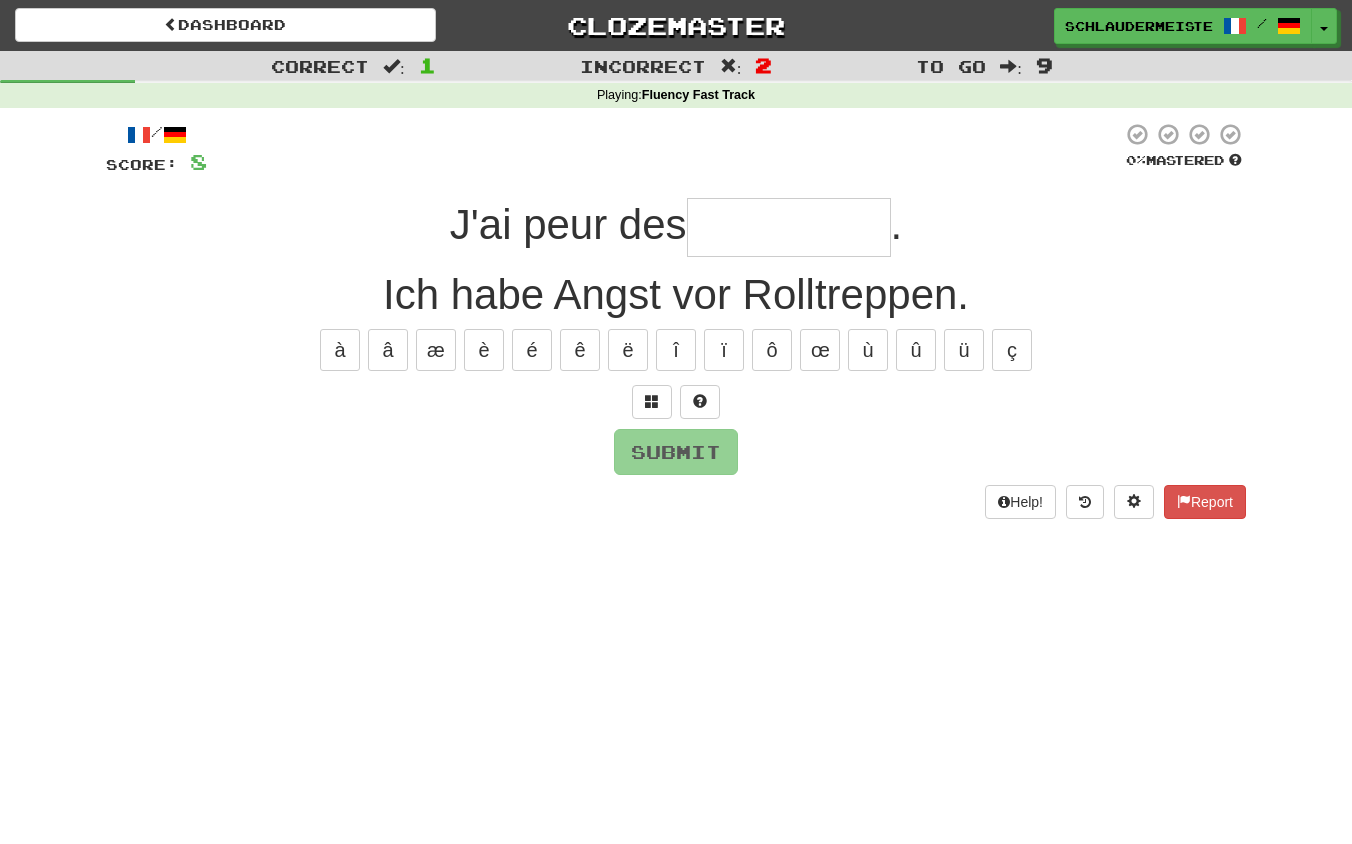 type on "*" 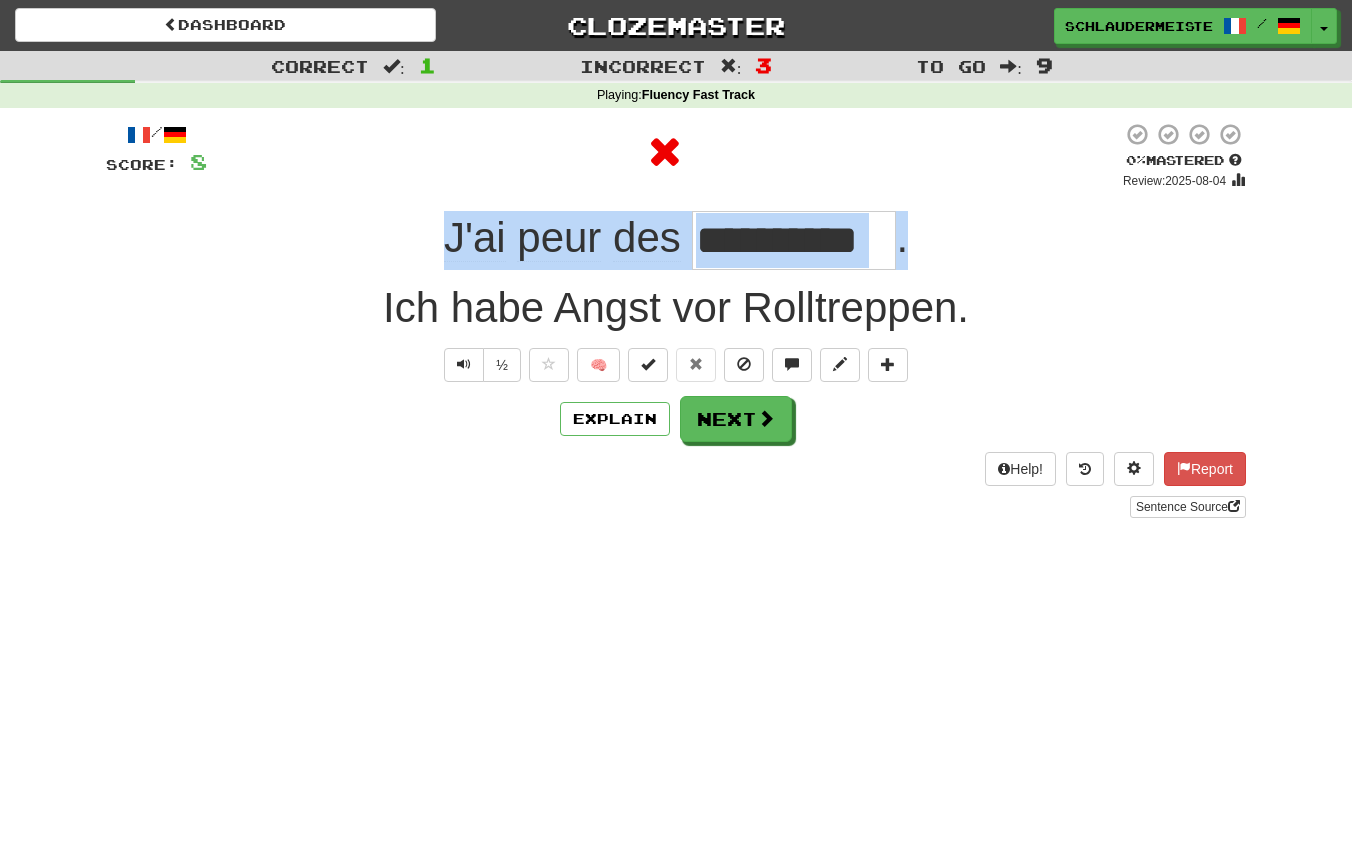 drag, startPoint x: 427, startPoint y: 235, endPoint x: 991, endPoint y: 256, distance: 564.3908 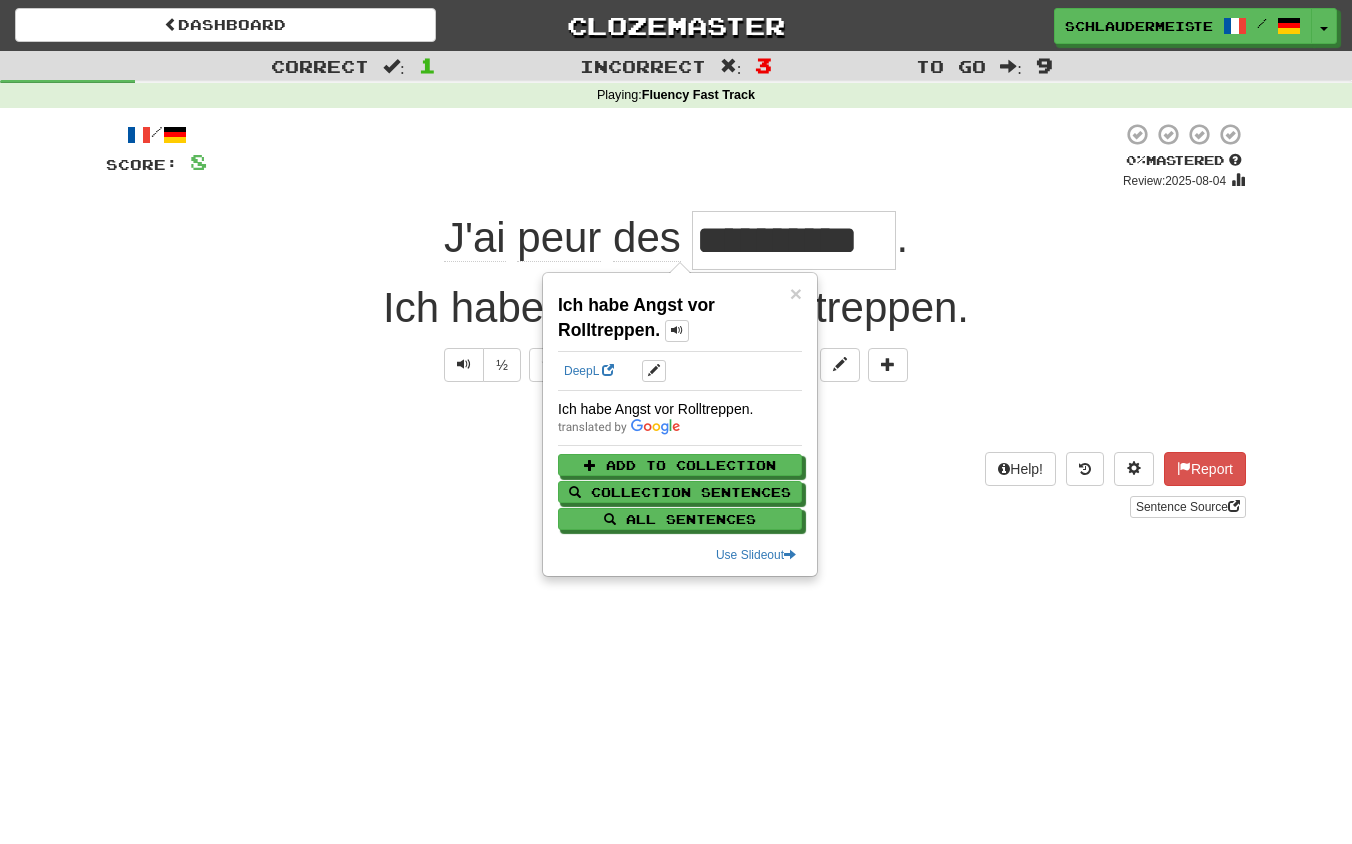 click on "**********" at bounding box center (676, 320) 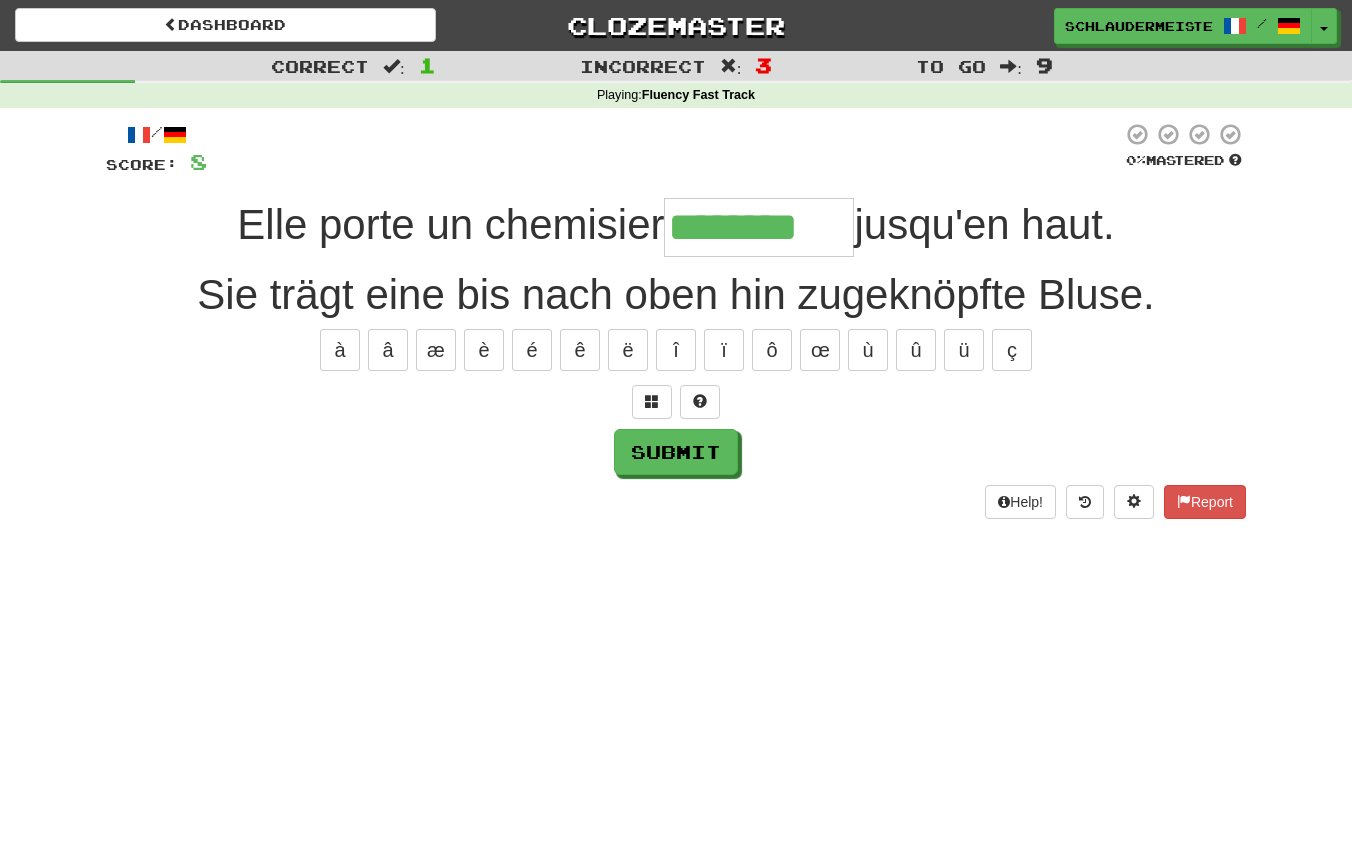 type on "********" 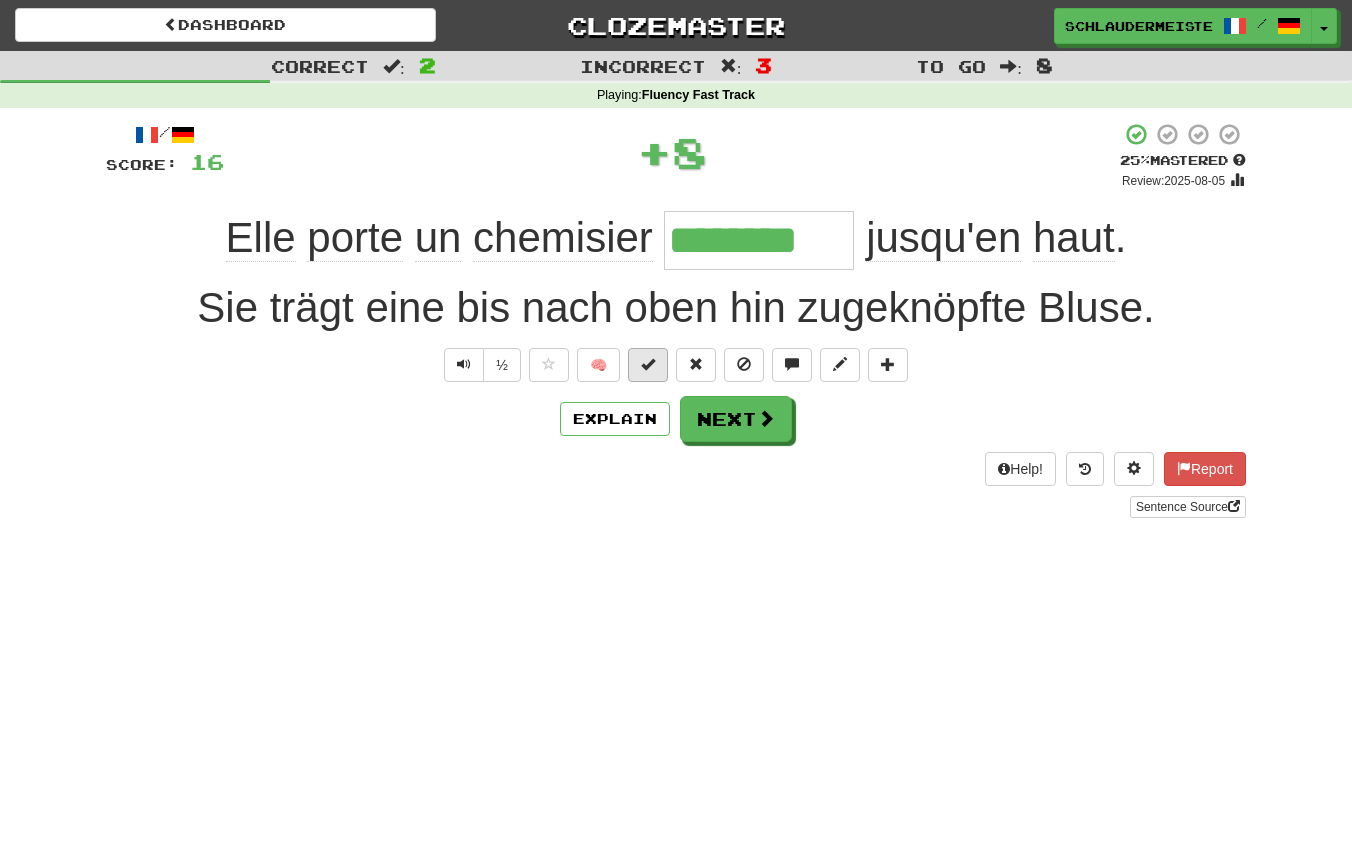 click at bounding box center (648, 364) 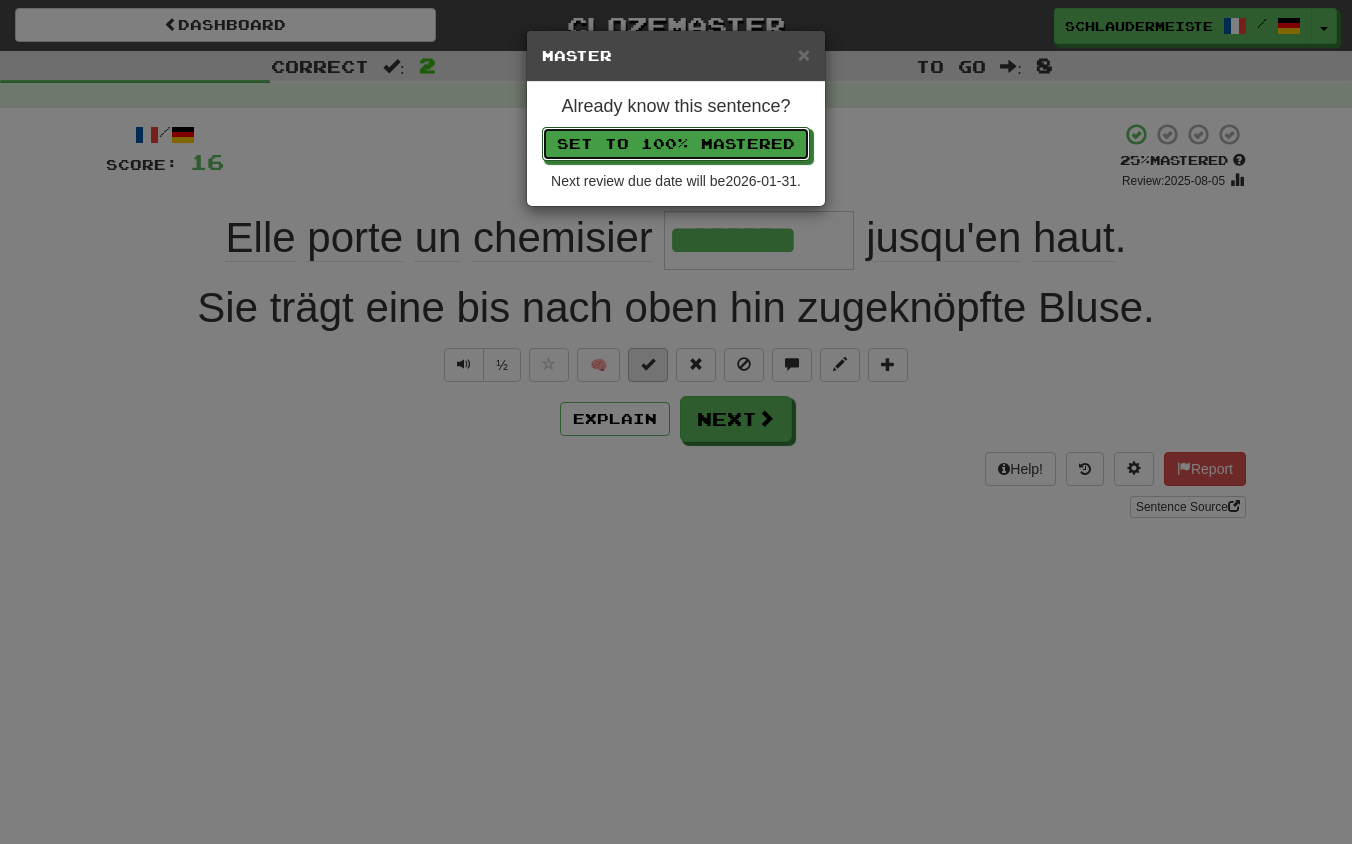 click on "Set to 100% Mastered" at bounding box center (676, 144) 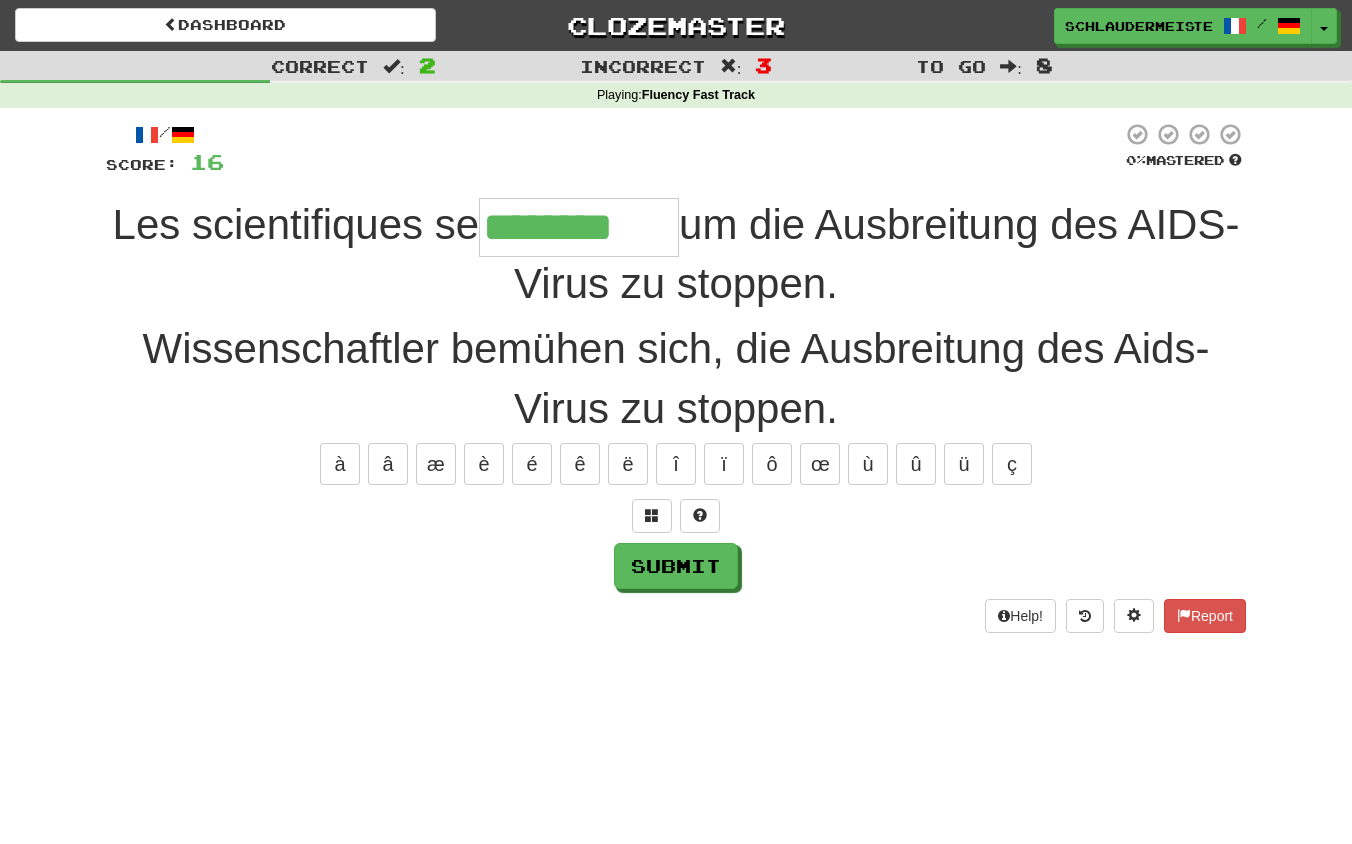 type on "********" 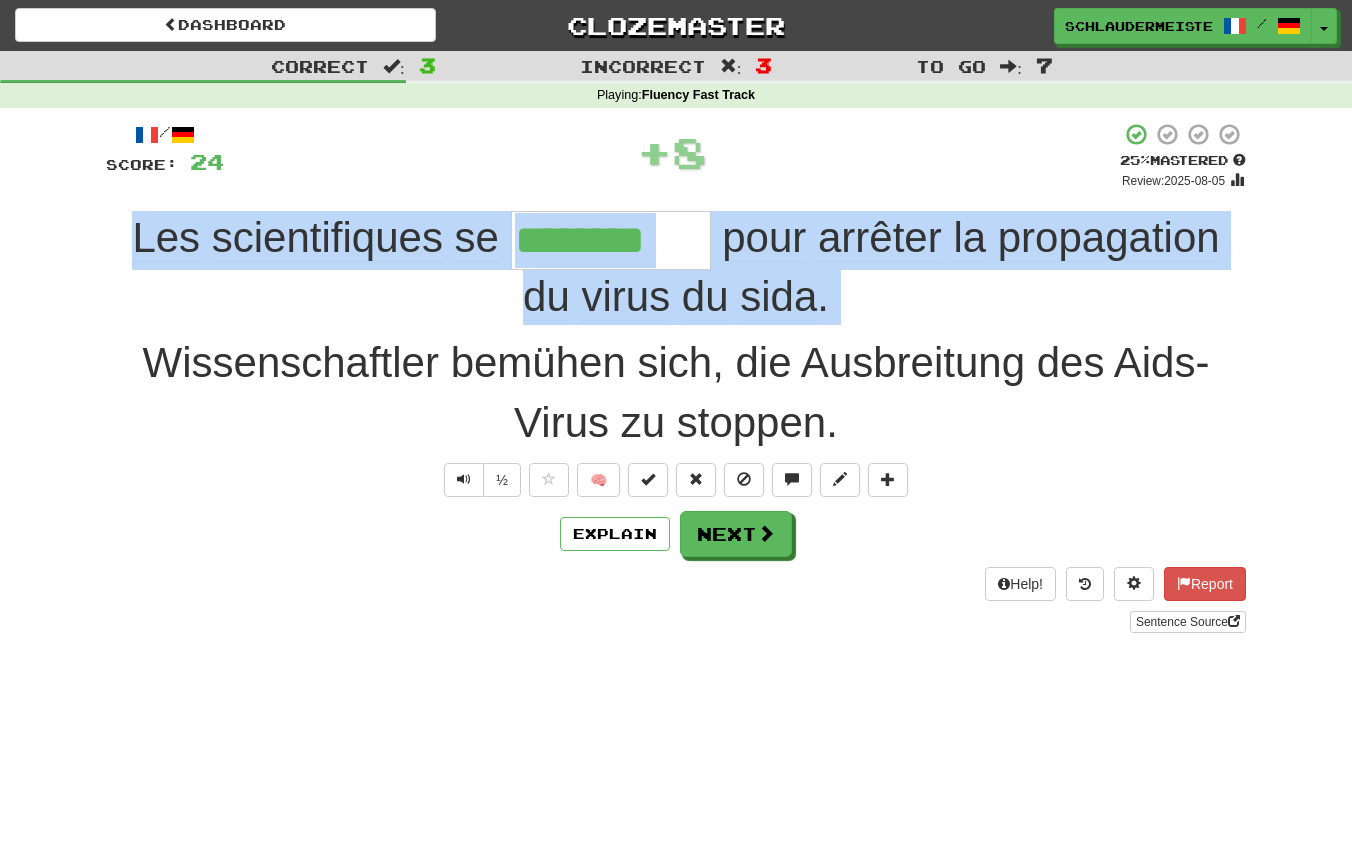 drag, startPoint x: 76, startPoint y: 222, endPoint x: 862, endPoint y: 325, distance: 792.72 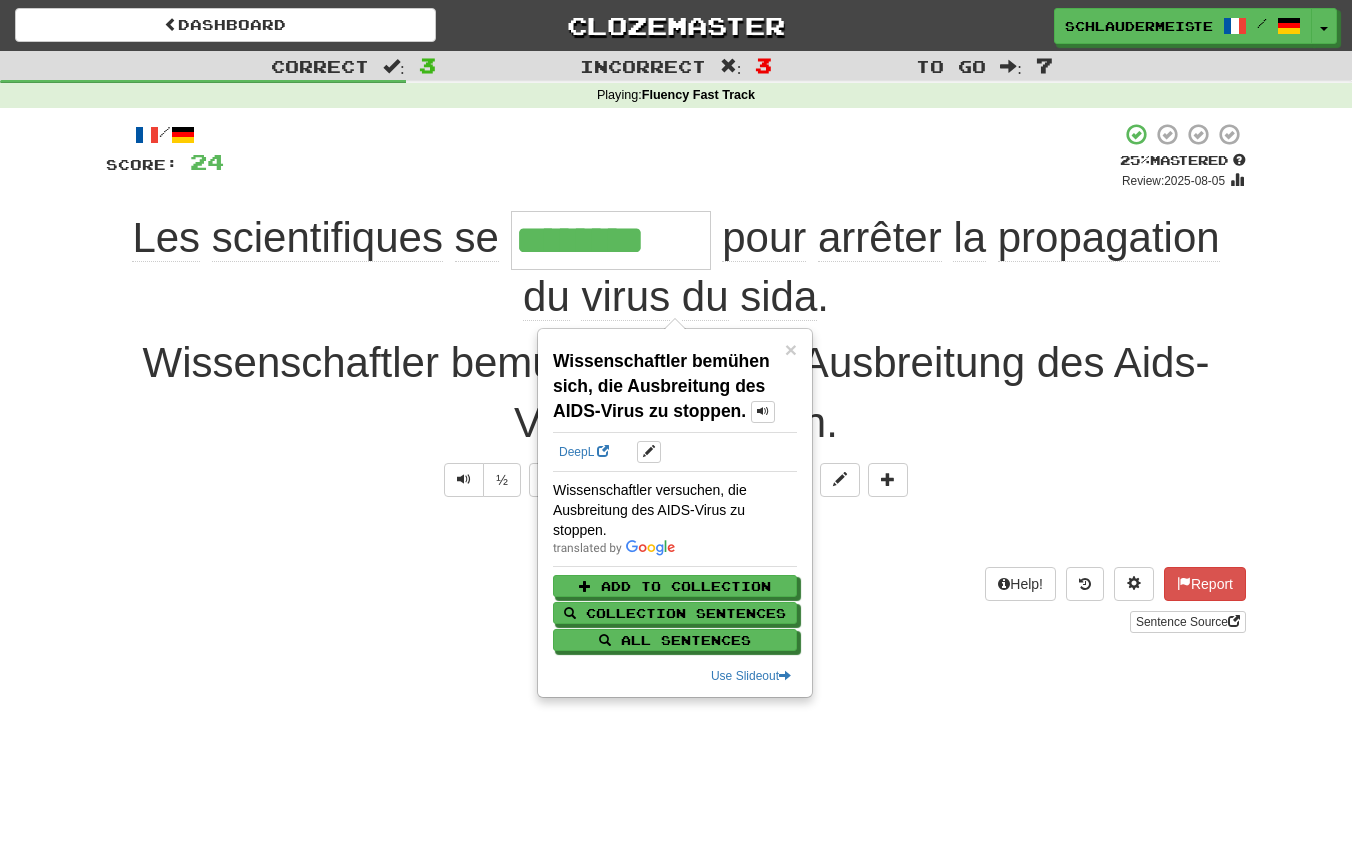 click on "Help!  Report Sentence Source" at bounding box center [676, 600] 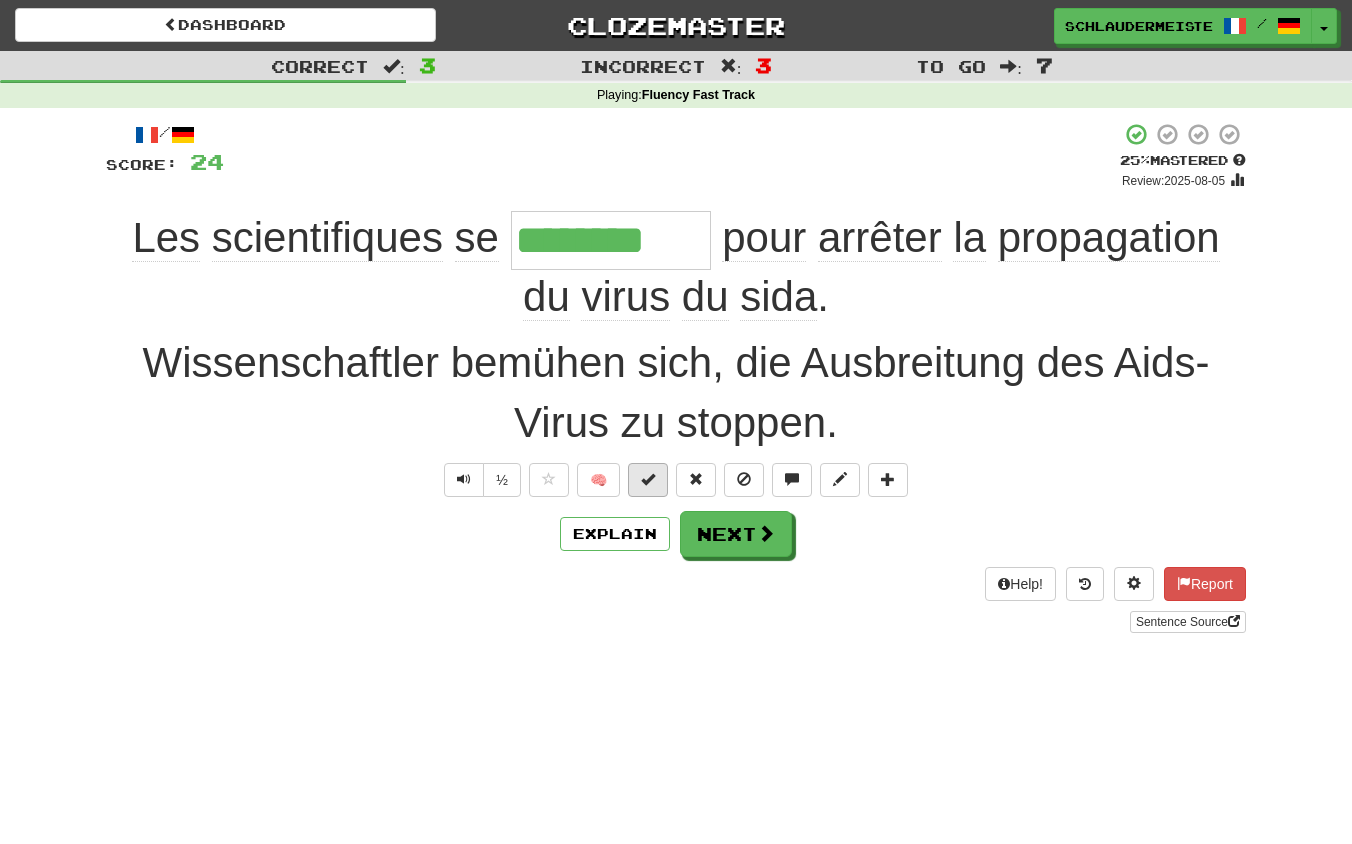 click at bounding box center [648, 479] 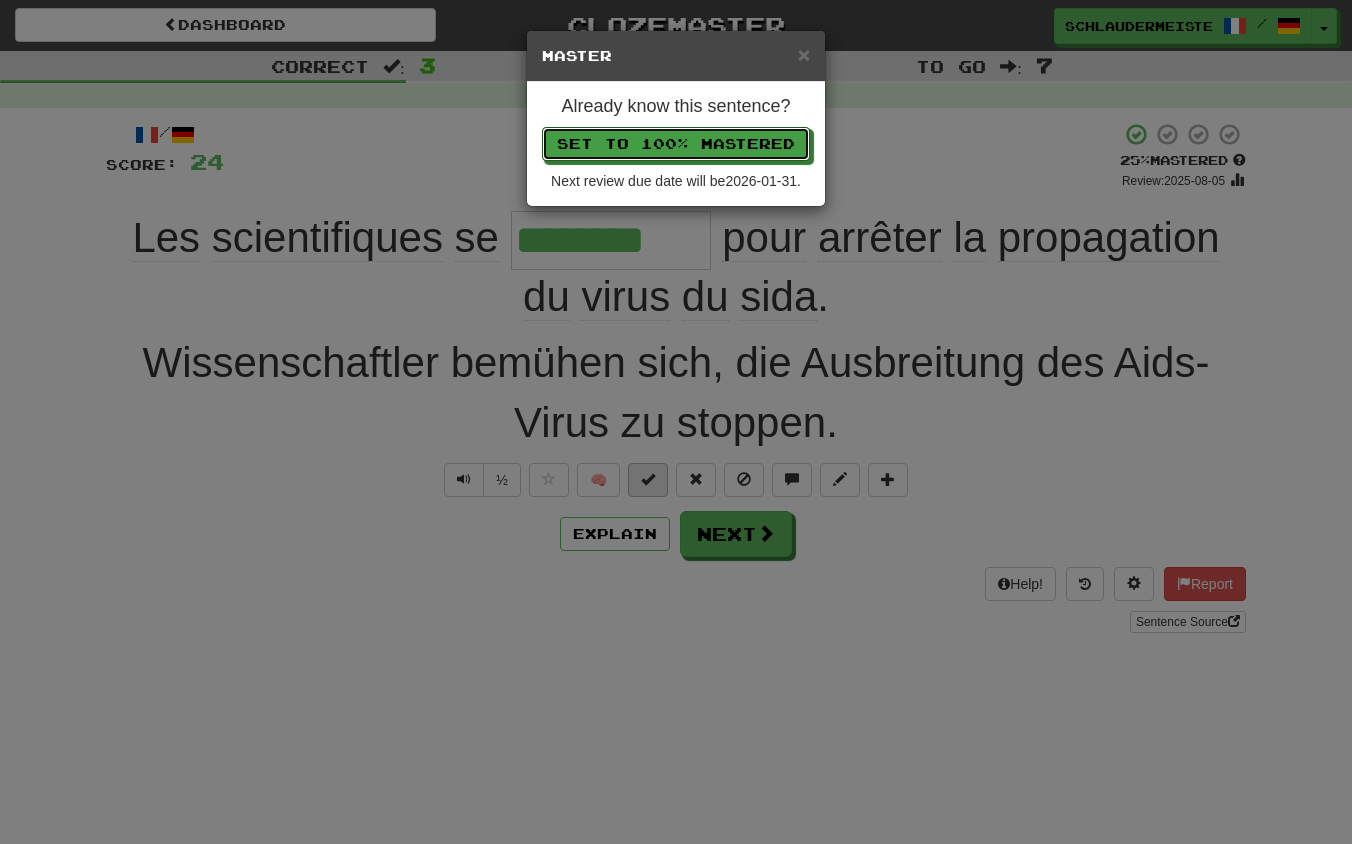 click on "Set to 100% Mastered" at bounding box center [676, 144] 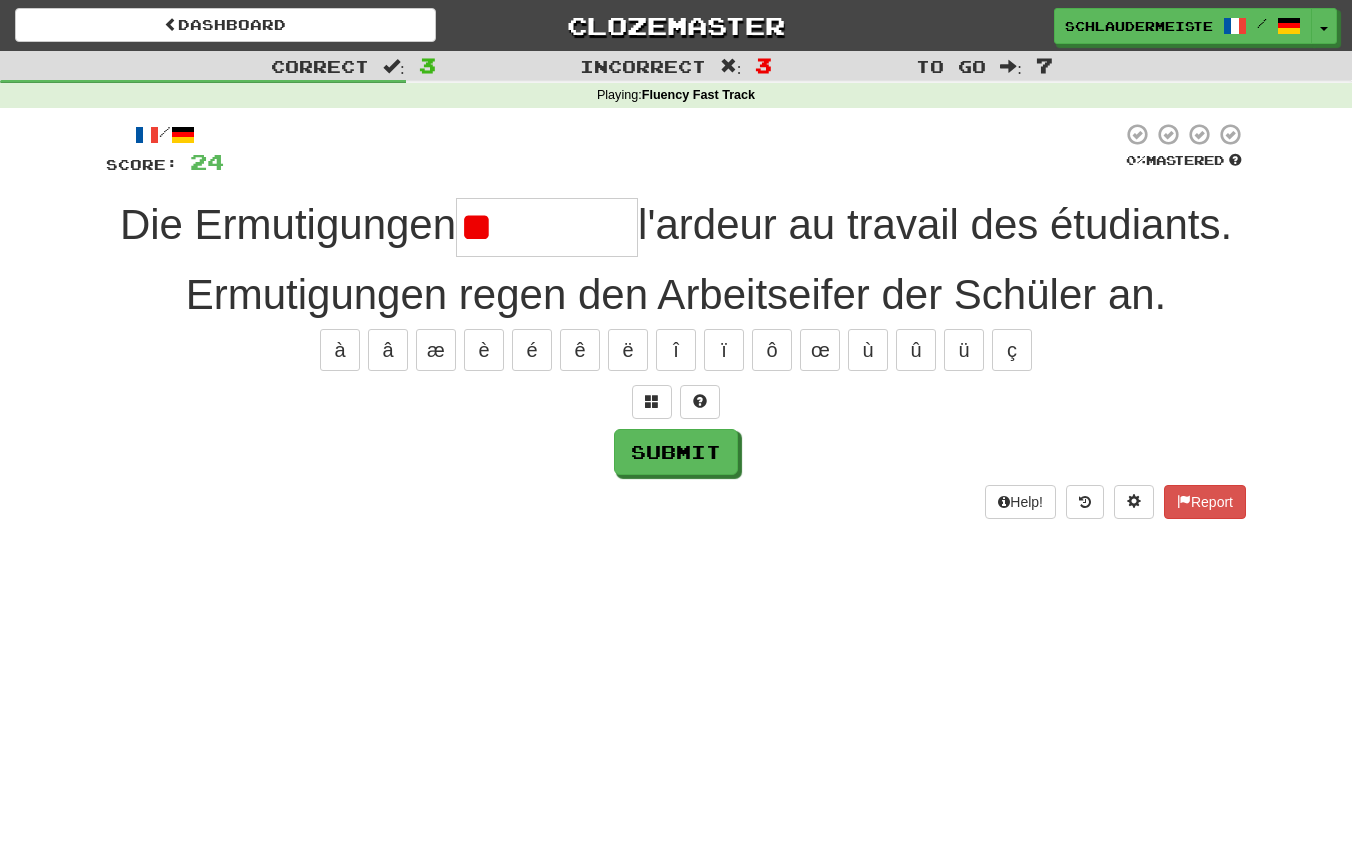 type on "*" 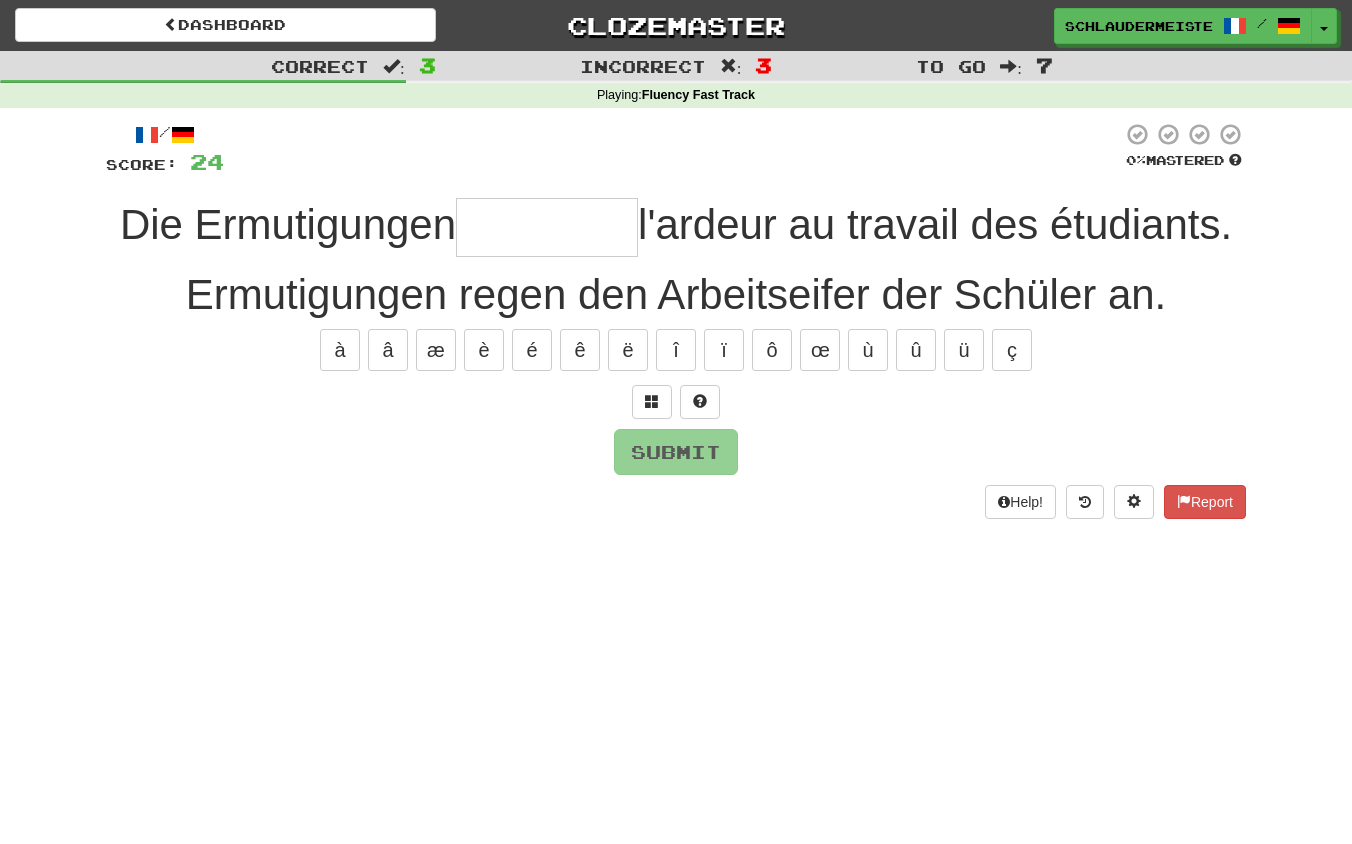 type on "*" 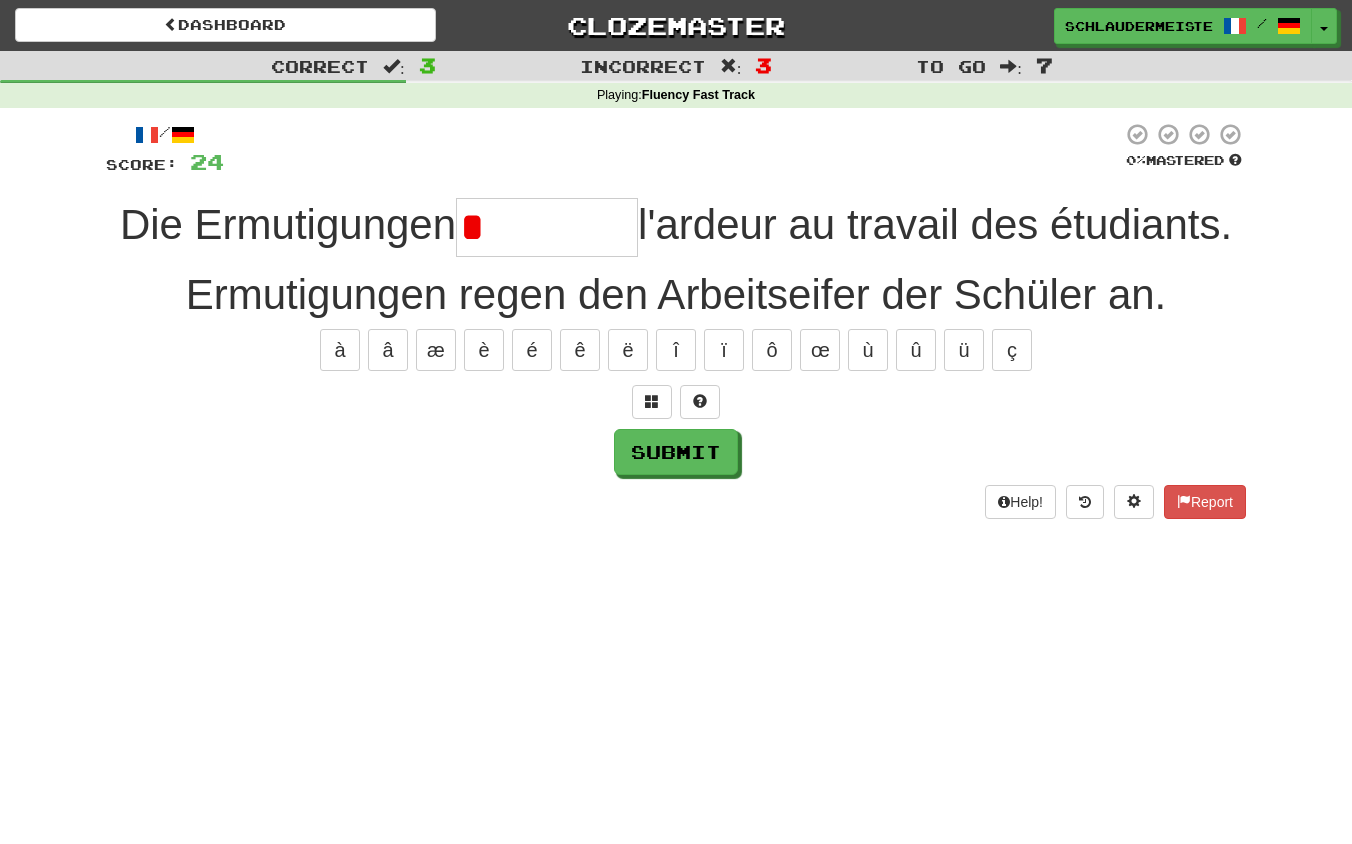 type on "*********" 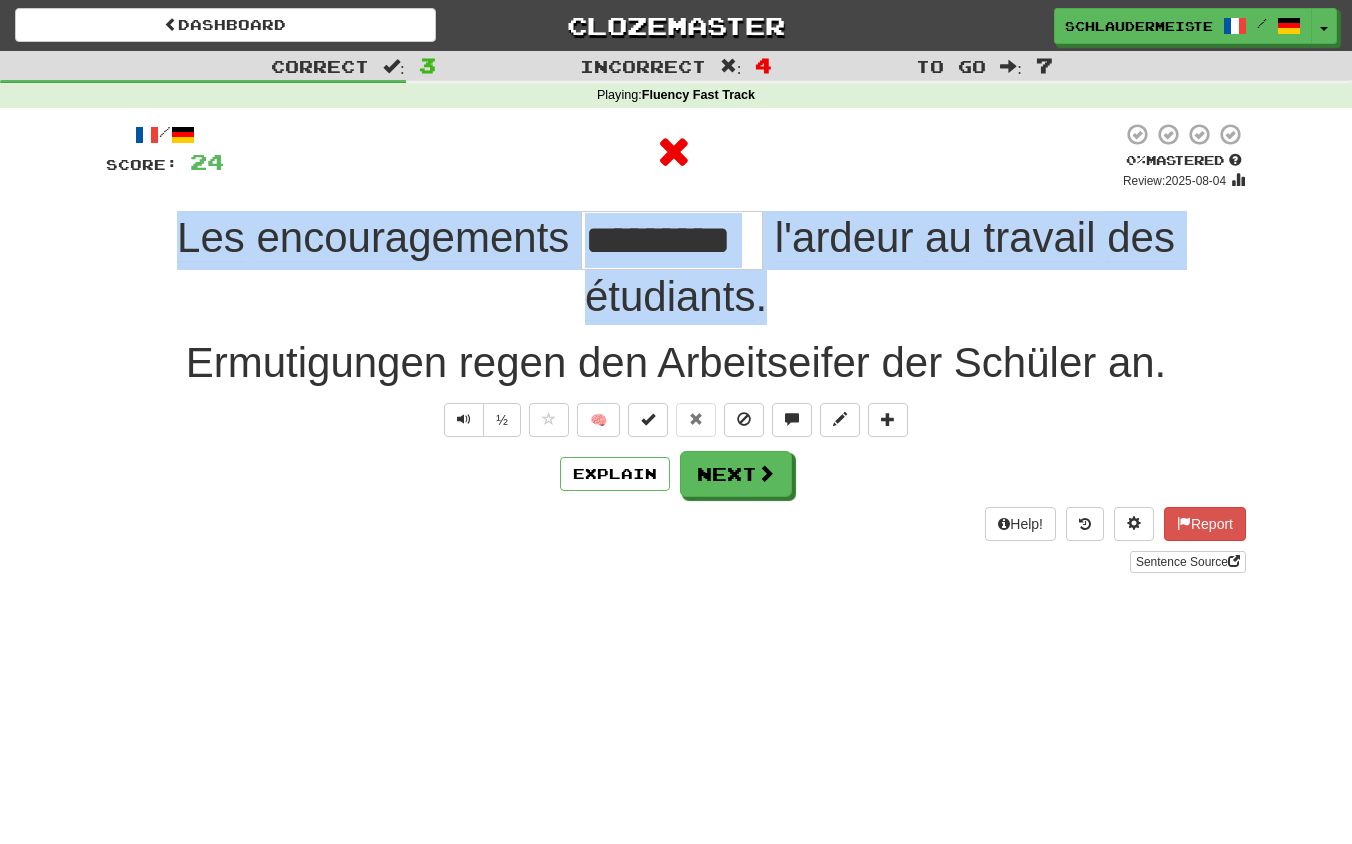 drag, startPoint x: 127, startPoint y: 230, endPoint x: 844, endPoint y: 303, distance: 720.7066 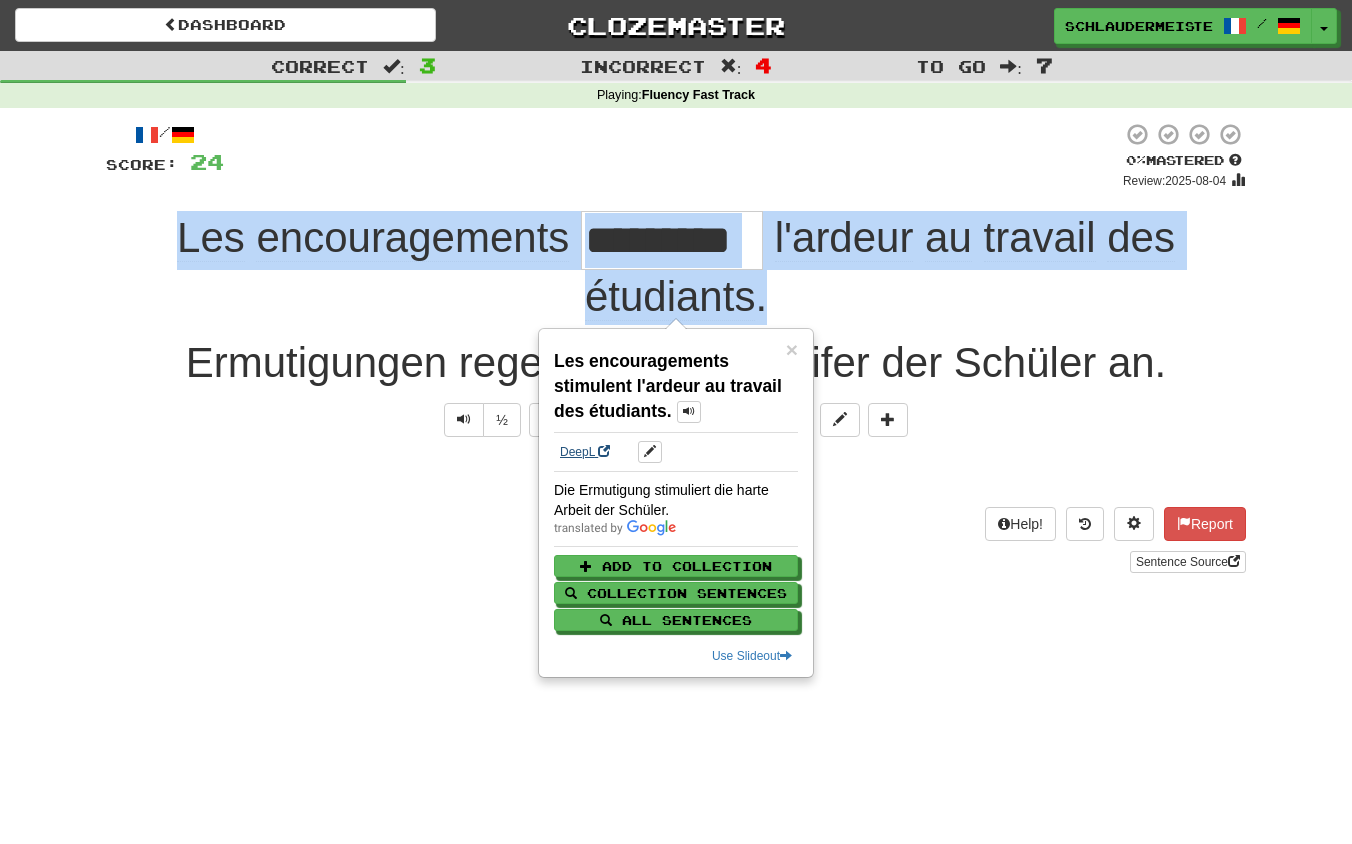 click on "DeepL" at bounding box center (585, 452) 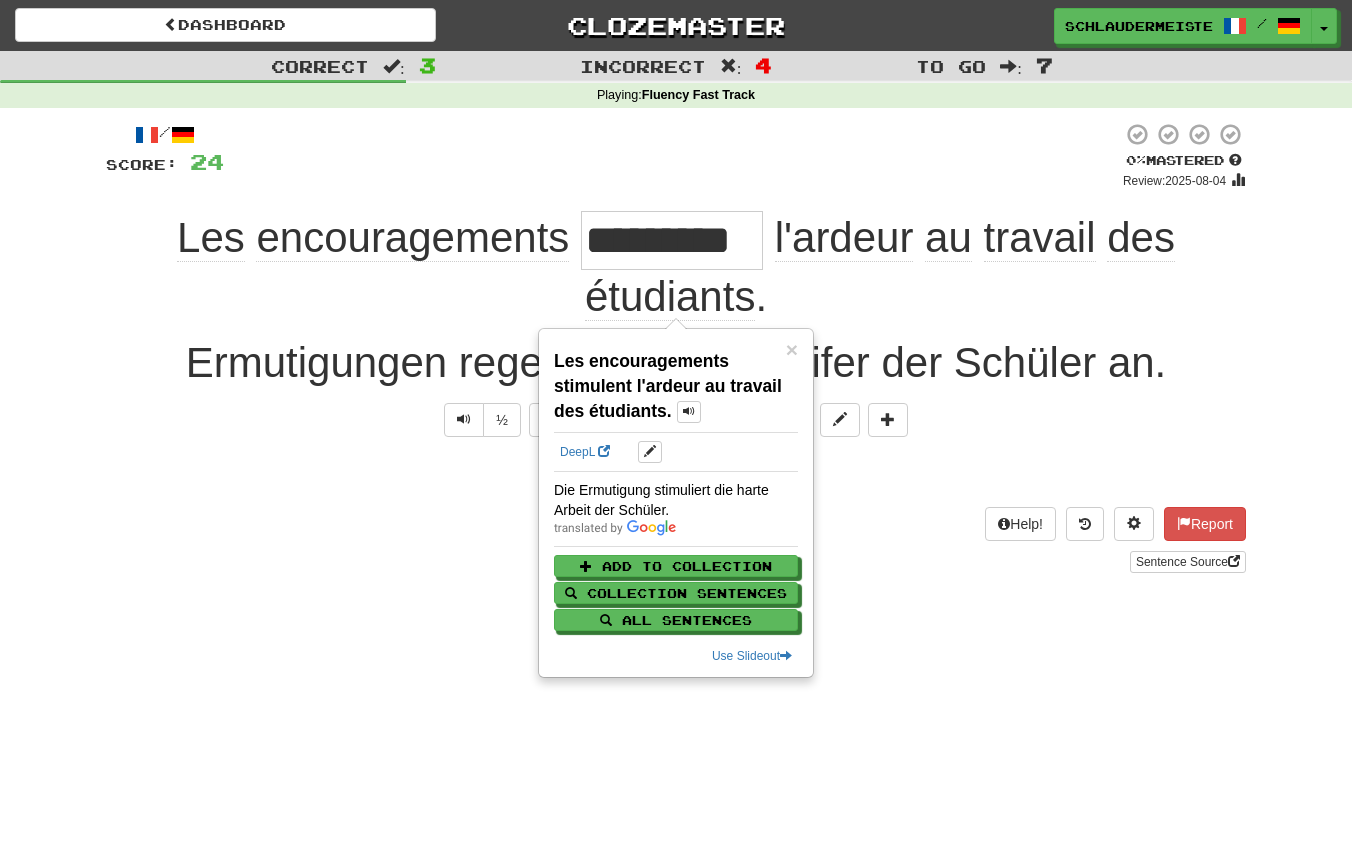 click on "/  Score:   24 0 %  Mastered Review:  2025-08-04 Les   encouragements   *********   l'ardeur   au   travail   des   étudiants . Ermutigungen regen den Arbeitseifer der Schüler an. ½ 🧠 Explain Next  Help!  Report Sentence Source" at bounding box center [676, 354] 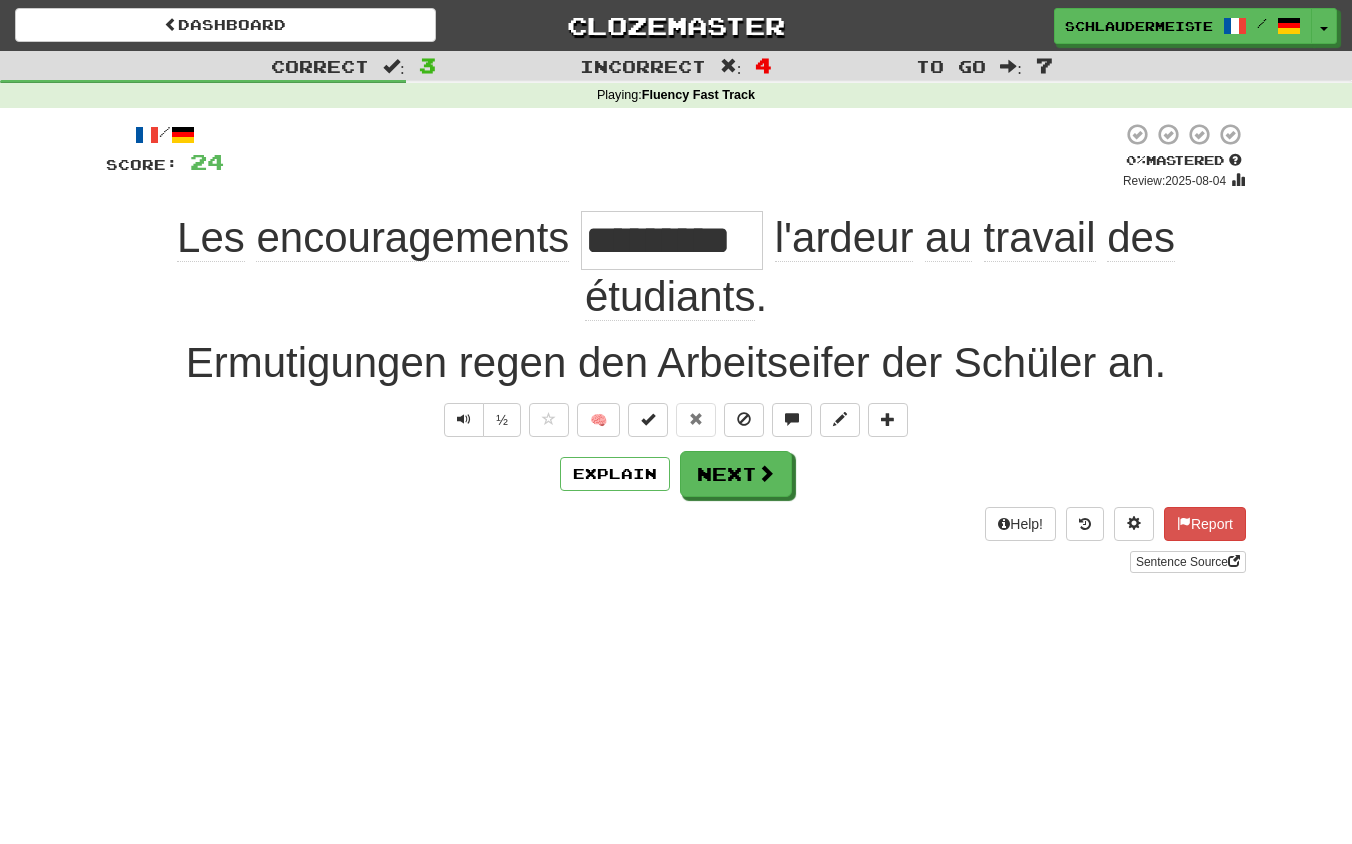 click on "Dashboard
Clozemaster
schlaudermeister
/
Toggle Dropdown
Dashboard
Leaderboard
Activity Feed
Notifications
Profile
Discussions
Français
/
Deutsch
Streak:
47
Review:
0
Points Today: 4120
Languages
Account
Logout
schlaudermeister
/
Toggle Dropdown
Dashboard
Leaderboard
Activity Feed
Notifications
Profile
Discussions
Français
/
Deutsch
Streak:
47
Review:
0
Points Today: 4120
Languages
Account
Logout
clozemaster
Correct   :   3 Incorrect   :   4 To go   :   7 Playing :  Fluency Fast Track  /  Score:   24 0 %  Mastered Review:  2025-08-04 Les   encouragements   *********   l'ardeur   au   travail   des   étudiants . ½ 🧠" at bounding box center [676, 422] 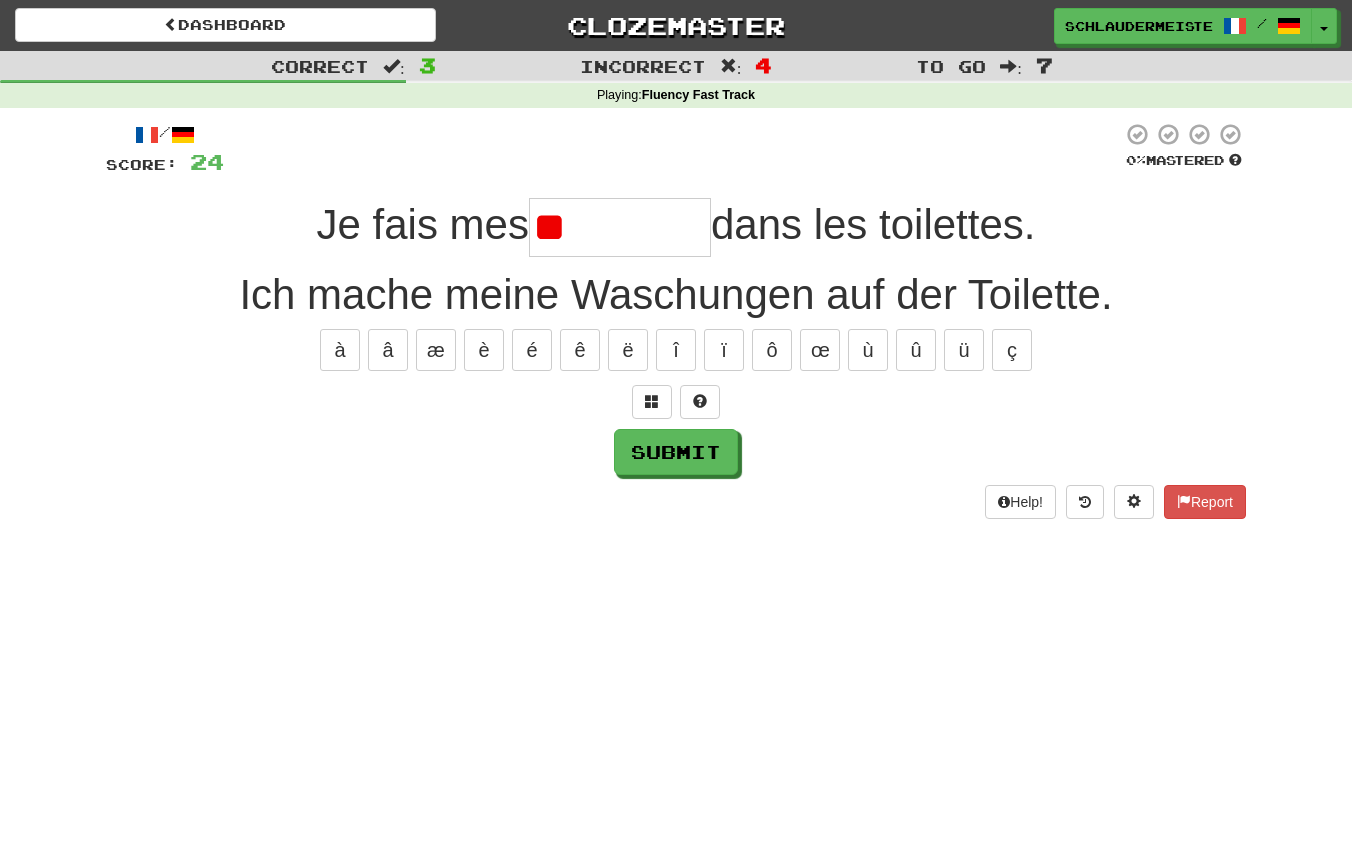 type on "*********" 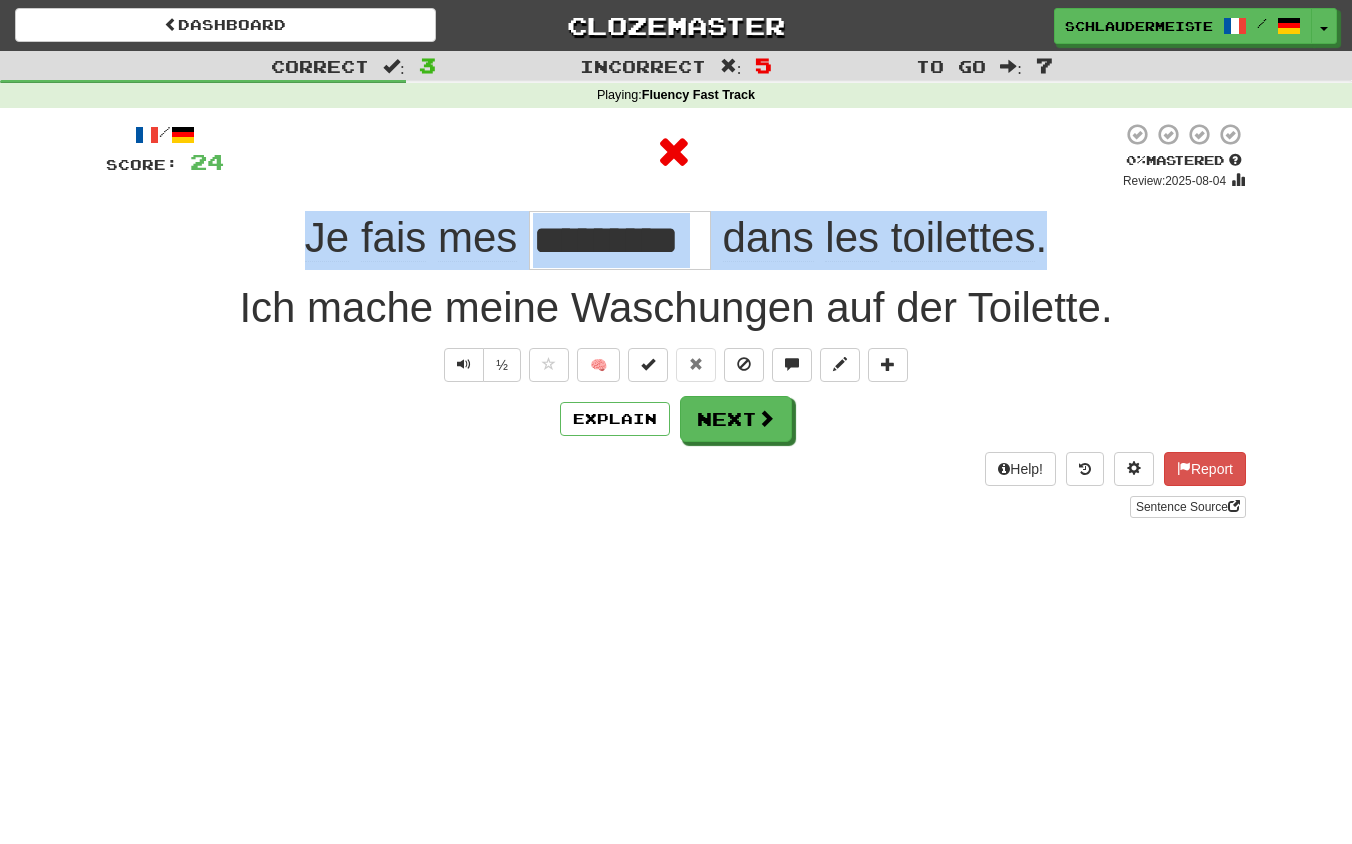 drag, startPoint x: 293, startPoint y: 223, endPoint x: 1122, endPoint y: 245, distance: 829.2919 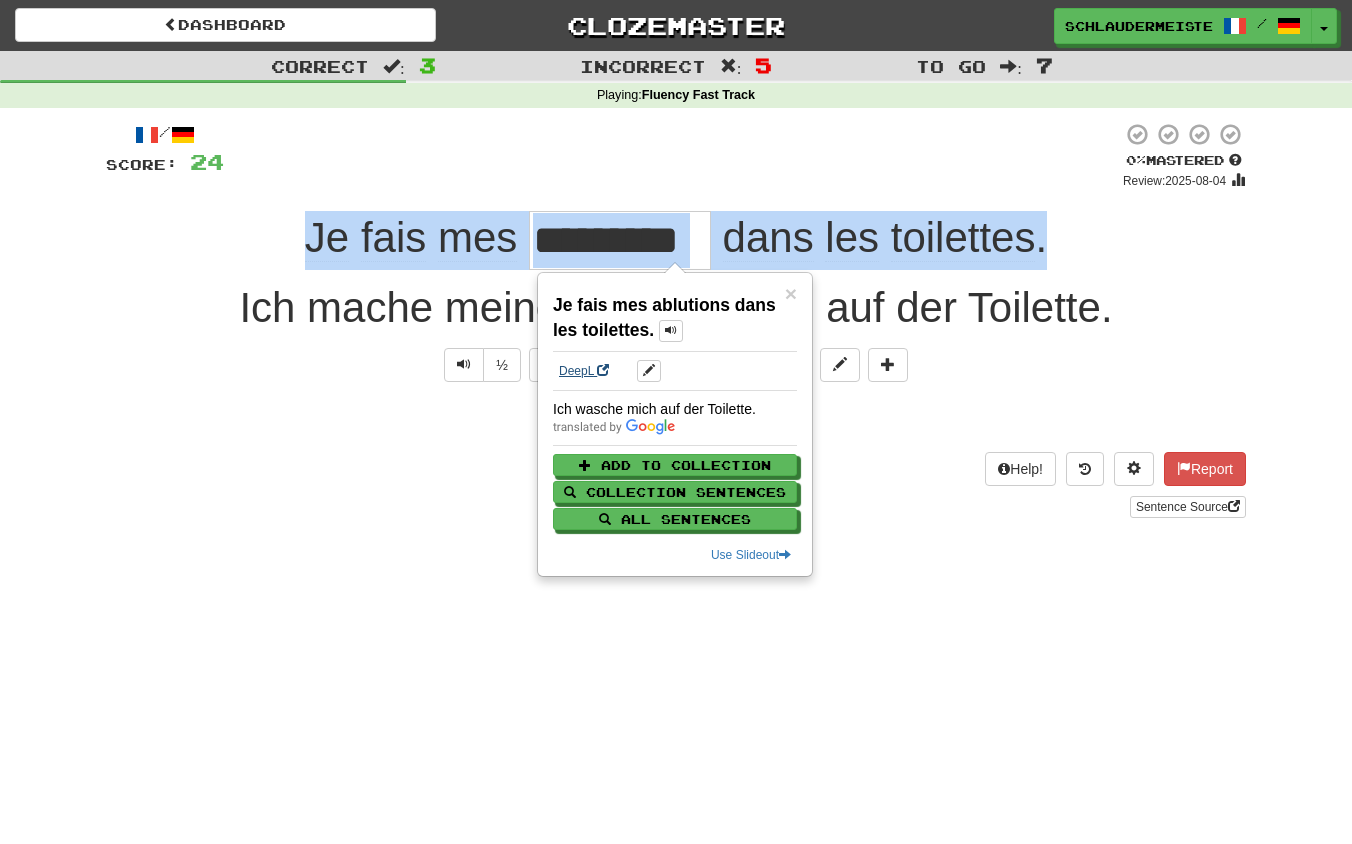 click on "DeepL" at bounding box center (584, 371) 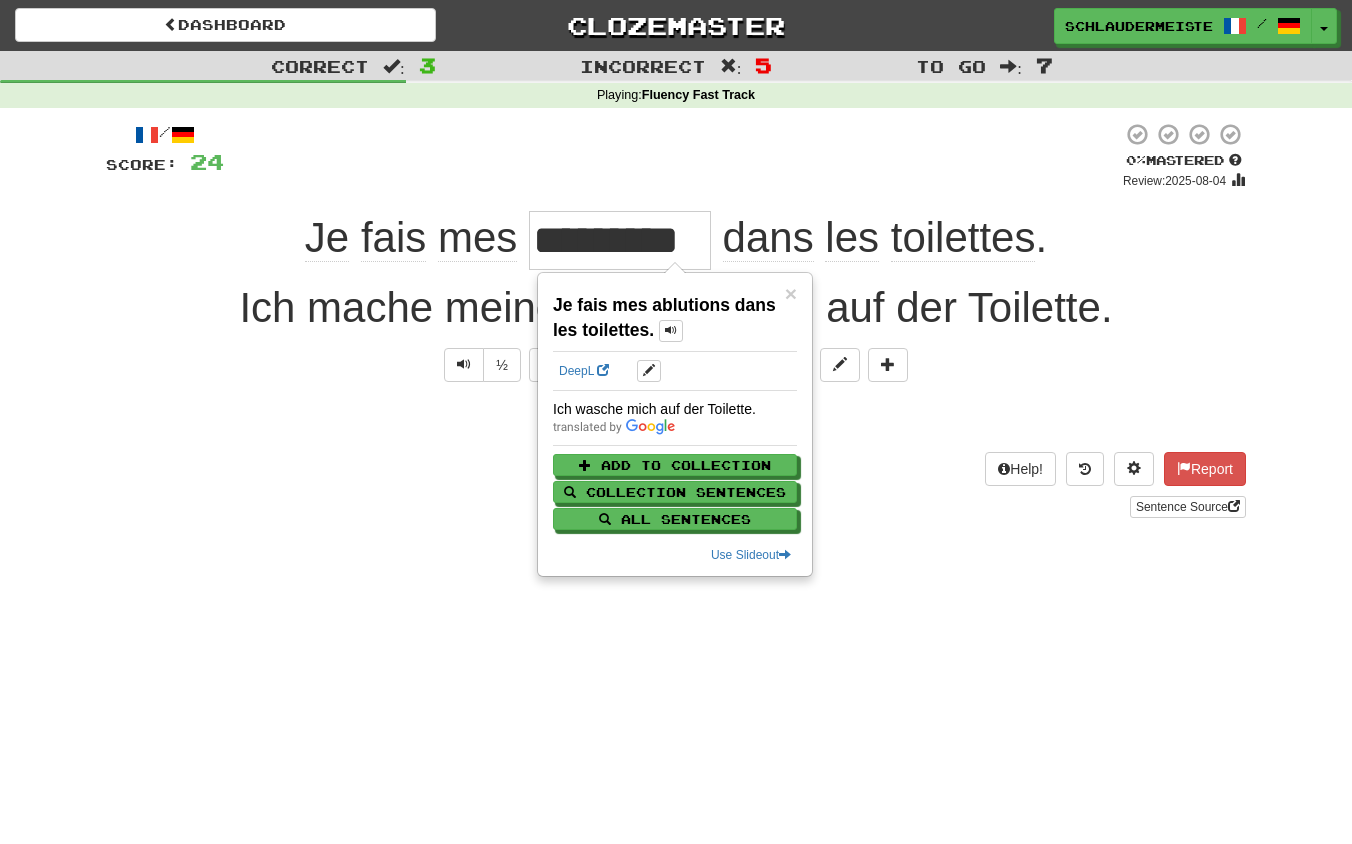 click on "Sentence Source" at bounding box center (676, 507) 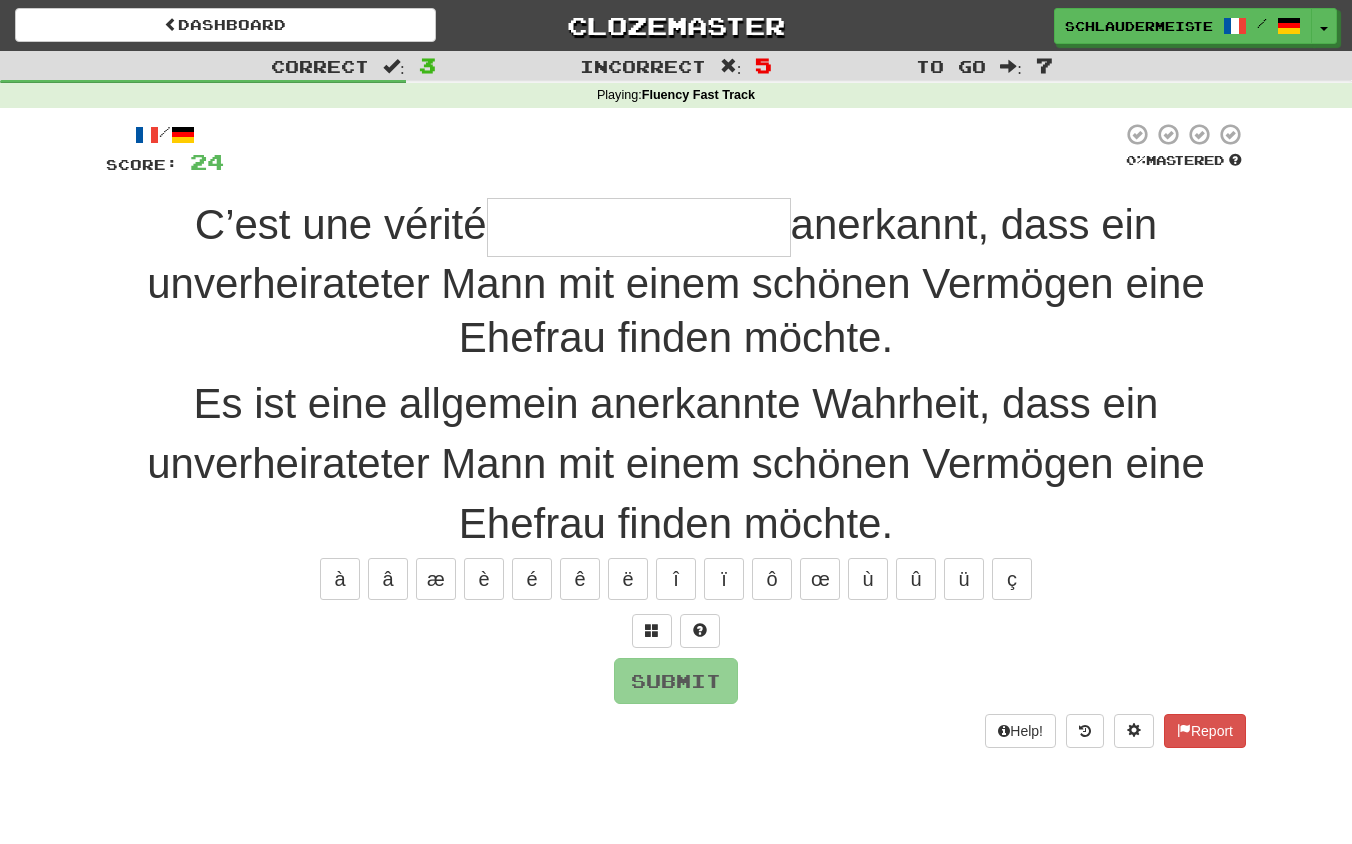 type on "*" 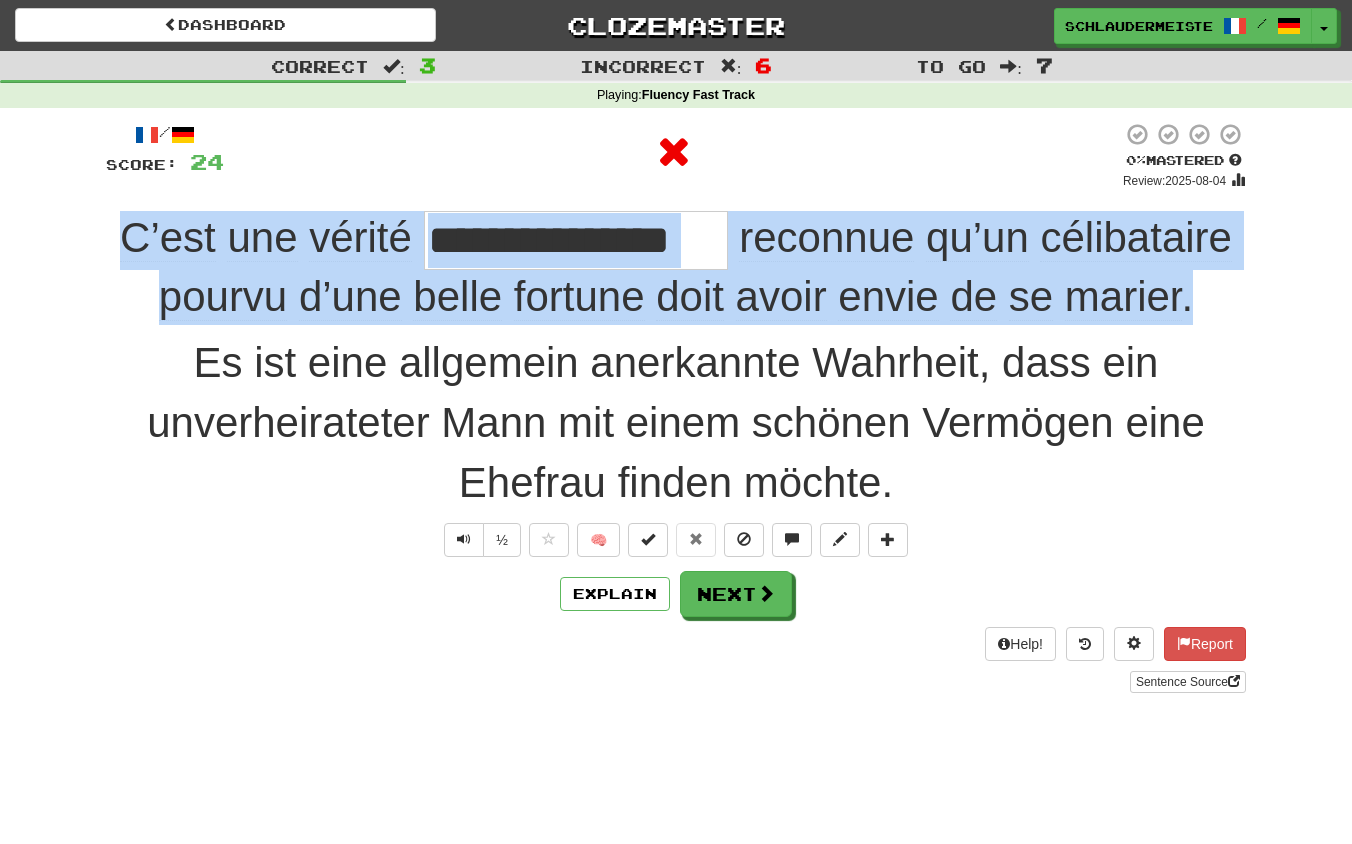 drag, startPoint x: 96, startPoint y: 232, endPoint x: 1200, endPoint y: 298, distance: 1105.9711 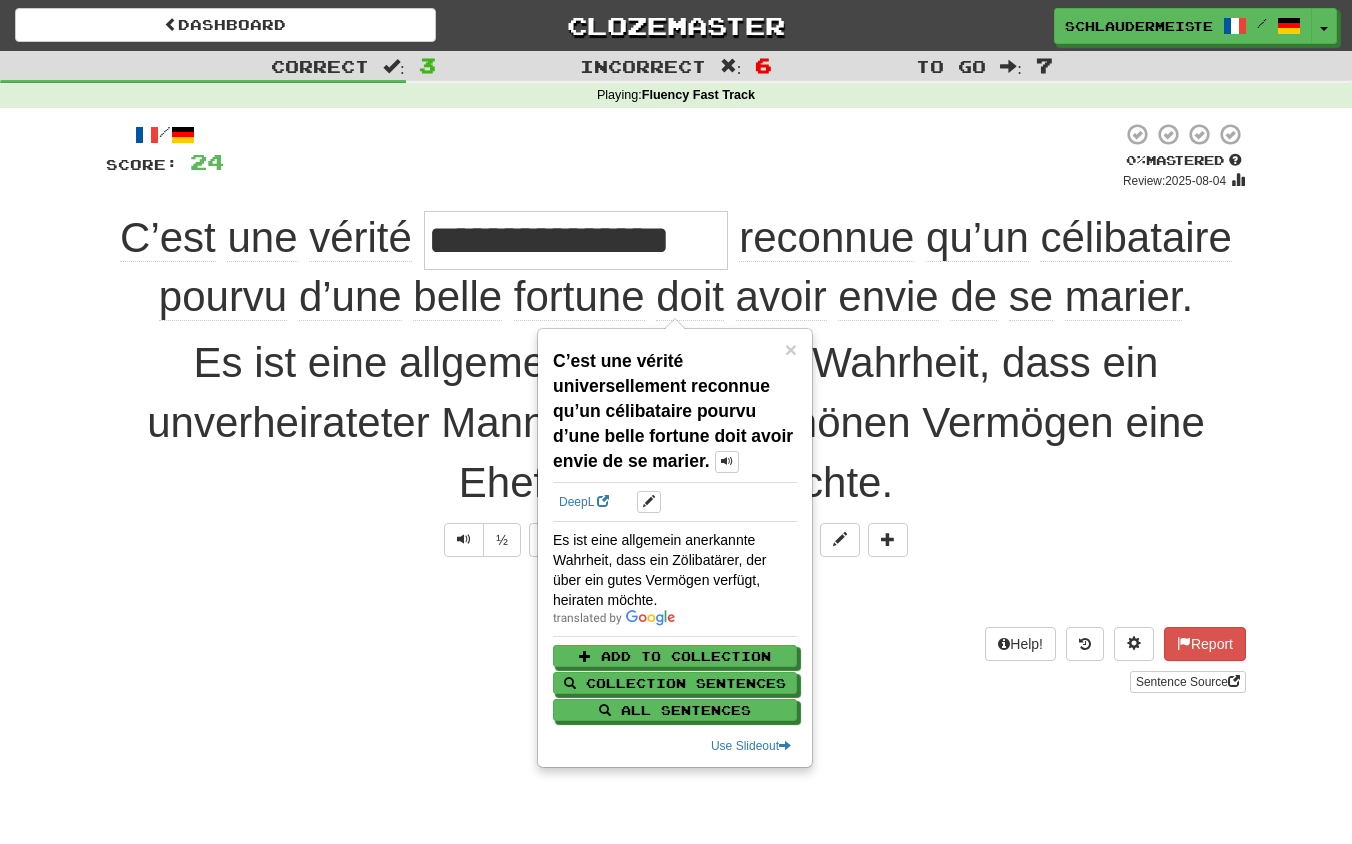 click on "Sentence Source" at bounding box center [676, 682] 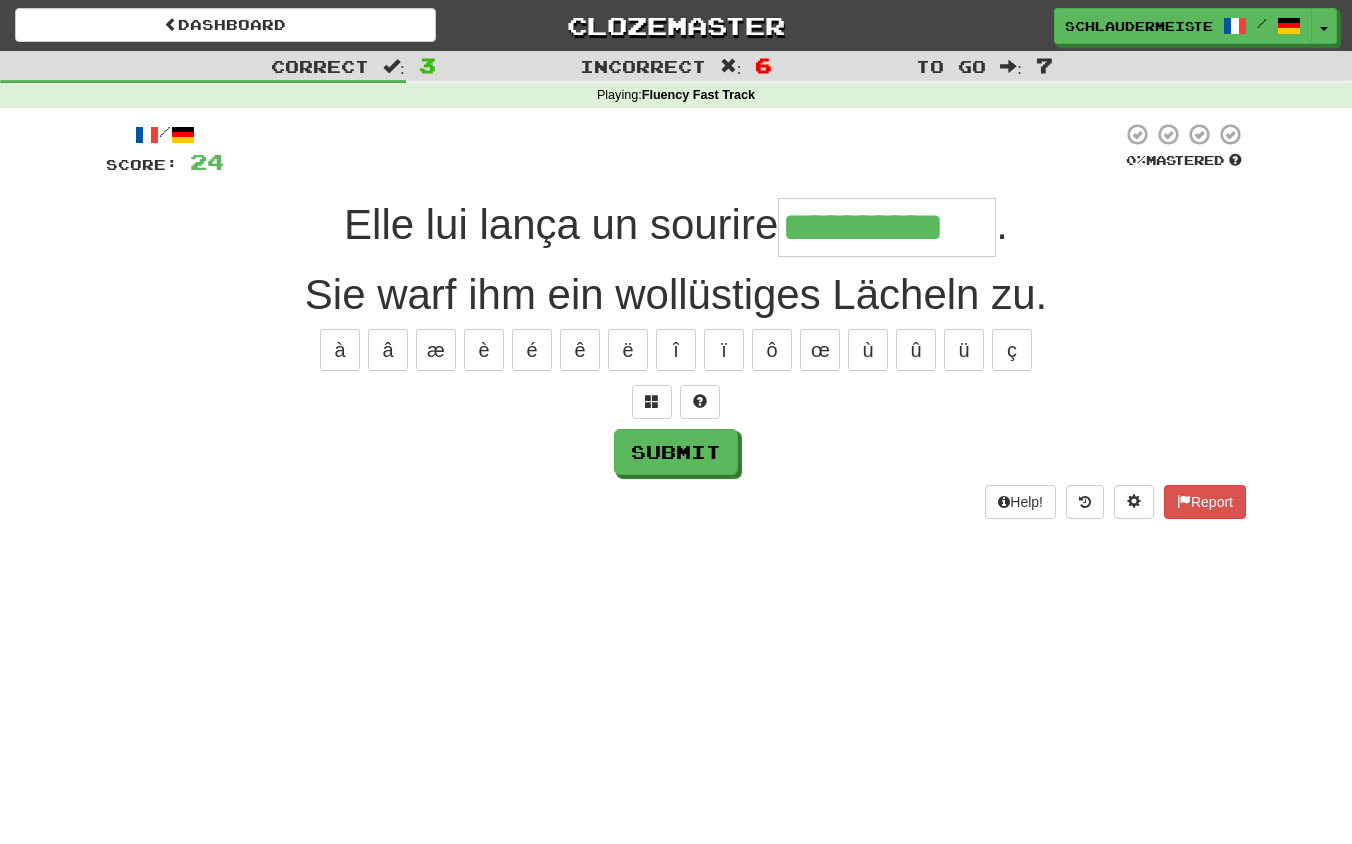 type on "**********" 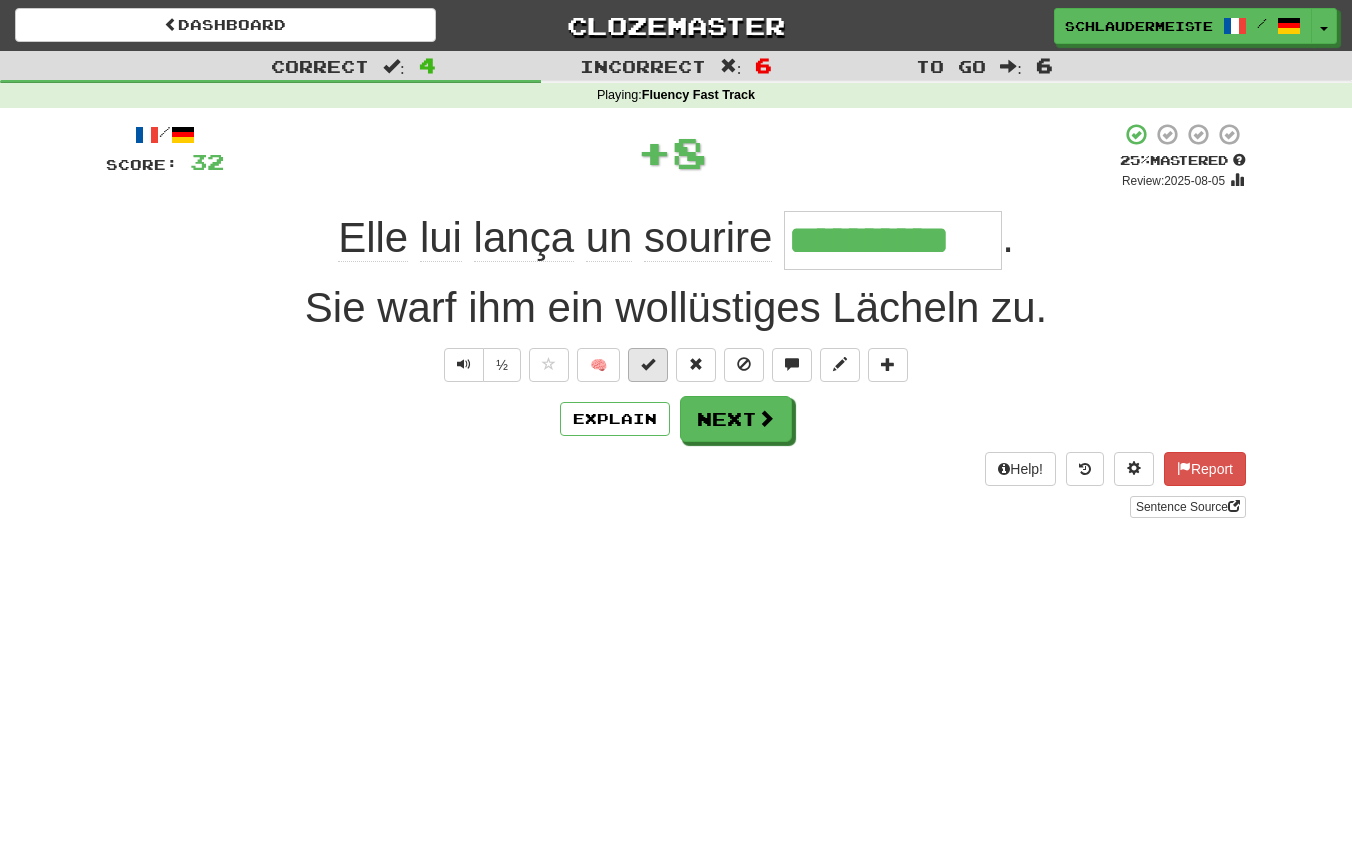 click at bounding box center (648, 364) 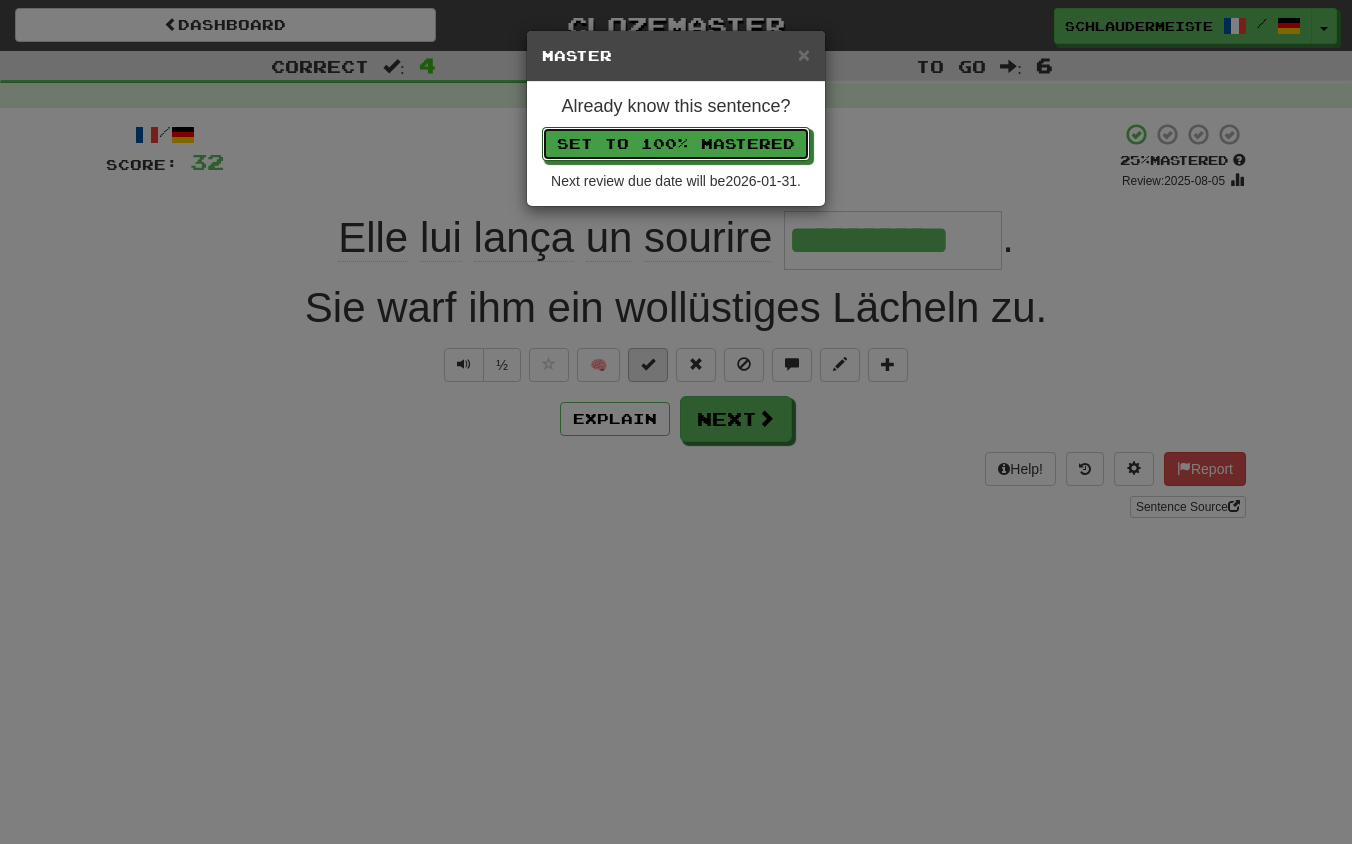 click on "Set to 100% Mastered" at bounding box center [676, 144] 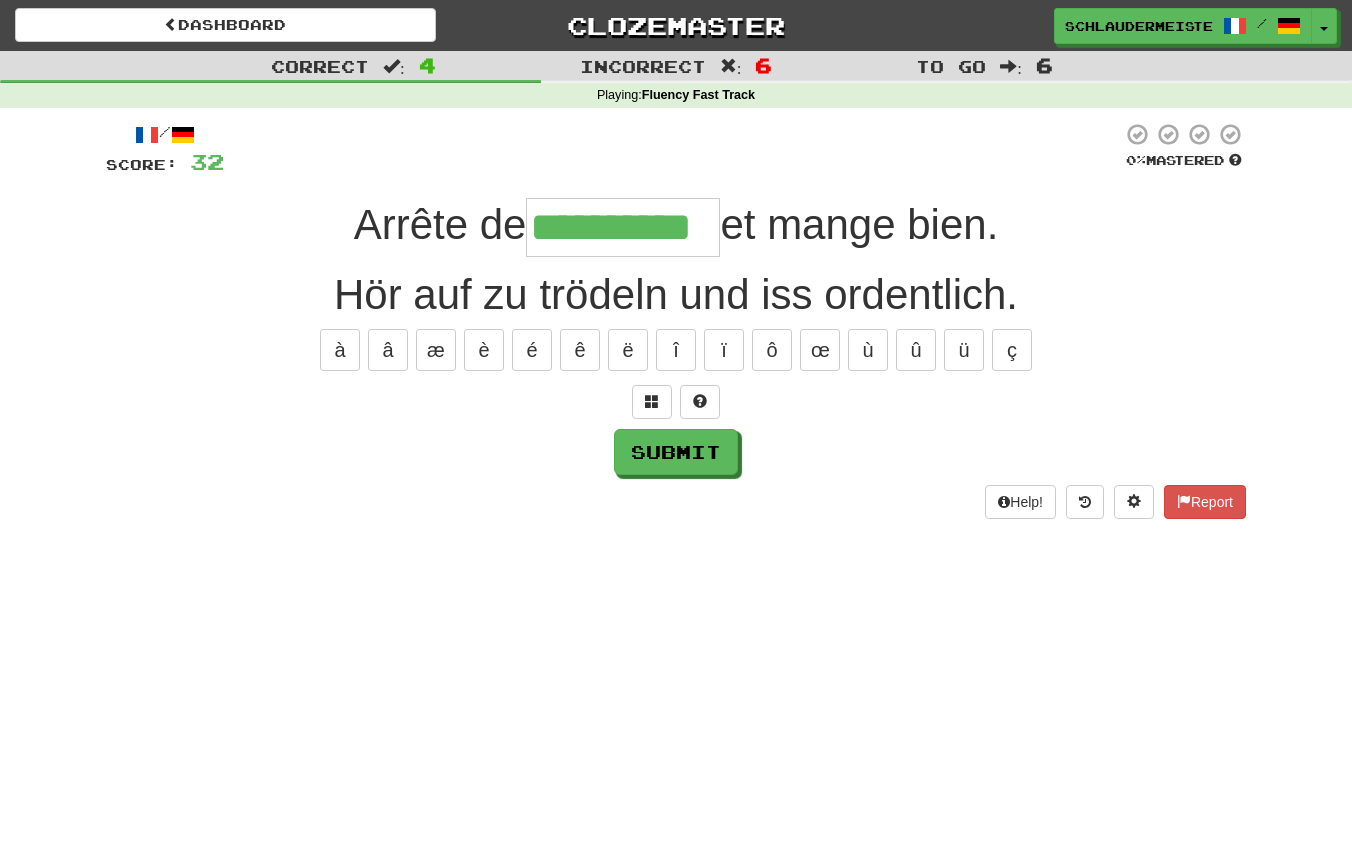 type on "**********" 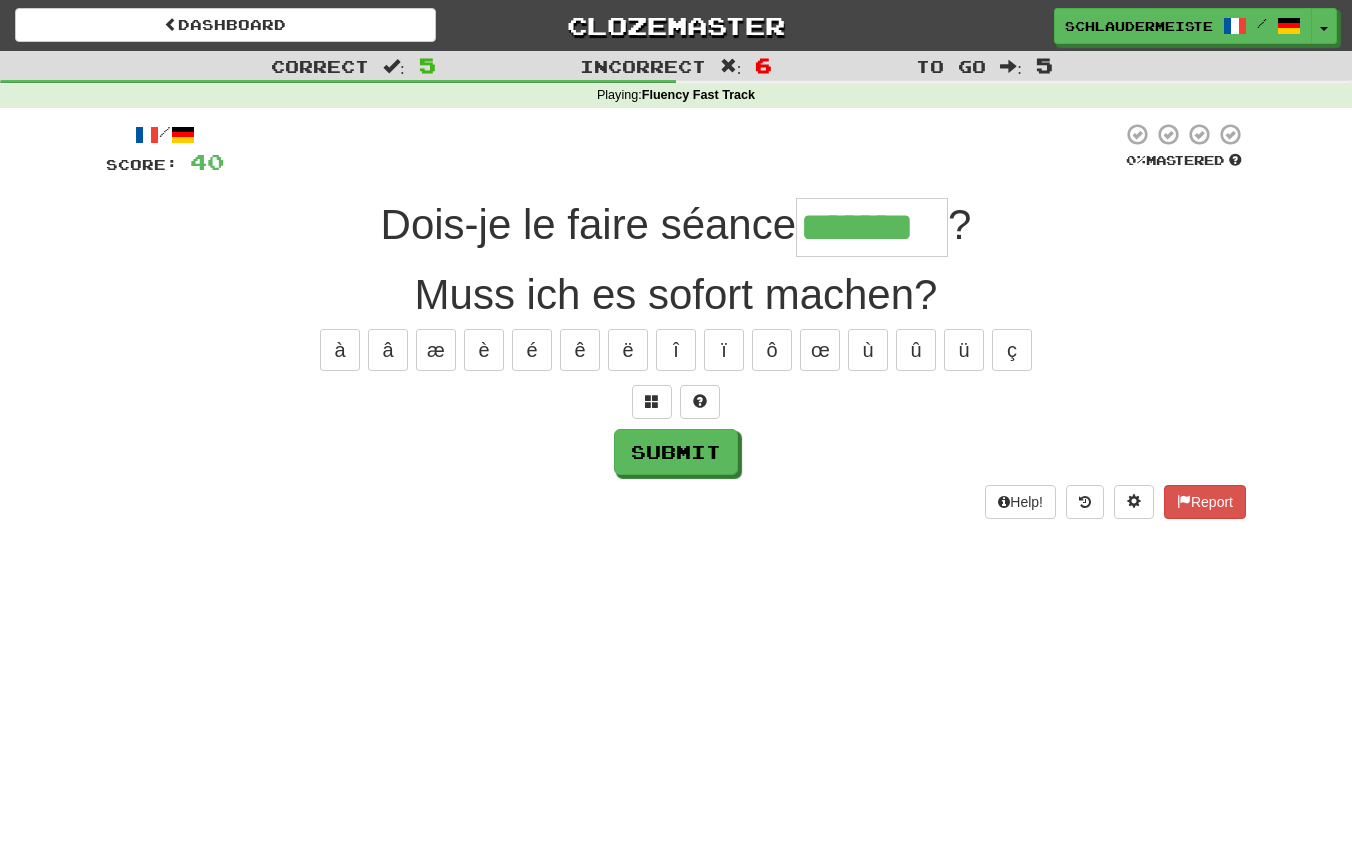 type on "*******" 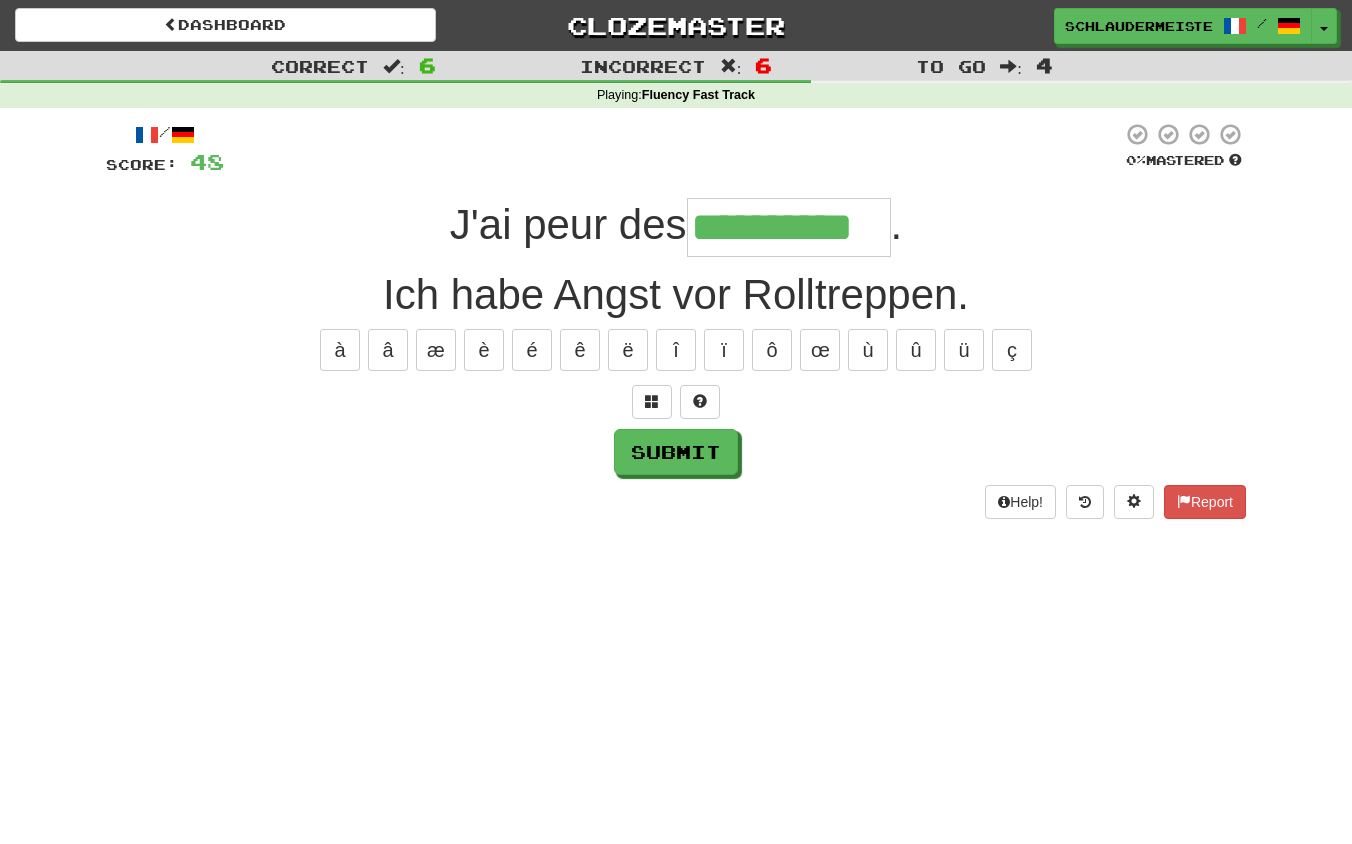 type on "**********" 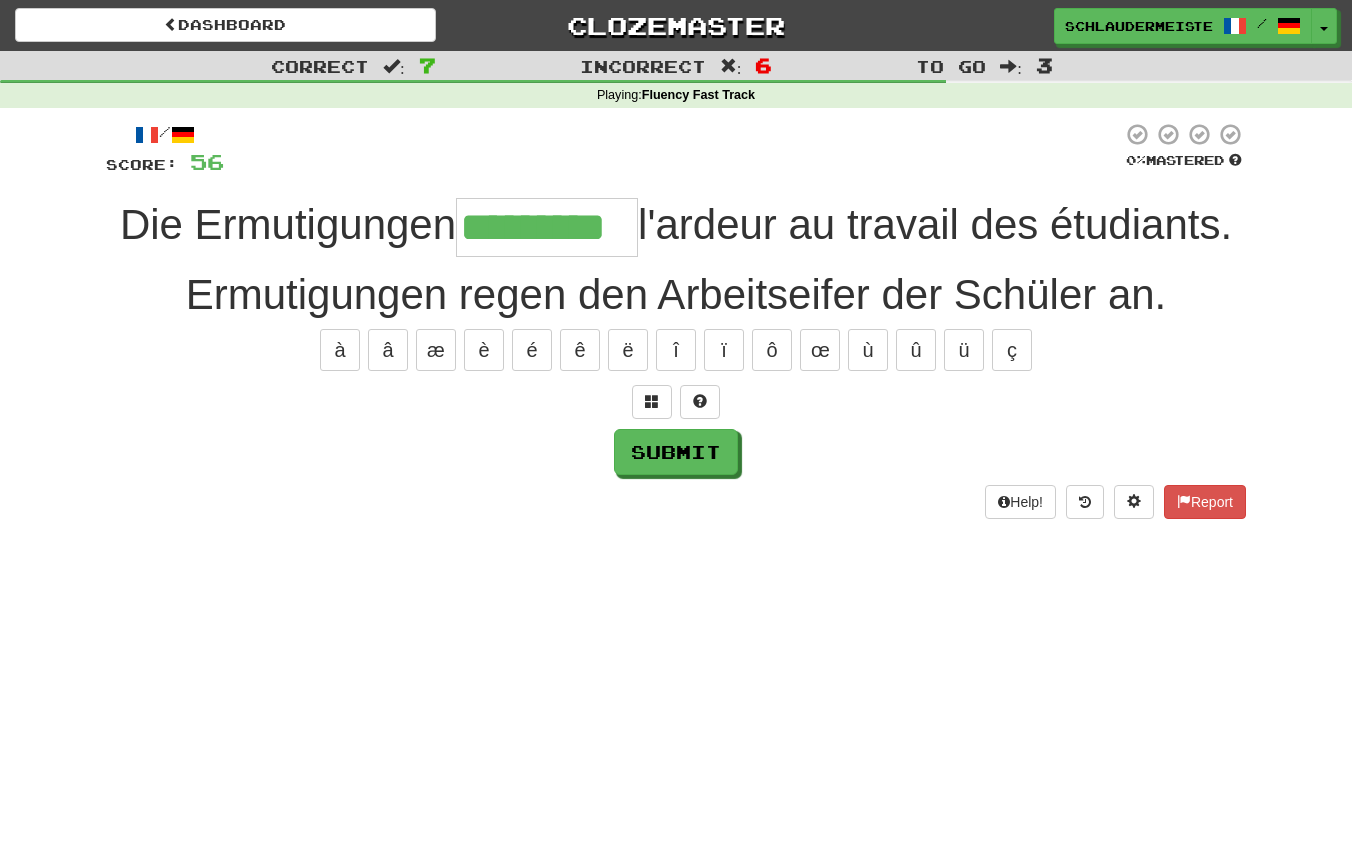 type on "*********" 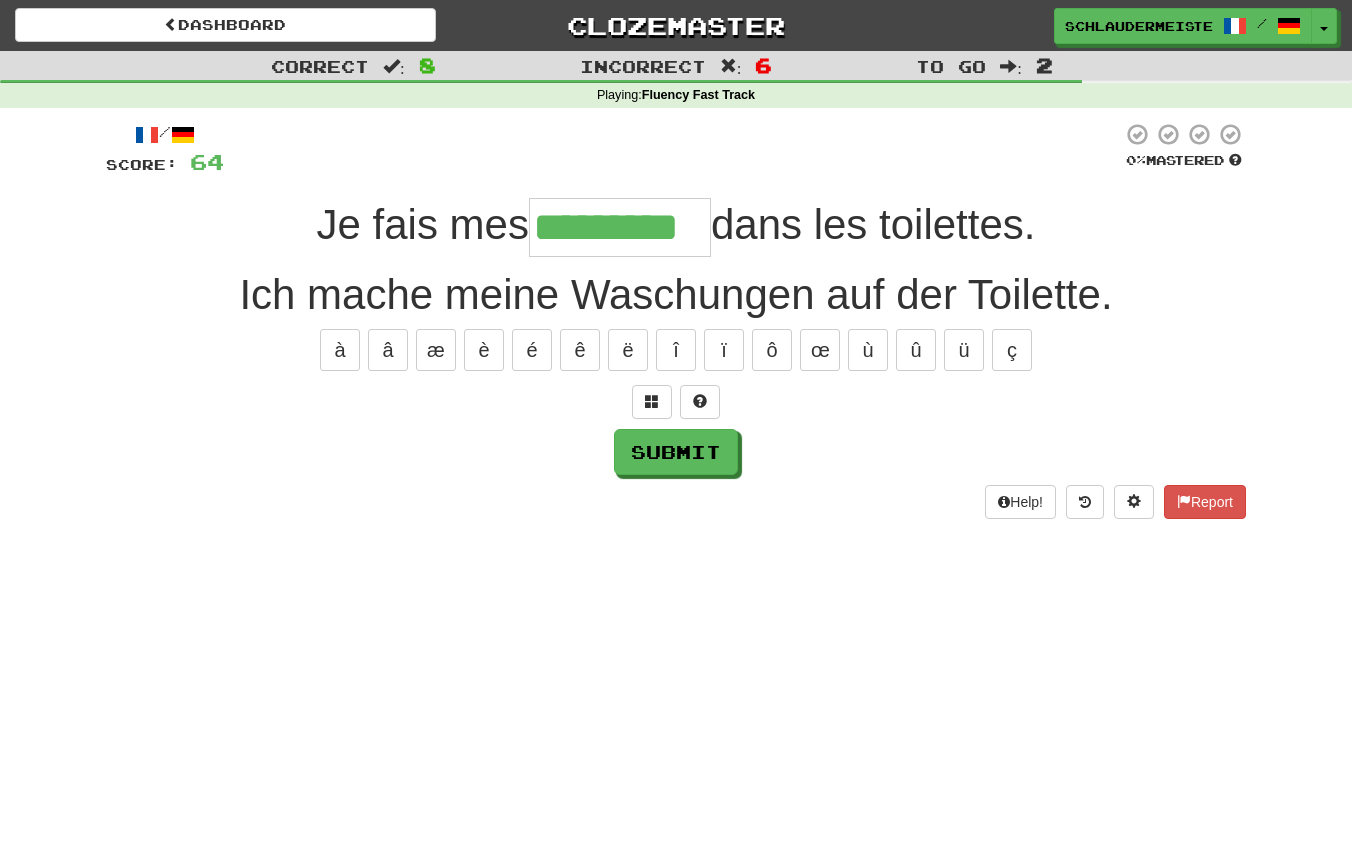 type on "*********" 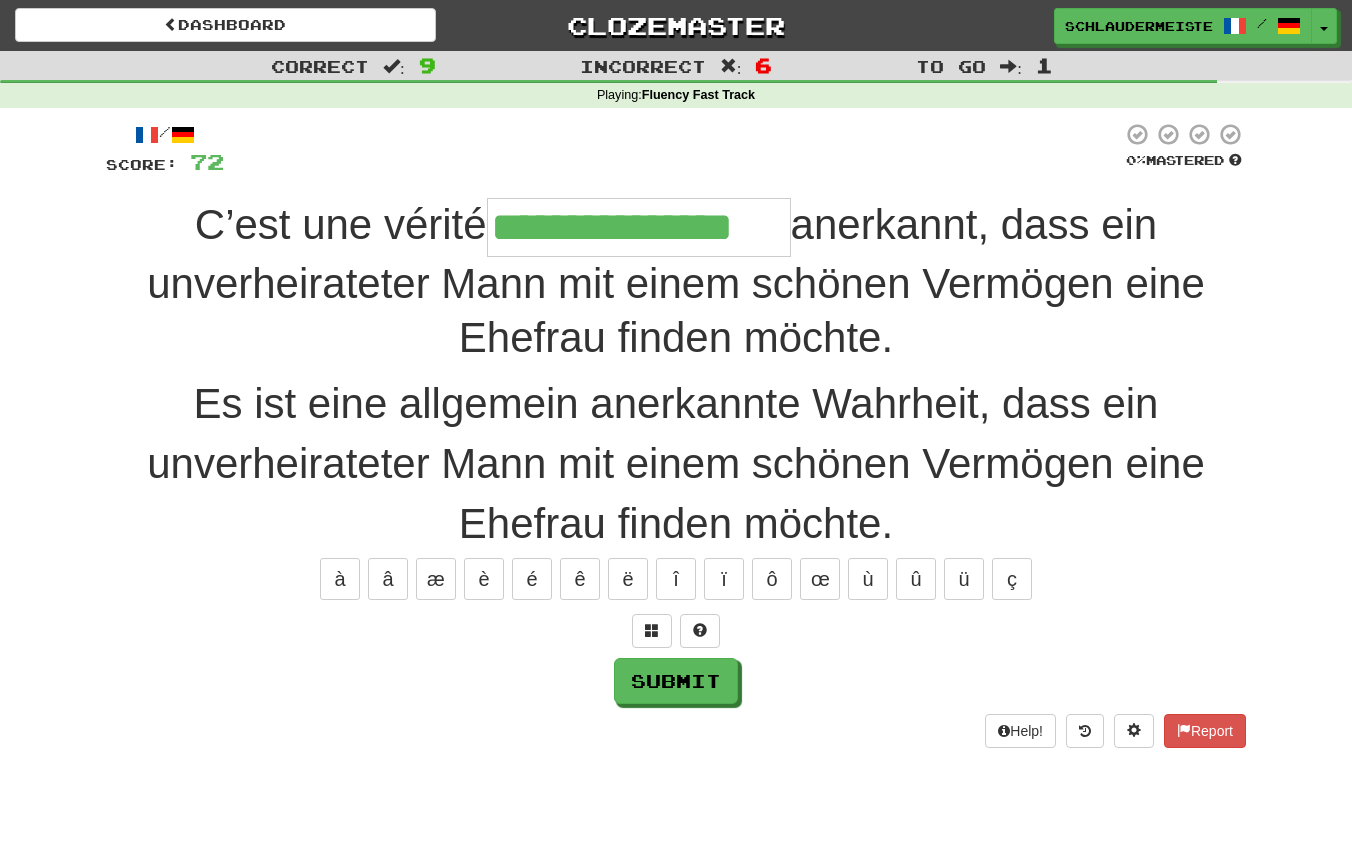 type on "**********" 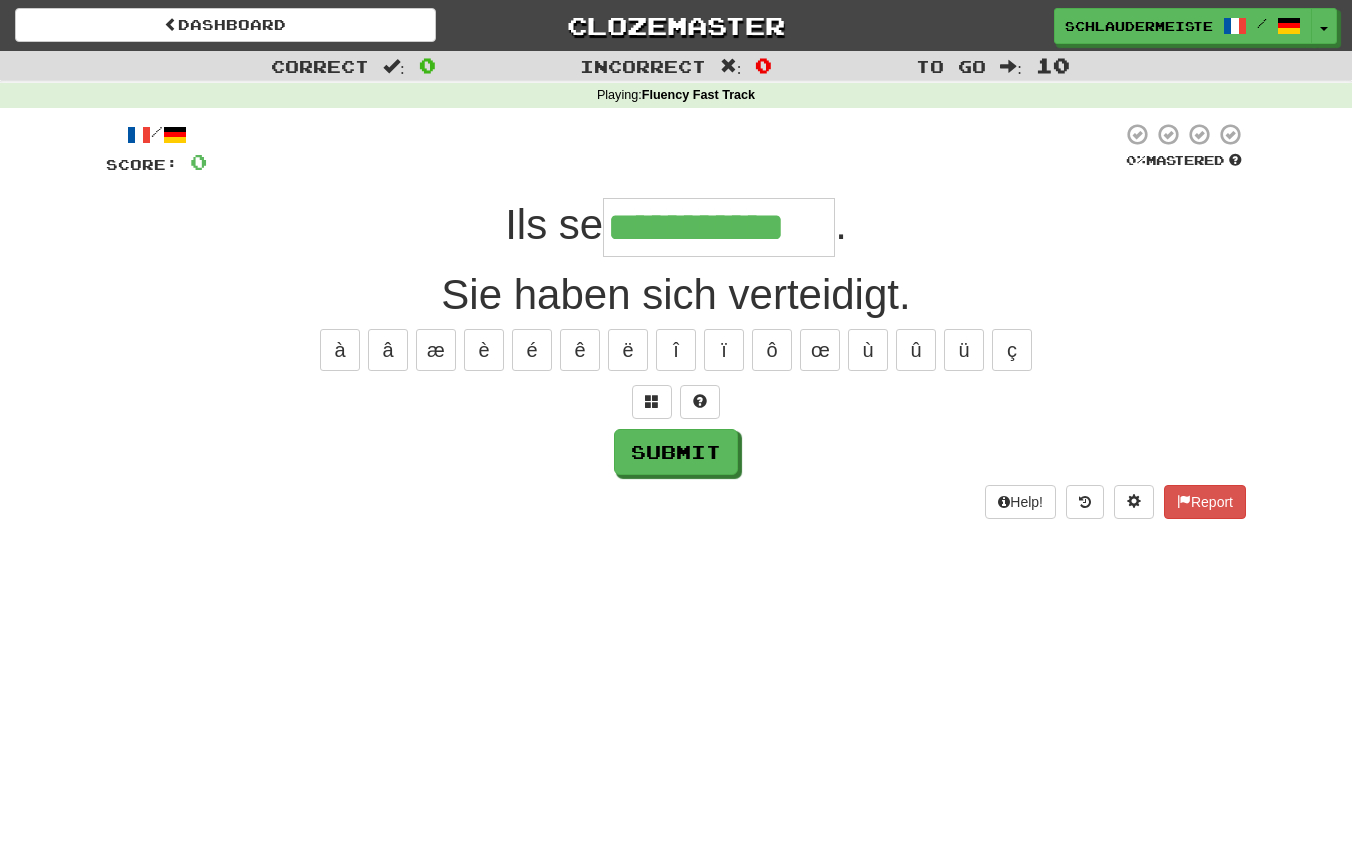 type on "**********" 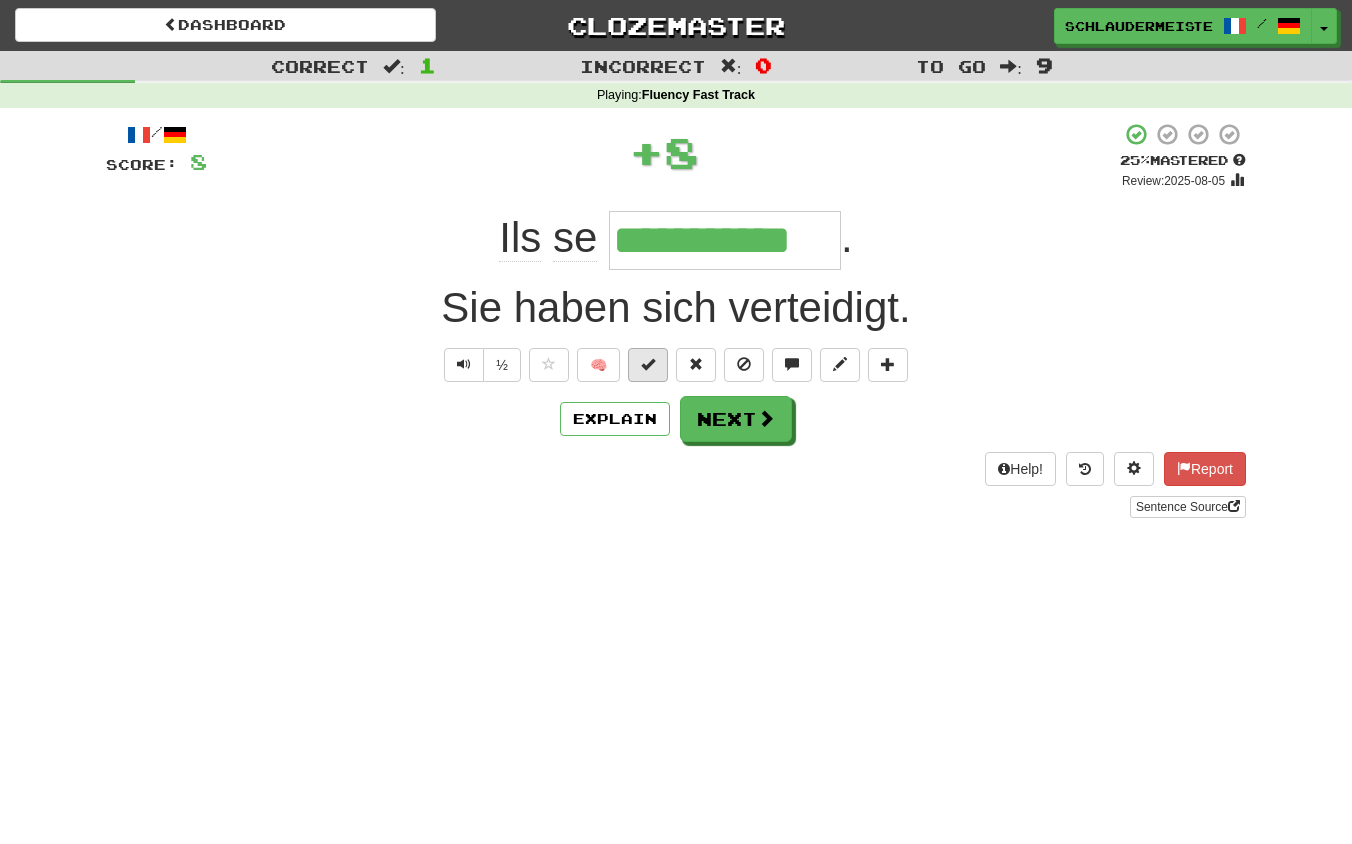 click at bounding box center [648, 364] 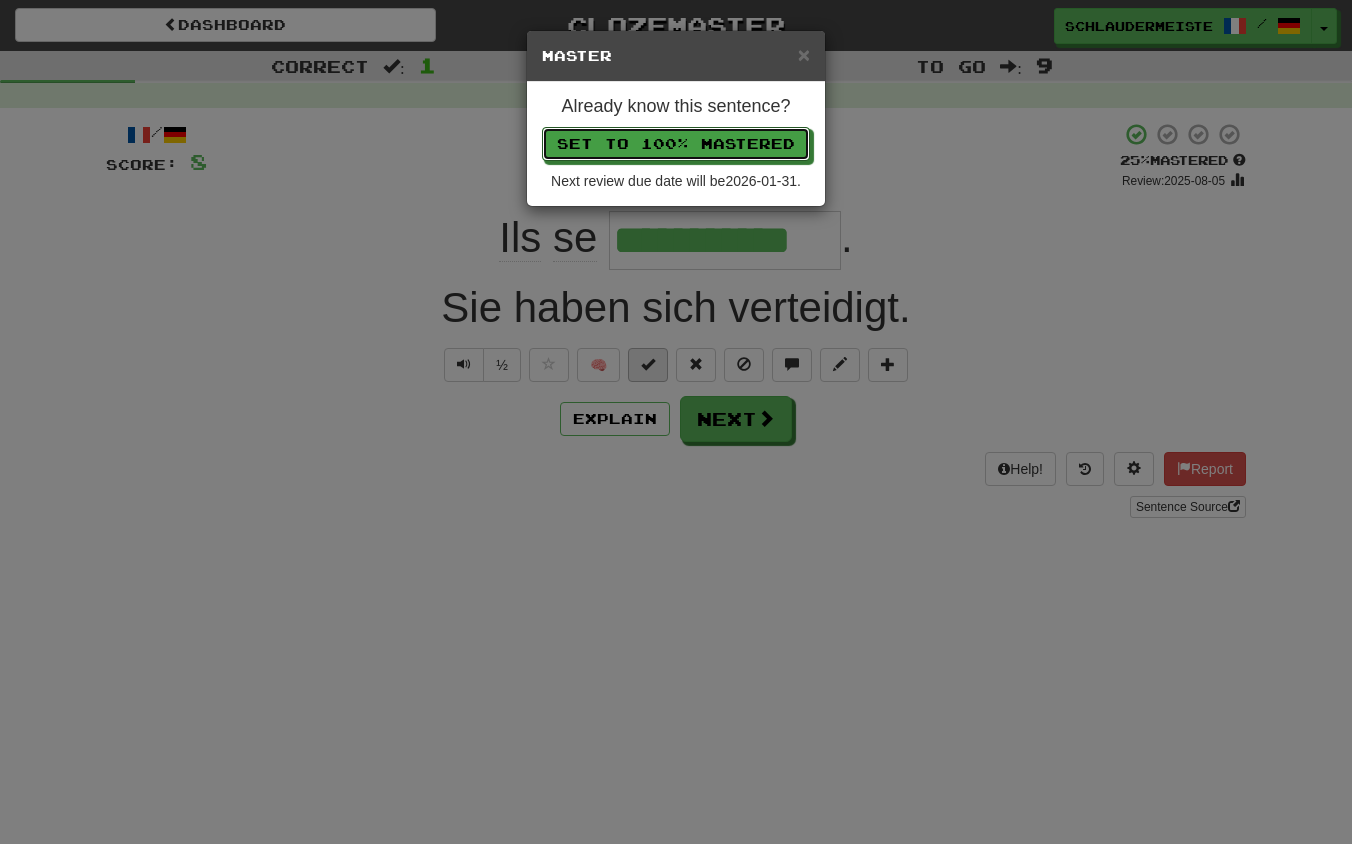 type 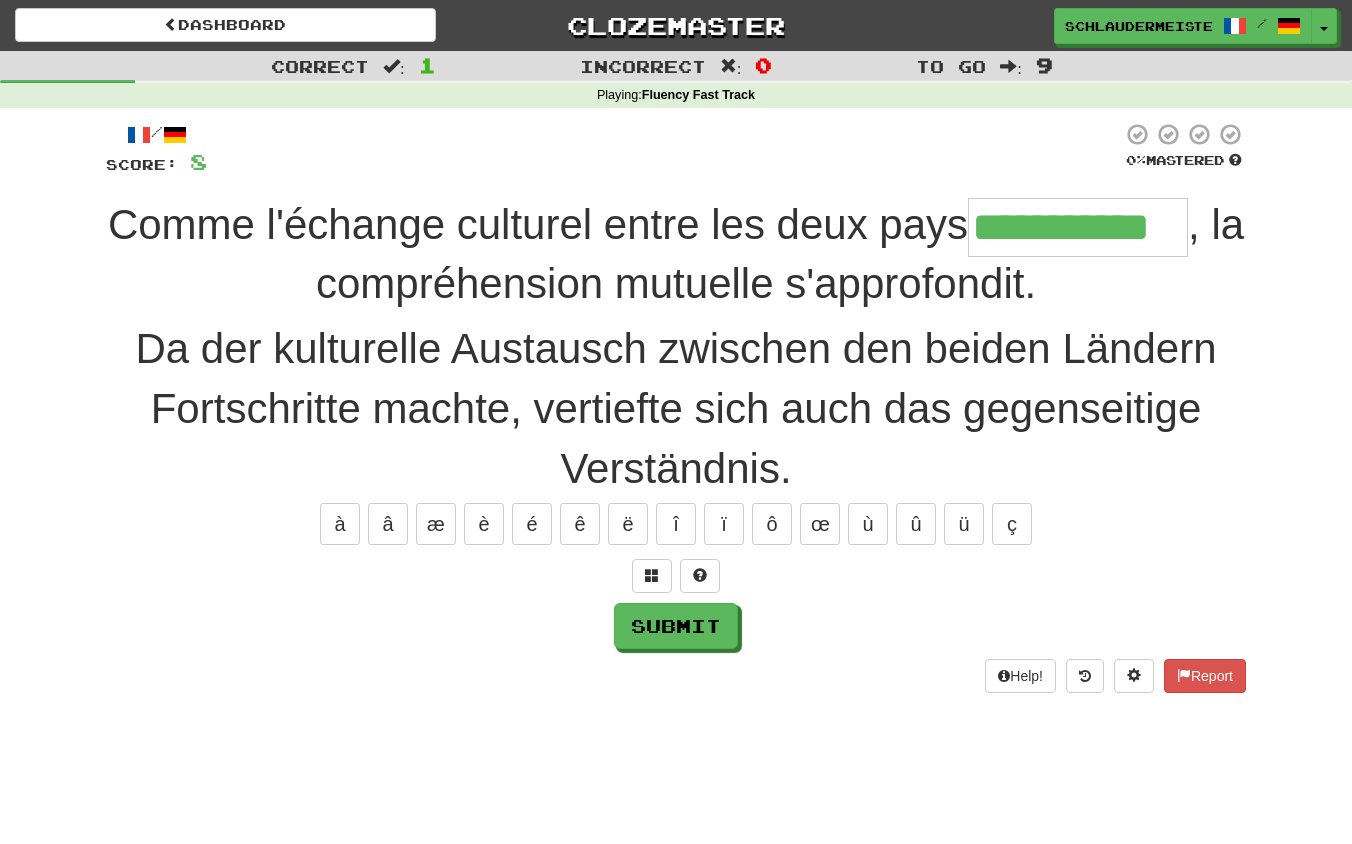 type on "**********" 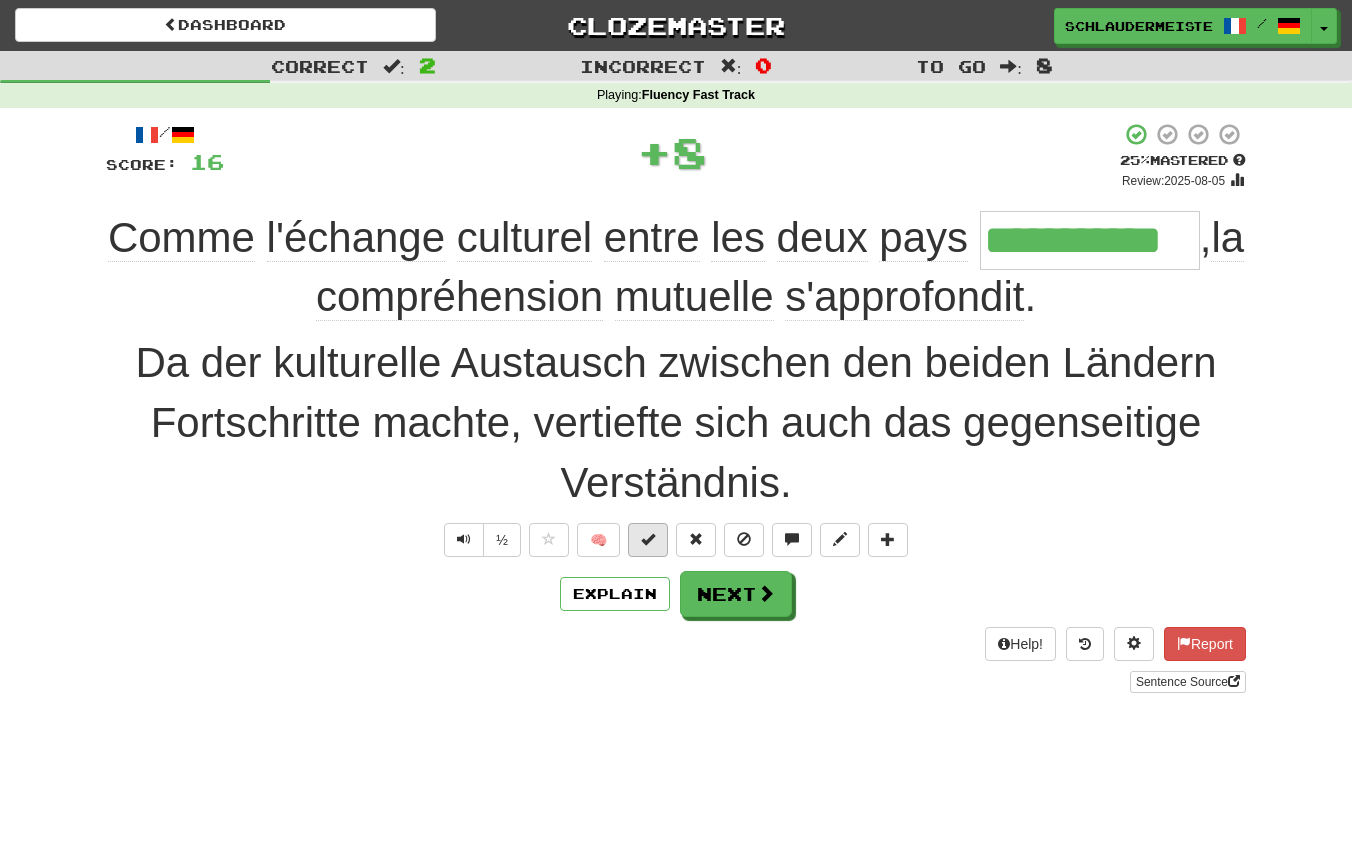 click at bounding box center [648, 539] 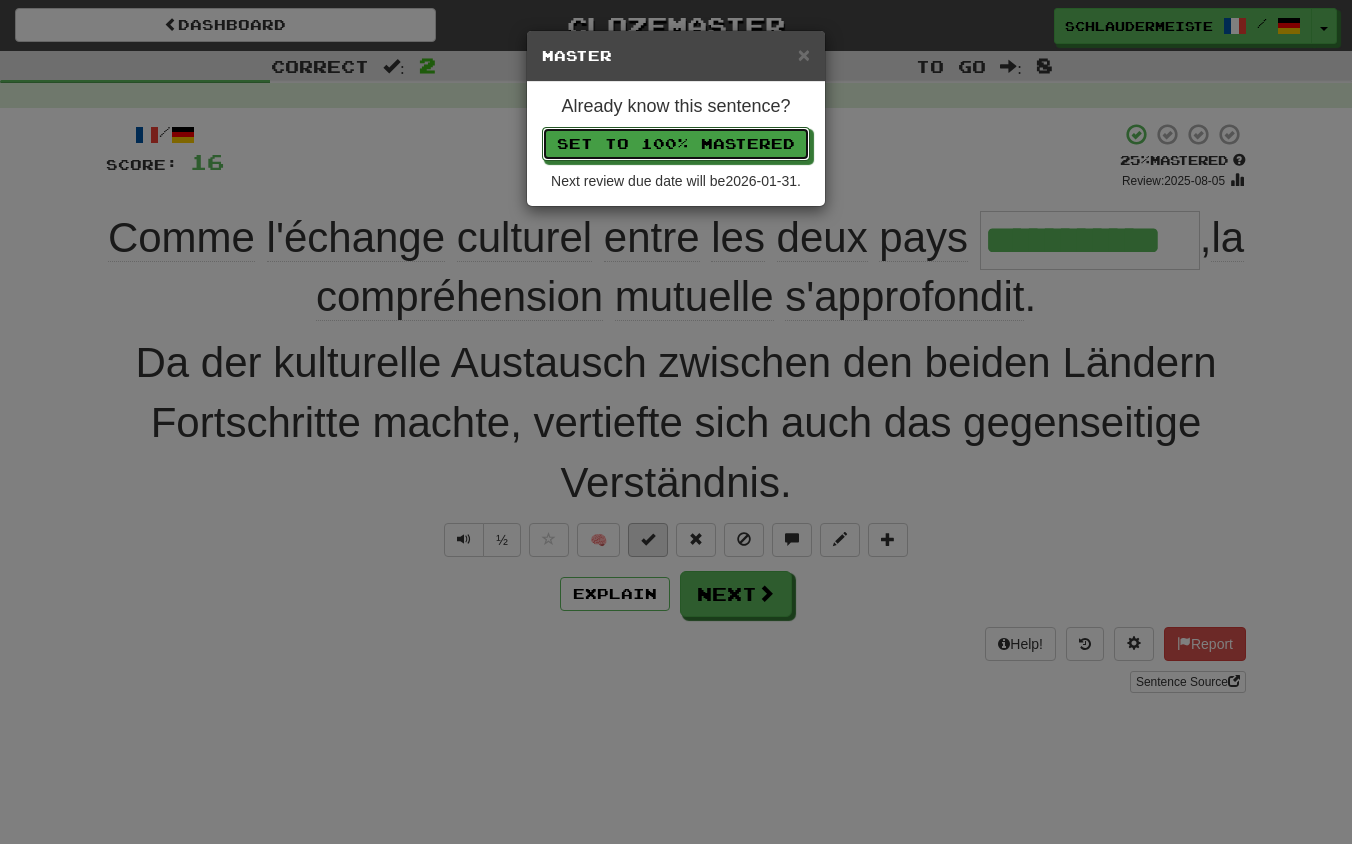 click on "Set to 100% Mastered" at bounding box center (676, 144) 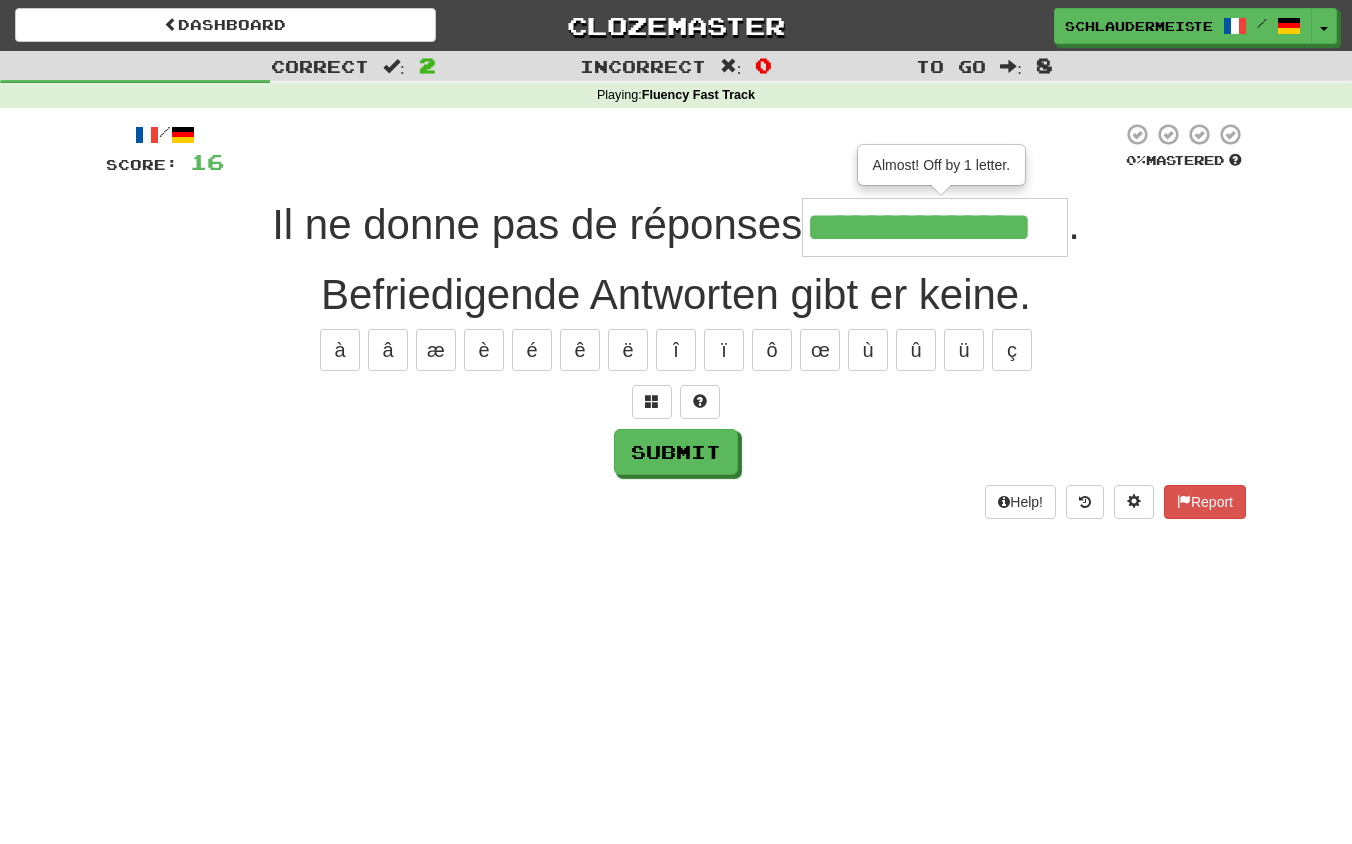 type on "**********" 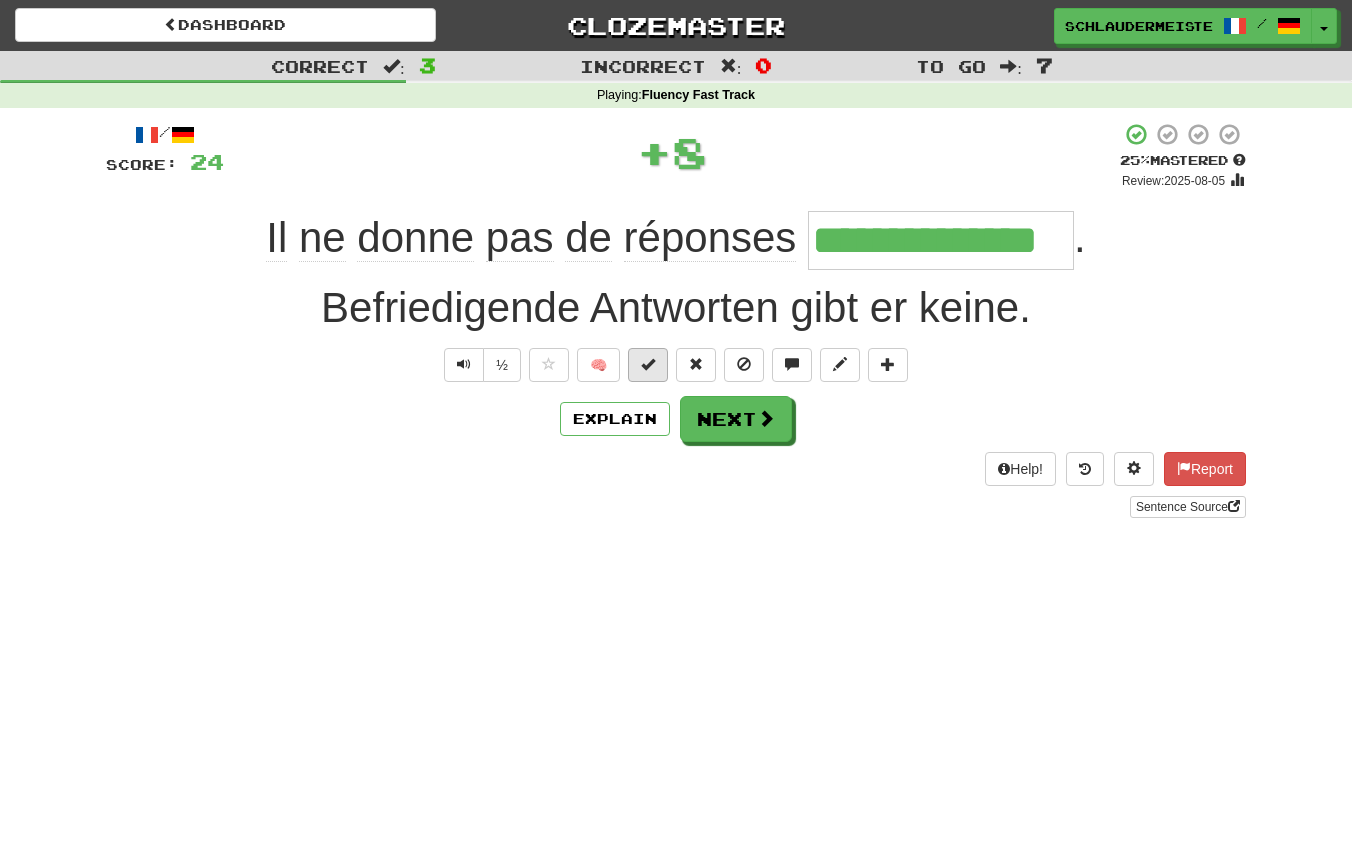 click at bounding box center [648, 364] 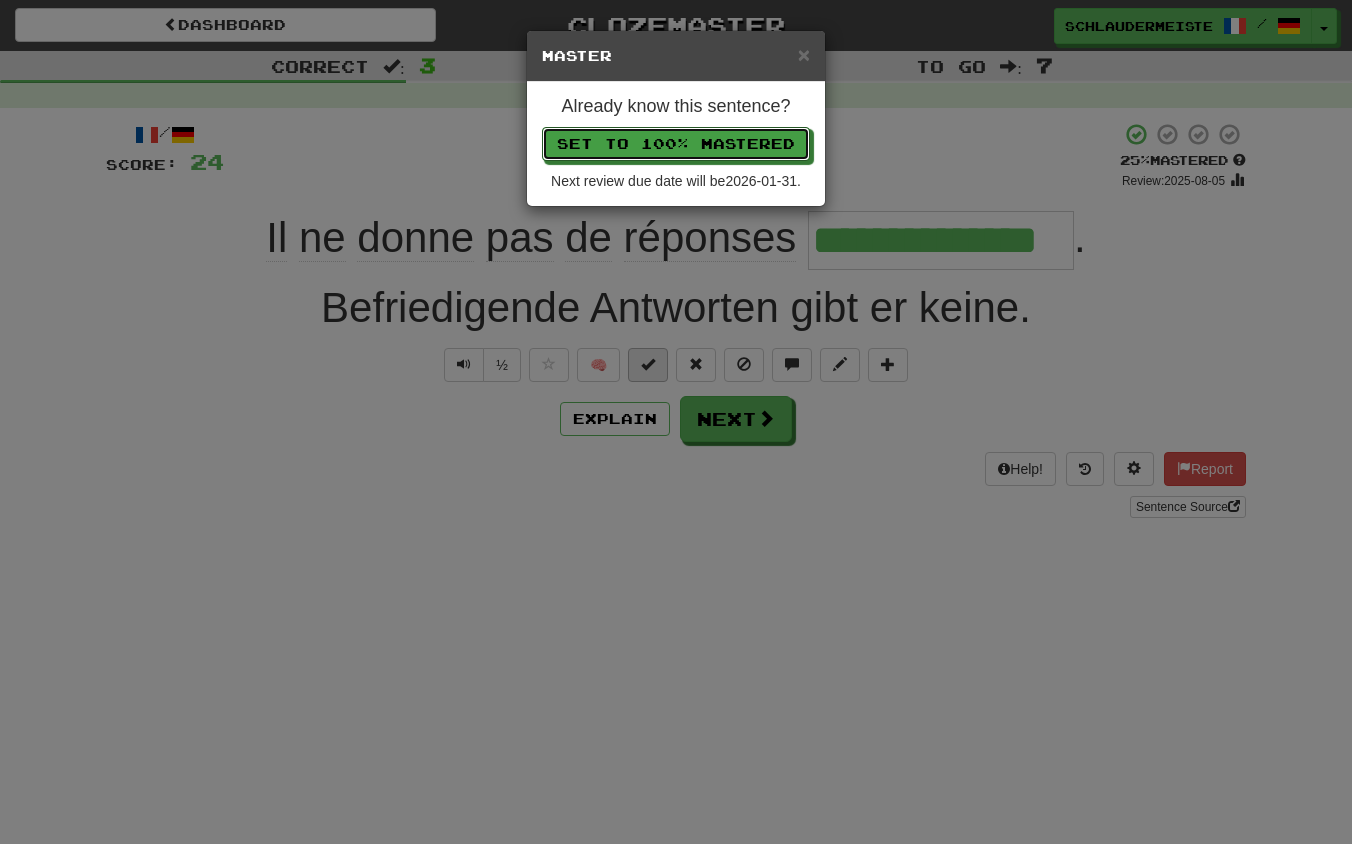 click on "Set to 100% Mastered" at bounding box center (676, 144) 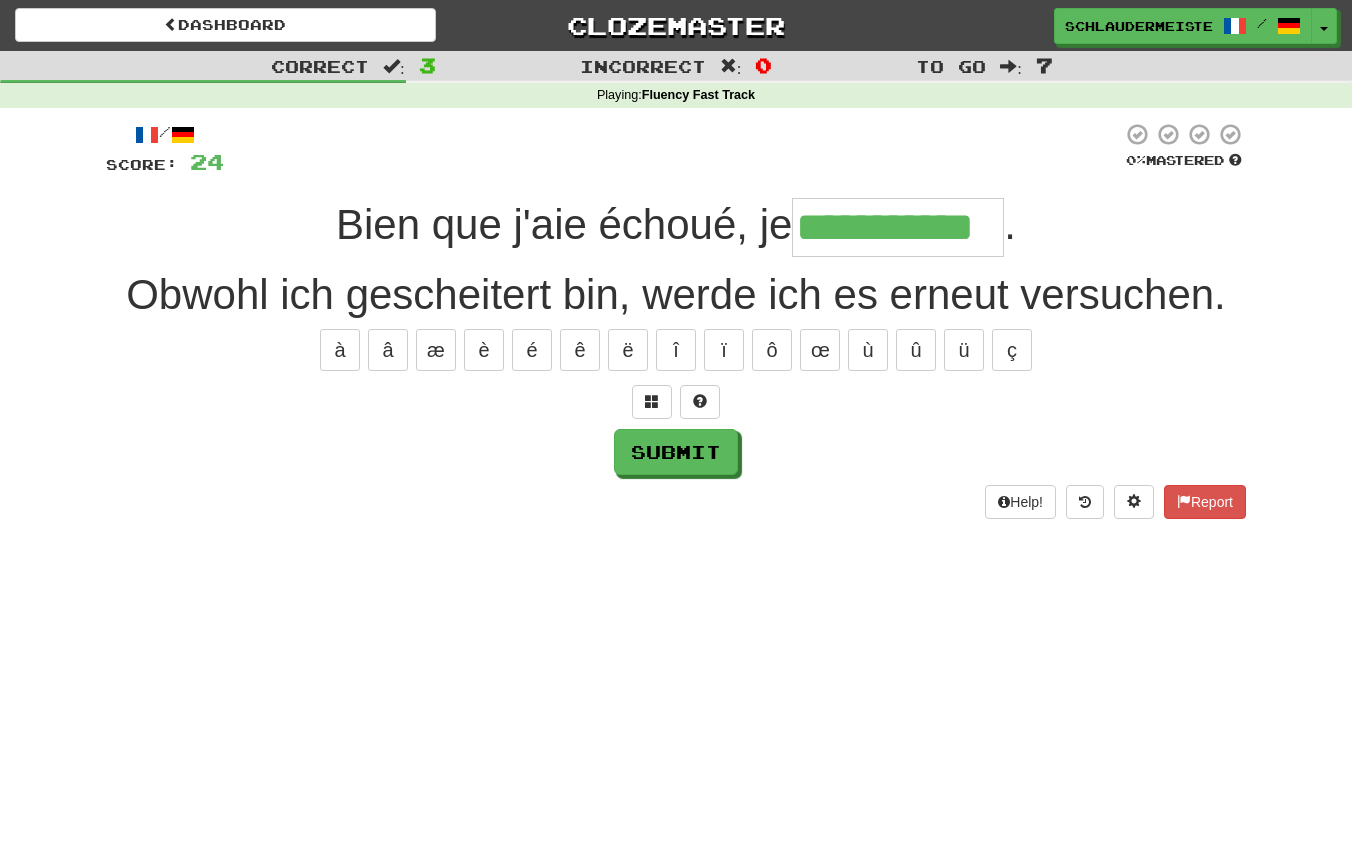 type on "**********" 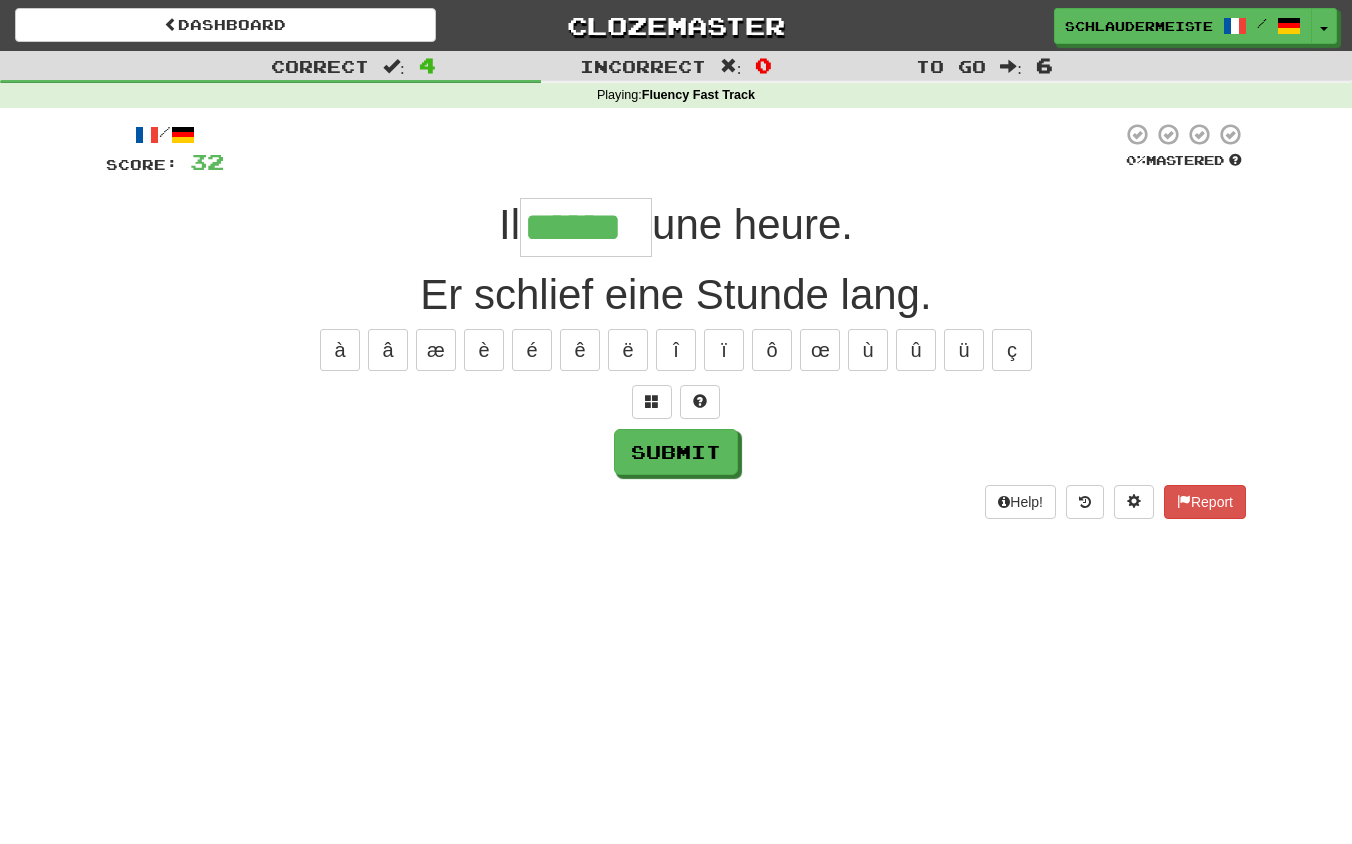 type on "******" 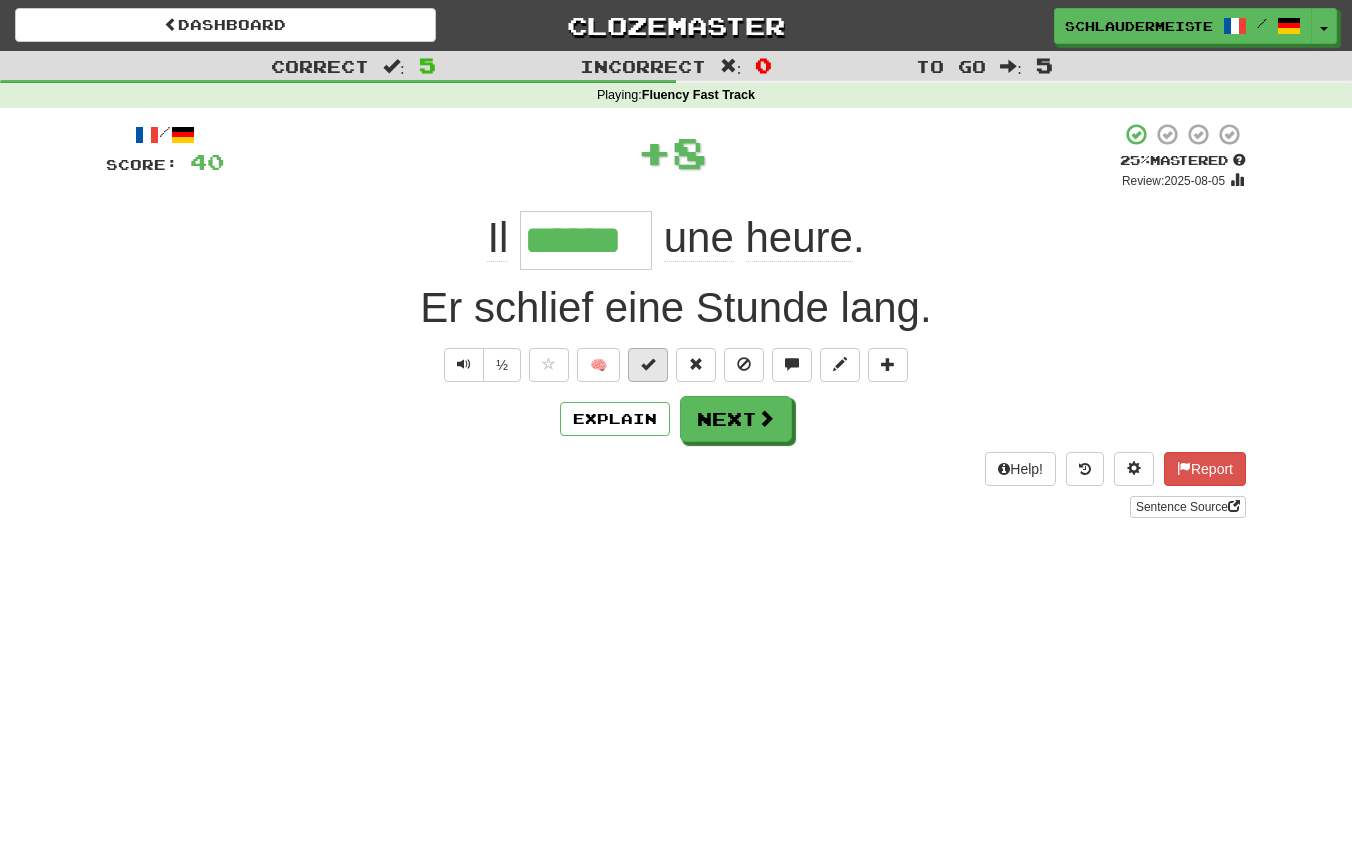 click at bounding box center [648, 364] 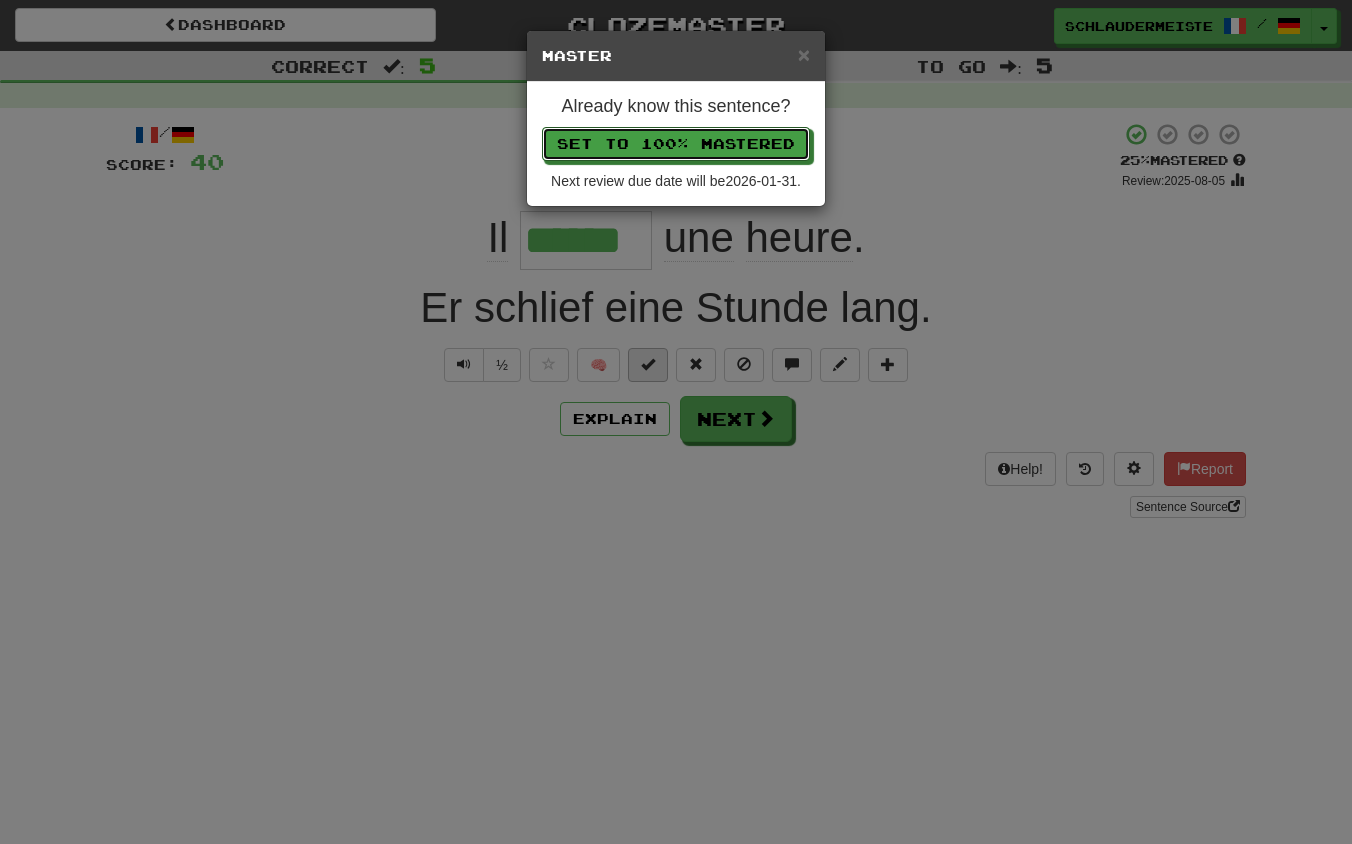 click on "Set to 100% Mastered" at bounding box center [676, 144] 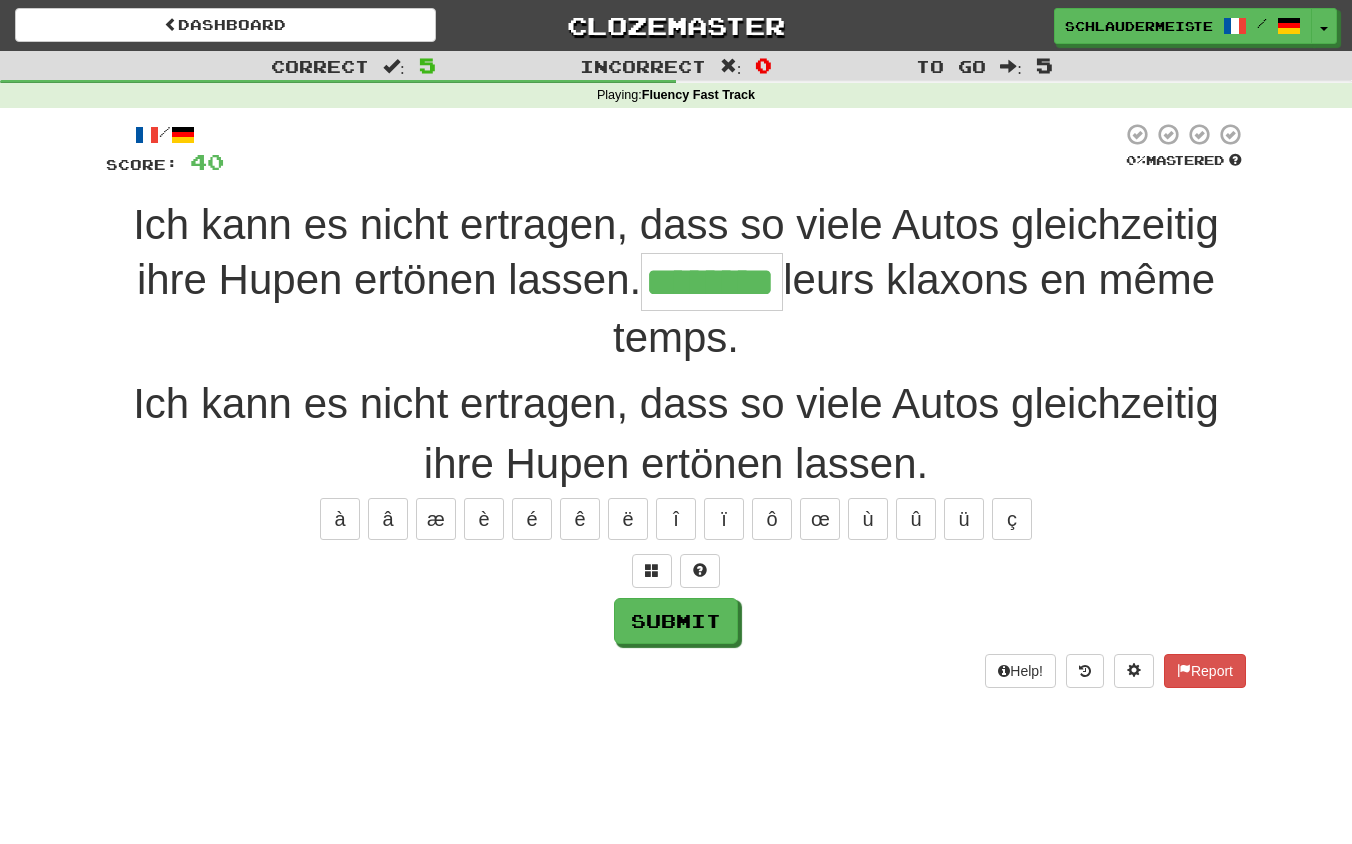 type on "********" 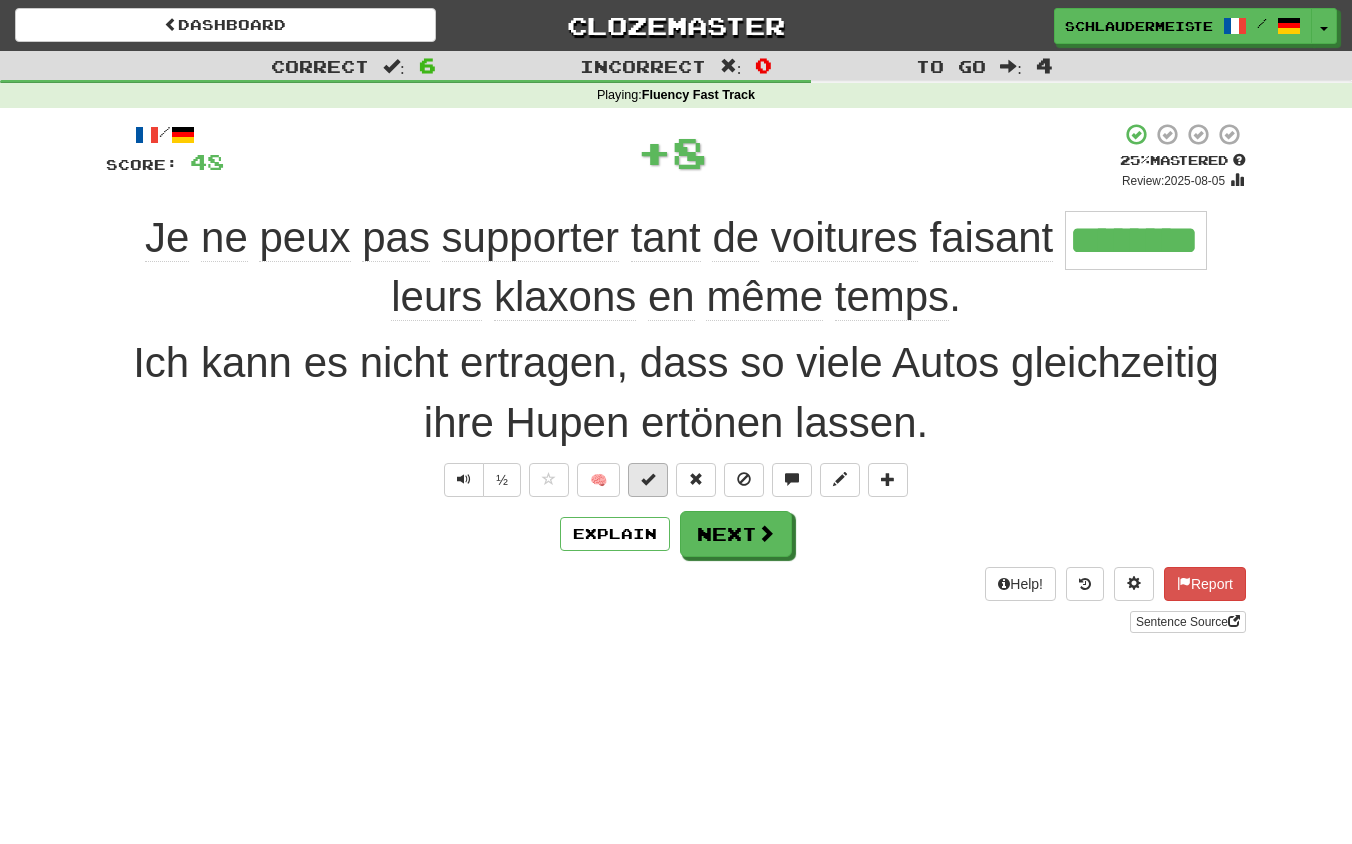 click at bounding box center (648, 479) 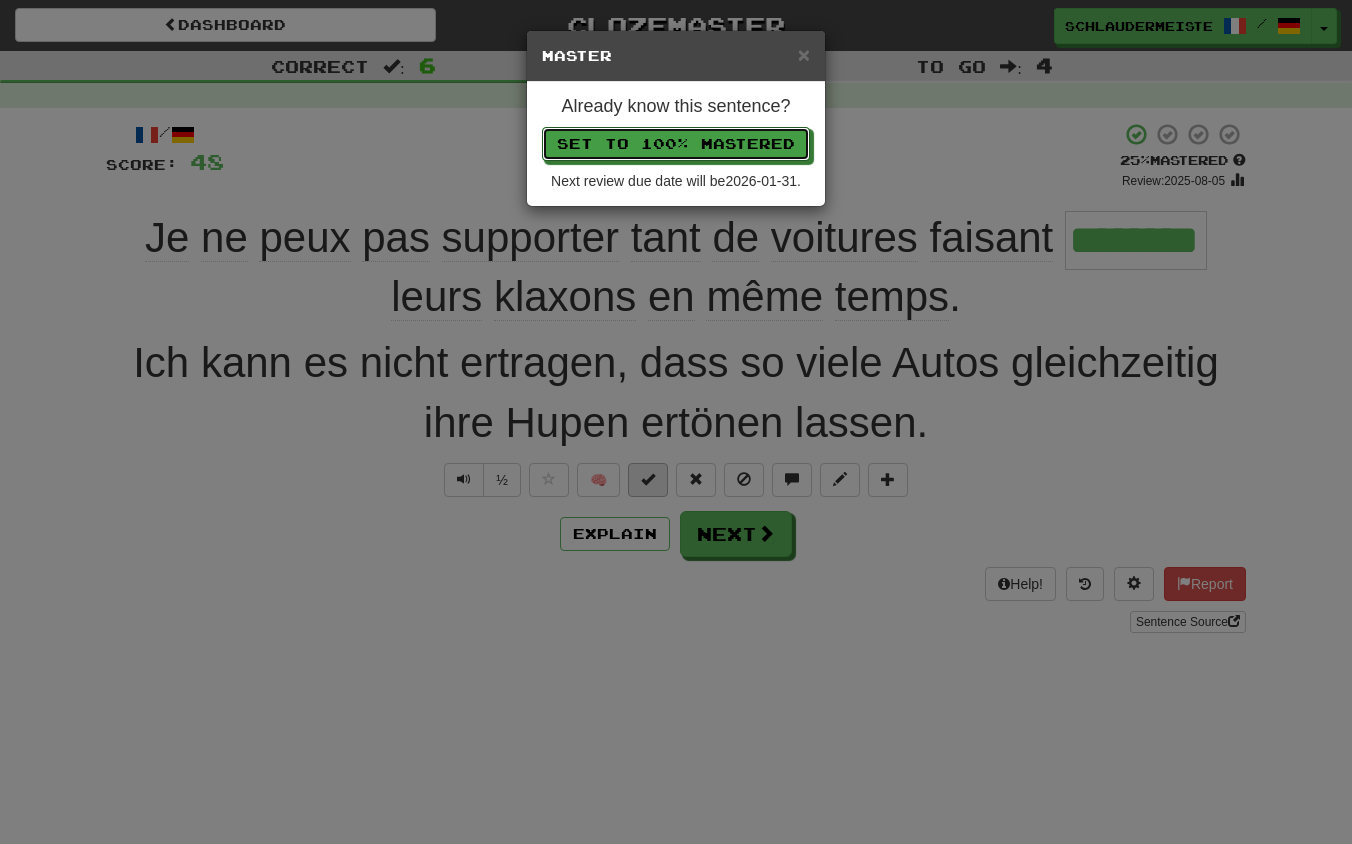 click on "Set to 100% Mastered" at bounding box center (676, 144) 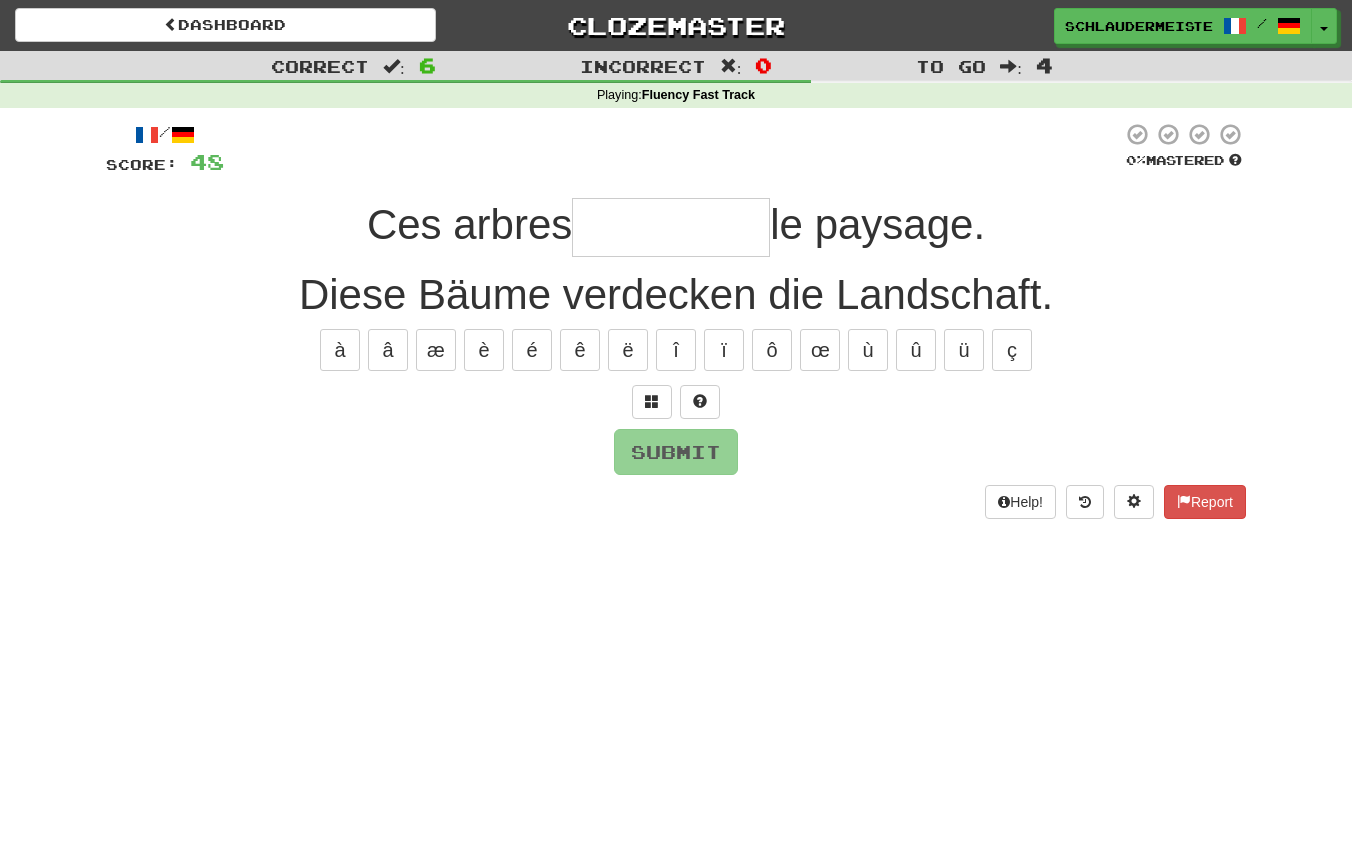 type on "*" 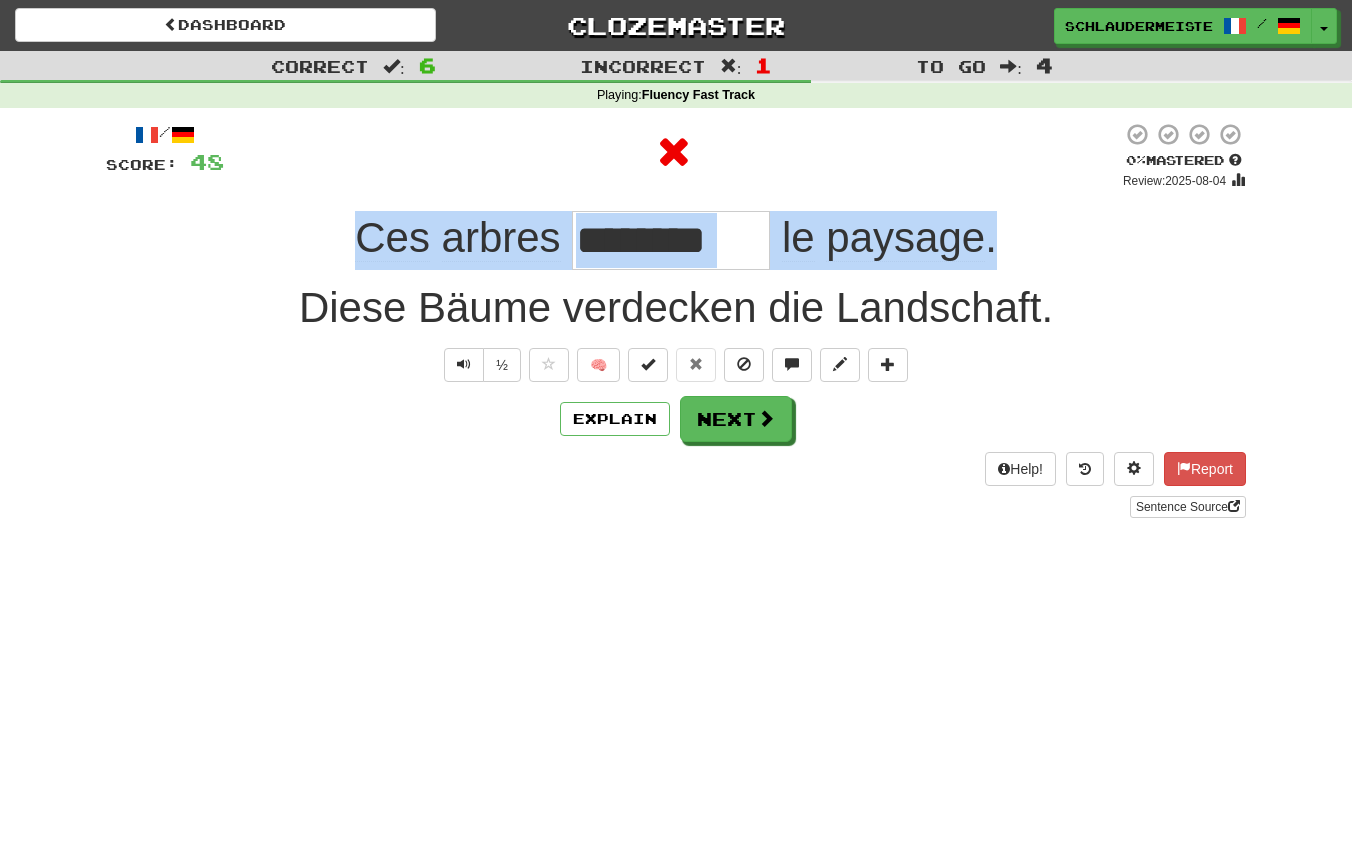drag, startPoint x: 331, startPoint y: 226, endPoint x: 1084, endPoint y: 235, distance: 753.0538 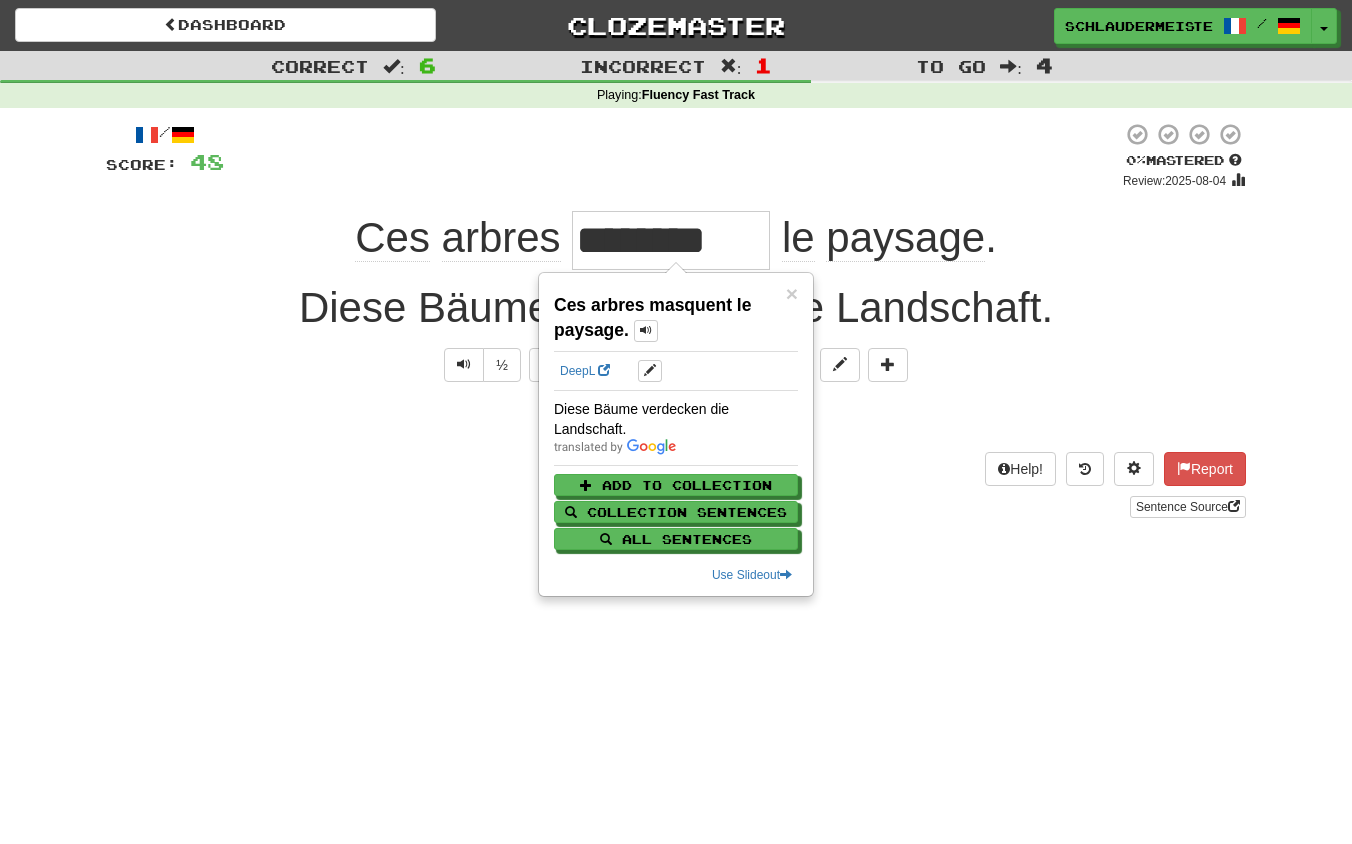 click on "Sentence Source" at bounding box center [676, 507] 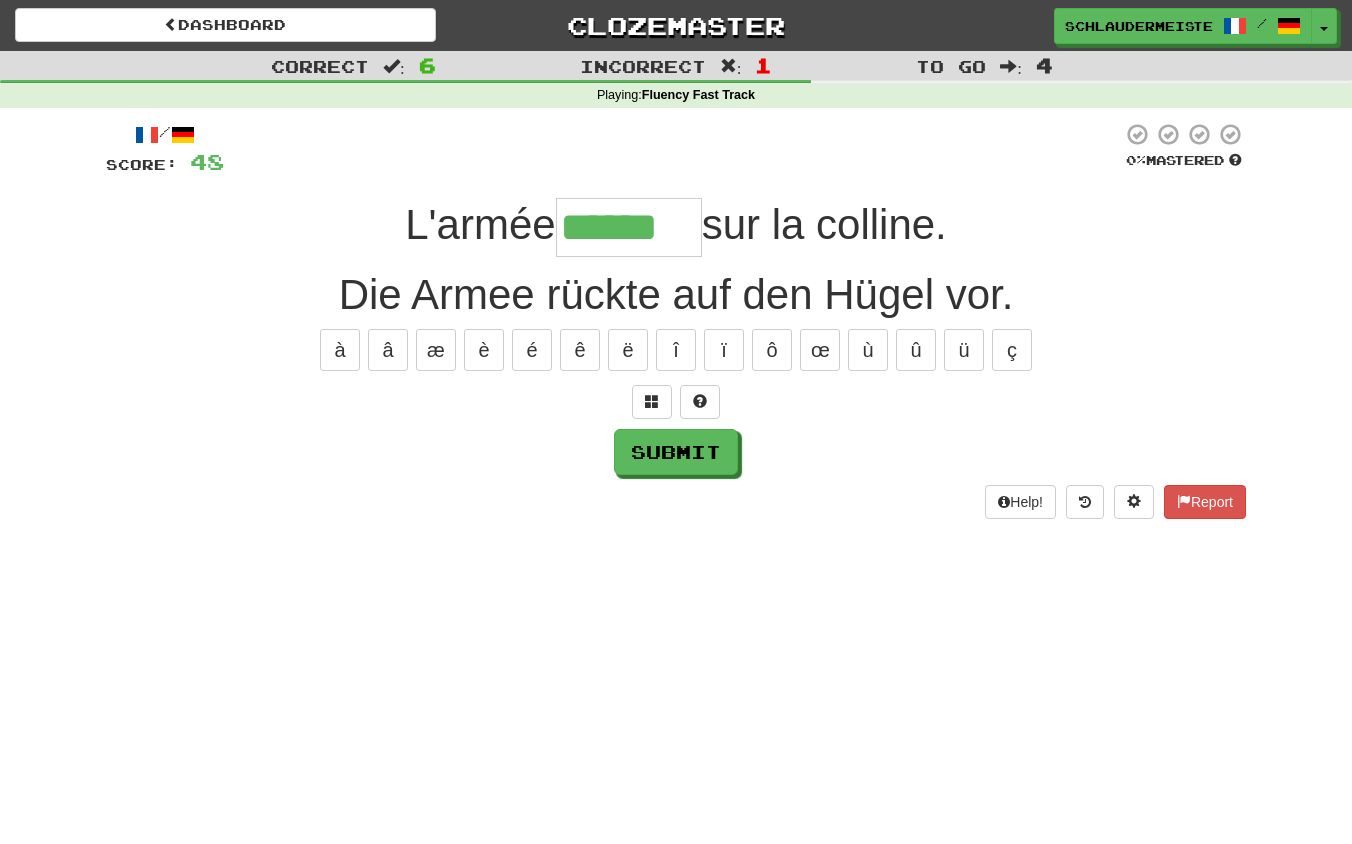 type on "******" 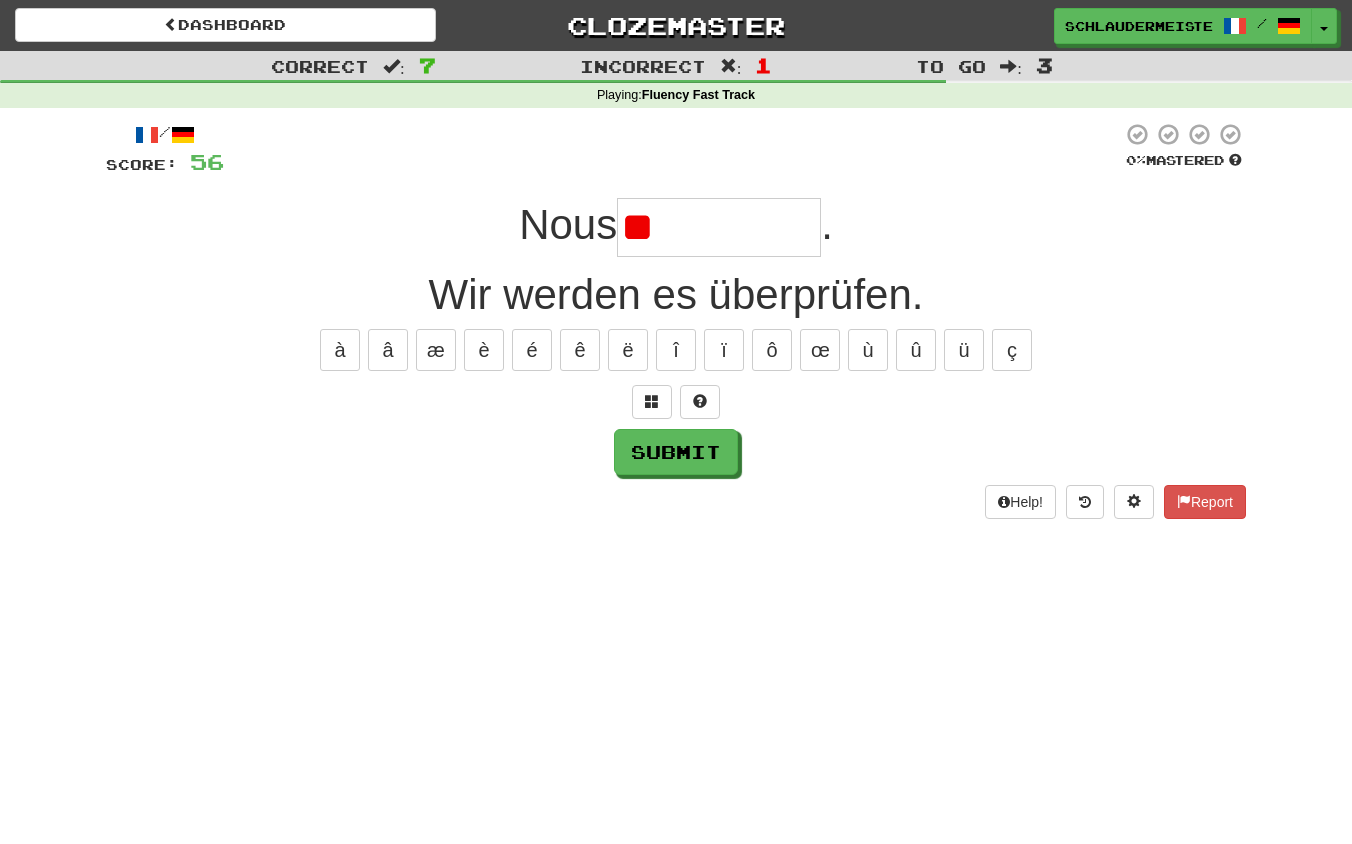 type on "*" 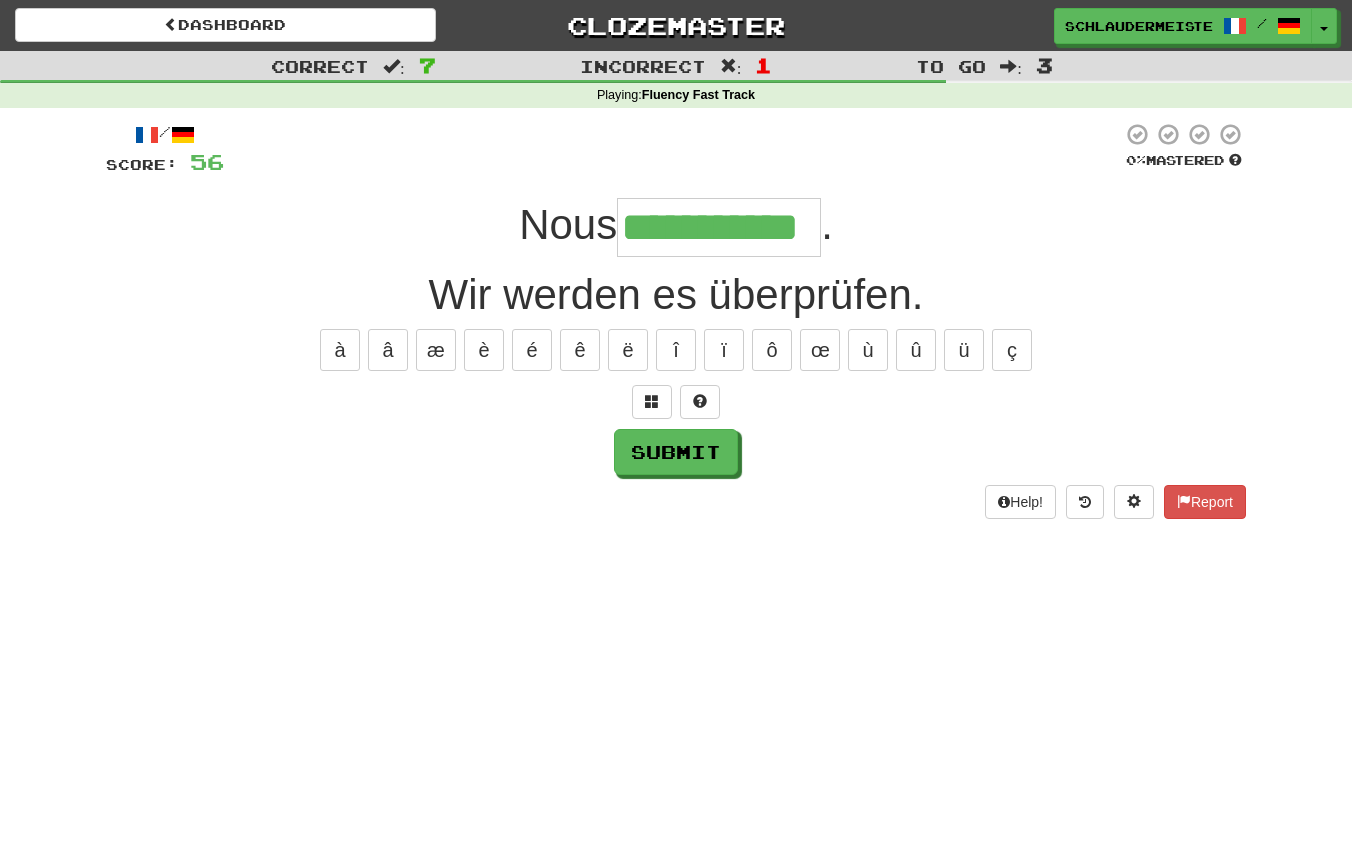type on "**********" 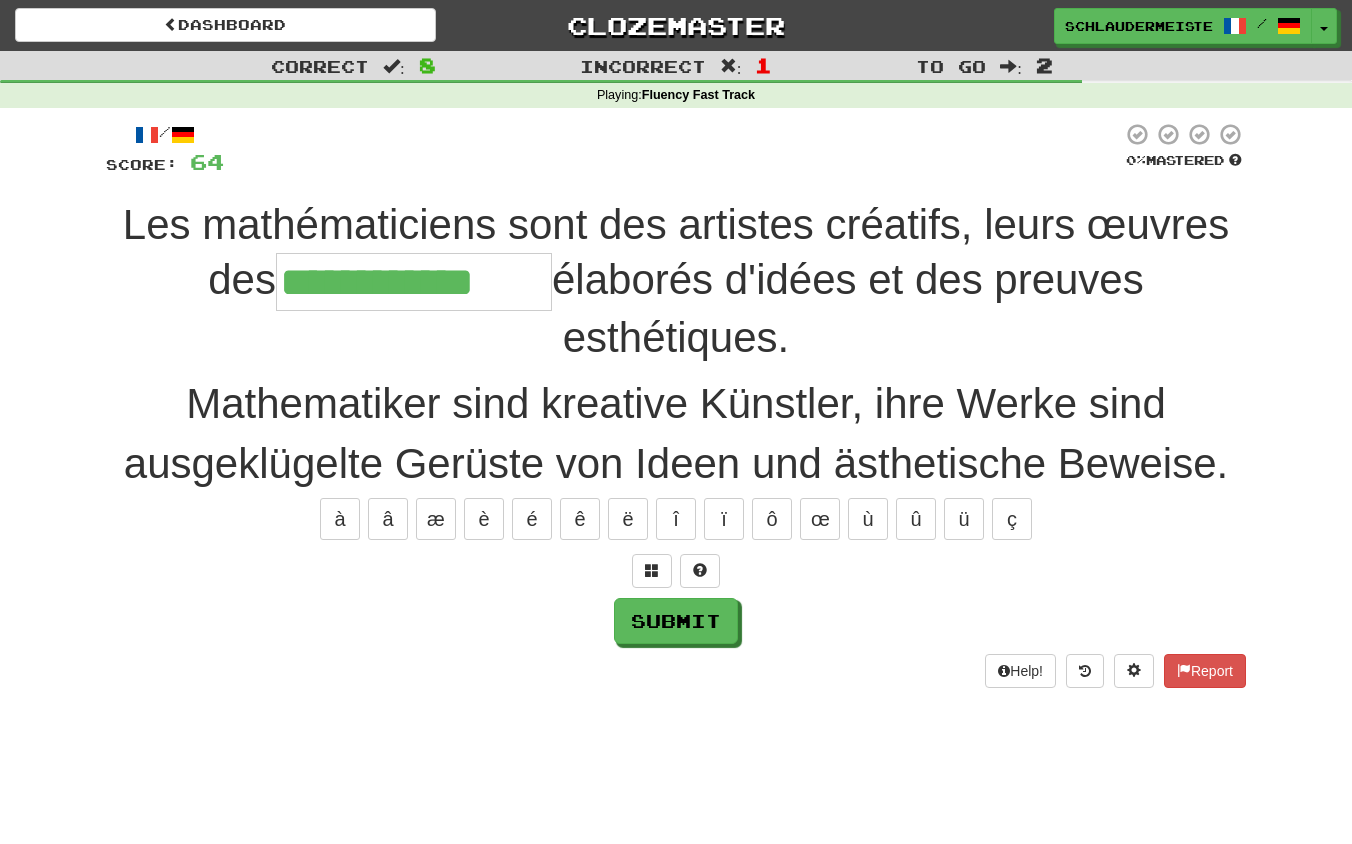 type on "**********" 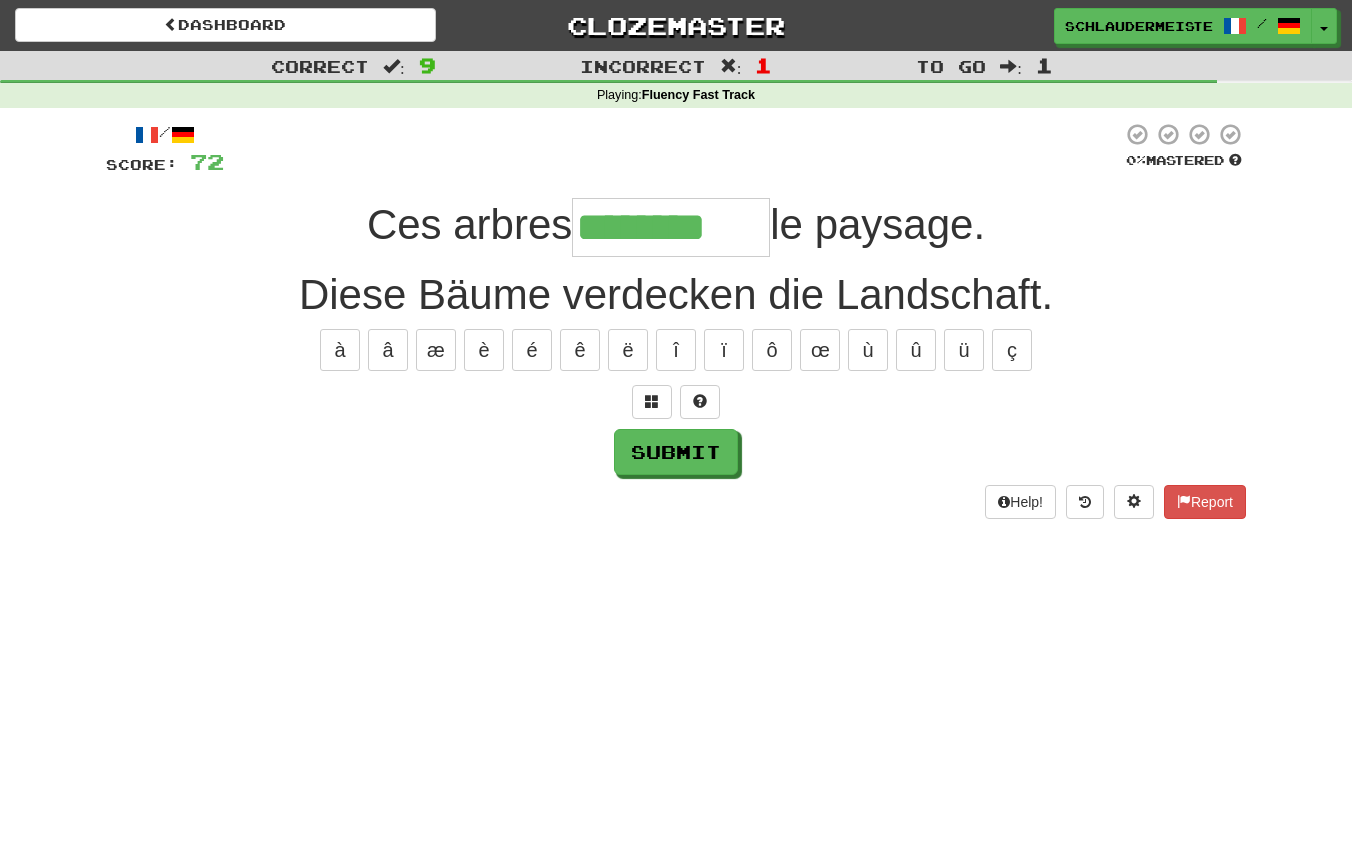 type on "********" 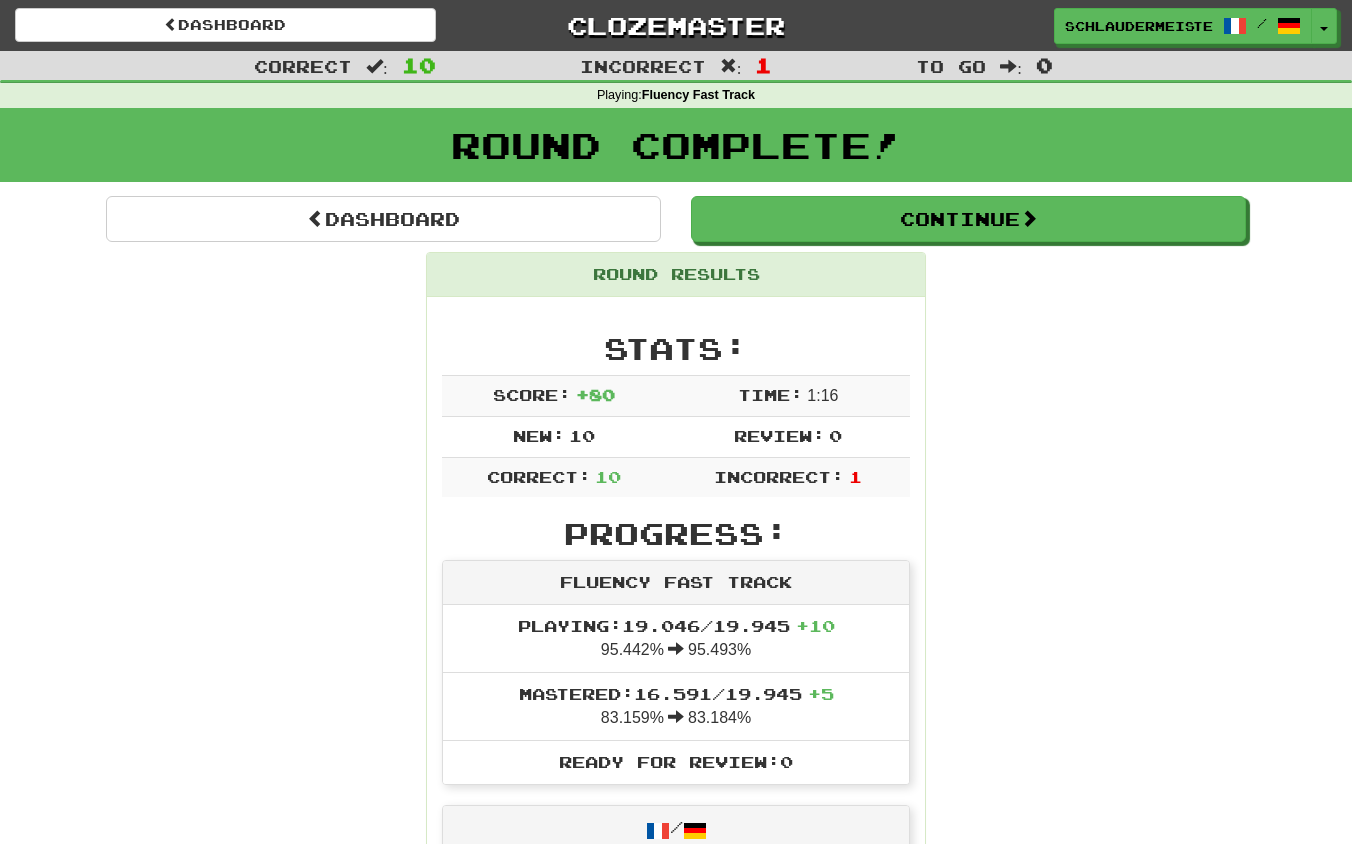 scroll, scrollTop: 0, scrollLeft: 0, axis: both 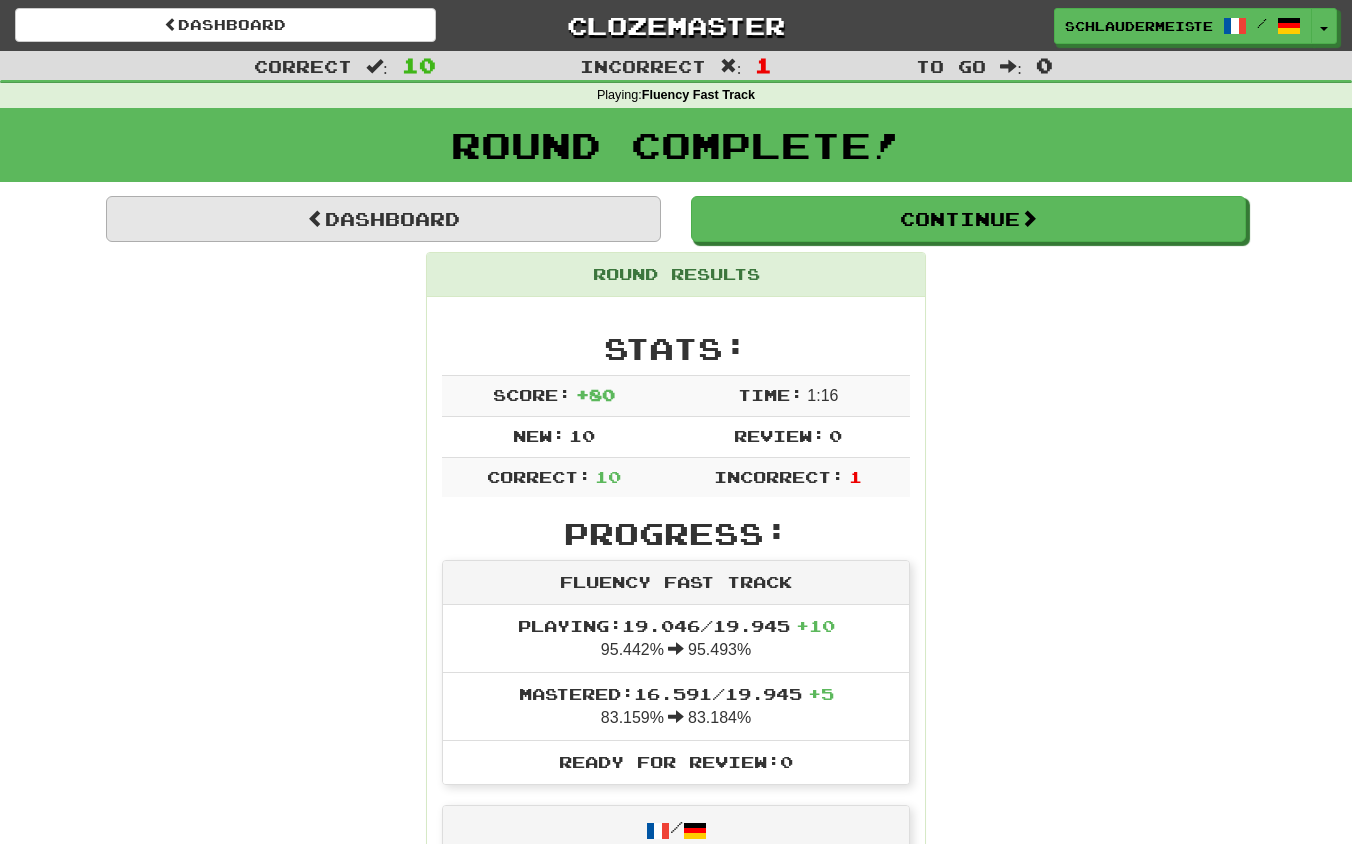 click on "Dashboard" at bounding box center (383, 219) 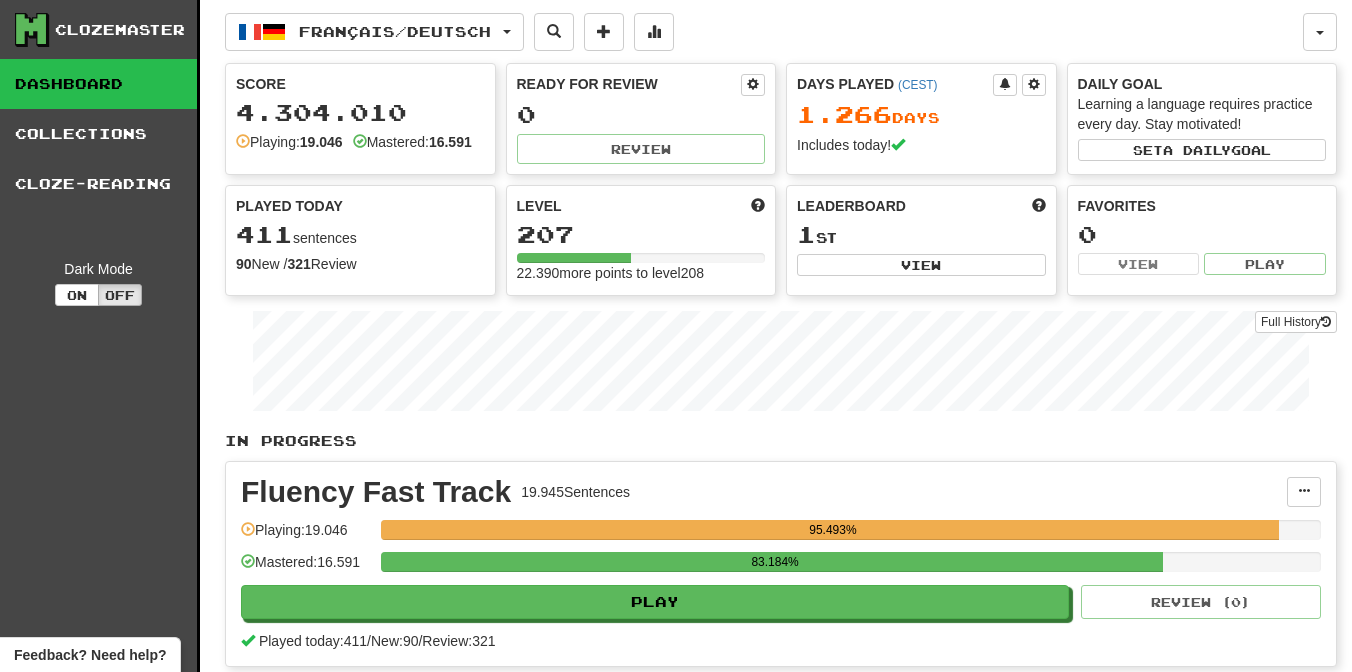 scroll, scrollTop: 0, scrollLeft: 0, axis: both 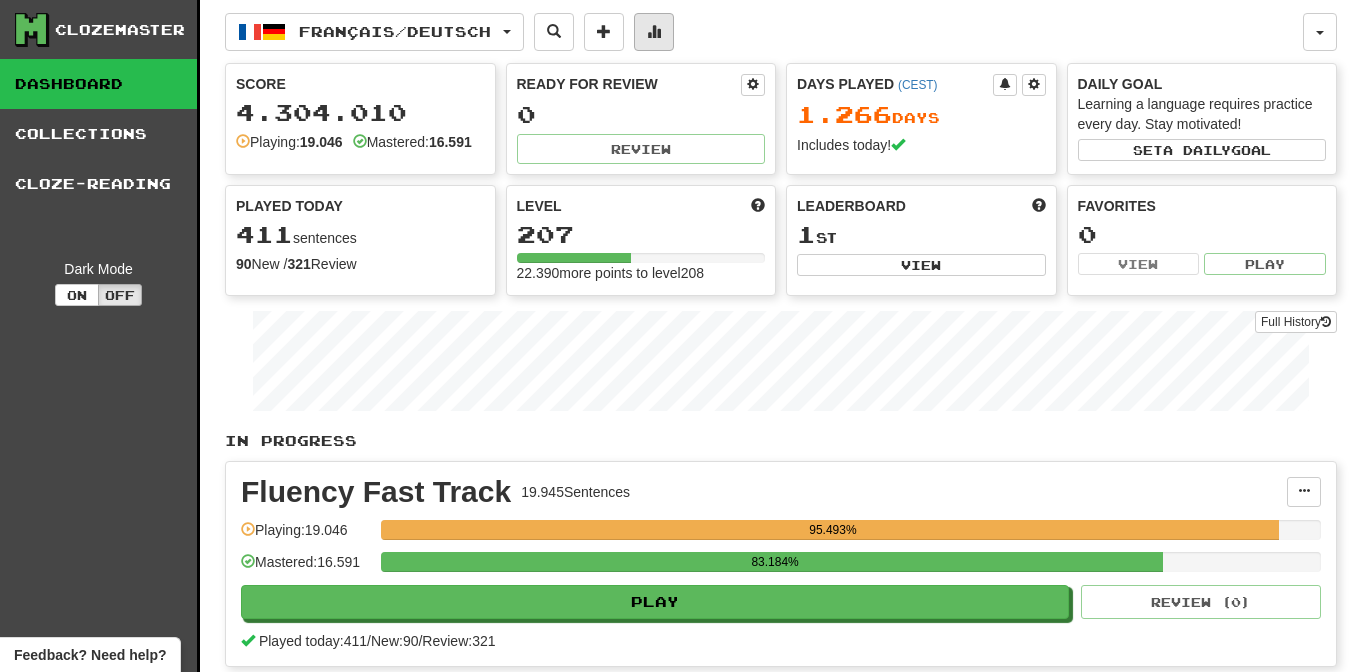 click at bounding box center (654, 31) 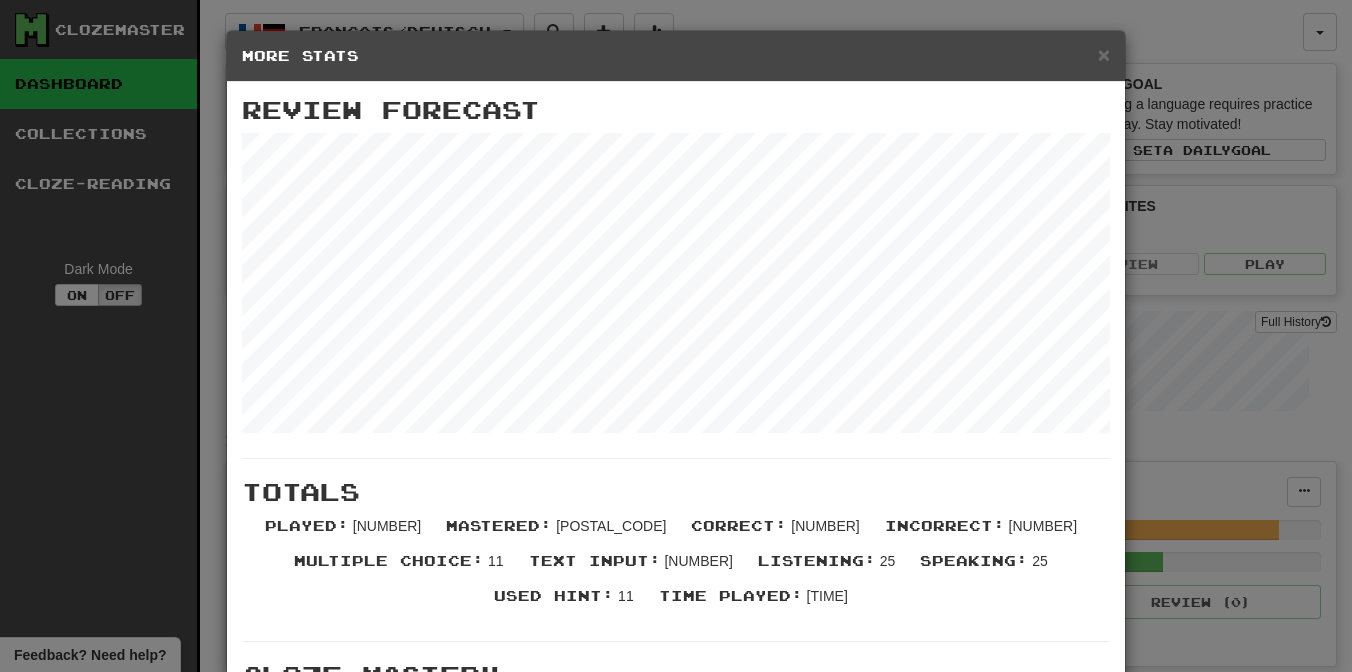 scroll, scrollTop: 0, scrollLeft: 0, axis: both 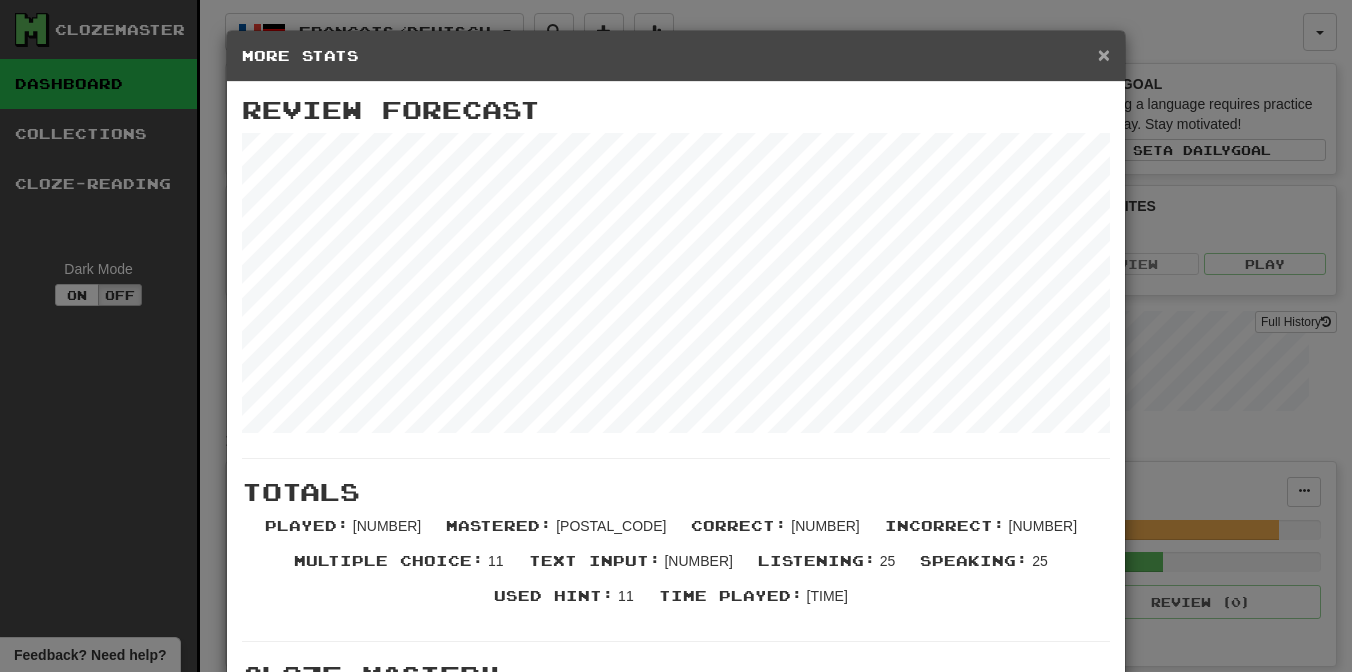 click on "×" at bounding box center [1104, 54] 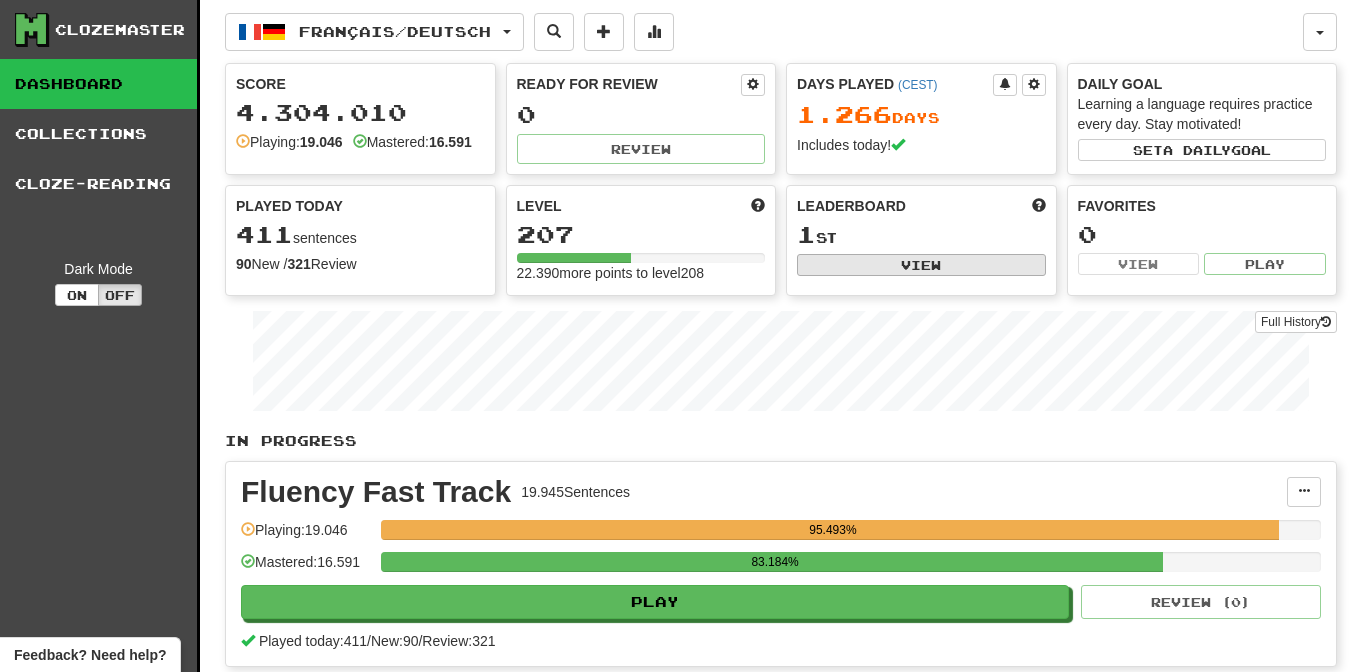 click on "View" at bounding box center [921, 265] 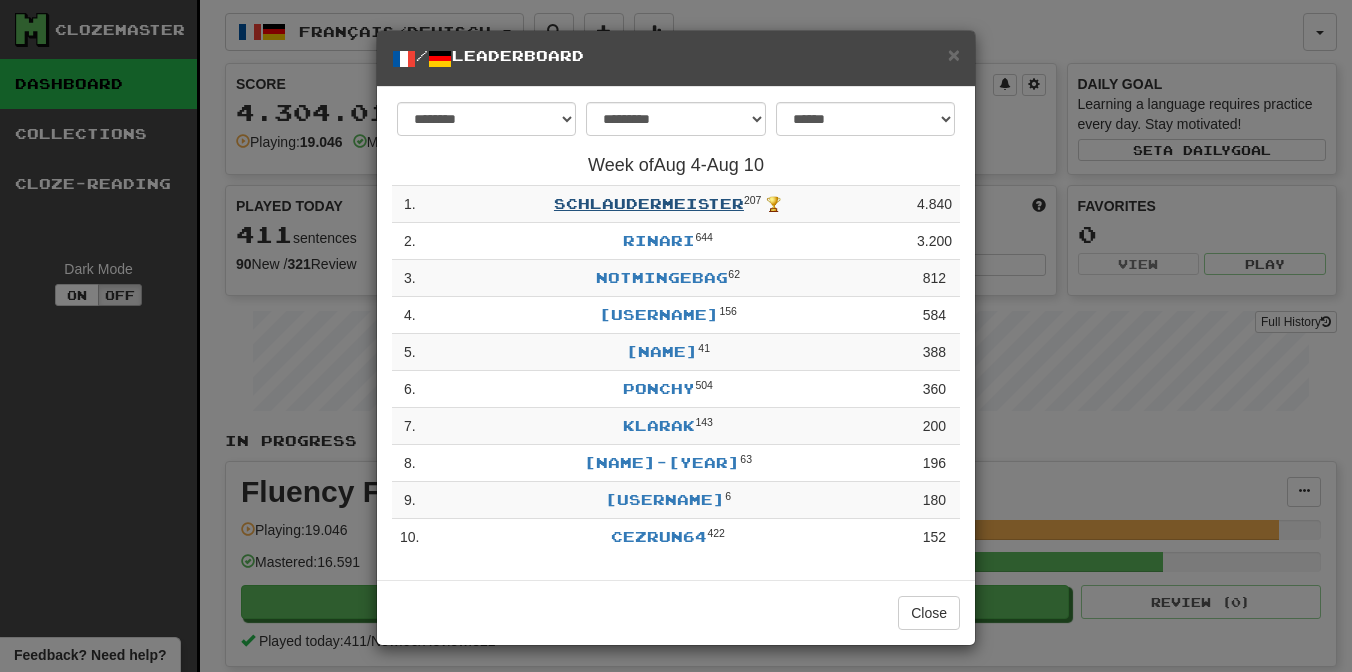 click on "schlaudermeister" at bounding box center (649, 203) 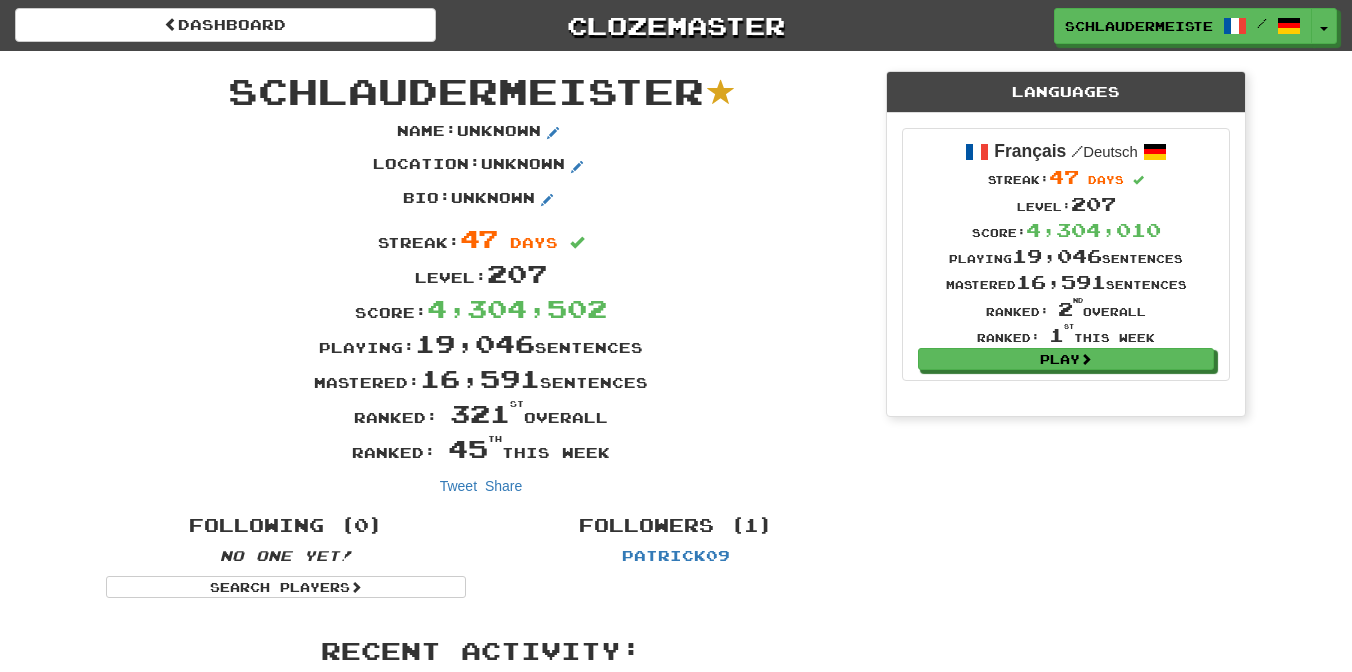 scroll, scrollTop: 0, scrollLeft: 0, axis: both 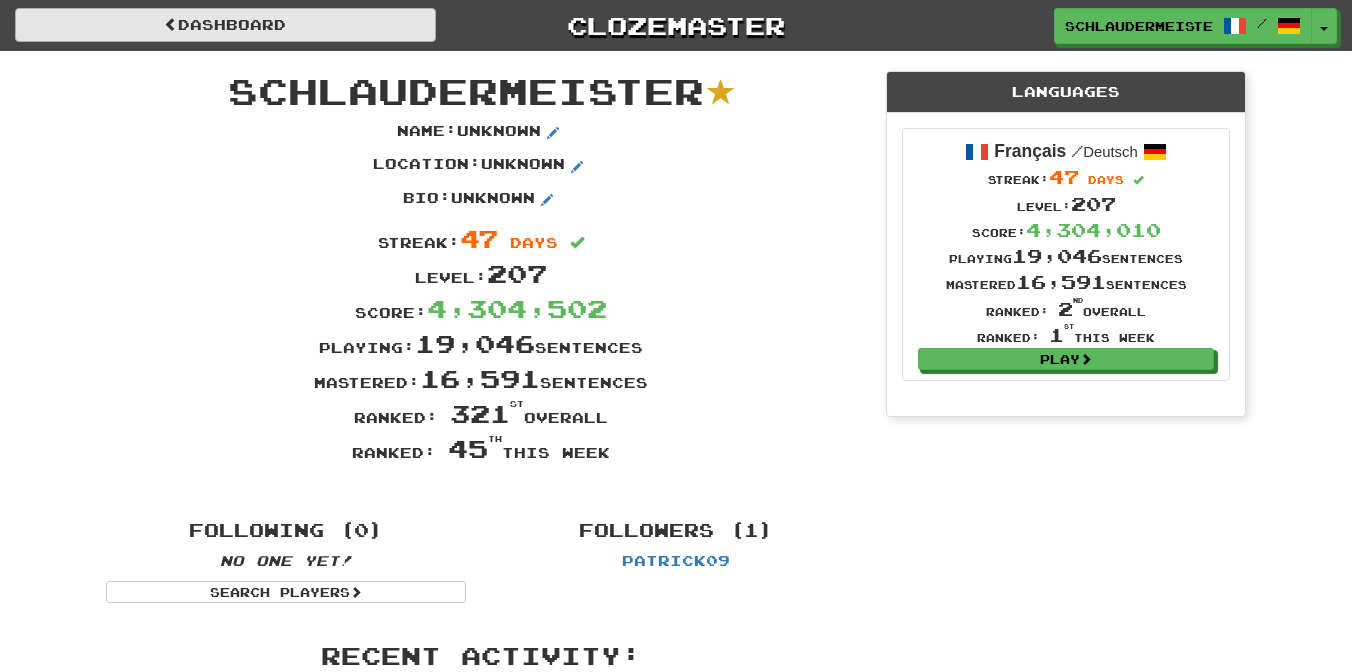 click on "Dashboard" at bounding box center [225, 25] 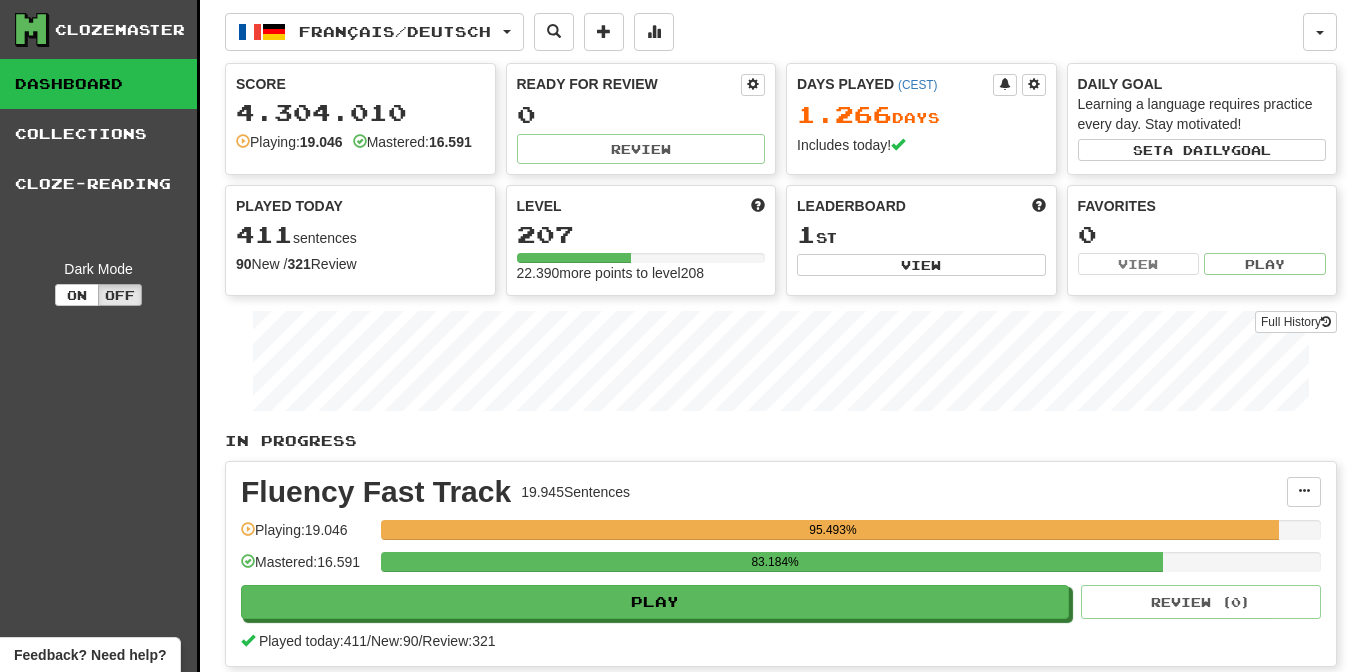 scroll, scrollTop: 0, scrollLeft: 0, axis: both 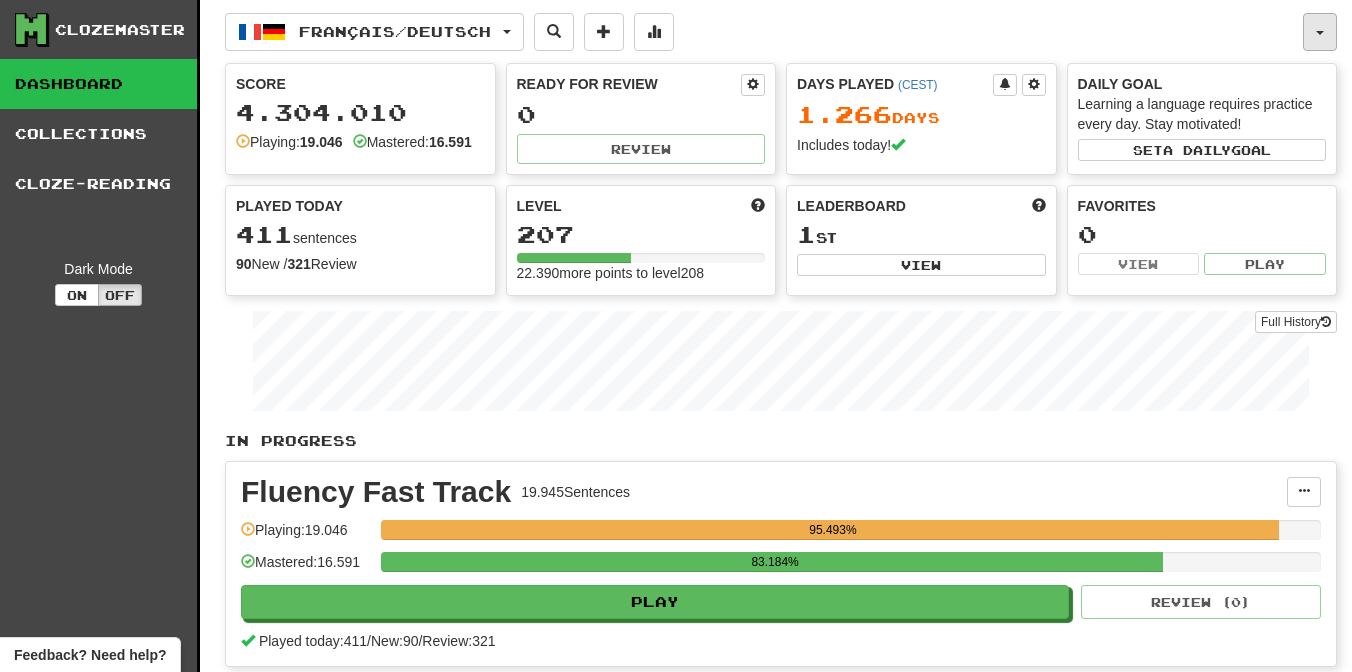 click at bounding box center (1320, 32) 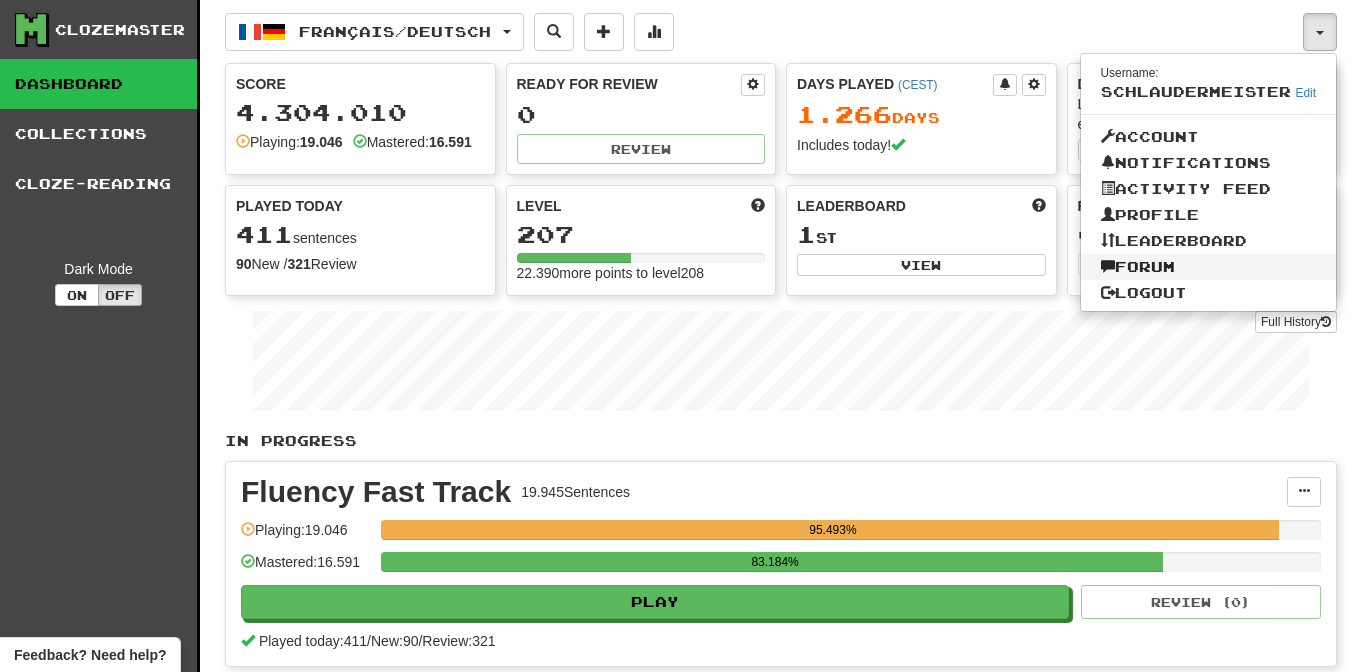 click on "Forum" at bounding box center (1209, 267) 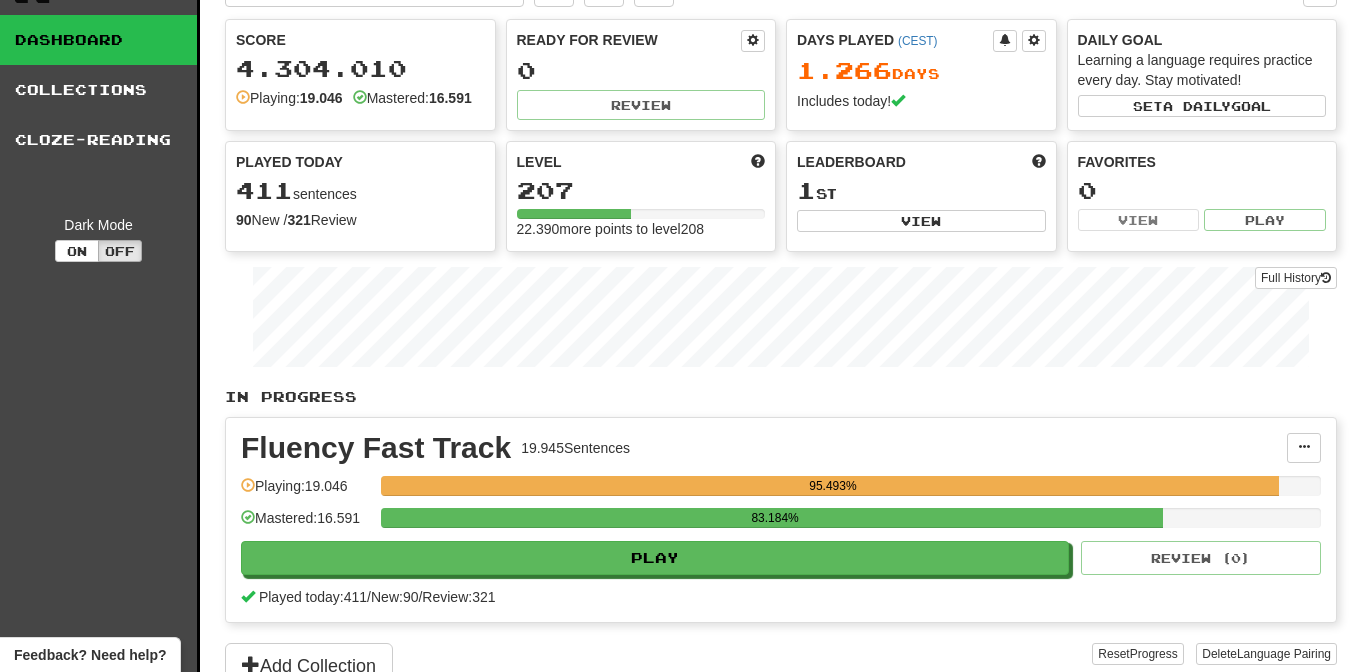 scroll, scrollTop: 46, scrollLeft: 0, axis: vertical 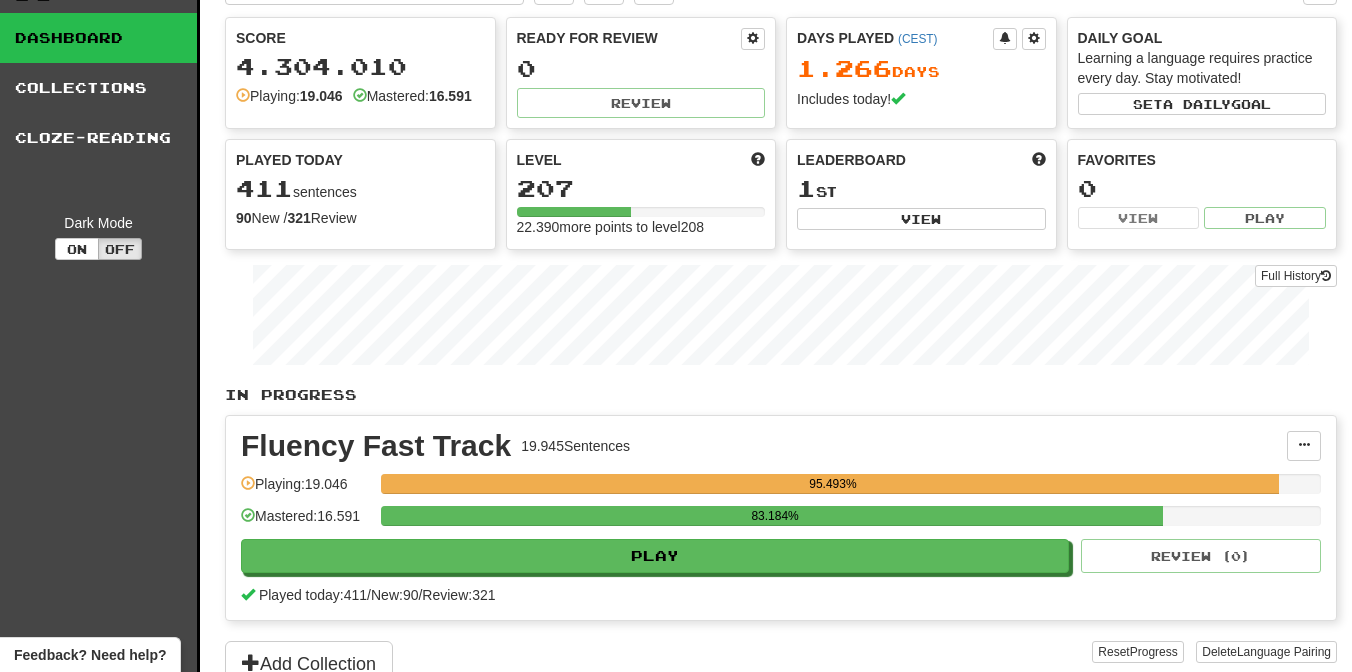 click on "Fluency Fast Track 19.945  Sentences Manage Sentences Unpin from Dashboard  Playing:  19.046 95.493%  Mastered:  16.591 83.184% Play Review ( 0 )   Played today:  411  /  New:  90  /  Review:  321" at bounding box center (781, 518) 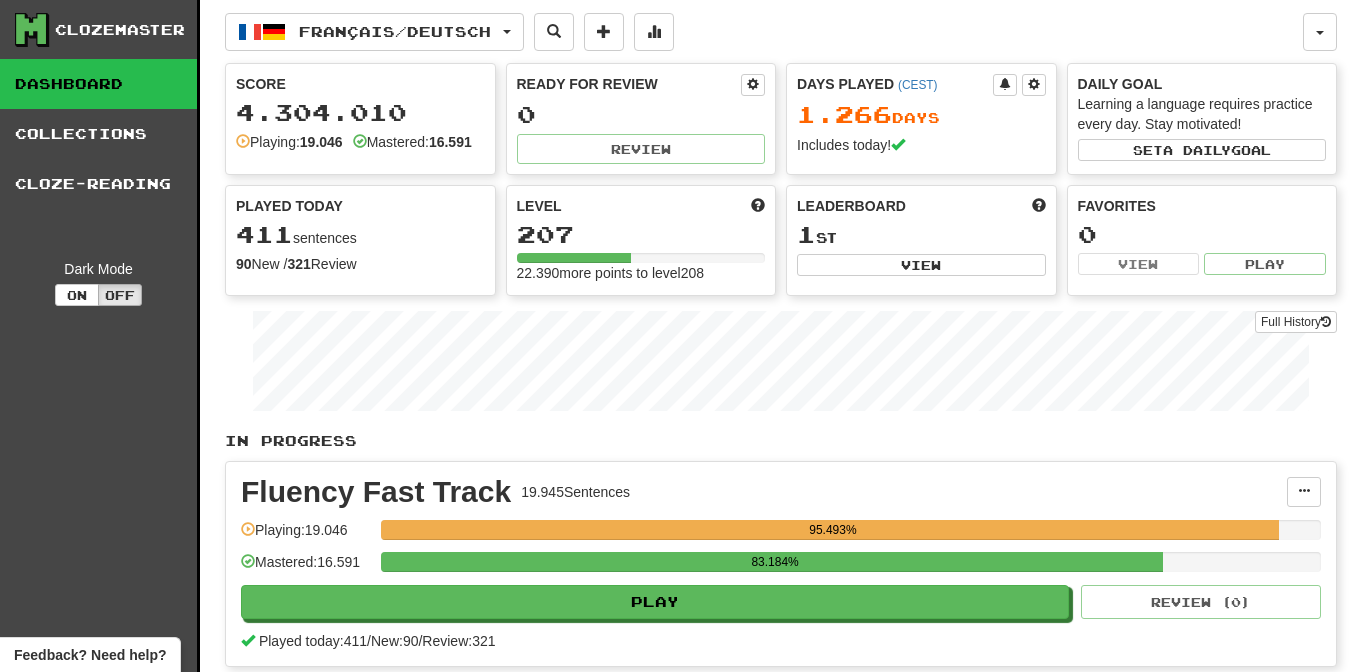 scroll, scrollTop: 0, scrollLeft: 0, axis: both 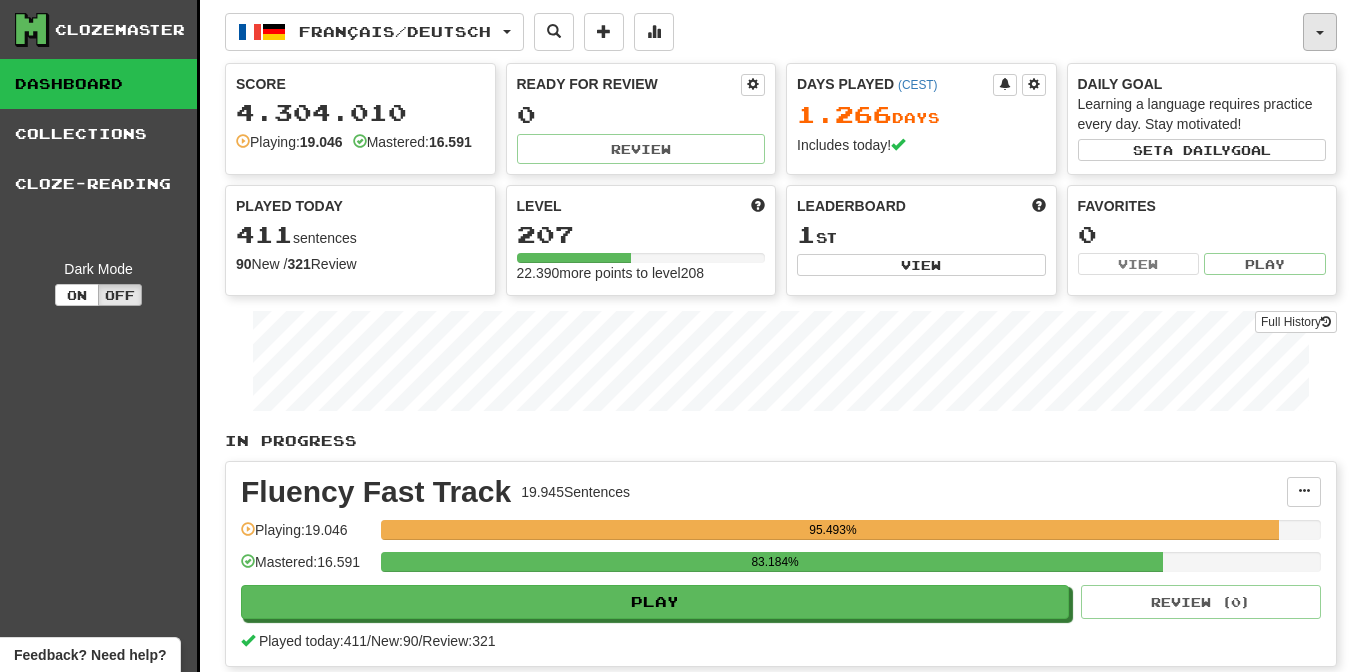 click at bounding box center (1320, 33) 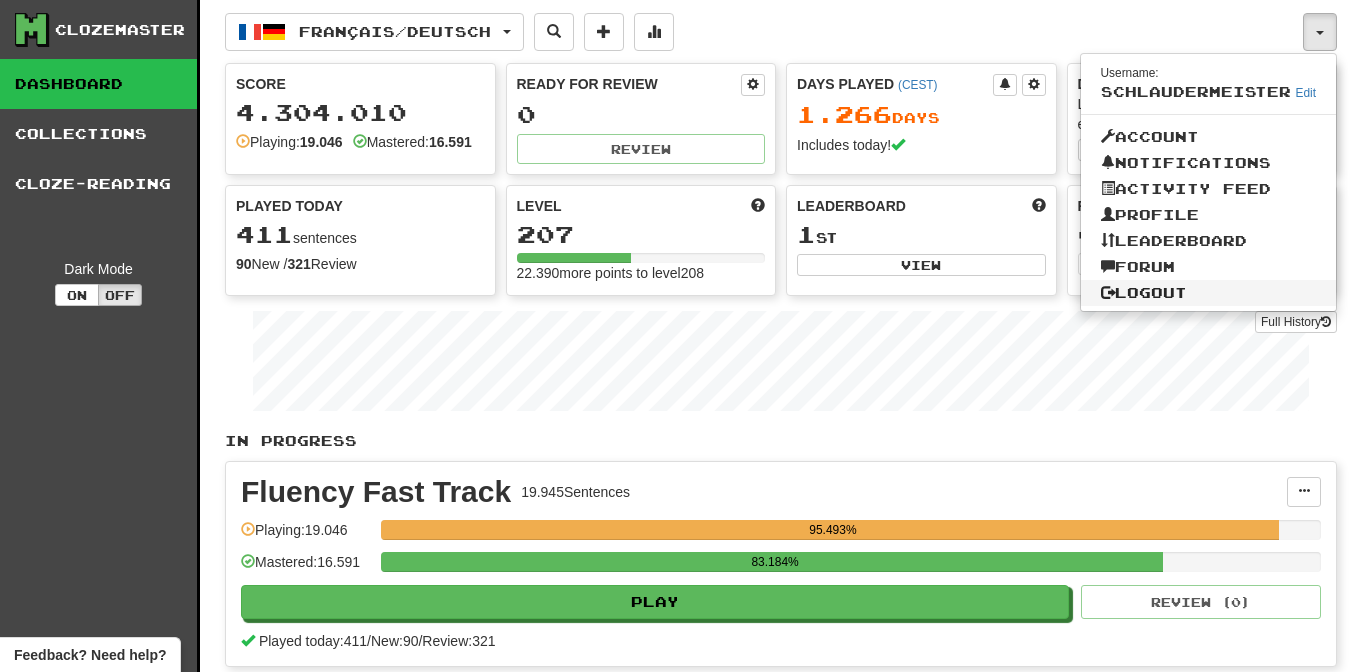 click on "Logout" at bounding box center (1209, 293) 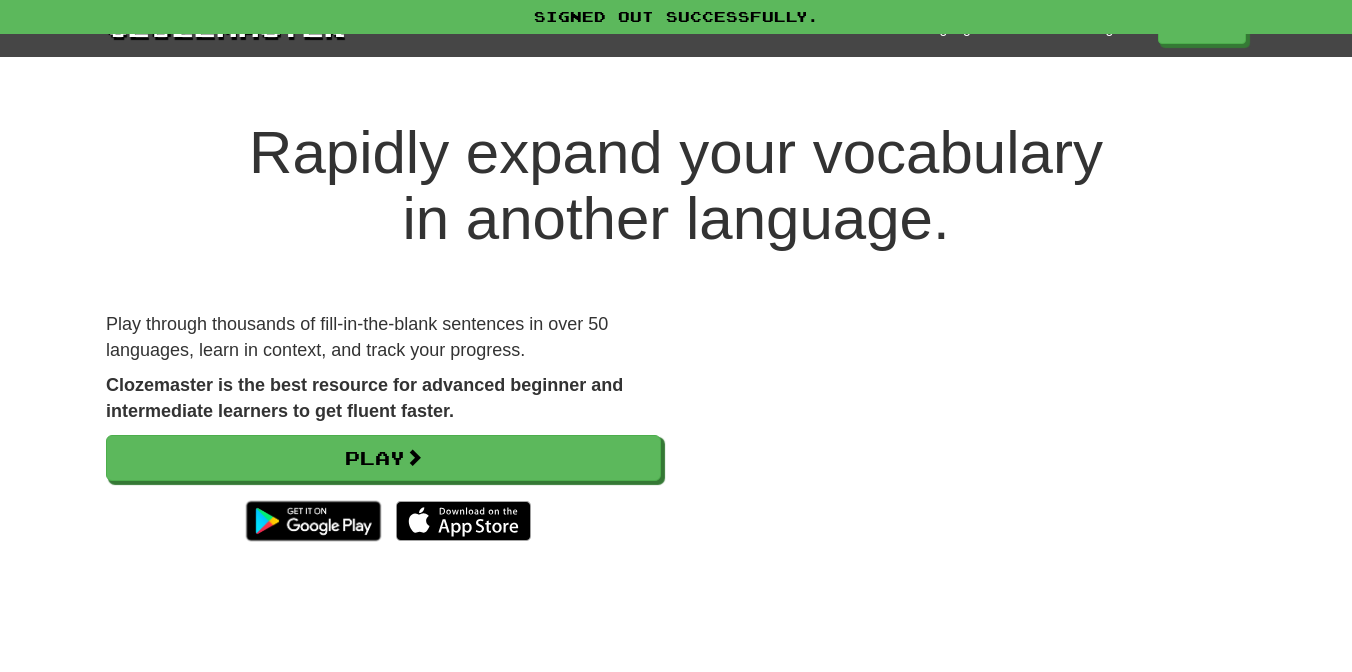 scroll, scrollTop: 0, scrollLeft: 0, axis: both 